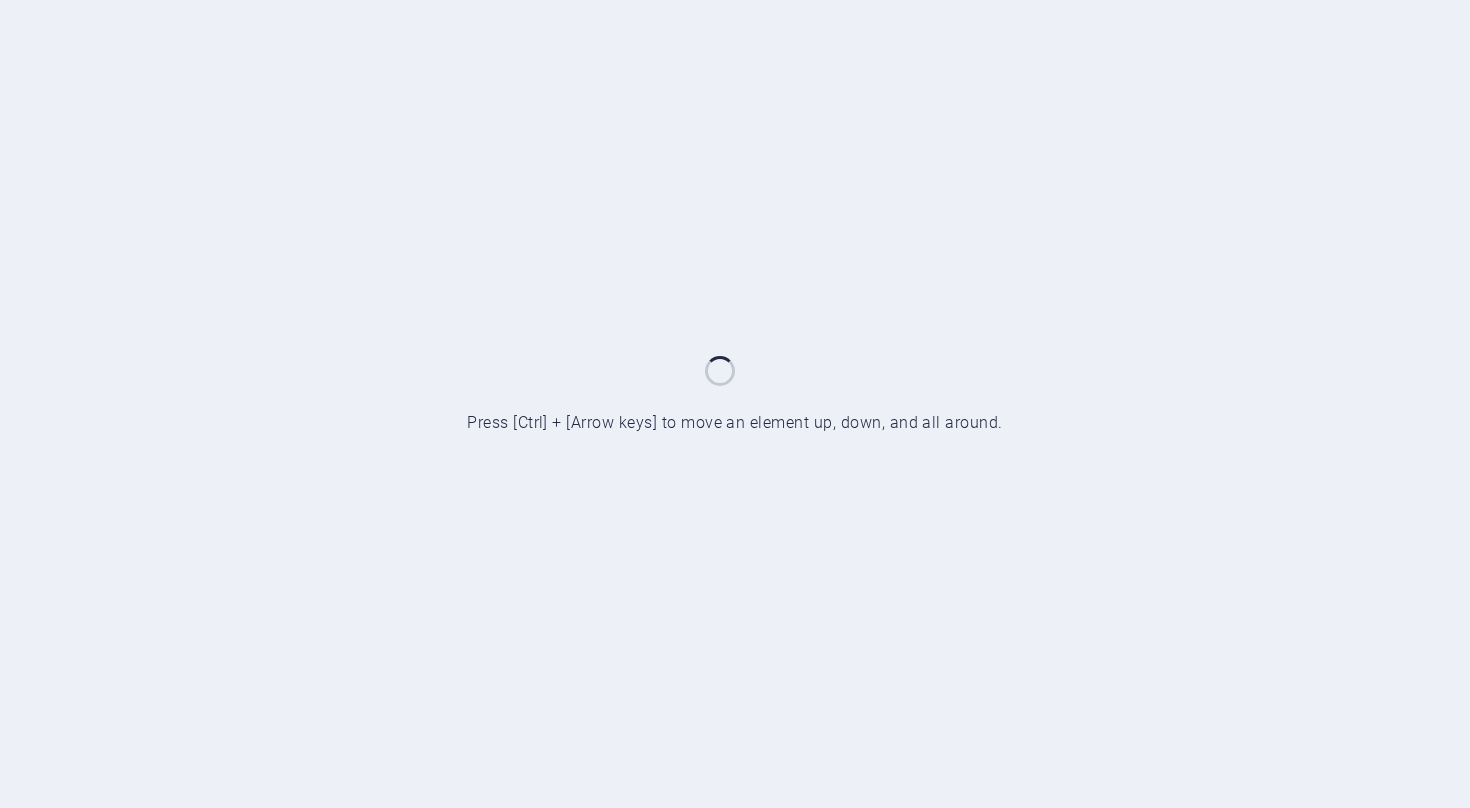 scroll, scrollTop: 0, scrollLeft: 0, axis: both 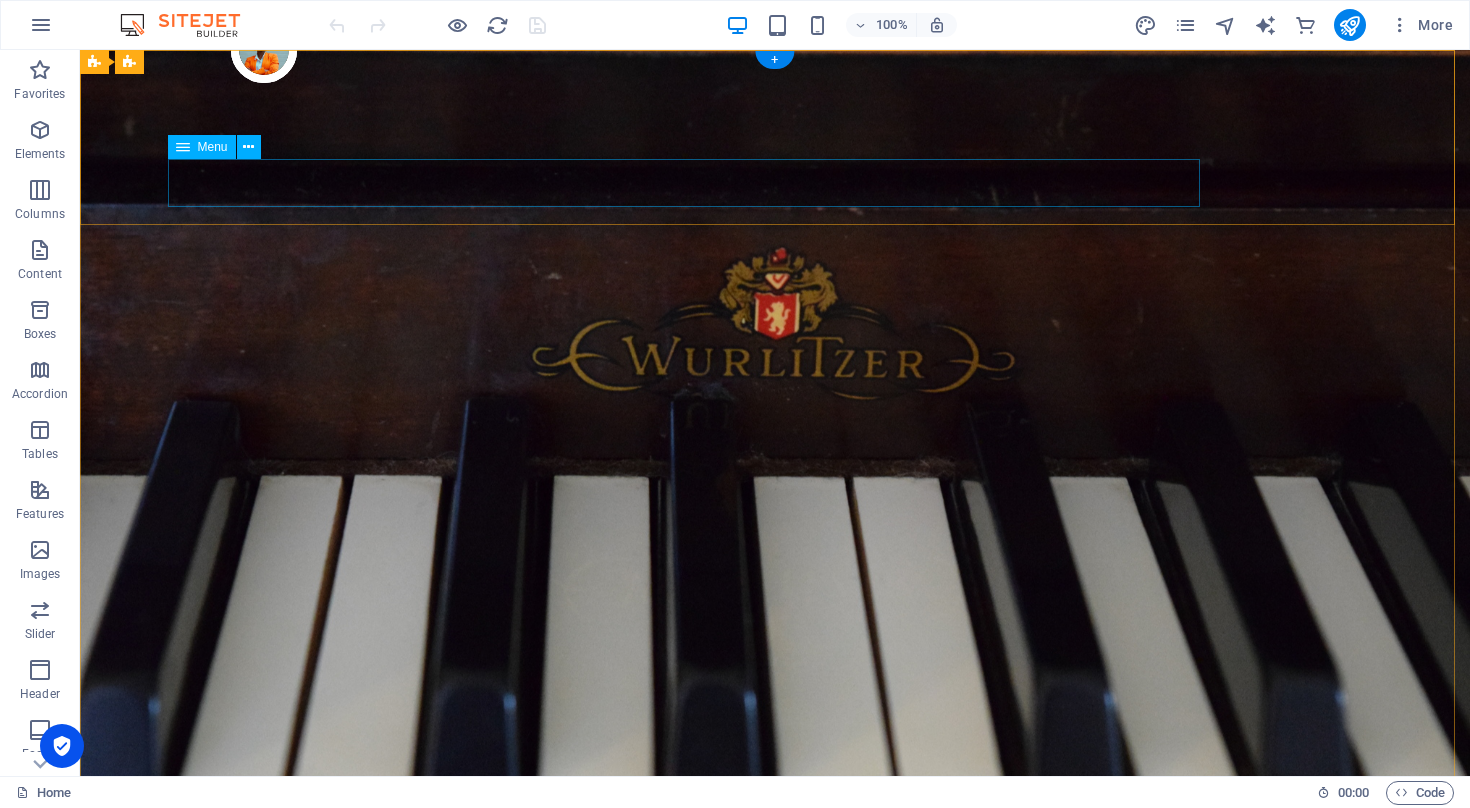 click on "Menu" at bounding box center [213, 147] 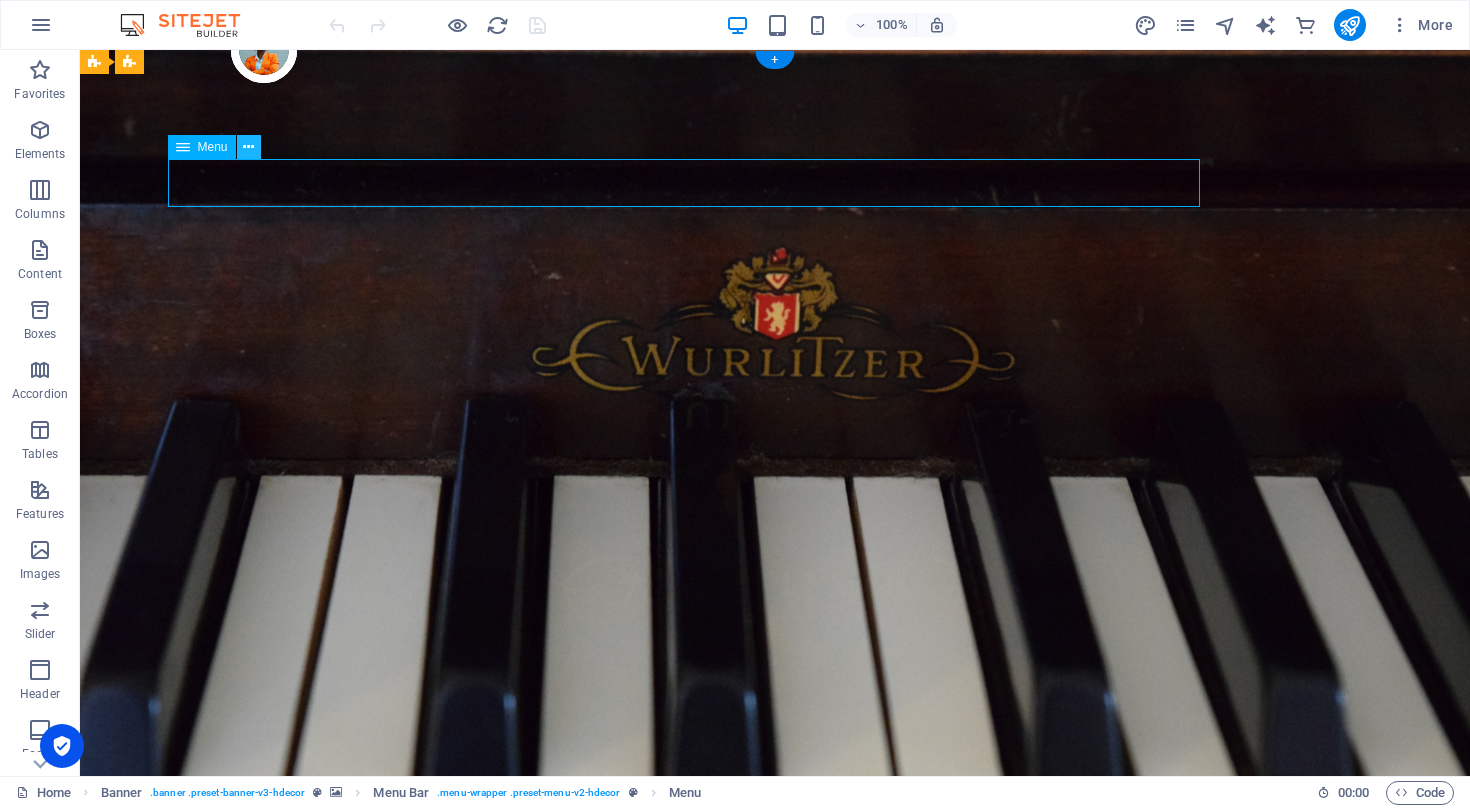 click at bounding box center (248, 147) 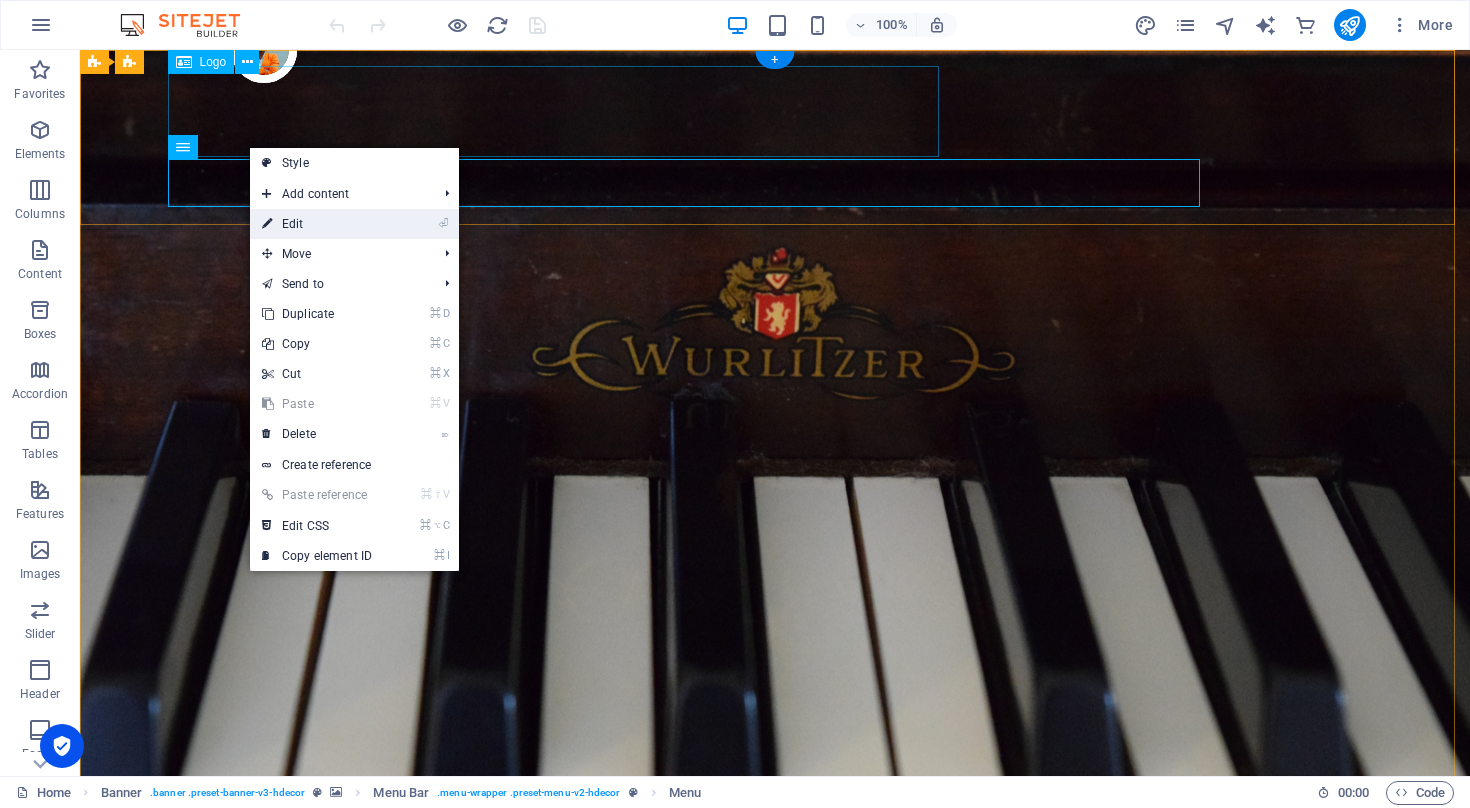 click on "⏎  Edit" at bounding box center (317, 224) 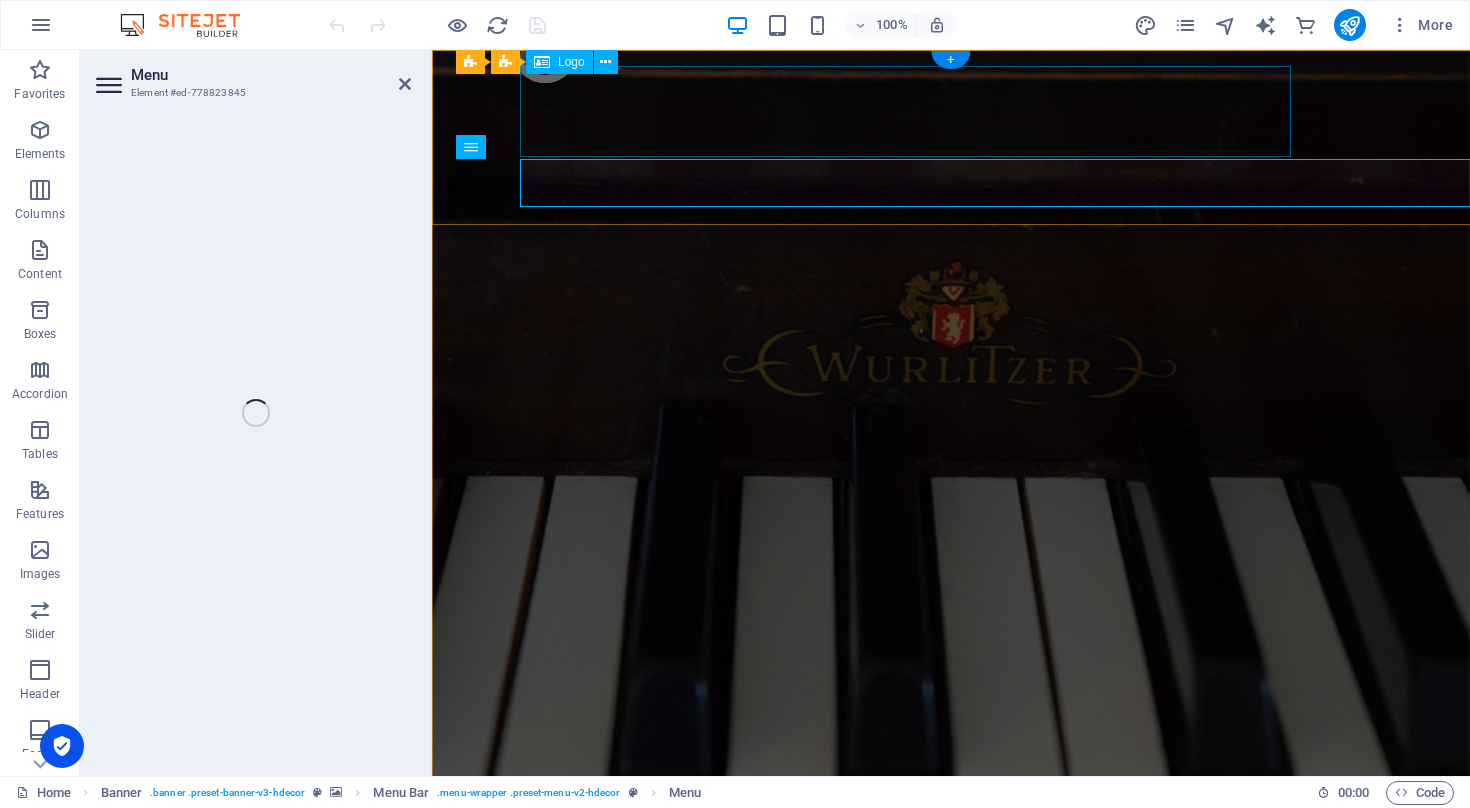 select 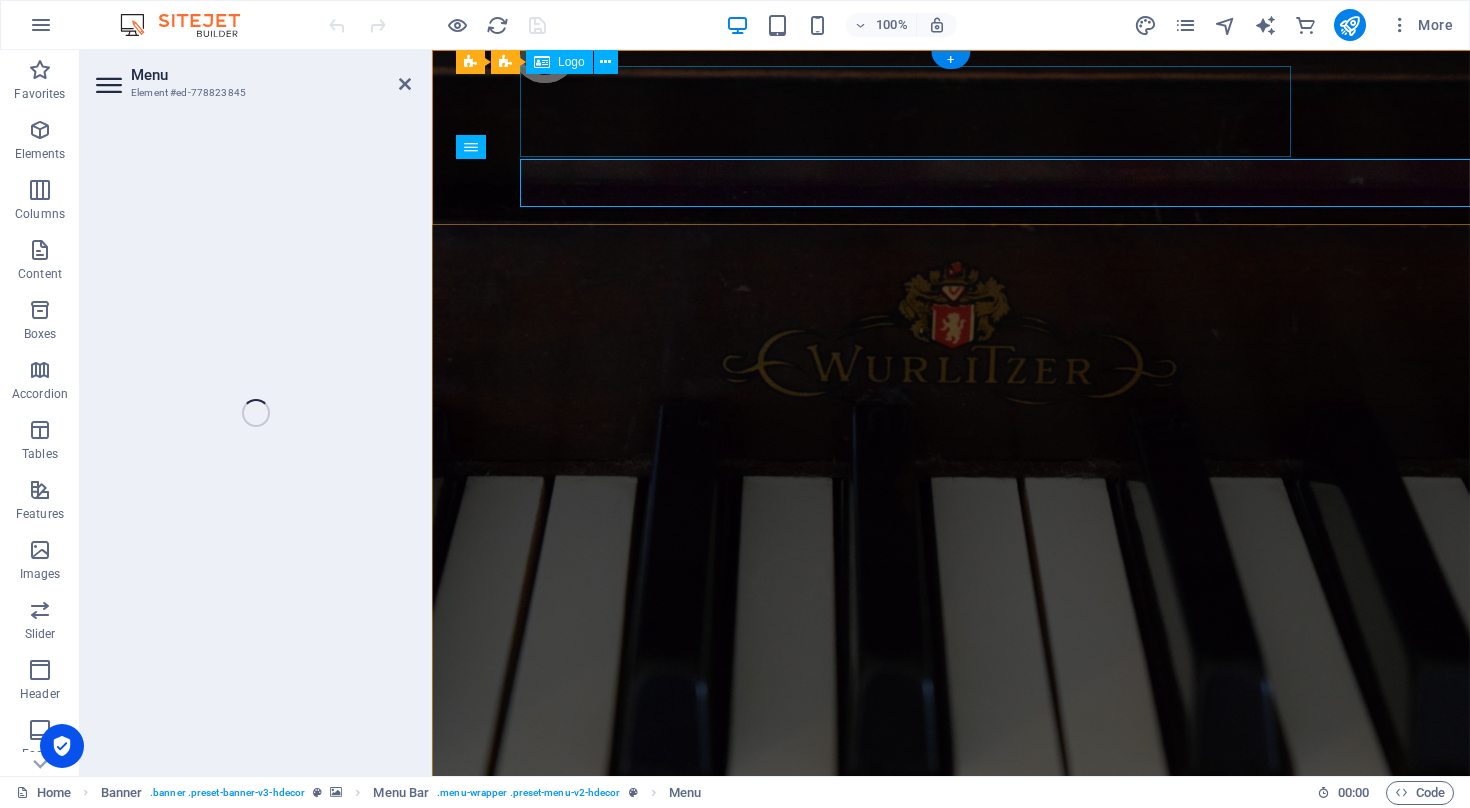 select on "1" 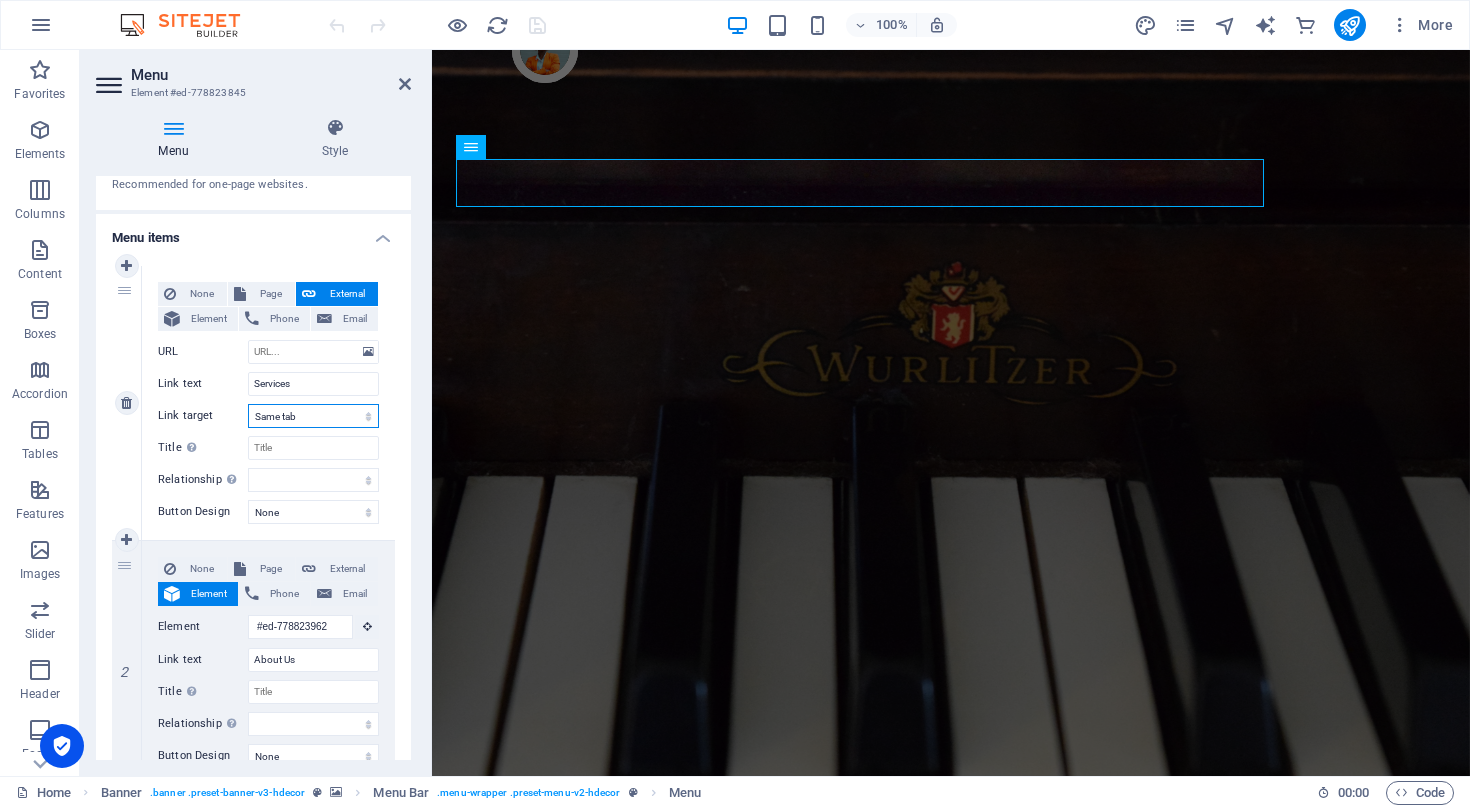 scroll, scrollTop: 102, scrollLeft: 0, axis: vertical 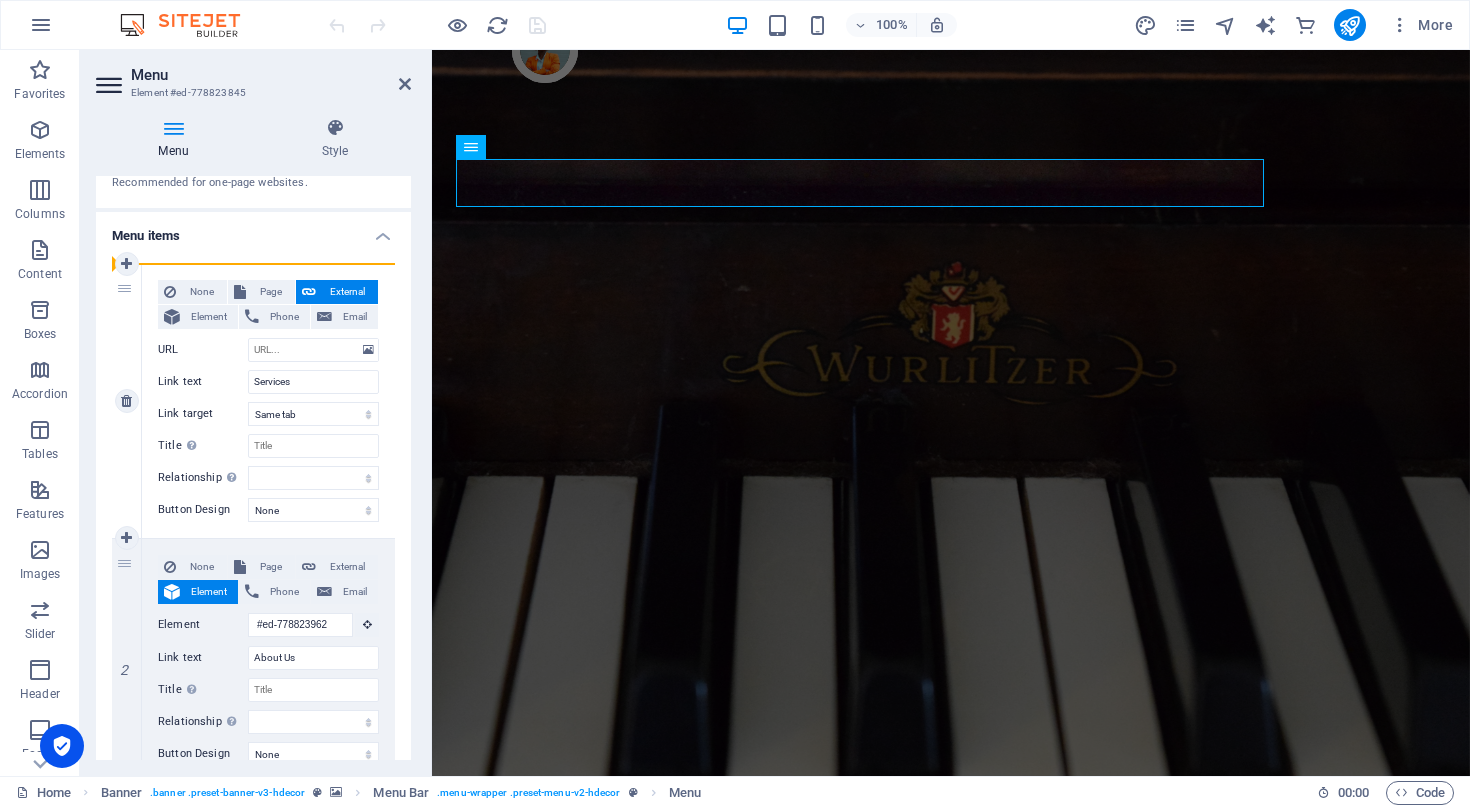 drag, startPoint x: 125, startPoint y: 567, endPoint x: 113, endPoint y: 362, distance: 205.35092 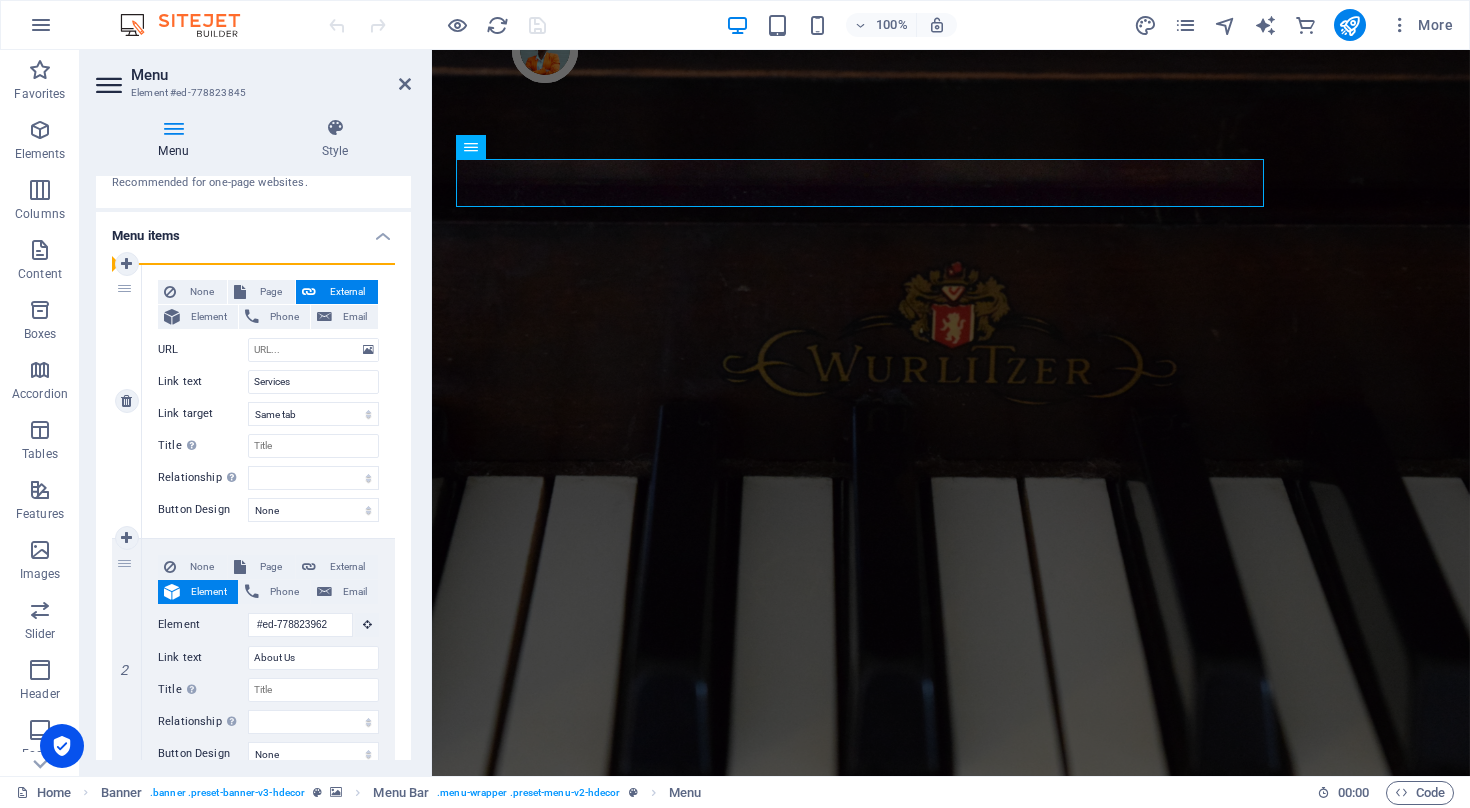 click on "1 None Page External Element Phone Email Page Home Contact Privacy Legal Notice Element
URL Phone Email Link text Services Link target New tab Same tab Overlay Title Additional link description, should not be the same as the link text. The title is most often shown as a tooltip text when the mouse moves over the element. Leave empty if uncertain. Relationship Sets the  relationship of this link to the link target . For example, the value "nofollow" instructs search engines not to follow the link. Can be left empty. alternate author bookmark external help license next nofollow noreferrer noopener prev search tag Button Design None Default Primary Secondary 2 None Page External Element Phone Email Page Home Contact Privacy Legal Notice Element #ed-778823962
URL Phone Email Link text About Us Link target New tab Same tab Overlay Title Relationship Sets the  relationship of this link to the link target alternate author bookmark external help license next nofollow 3" at bounding box center [253, 905] 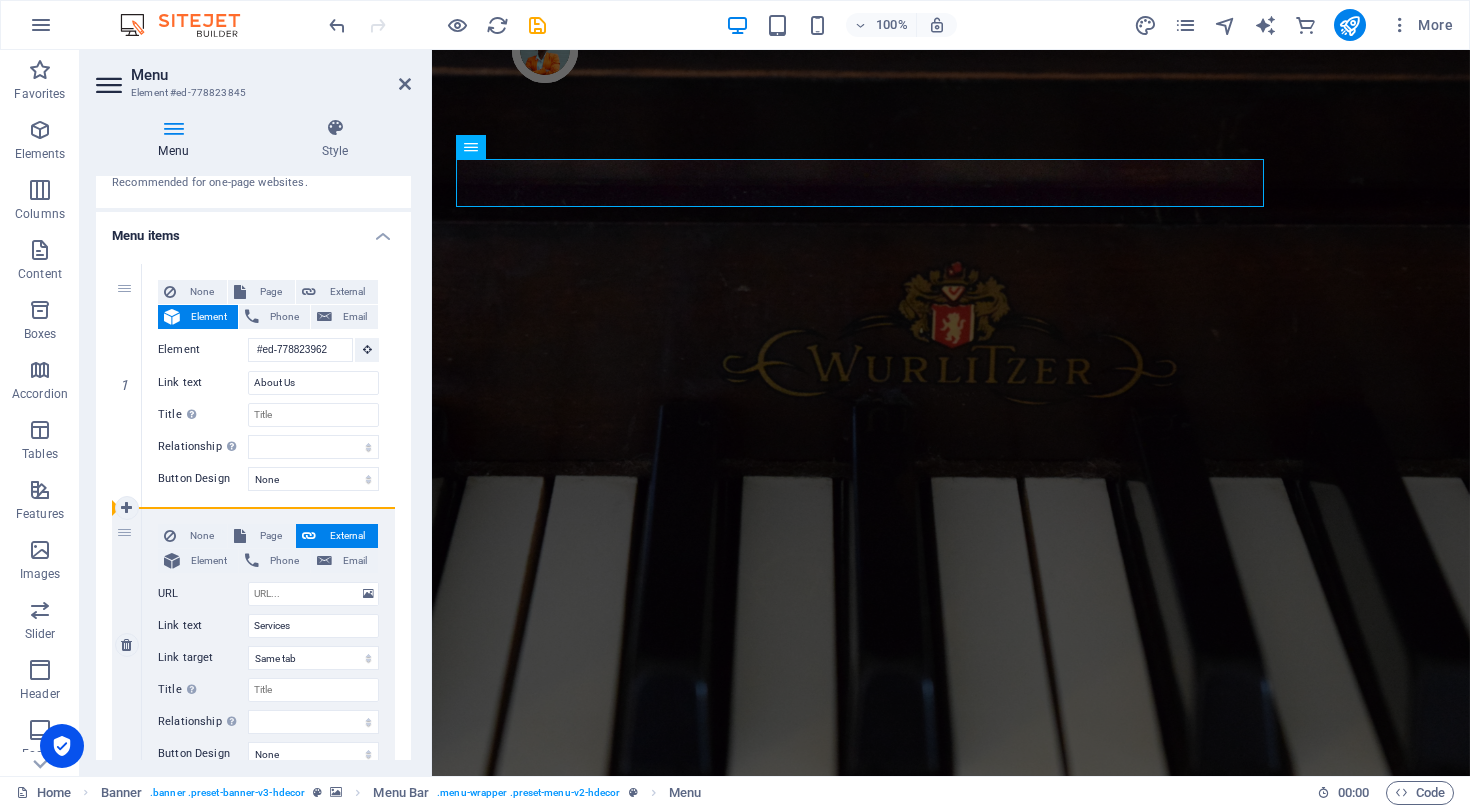 drag, startPoint x: 125, startPoint y: 284, endPoint x: 130, endPoint y: 521, distance: 237.05273 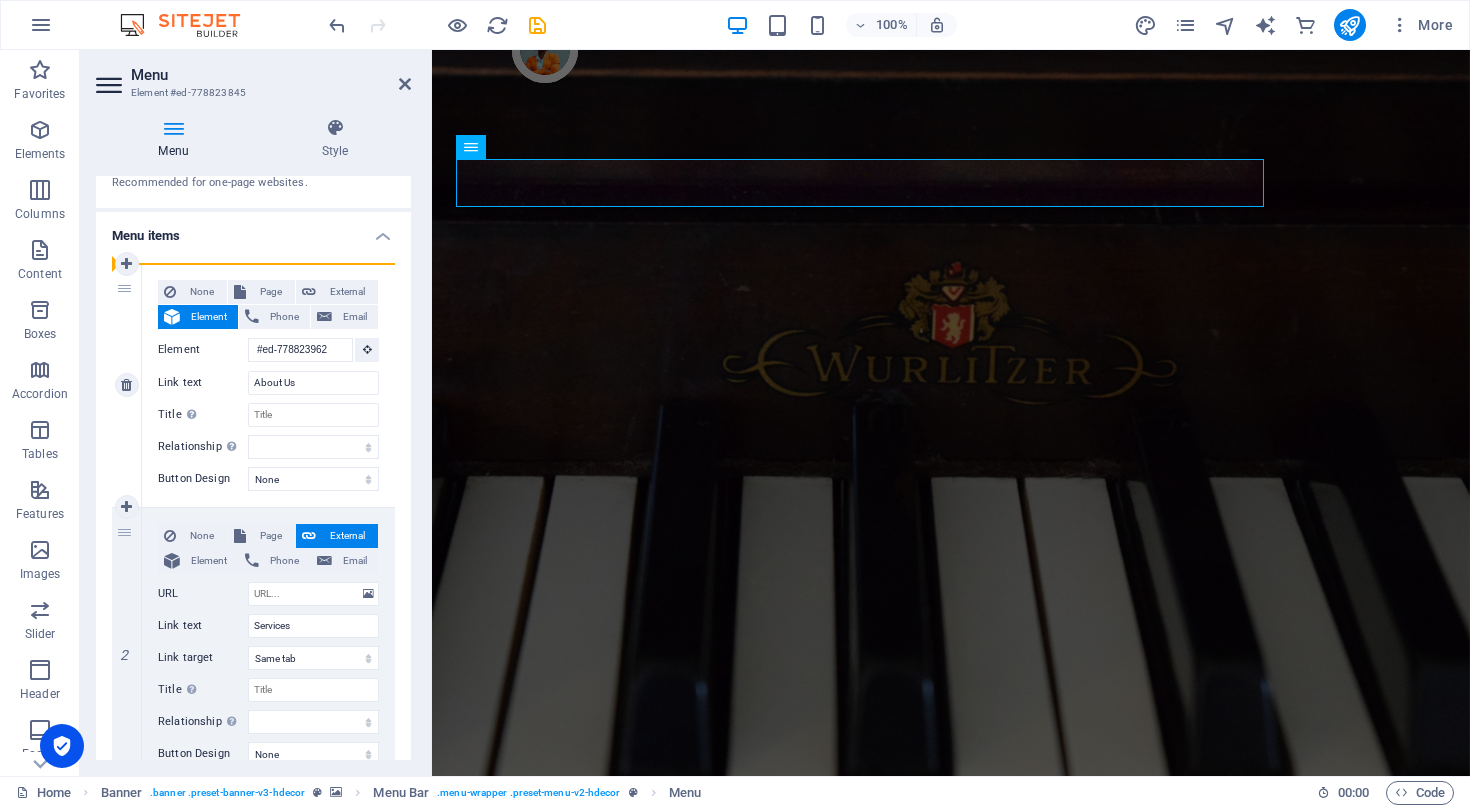drag, startPoint x: 123, startPoint y: 532, endPoint x: 114, endPoint y: 311, distance: 221.18318 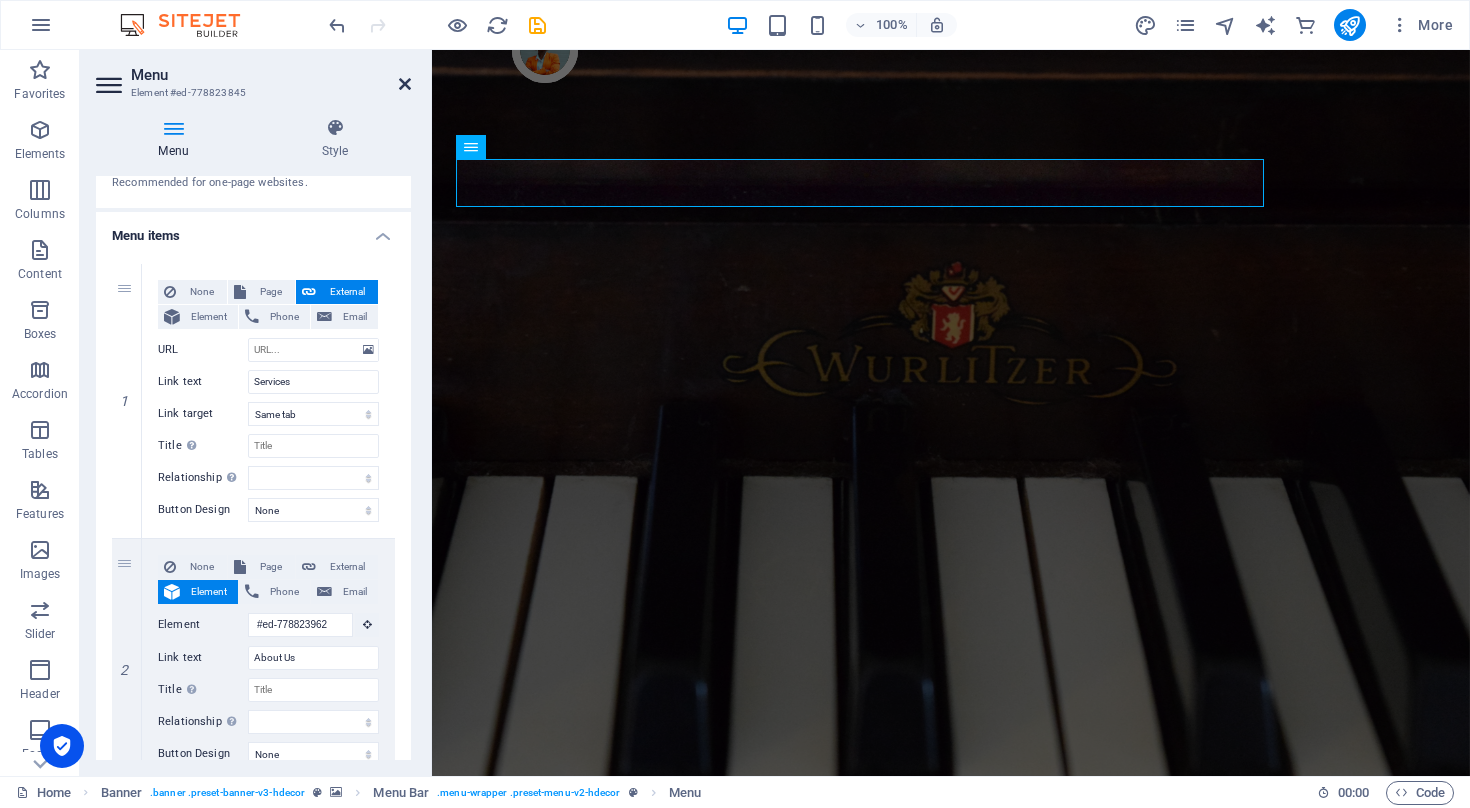 click at bounding box center (405, 84) 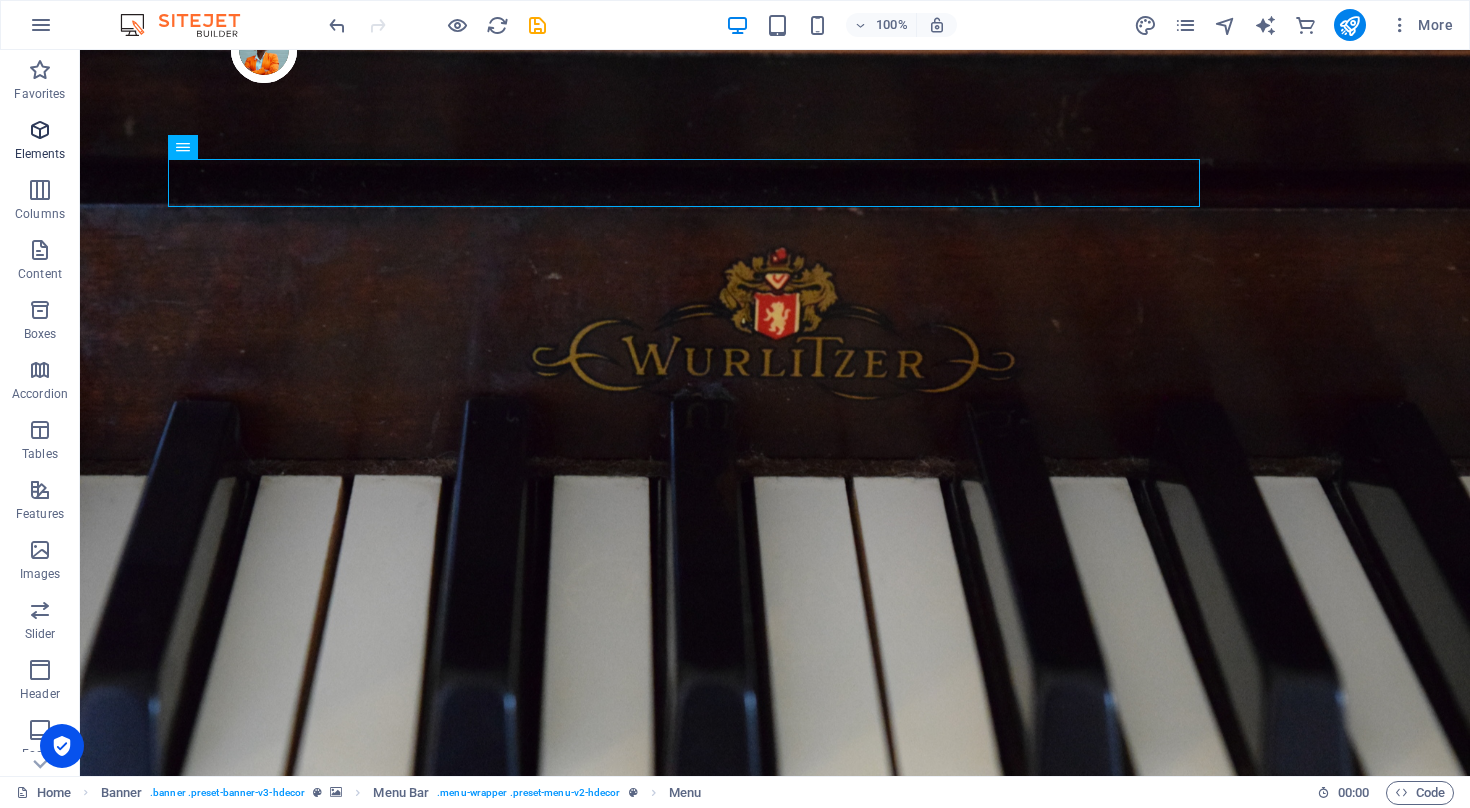 click at bounding box center (40, 130) 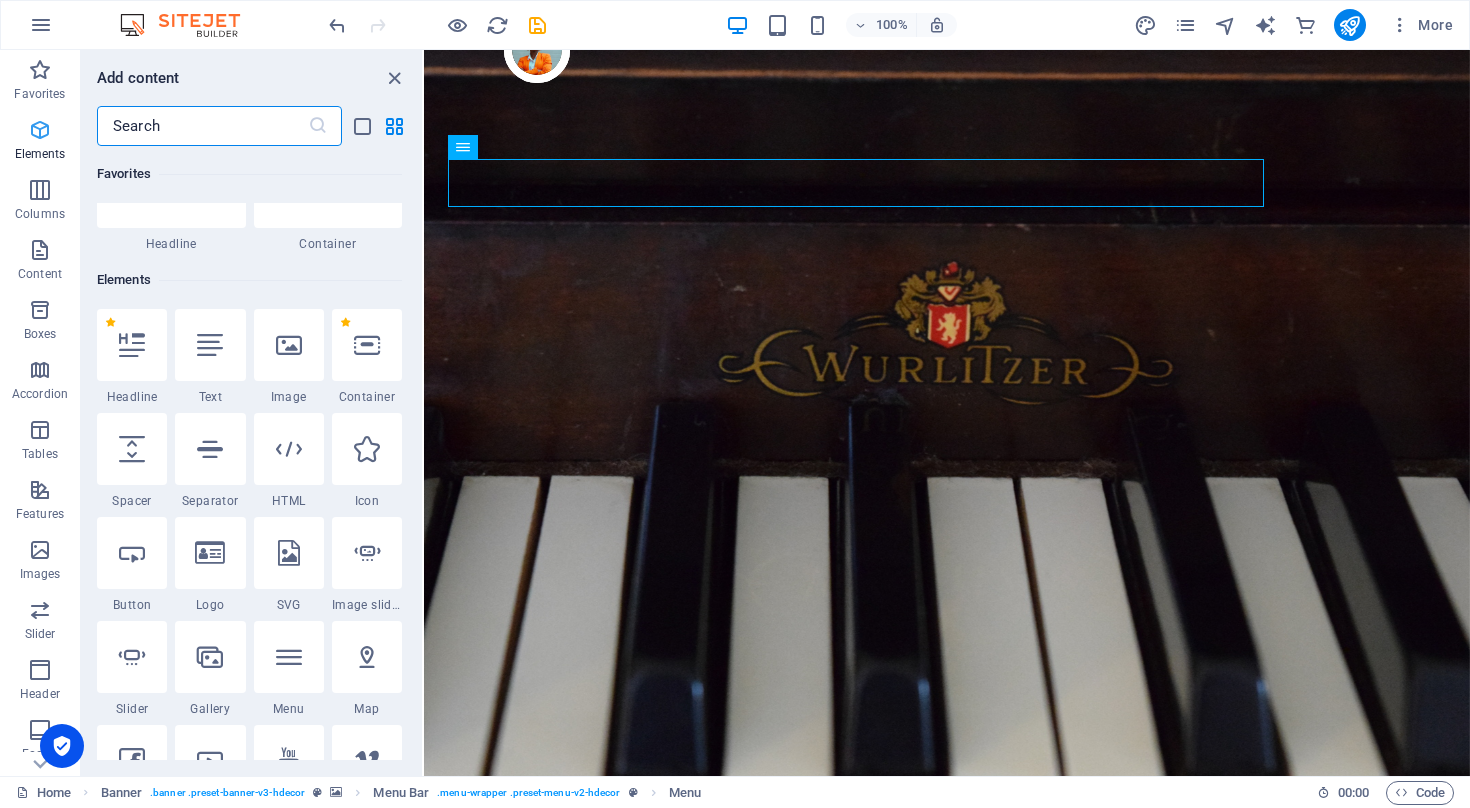 scroll, scrollTop: 213, scrollLeft: 0, axis: vertical 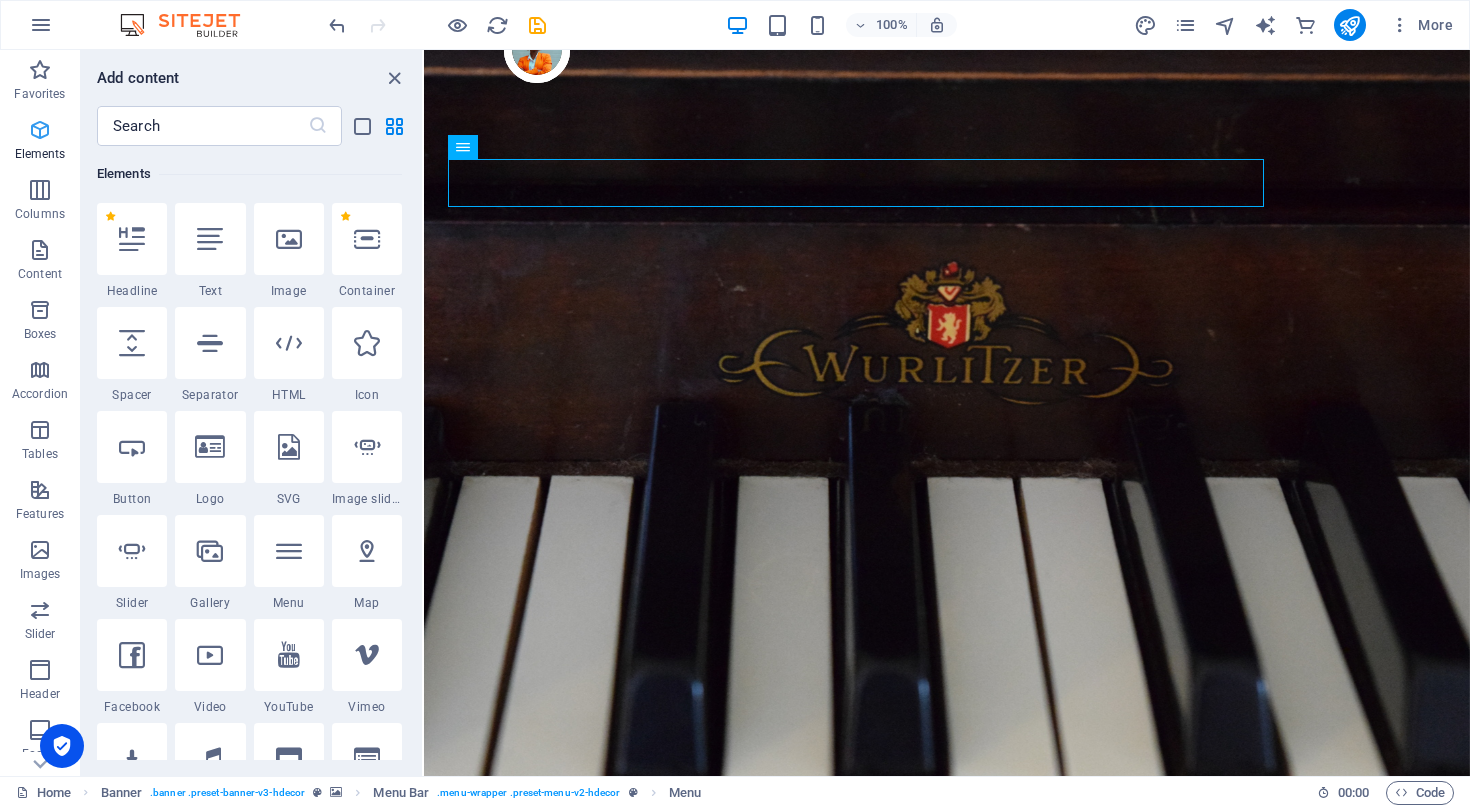 click at bounding box center [40, 130] 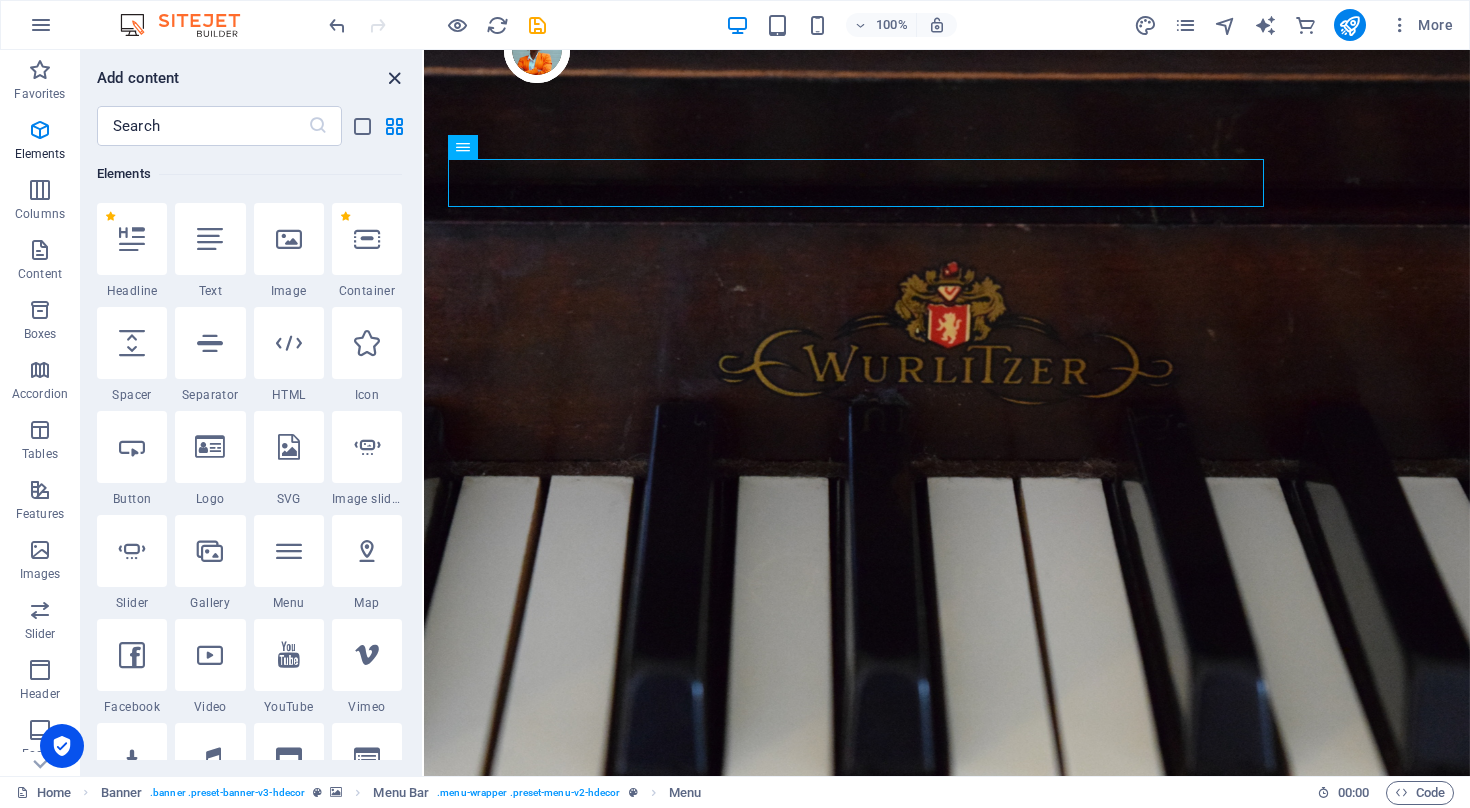 click at bounding box center [394, 78] 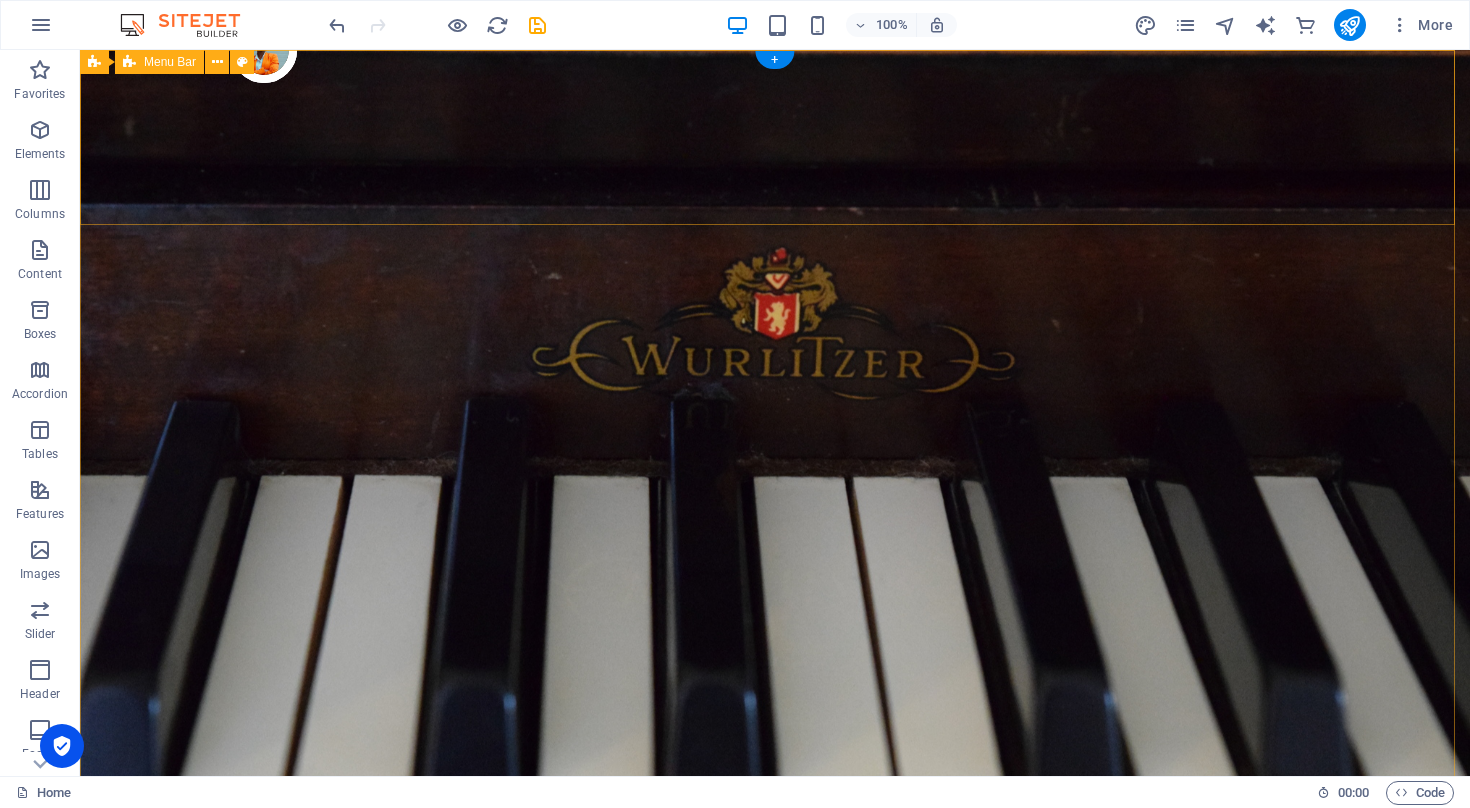 scroll, scrollTop: 0, scrollLeft: 0, axis: both 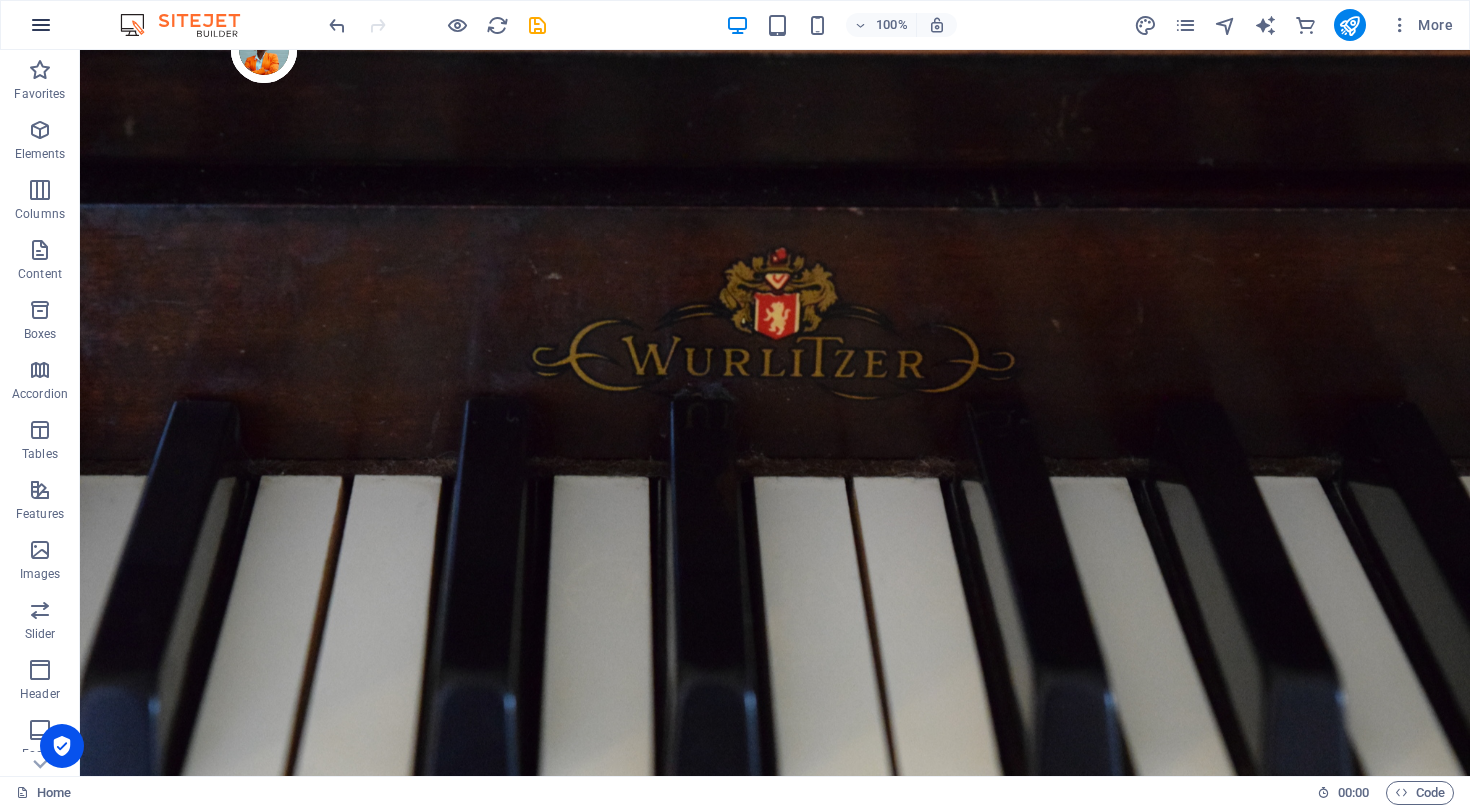 click at bounding box center [41, 25] 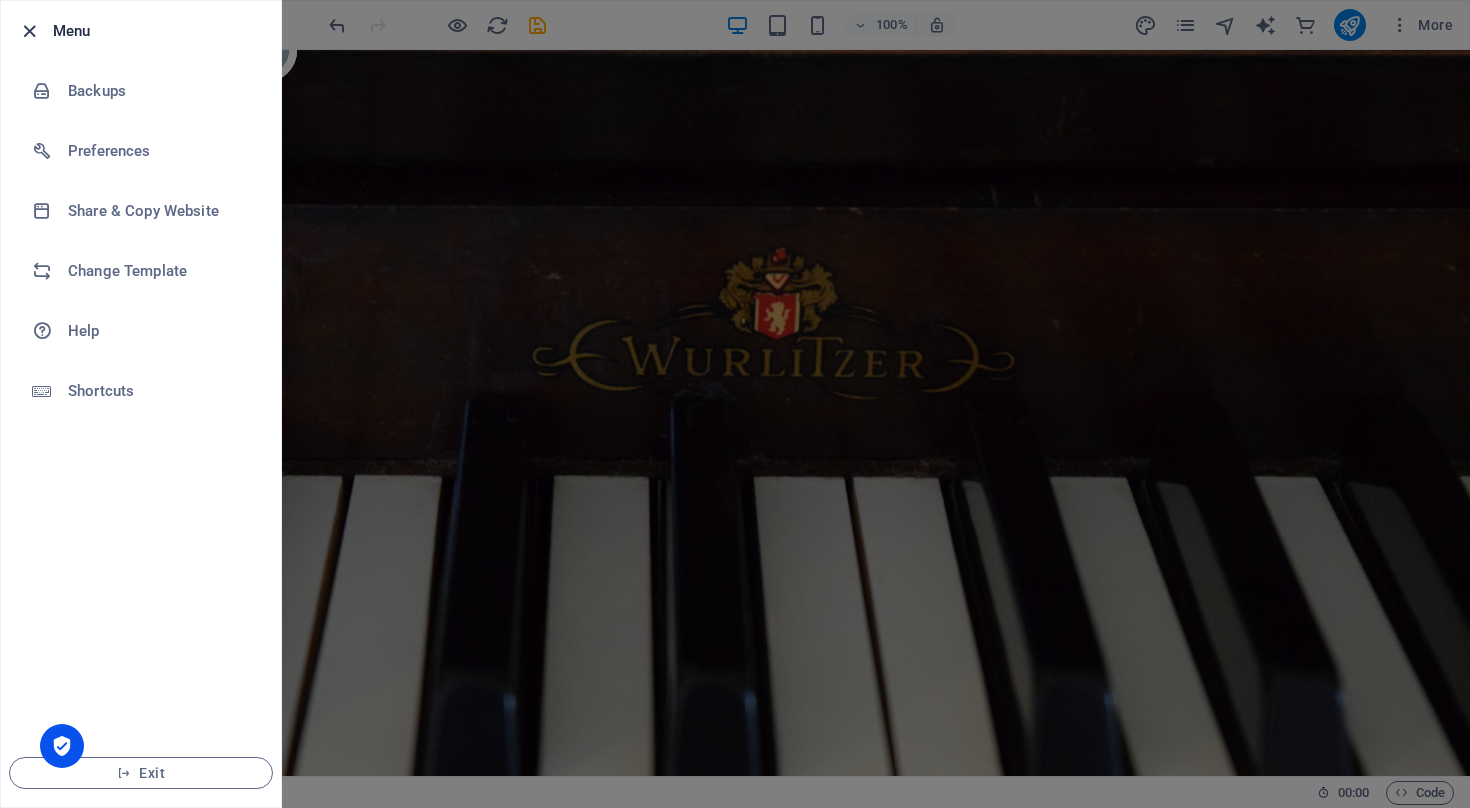 click at bounding box center [29, 31] 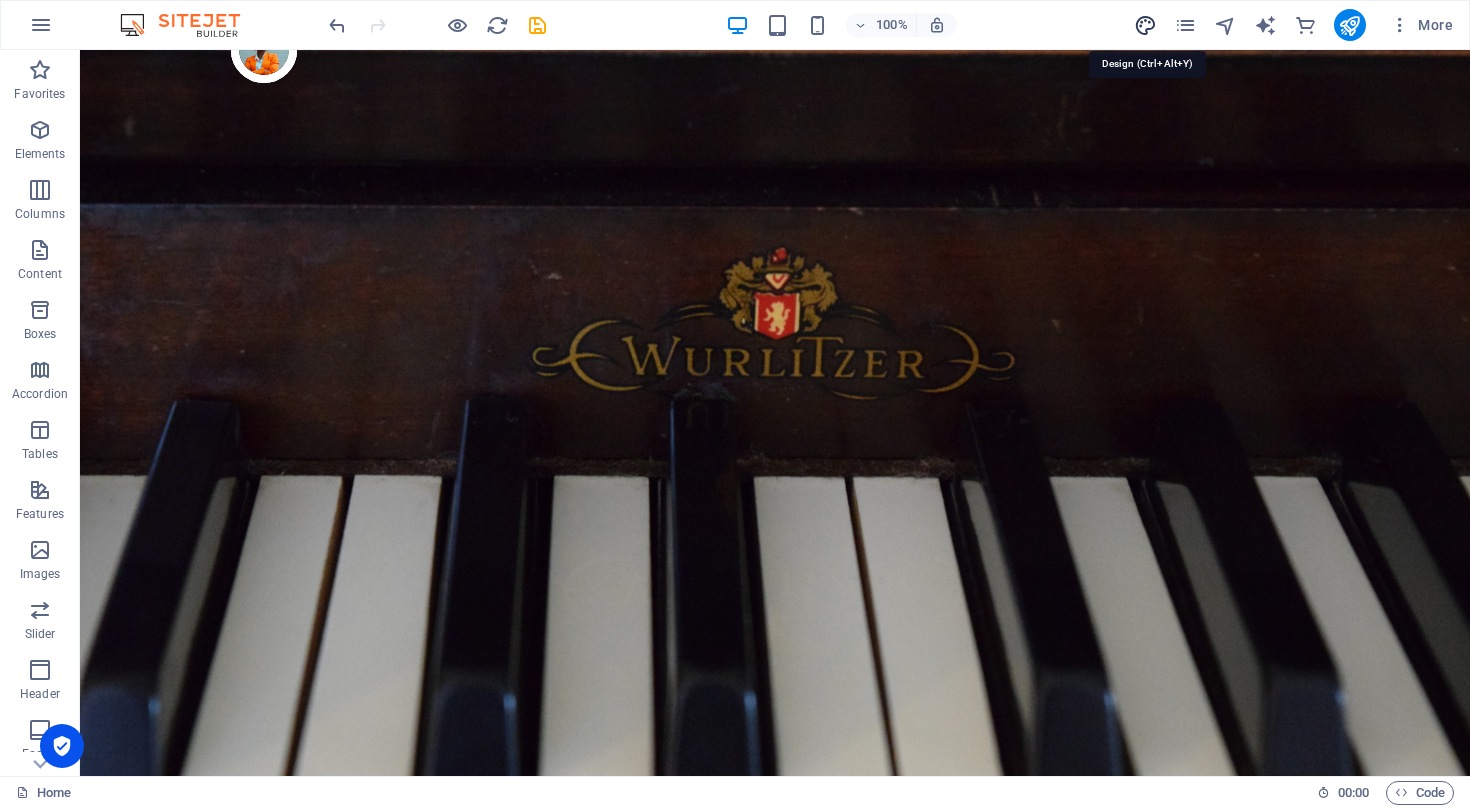 click at bounding box center (1145, 25) 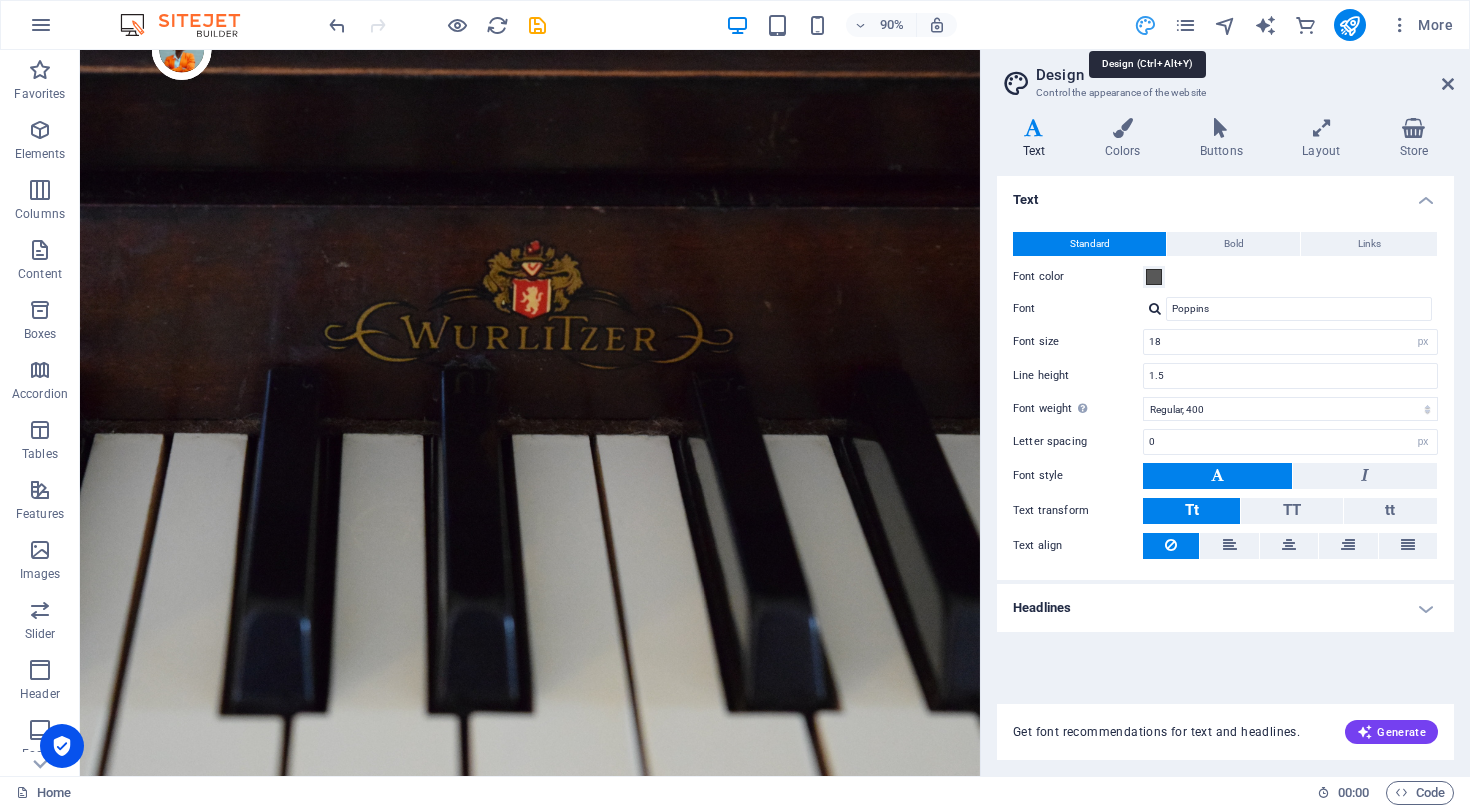 click at bounding box center (1145, 25) 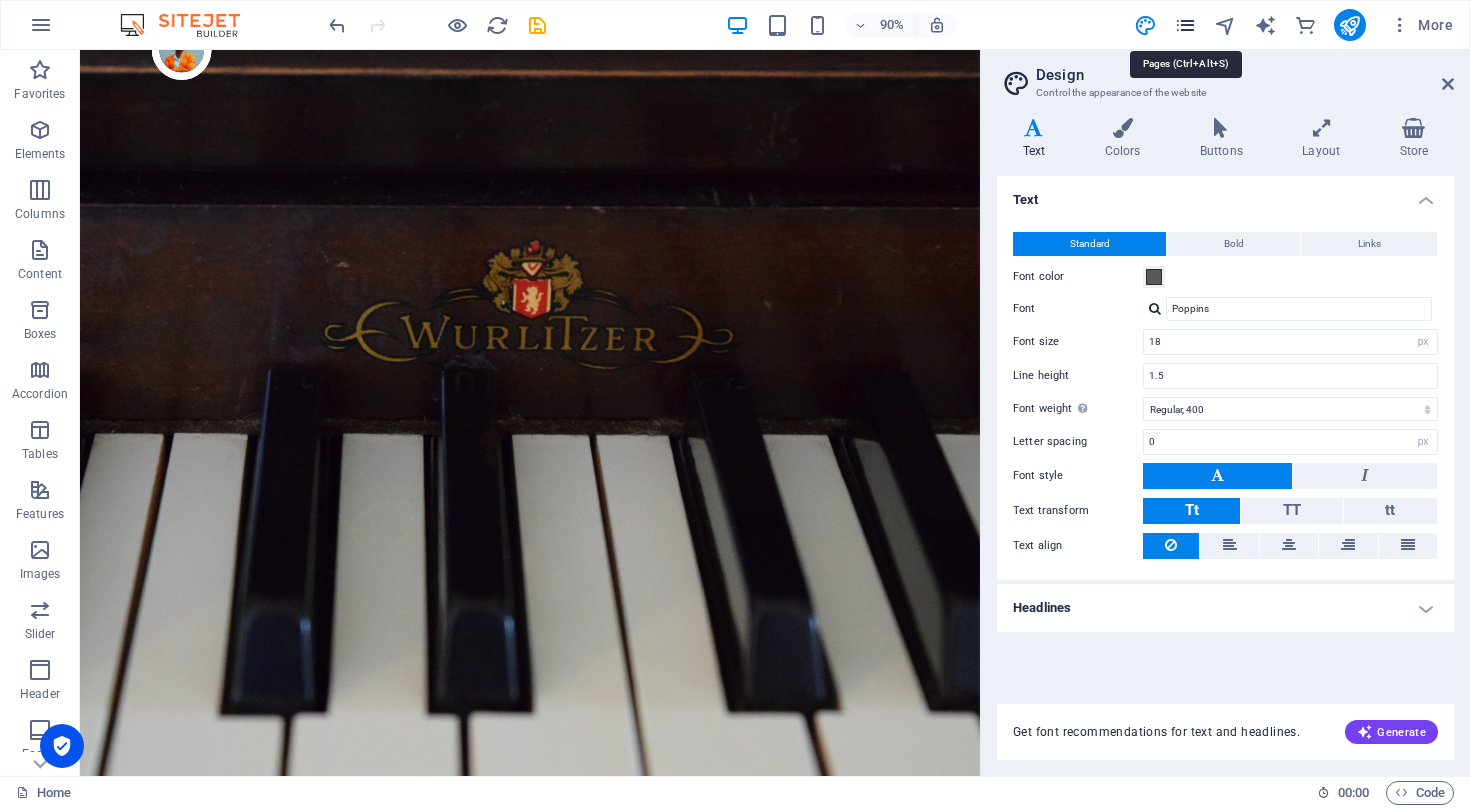 click at bounding box center (1185, 25) 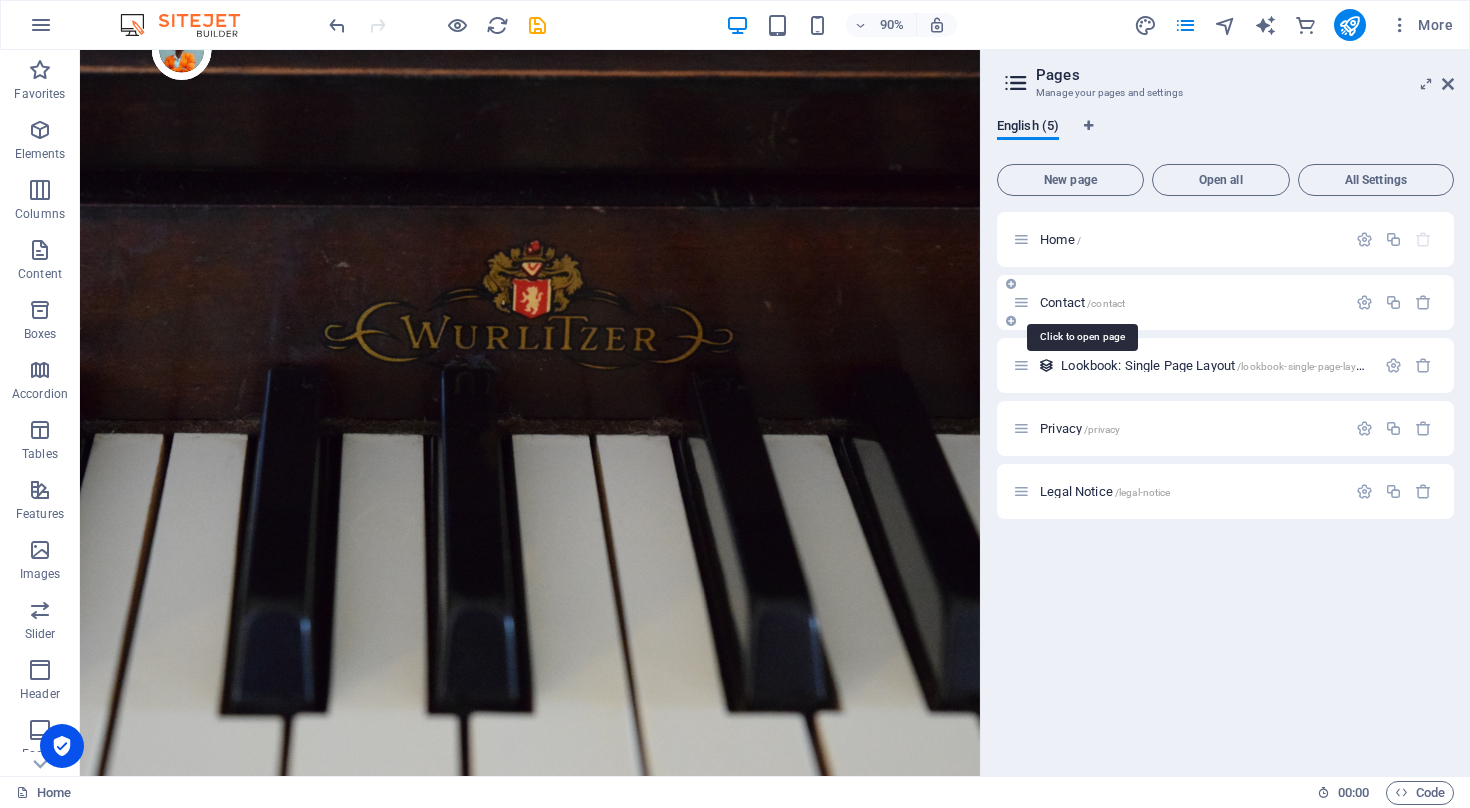 click on "/contact" at bounding box center (1106, 303) 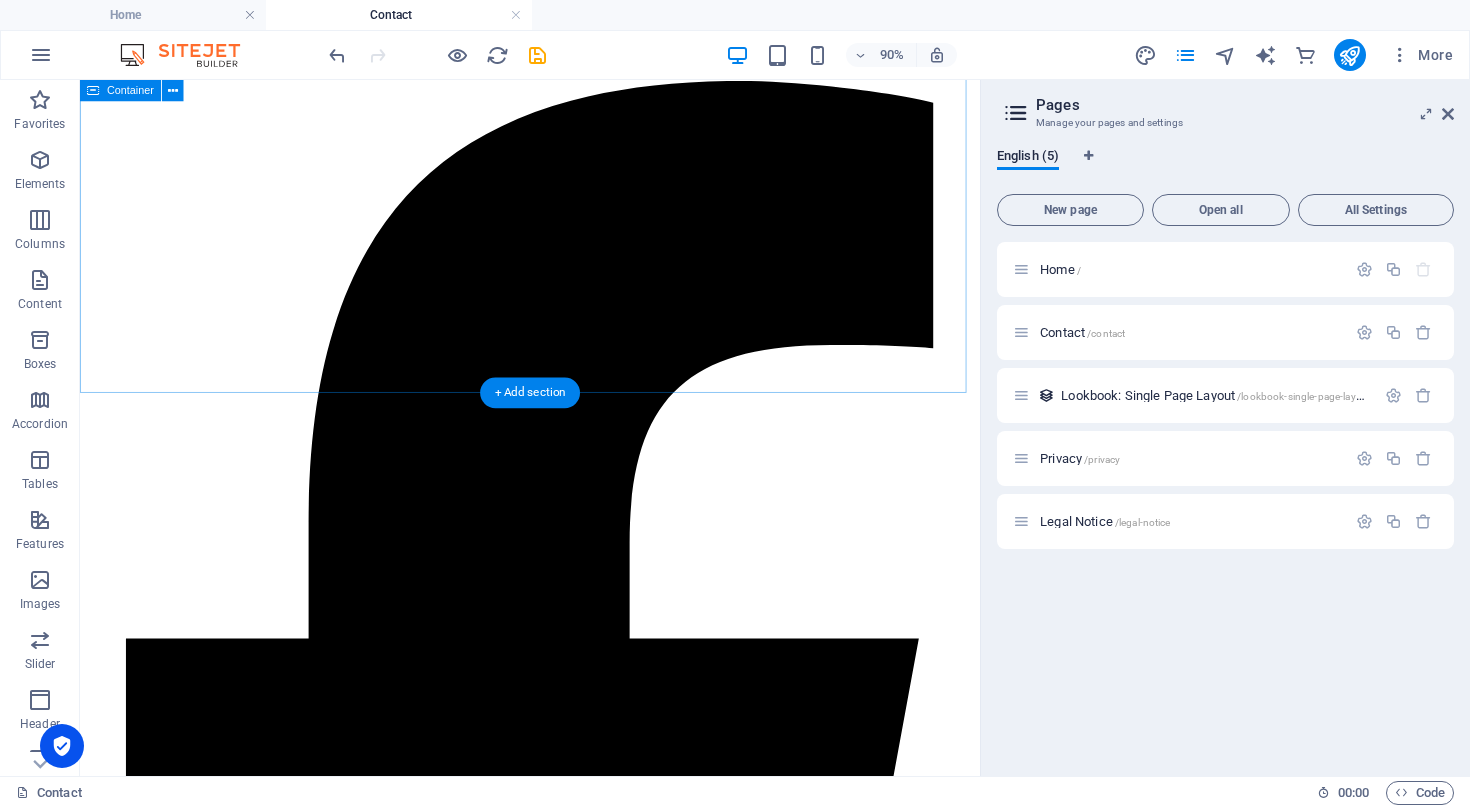 scroll, scrollTop: 2069, scrollLeft: 0, axis: vertical 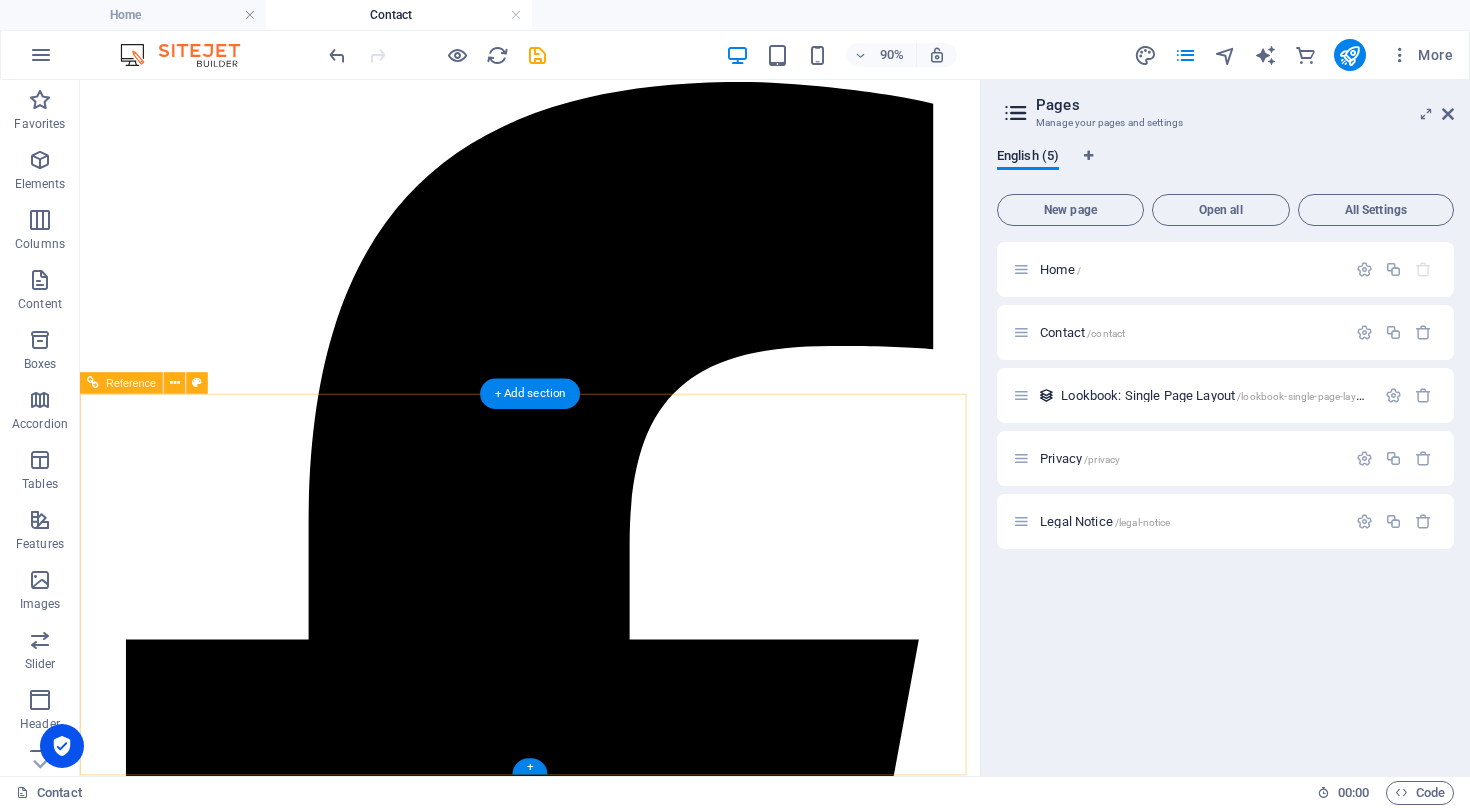 click on "Uas molestias excepturi sint occaecati cupiditate non provident, similique sunt qui officia Quick Links Products About Us Stores Follow Us Facebook Twitter Instagram   Individual  2024 Legal Notice Privacy Policy" at bounding box center (580, 1951) 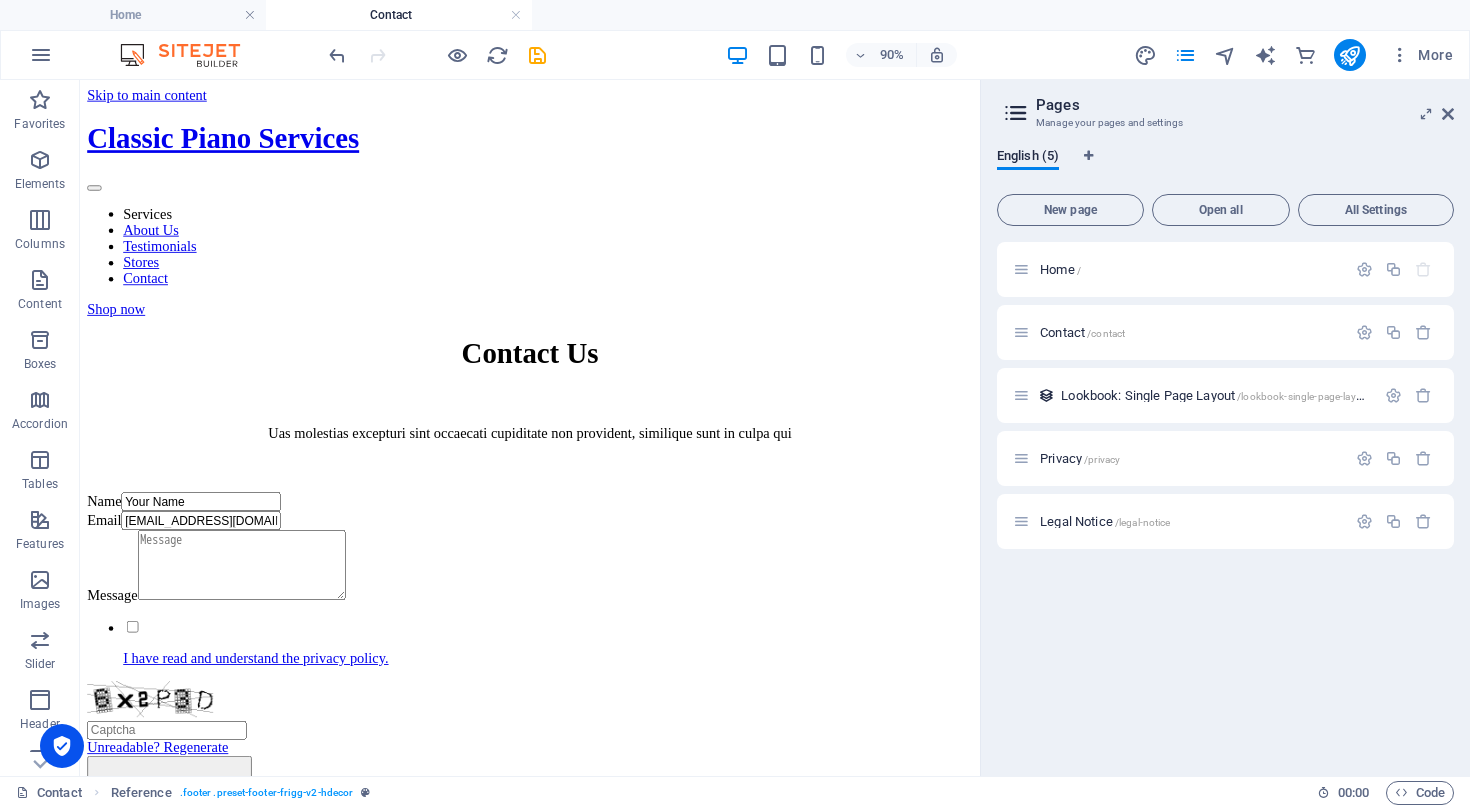 scroll, scrollTop: 0, scrollLeft: 0, axis: both 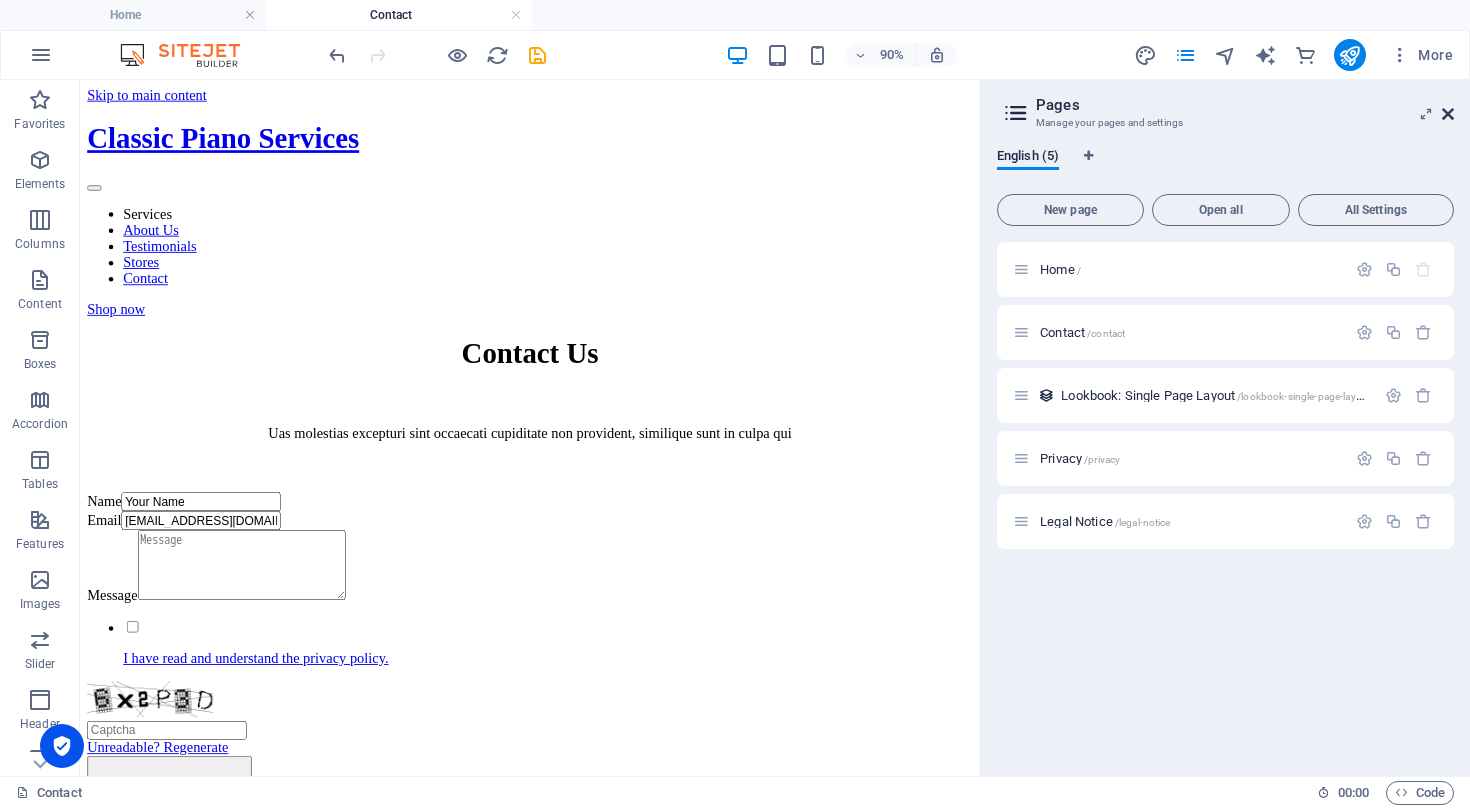 click at bounding box center (1448, 114) 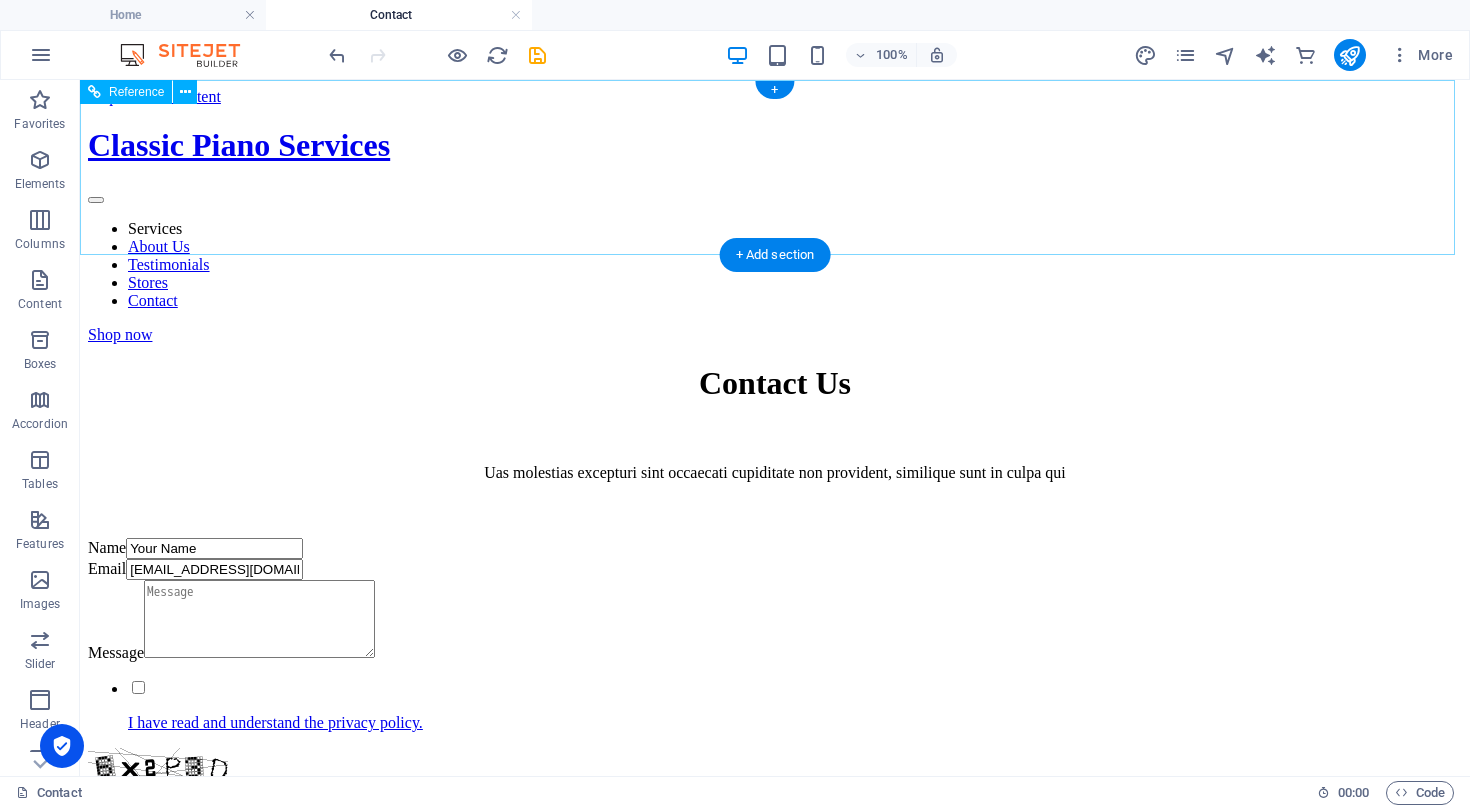 click on "Classic Piano Services" at bounding box center [775, 145] 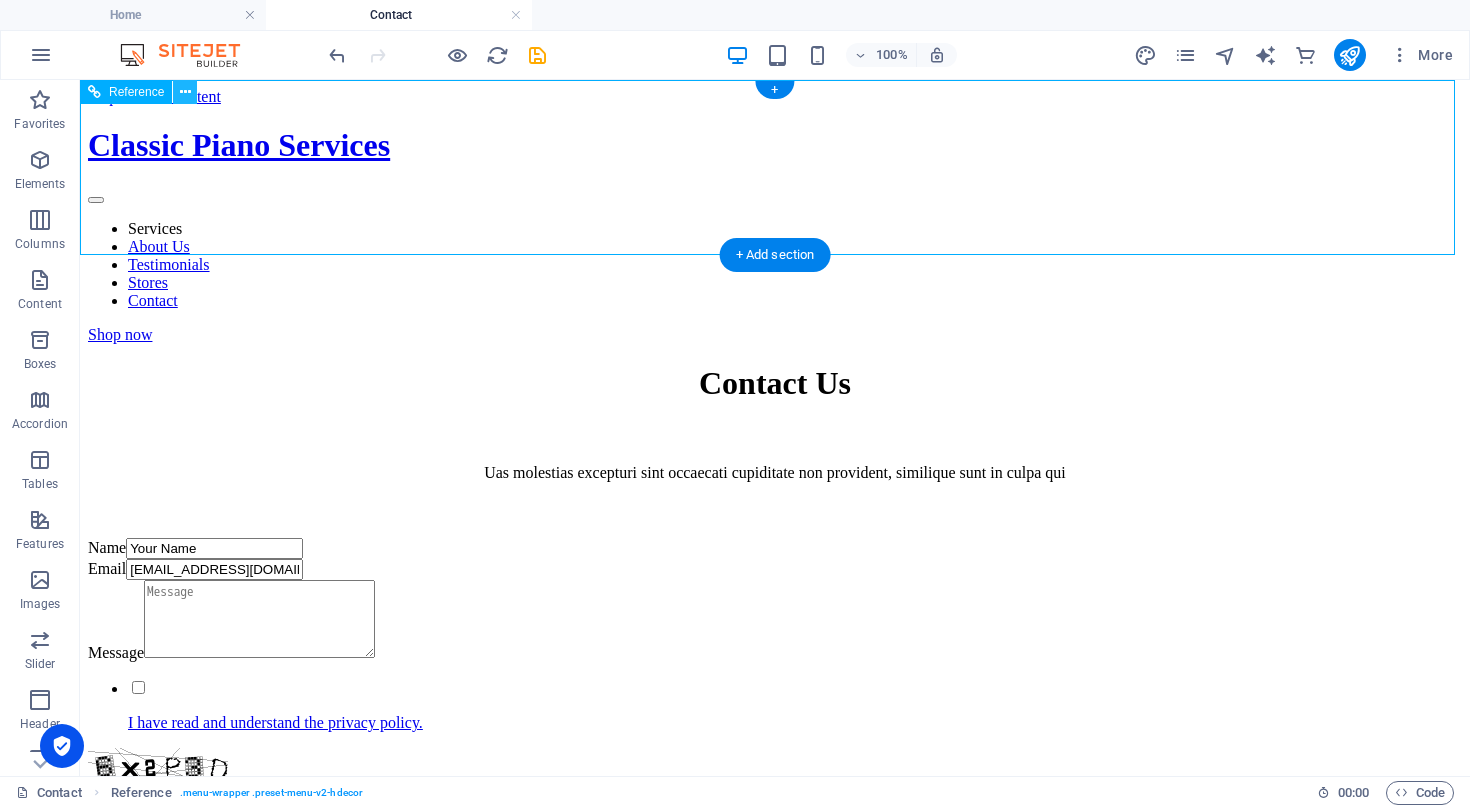 click at bounding box center [185, 92] 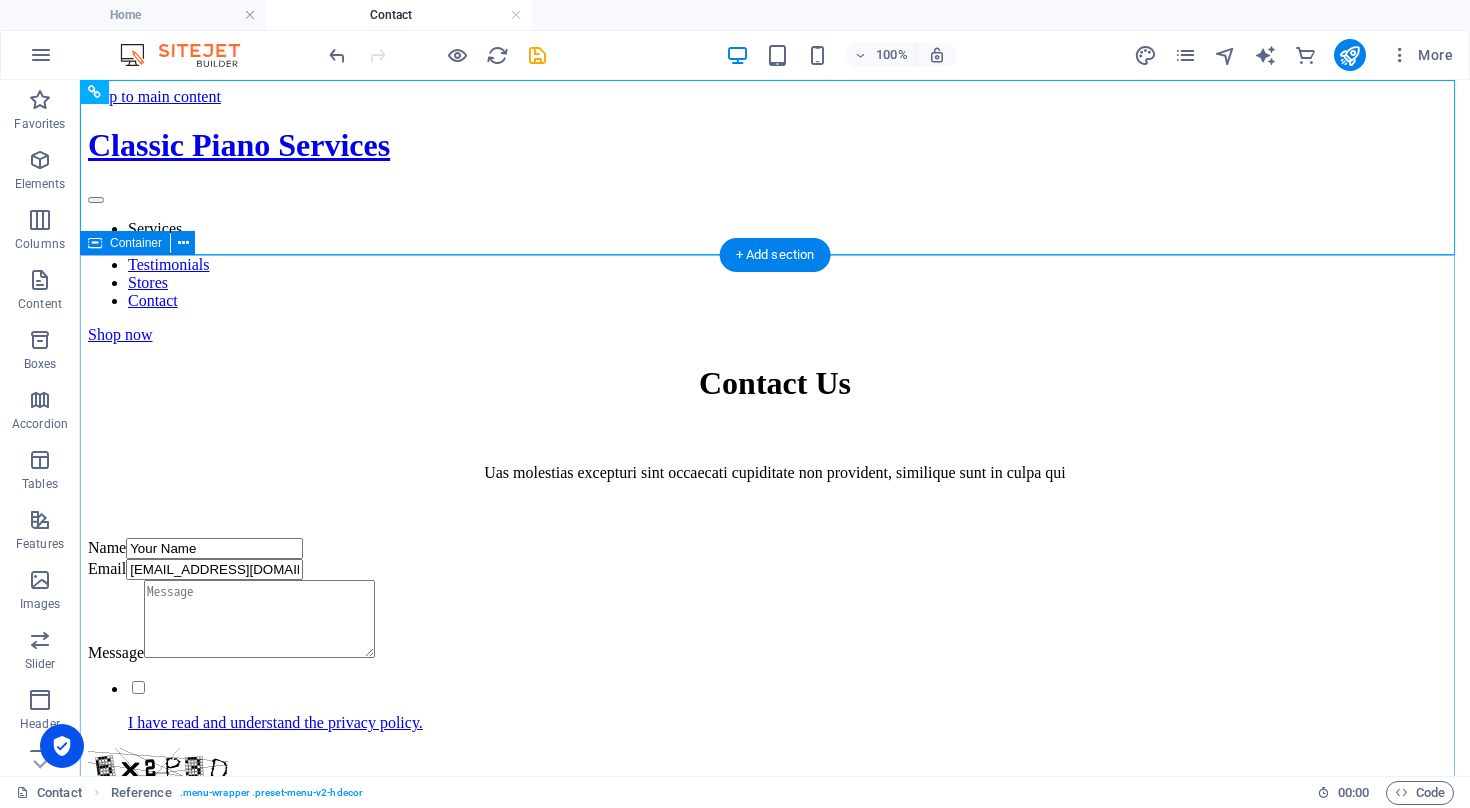 click on "Contact Us Uas molestias excepturi sint occaecati cupiditate non provident, similique sunt in culpa qui Name Your Name Email [EMAIL_ADDRESS][DOMAIN_NAME] Message   I have read and understand the privacy policy. Unreadable? Regenerate Submit message" at bounding box center [775, 625] 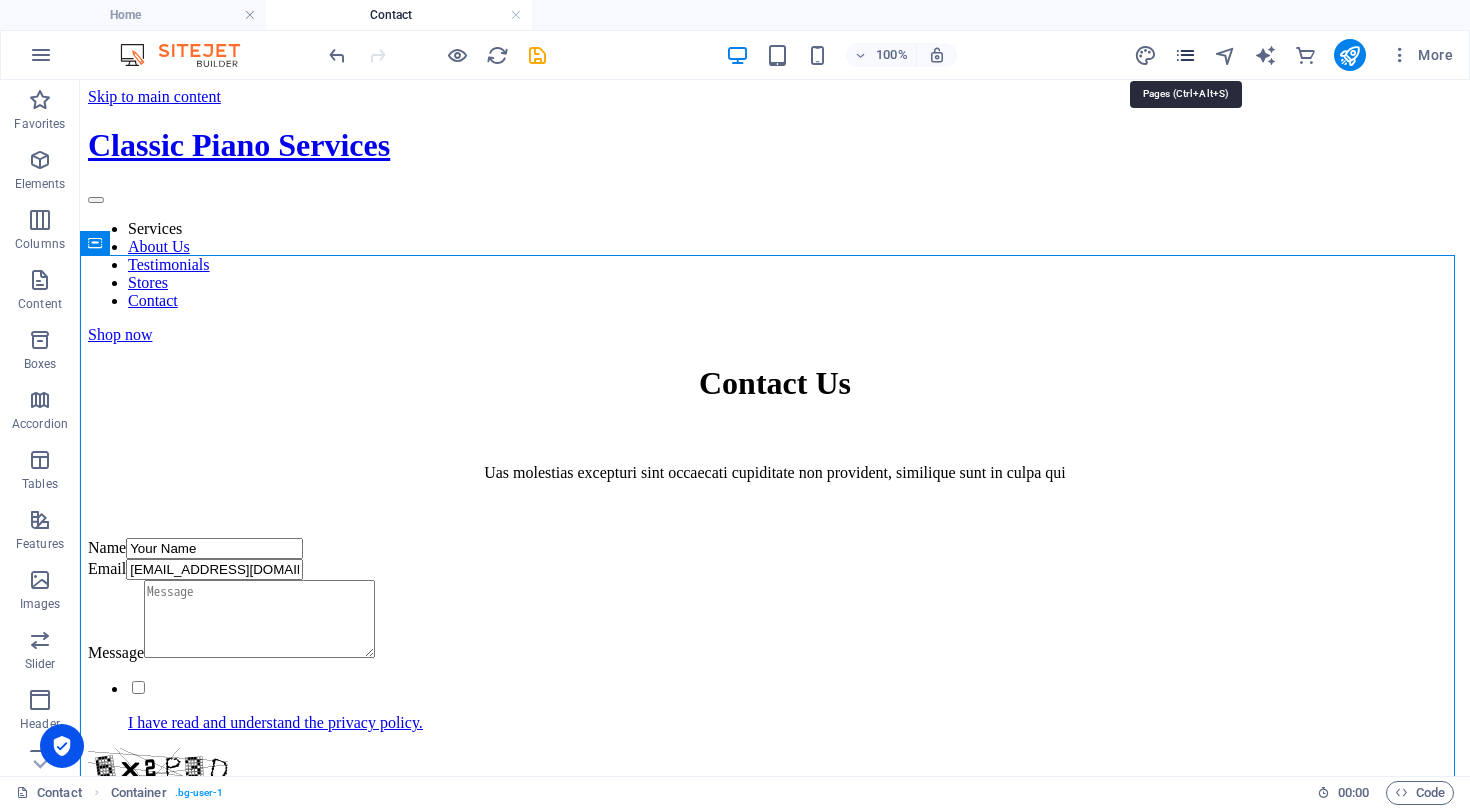 click at bounding box center (1185, 55) 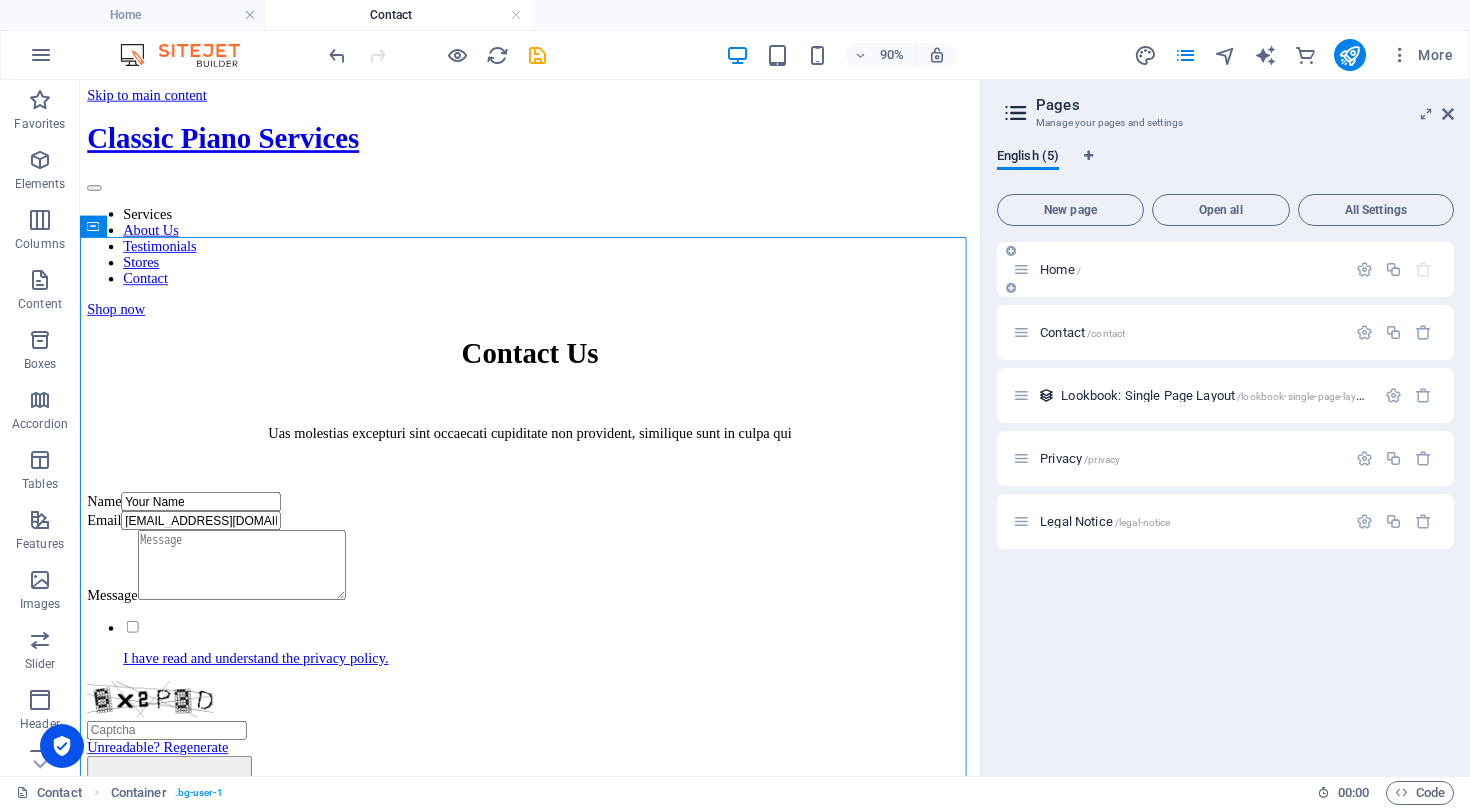click on "Home /" at bounding box center (1179, 269) 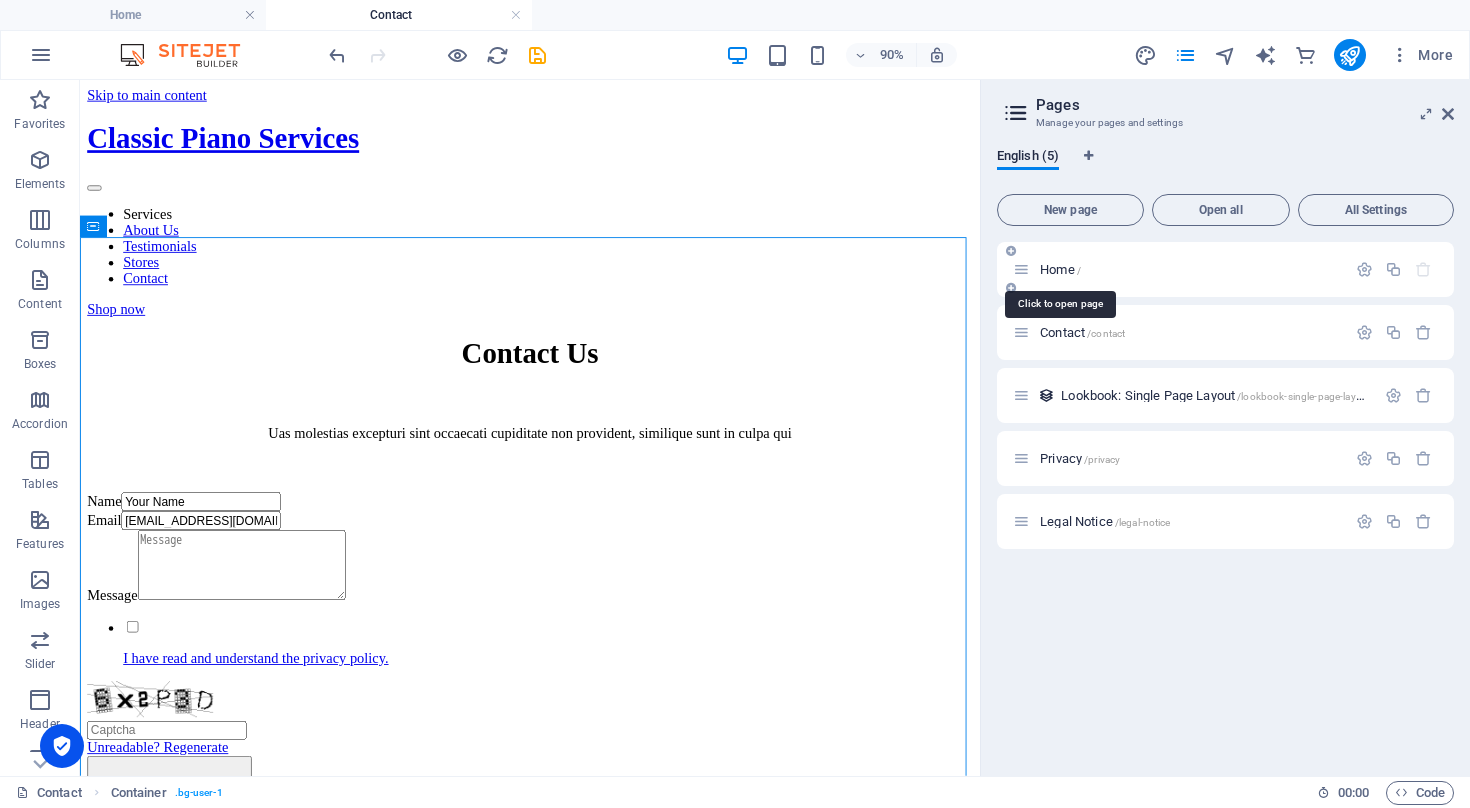 click on "Home /" at bounding box center (1060, 269) 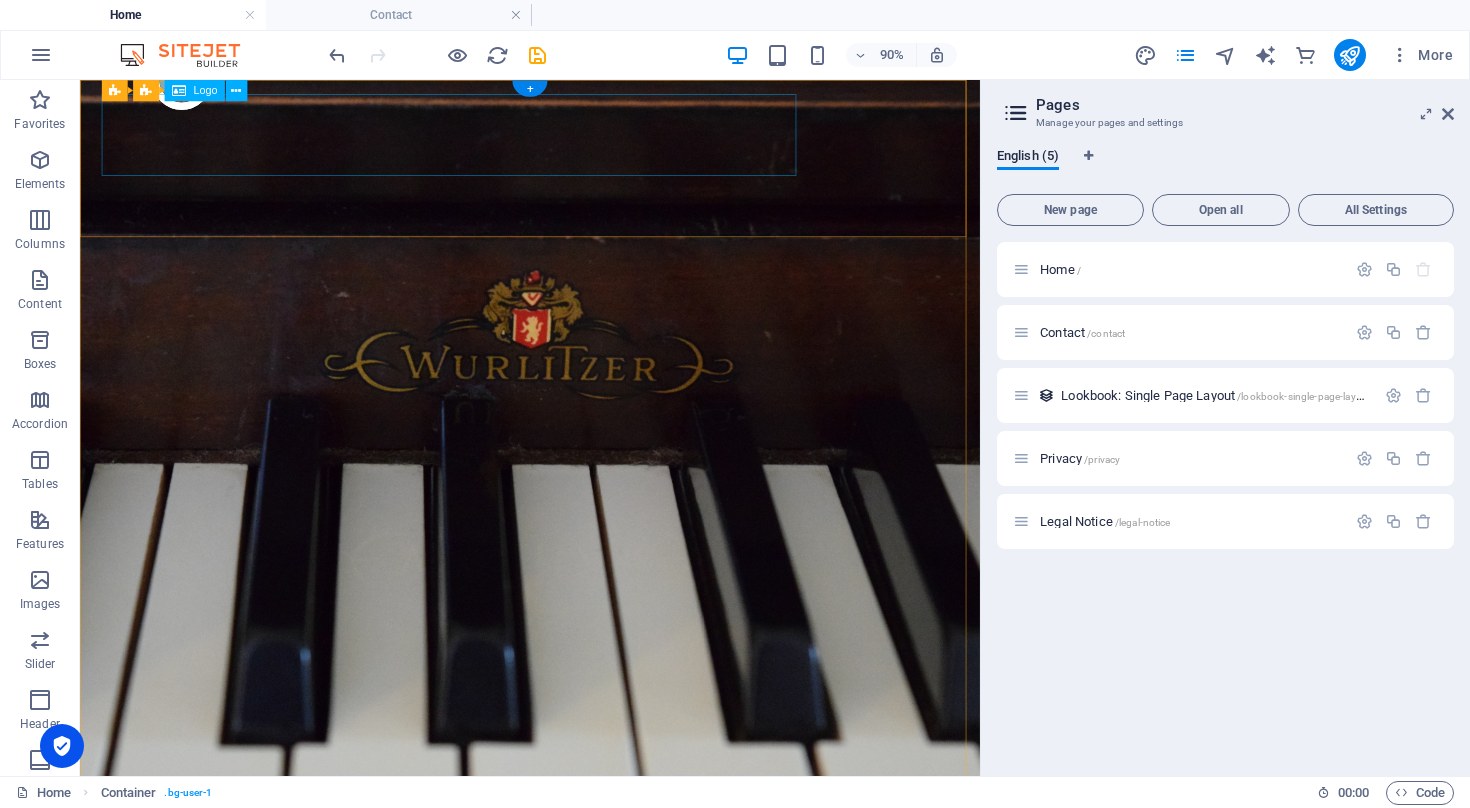 click on "Classic Piano Services" at bounding box center (580, 1013) 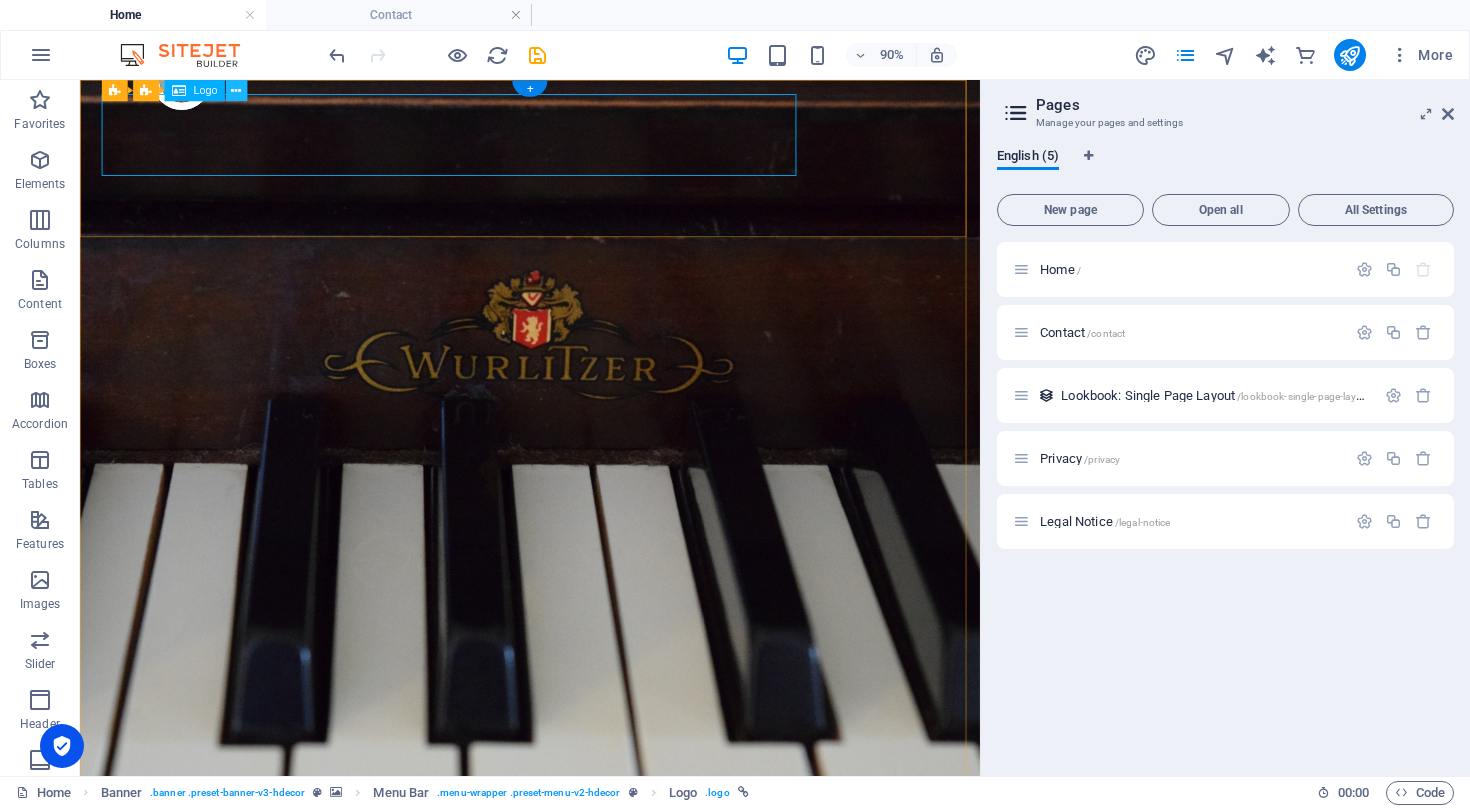 click at bounding box center (236, 90) 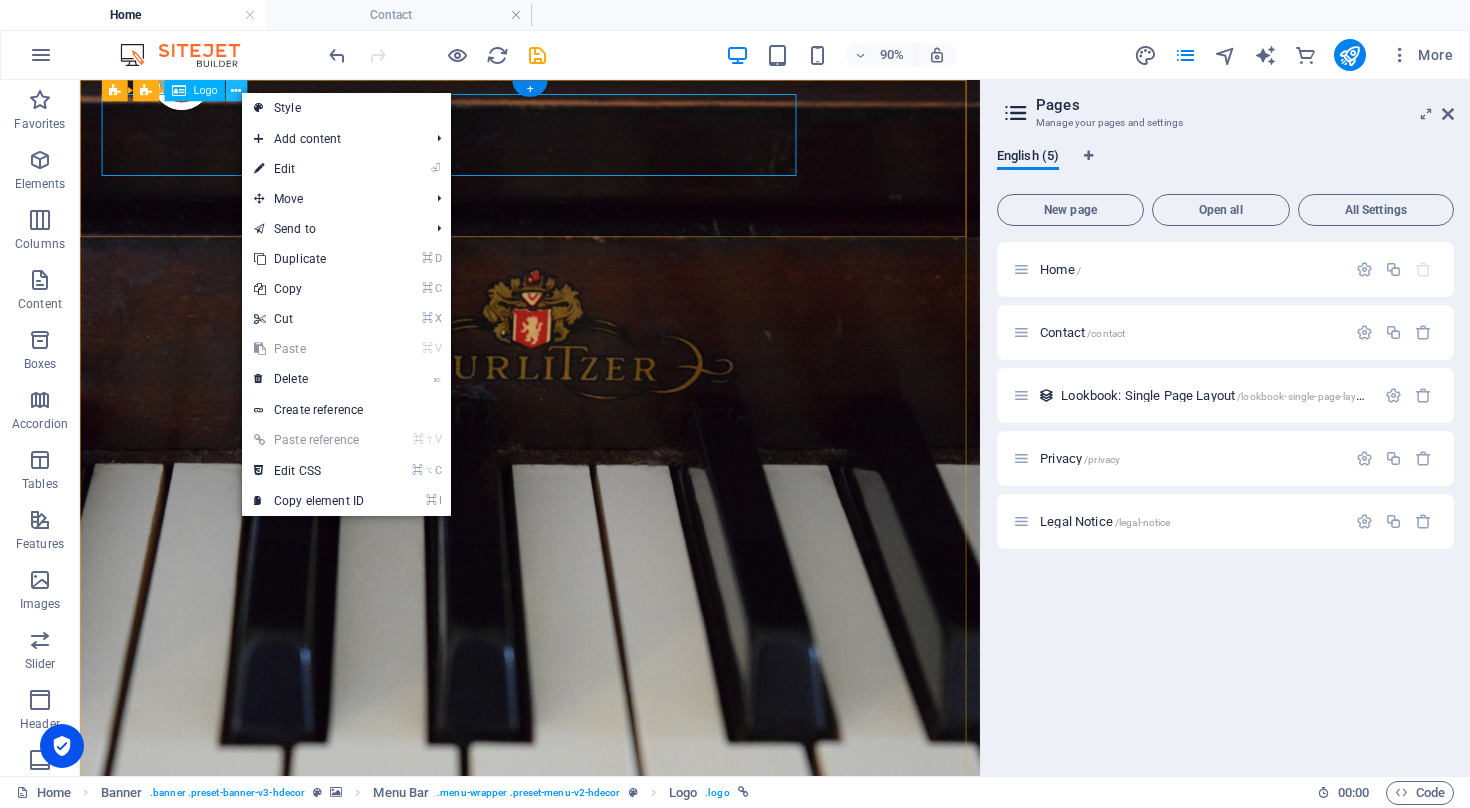 click at bounding box center [236, 90] 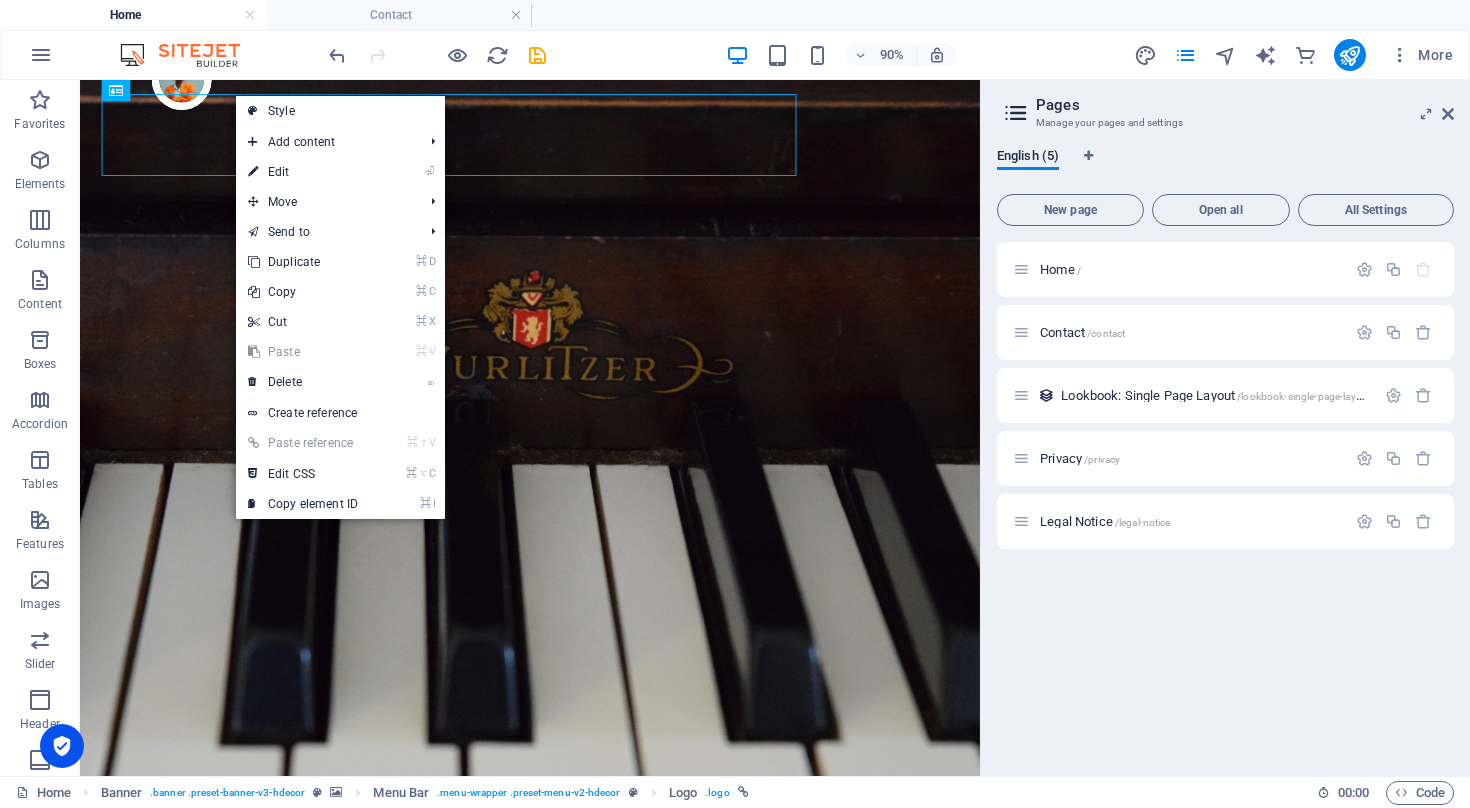 click on "Pages" at bounding box center (1245, 105) 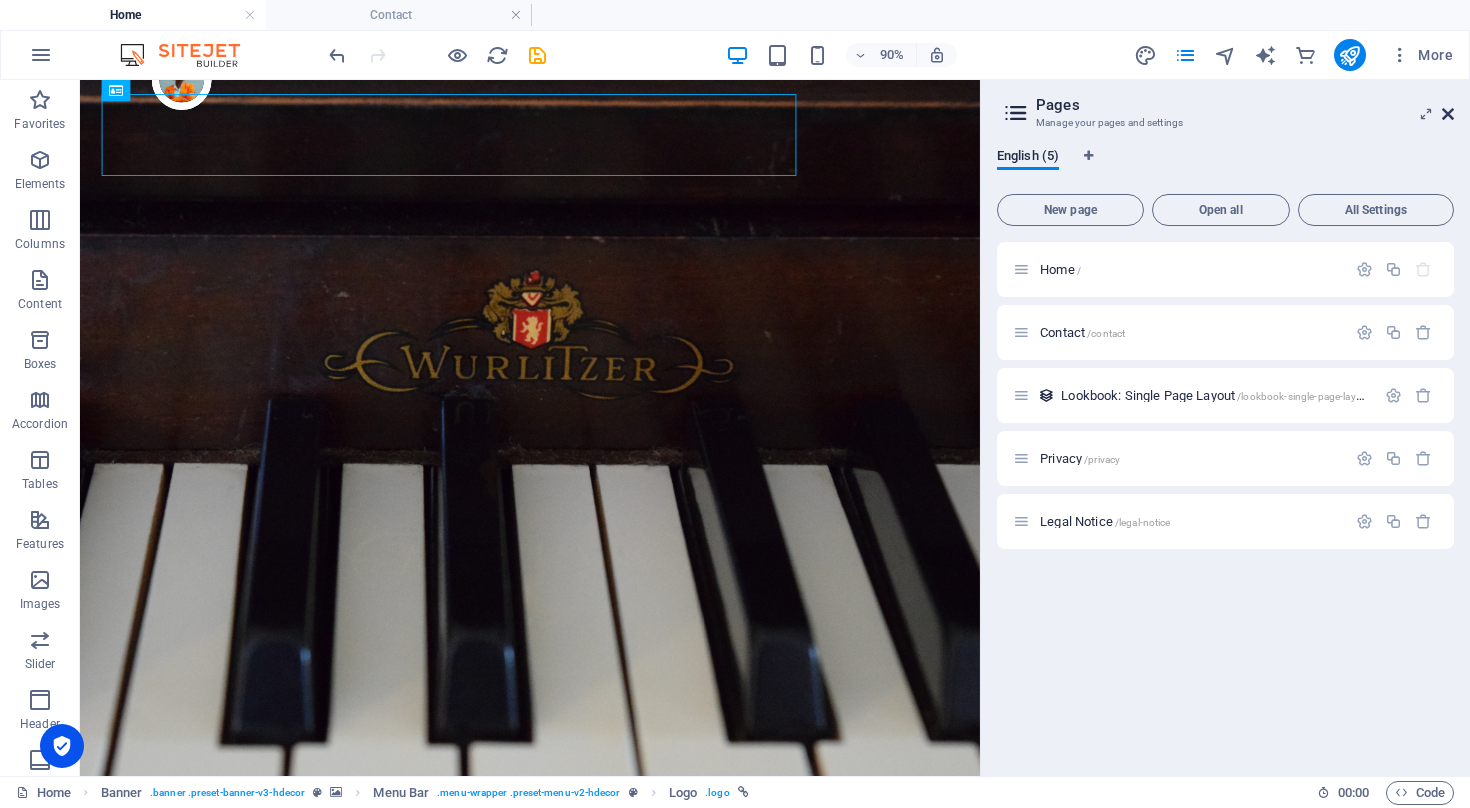 click at bounding box center (1448, 114) 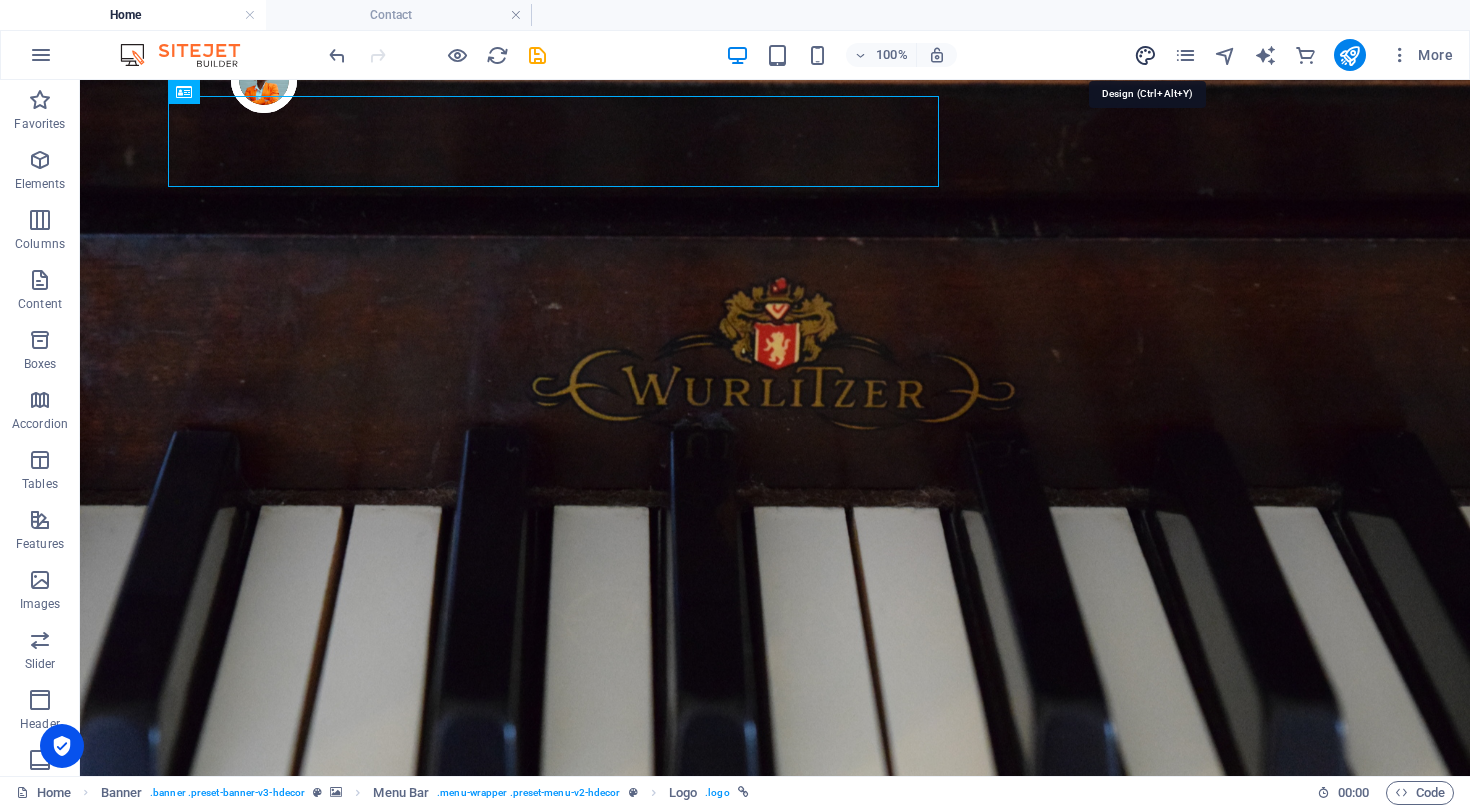 click at bounding box center (1145, 55) 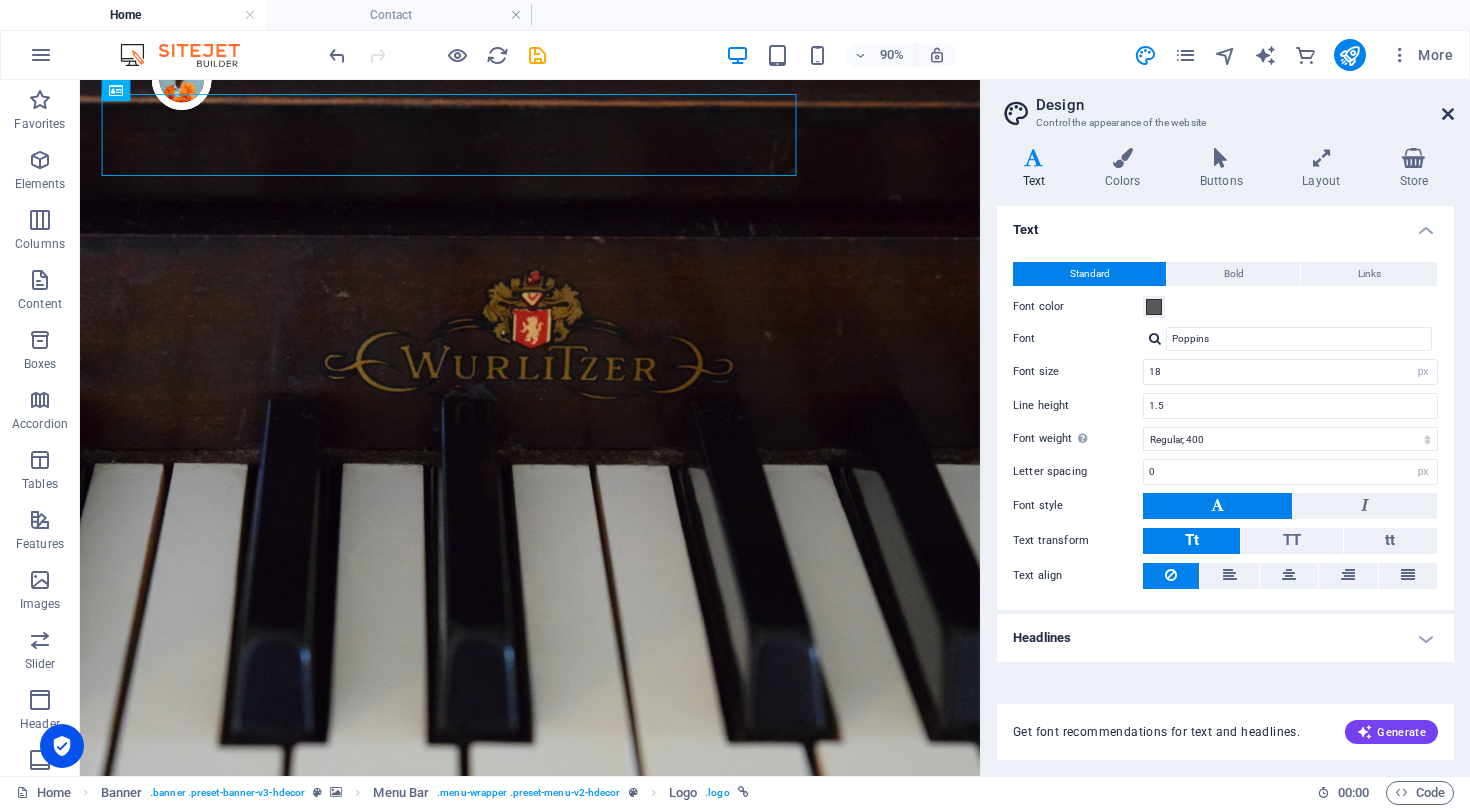 click at bounding box center [1448, 114] 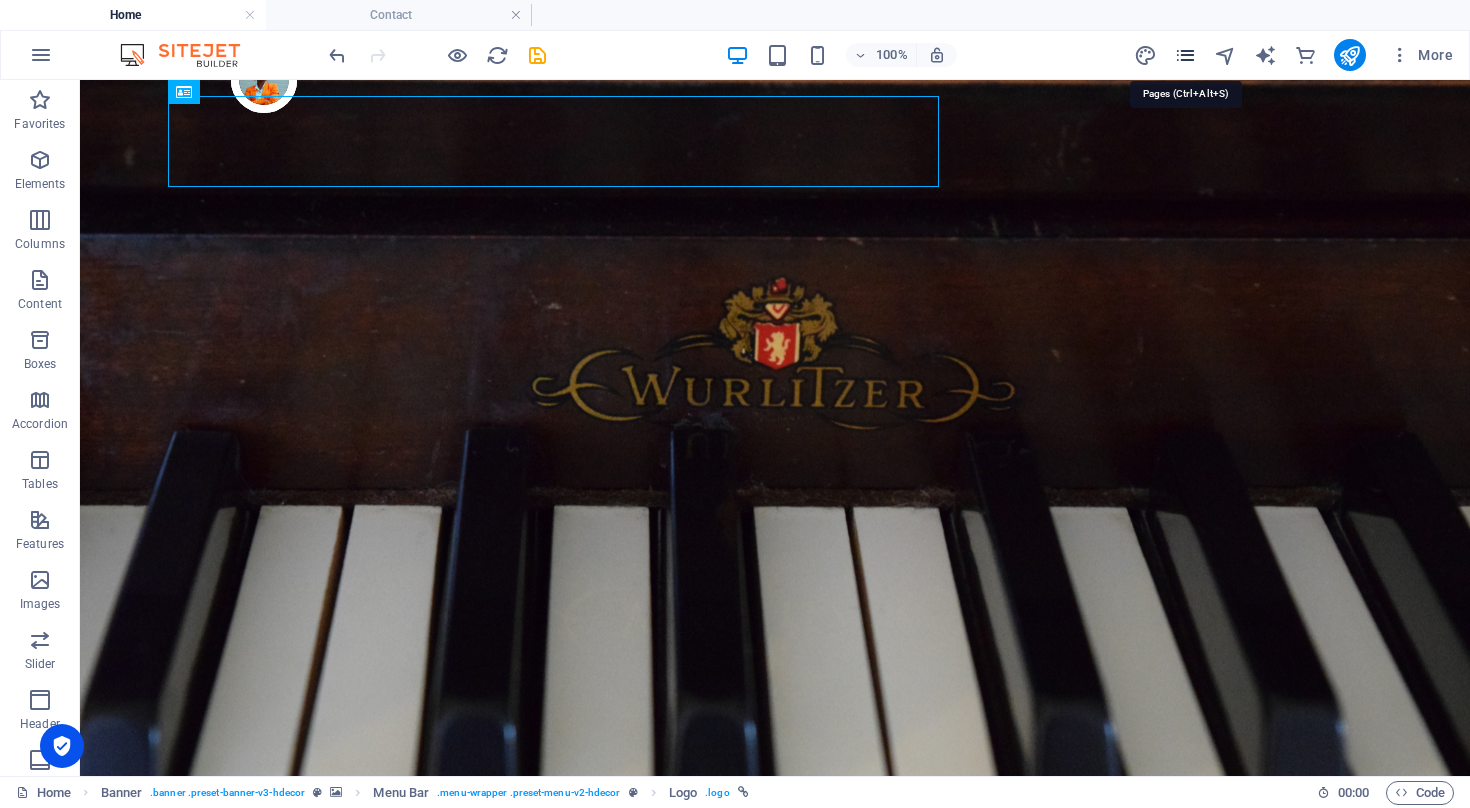 click at bounding box center (1185, 55) 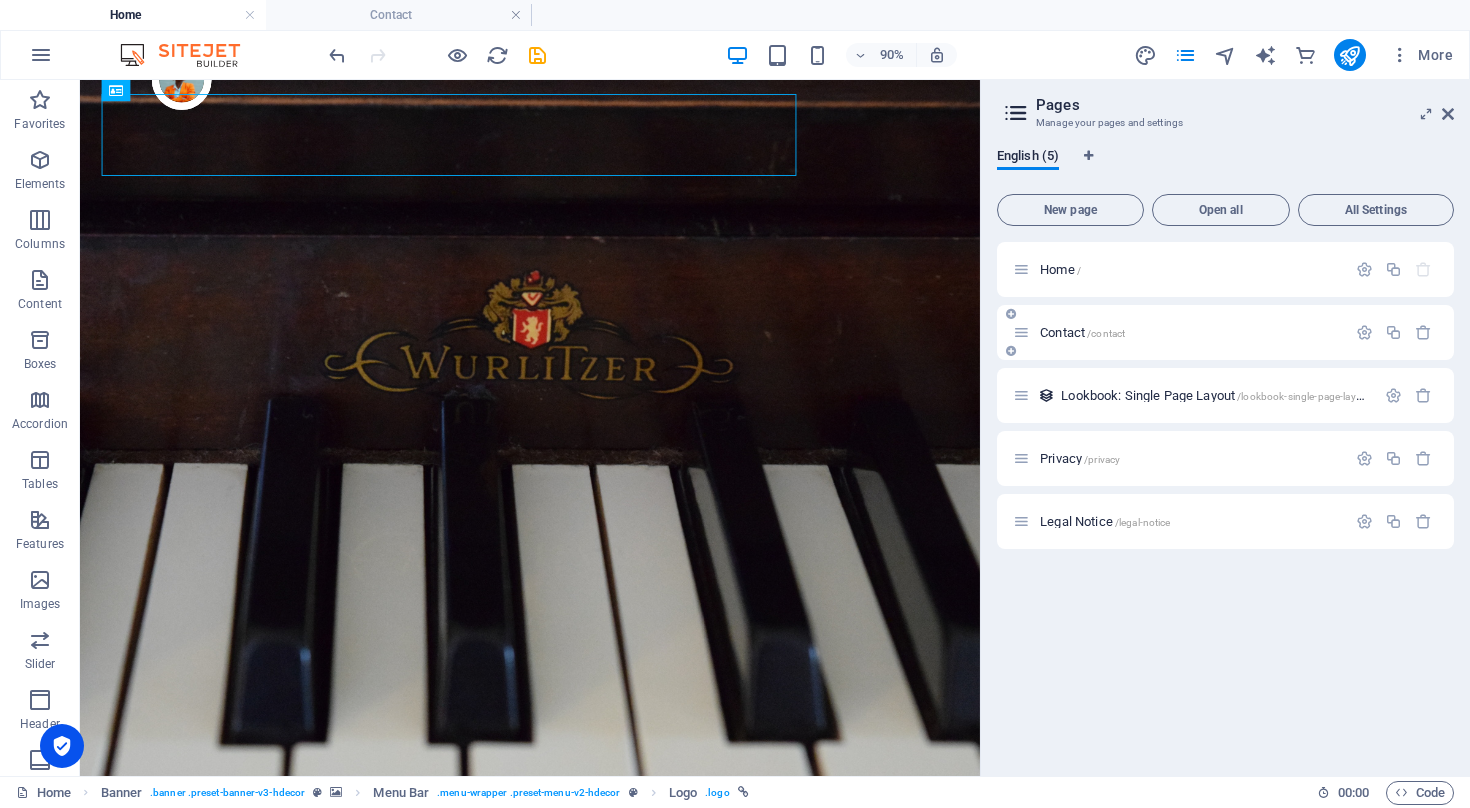 click on "Contact /contact" at bounding box center (1082, 332) 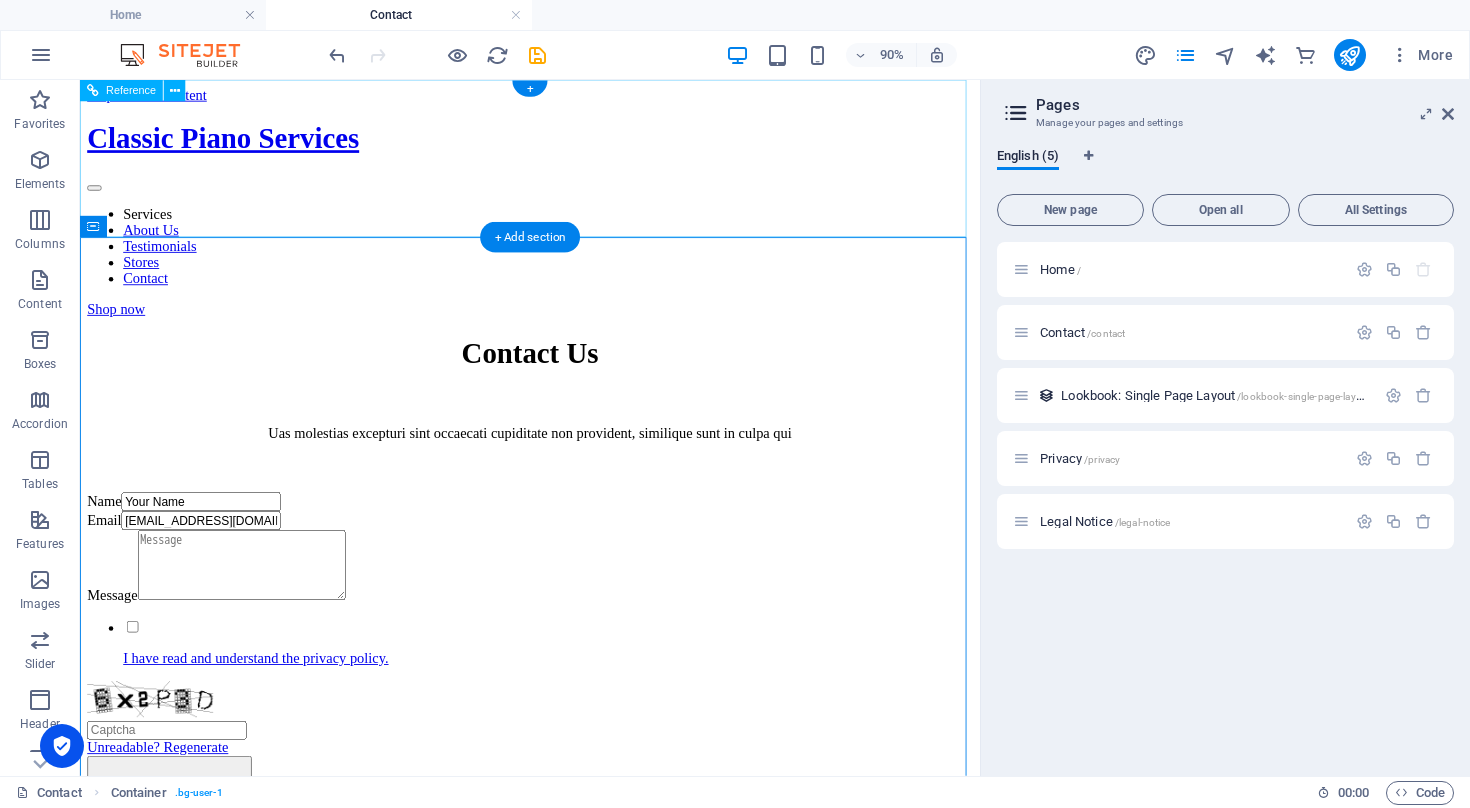 click on "Classic Piano Services" at bounding box center [580, 145] 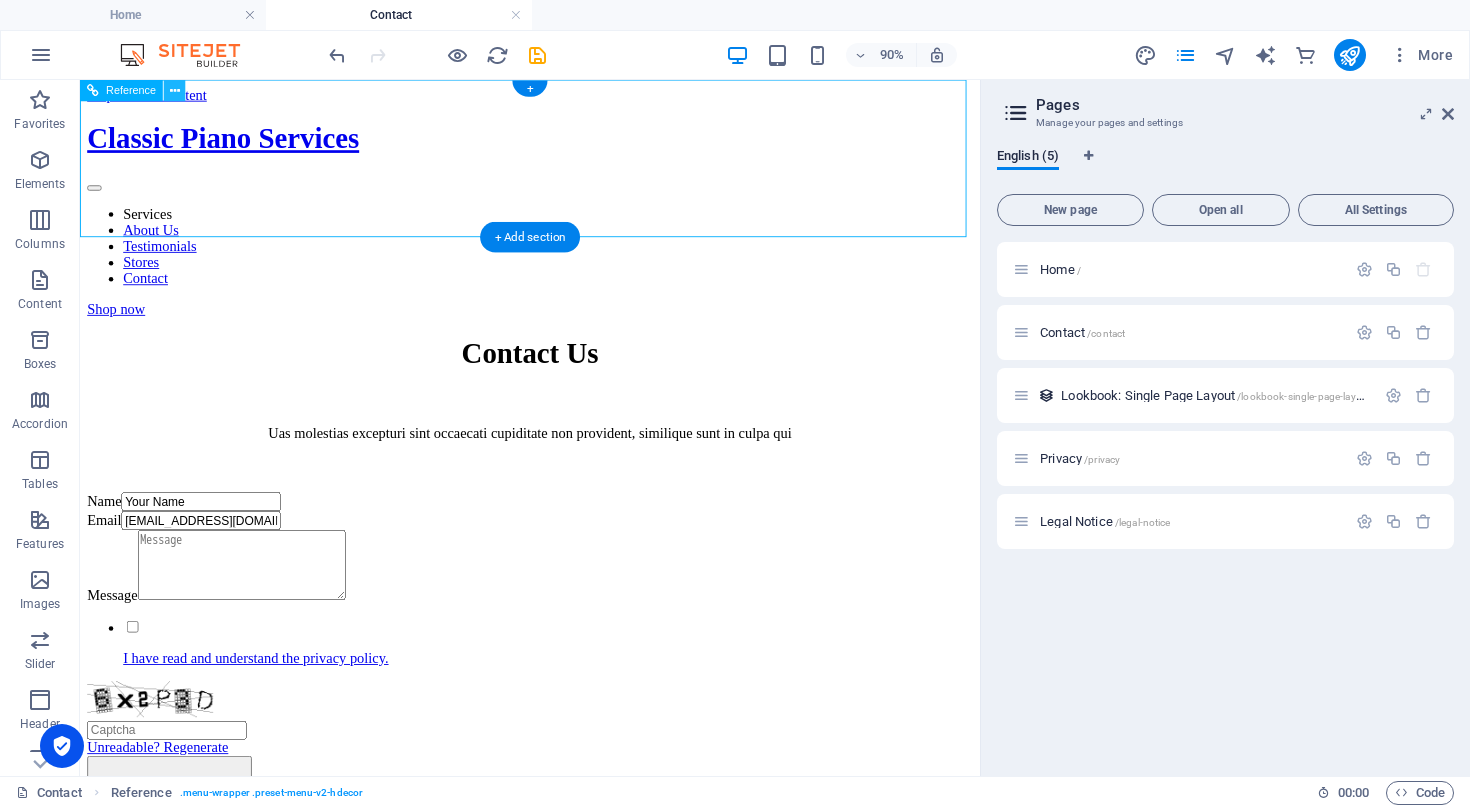 click at bounding box center (175, 90) 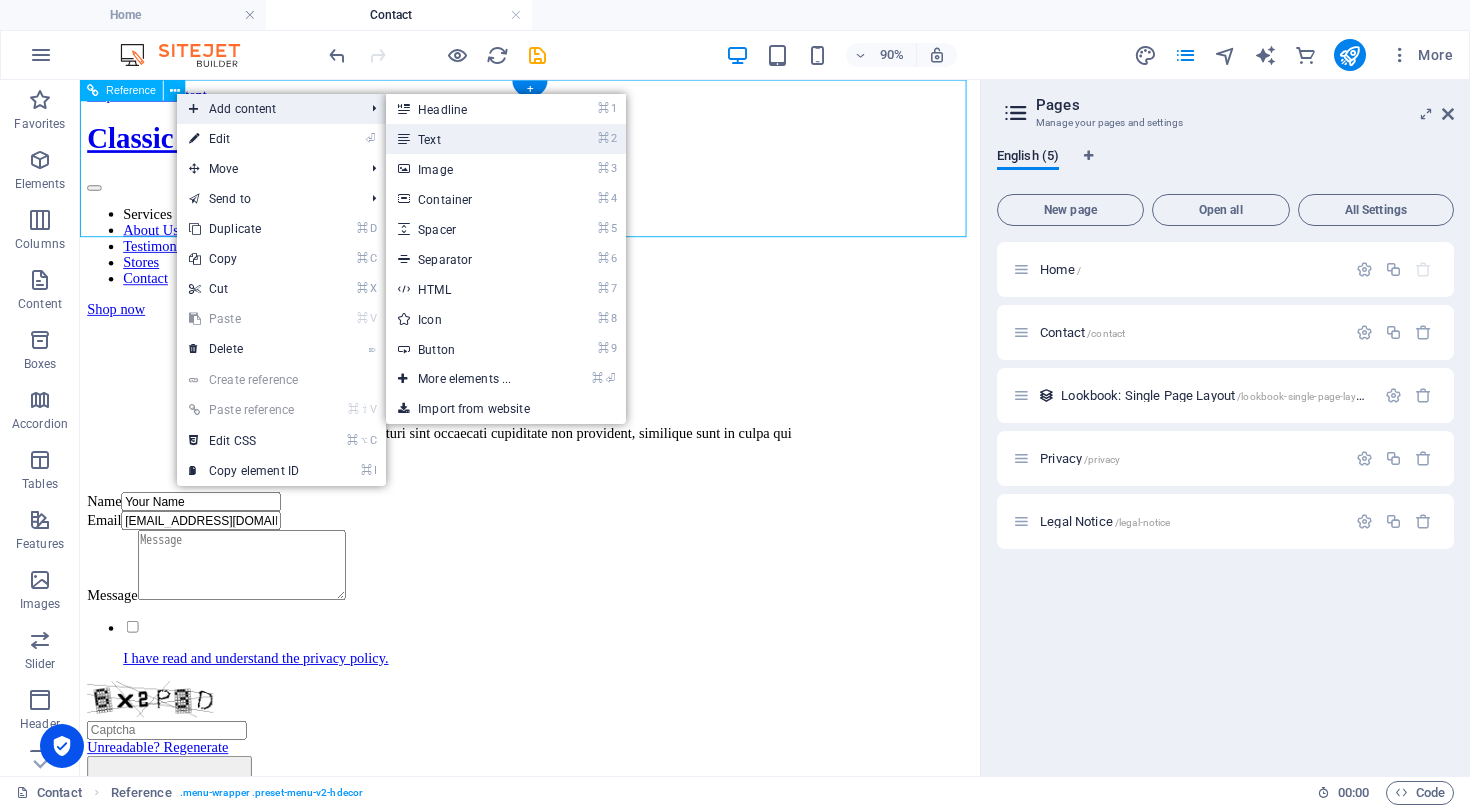 click on "⌘ 2  Text" at bounding box center (468, 139) 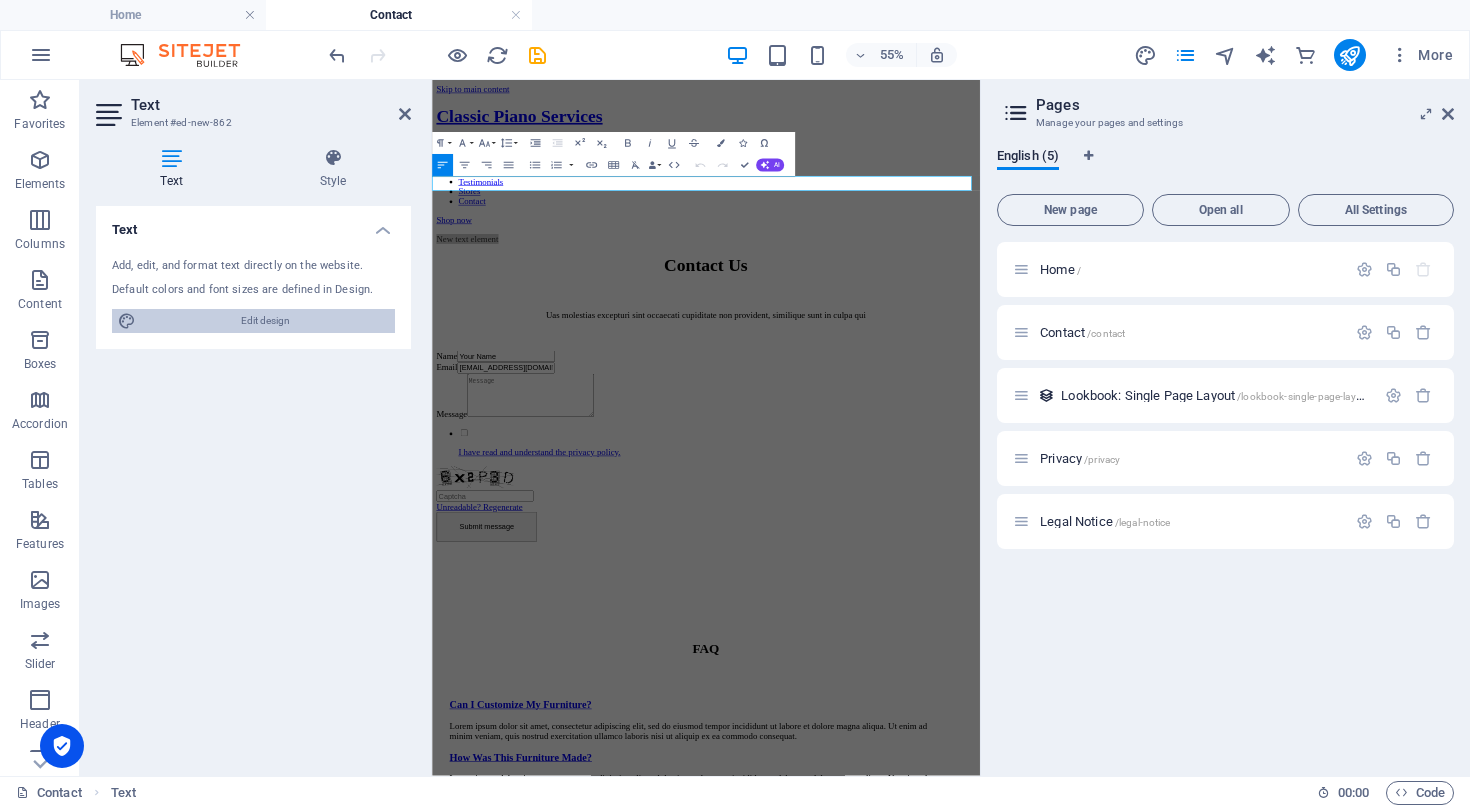 click on "Edit design" at bounding box center (265, 321) 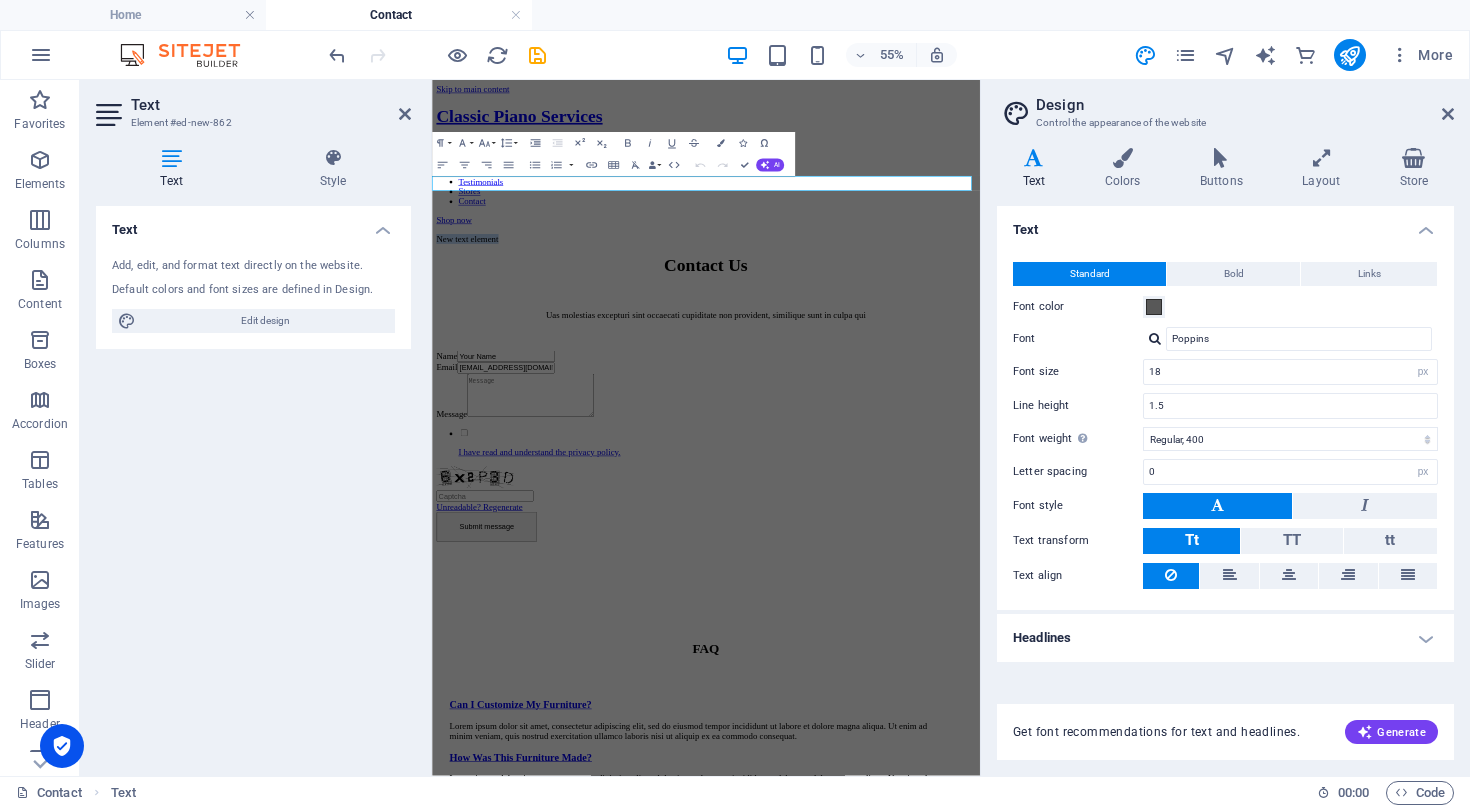 click on "New text element" at bounding box center [930, 369] 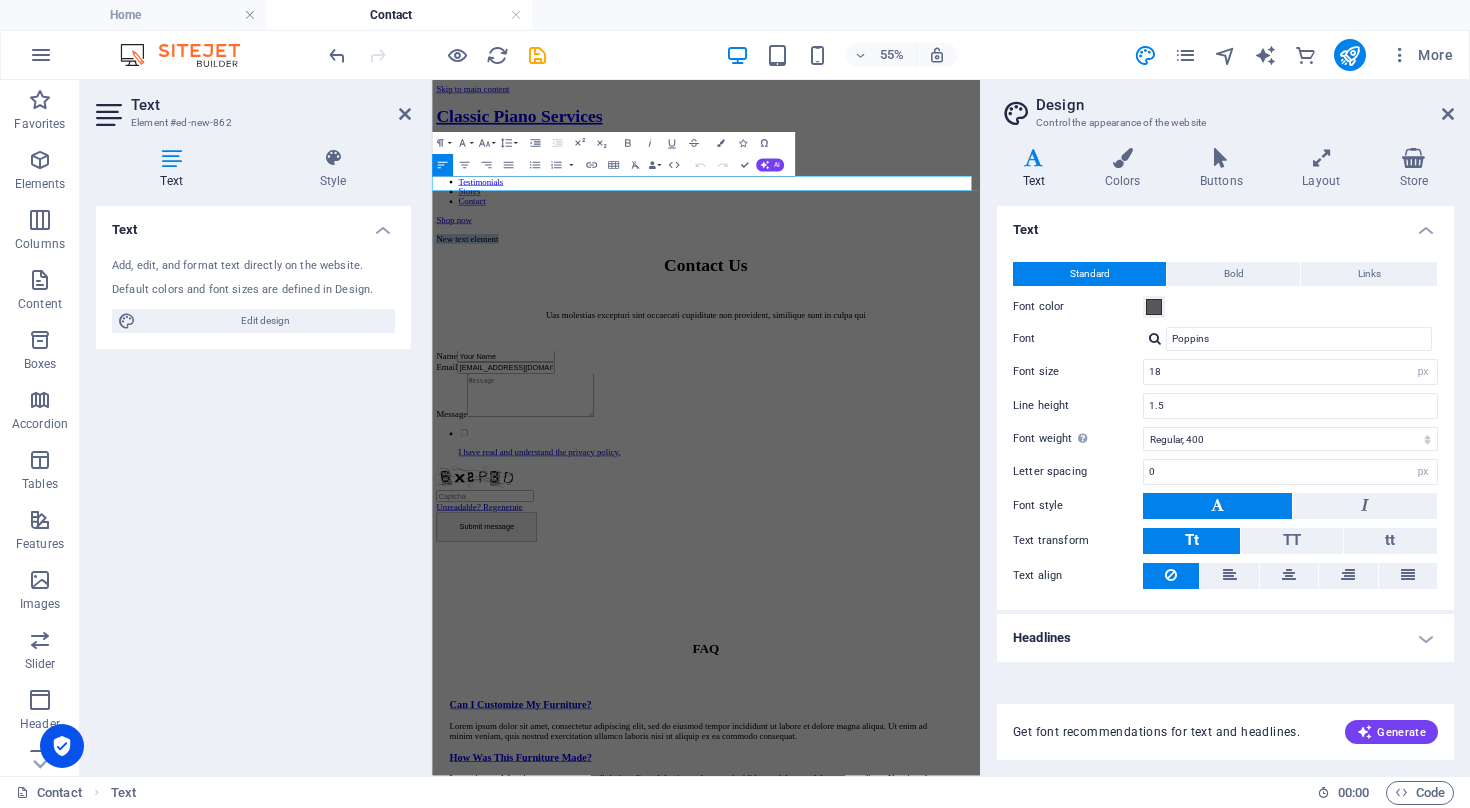 type 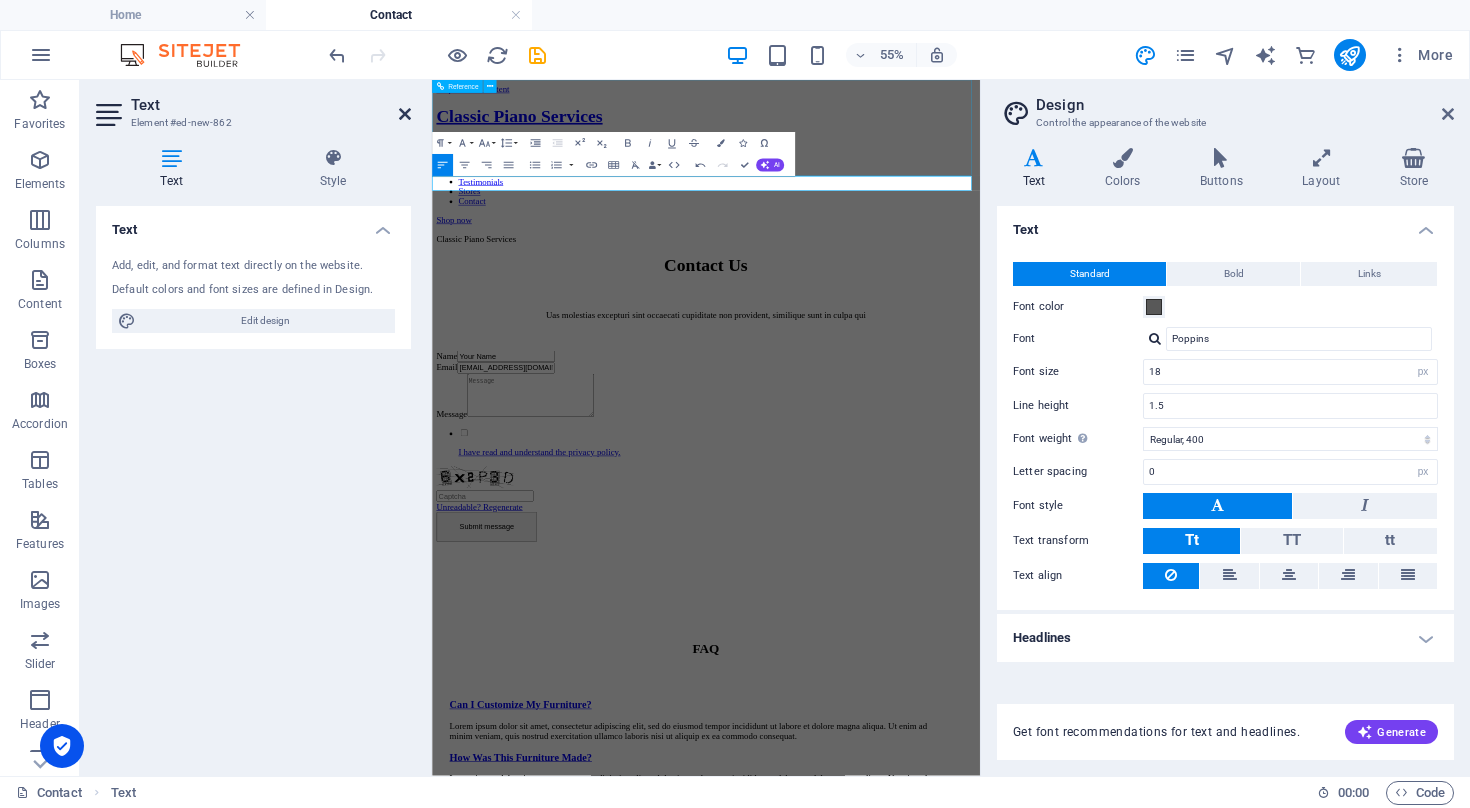 click at bounding box center [405, 114] 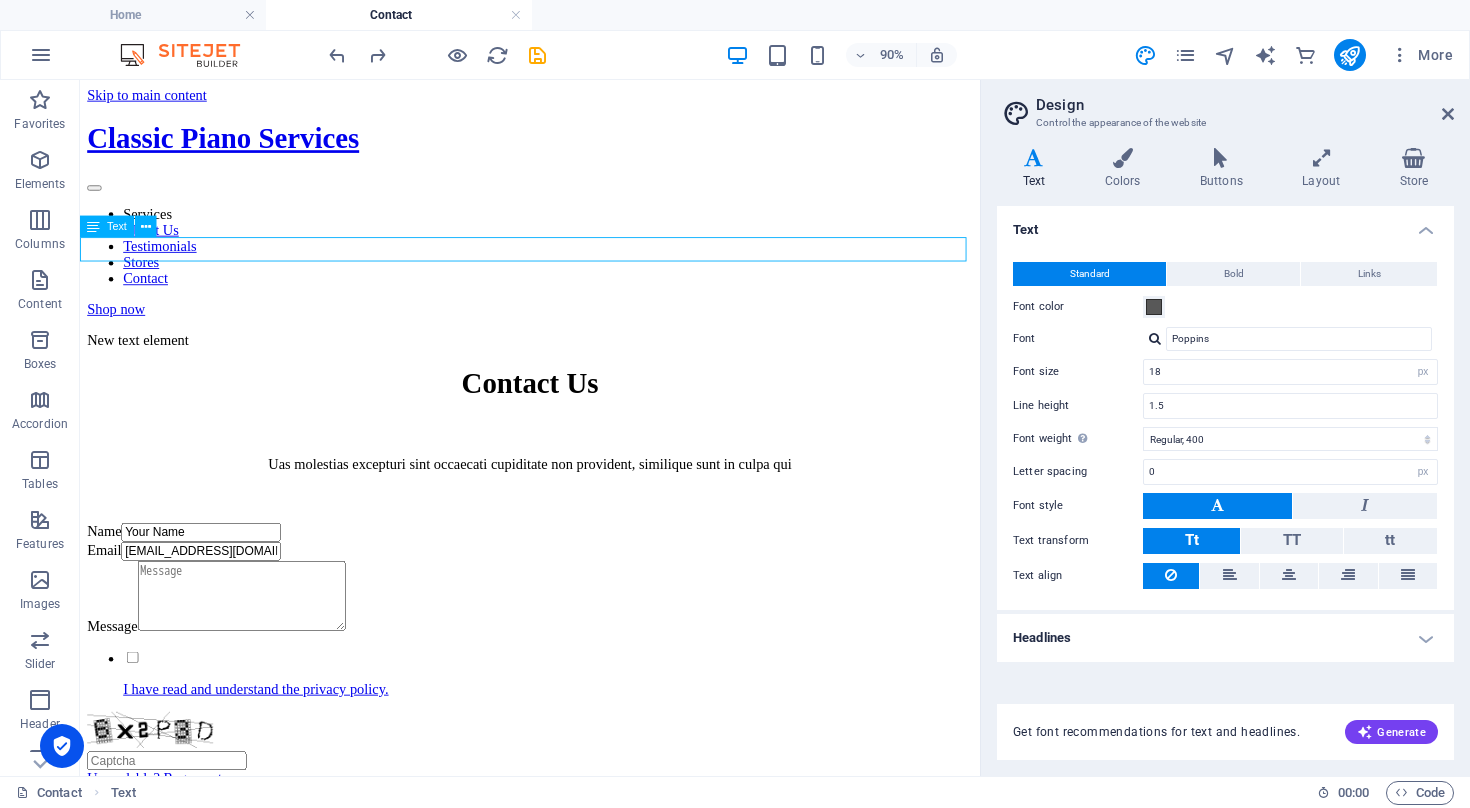click on "New text element" at bounding box center (580, 369) 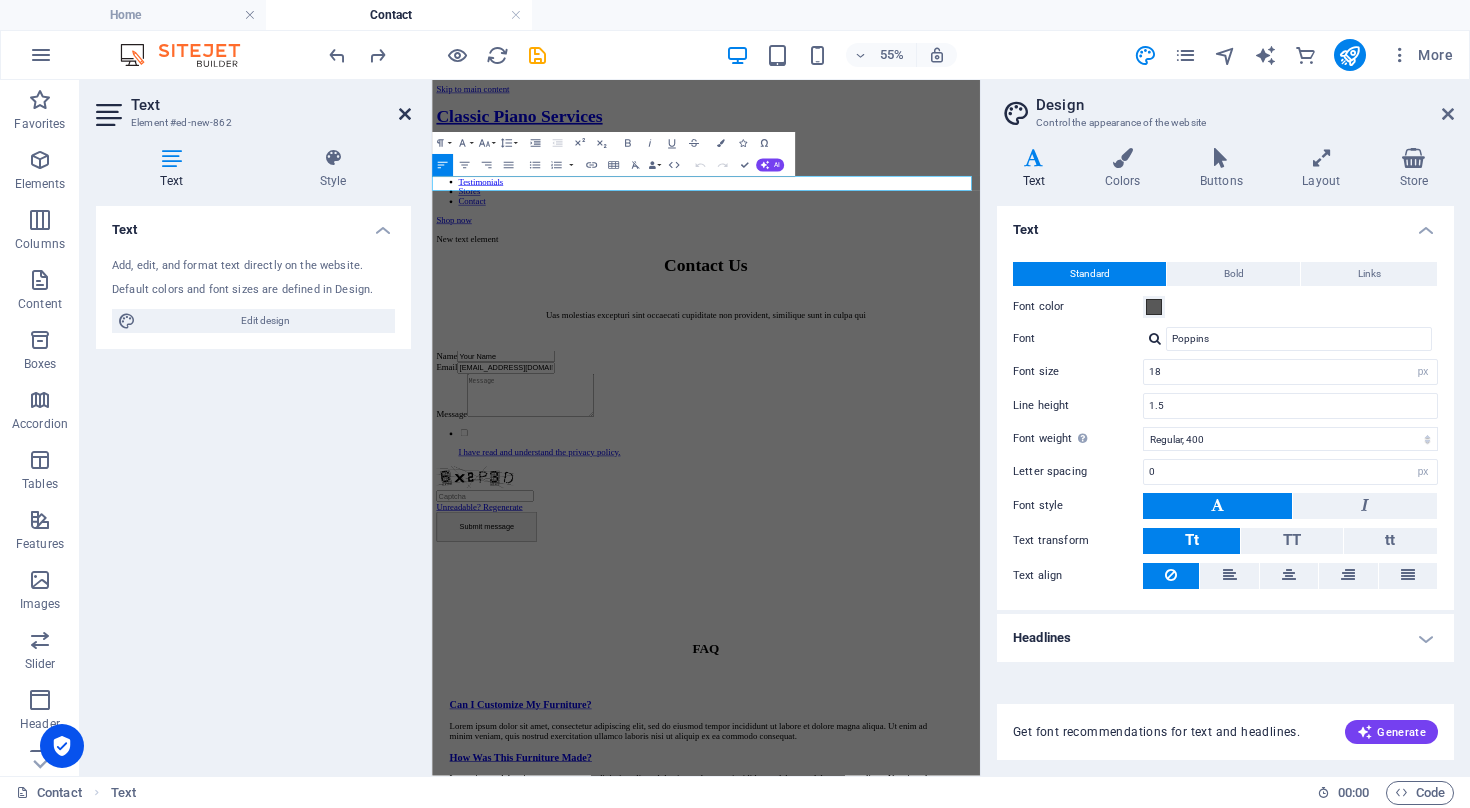 click at bounding box center [405, 114] 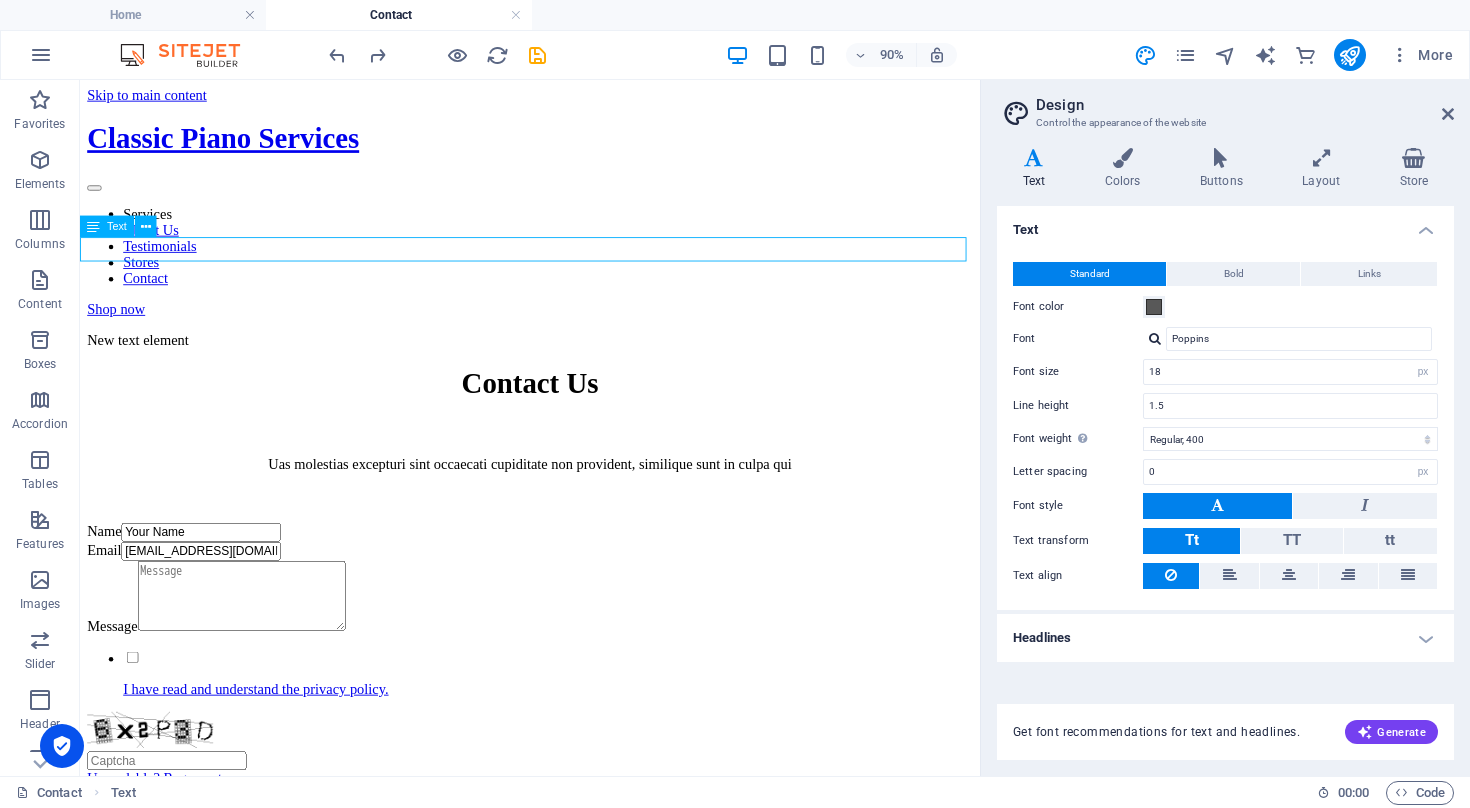 click on "New text element" at bounding box center [580, 369] 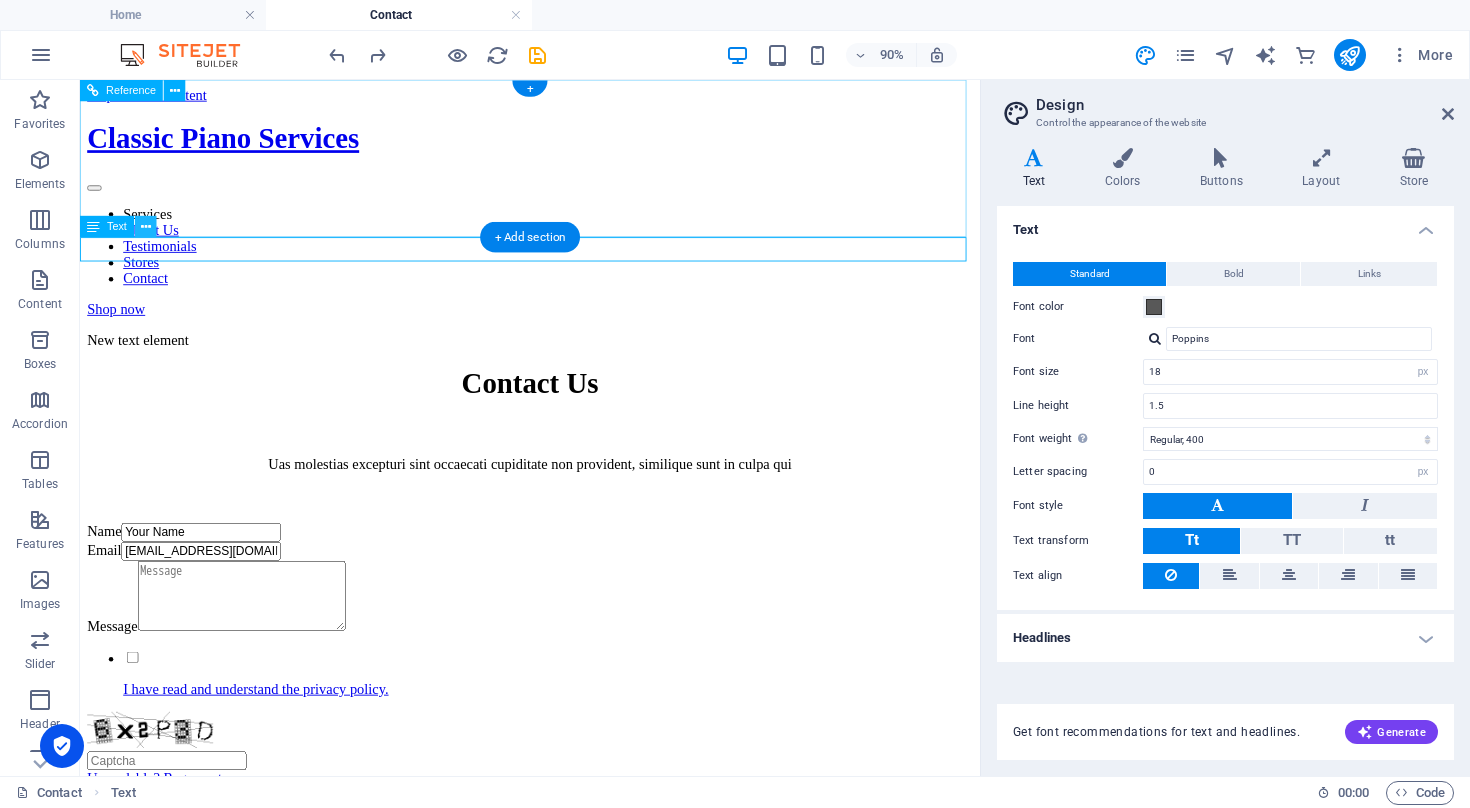 click at bounding box center [146, 226] 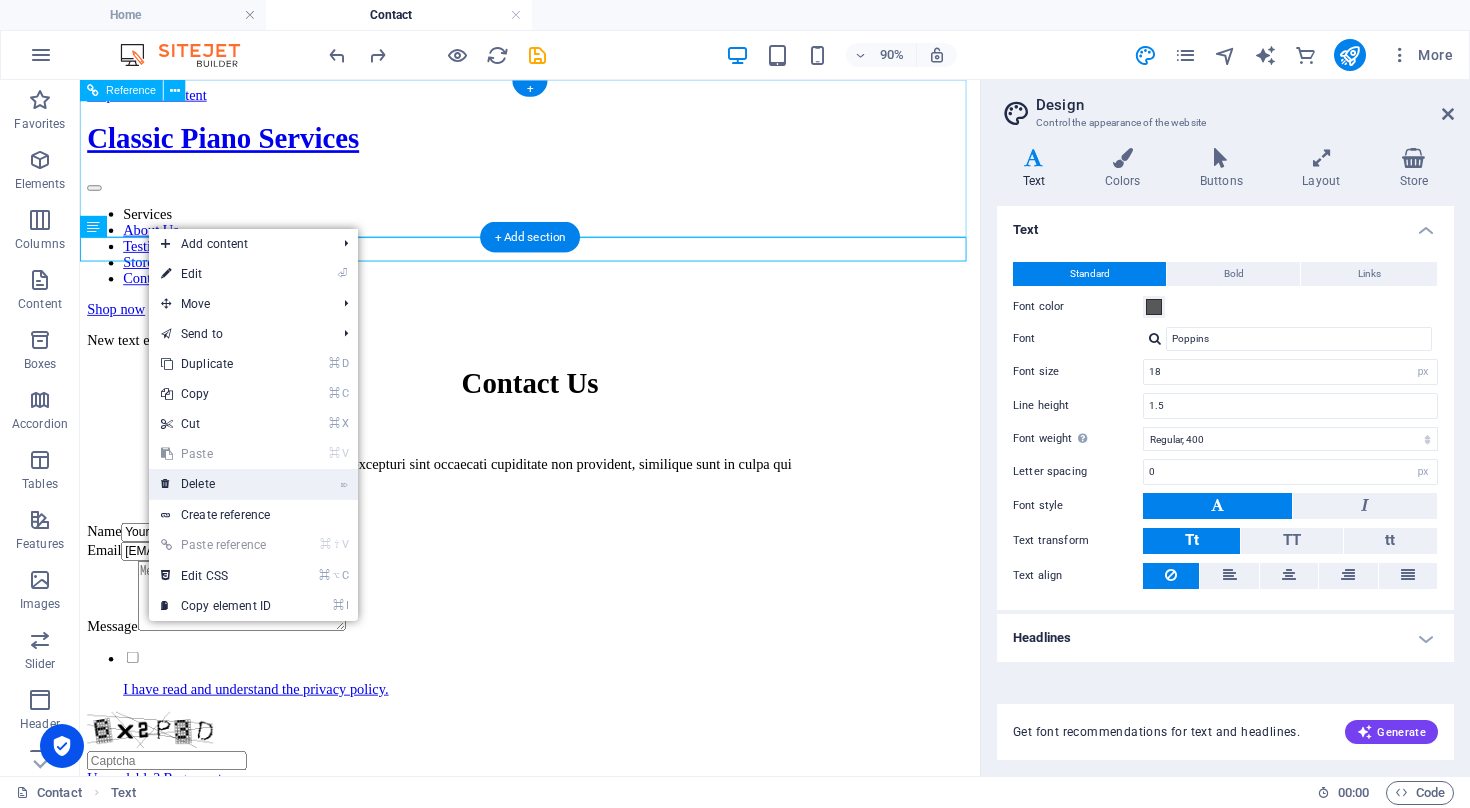 click on "⌦  Delete" at bounding box center [216, 484] 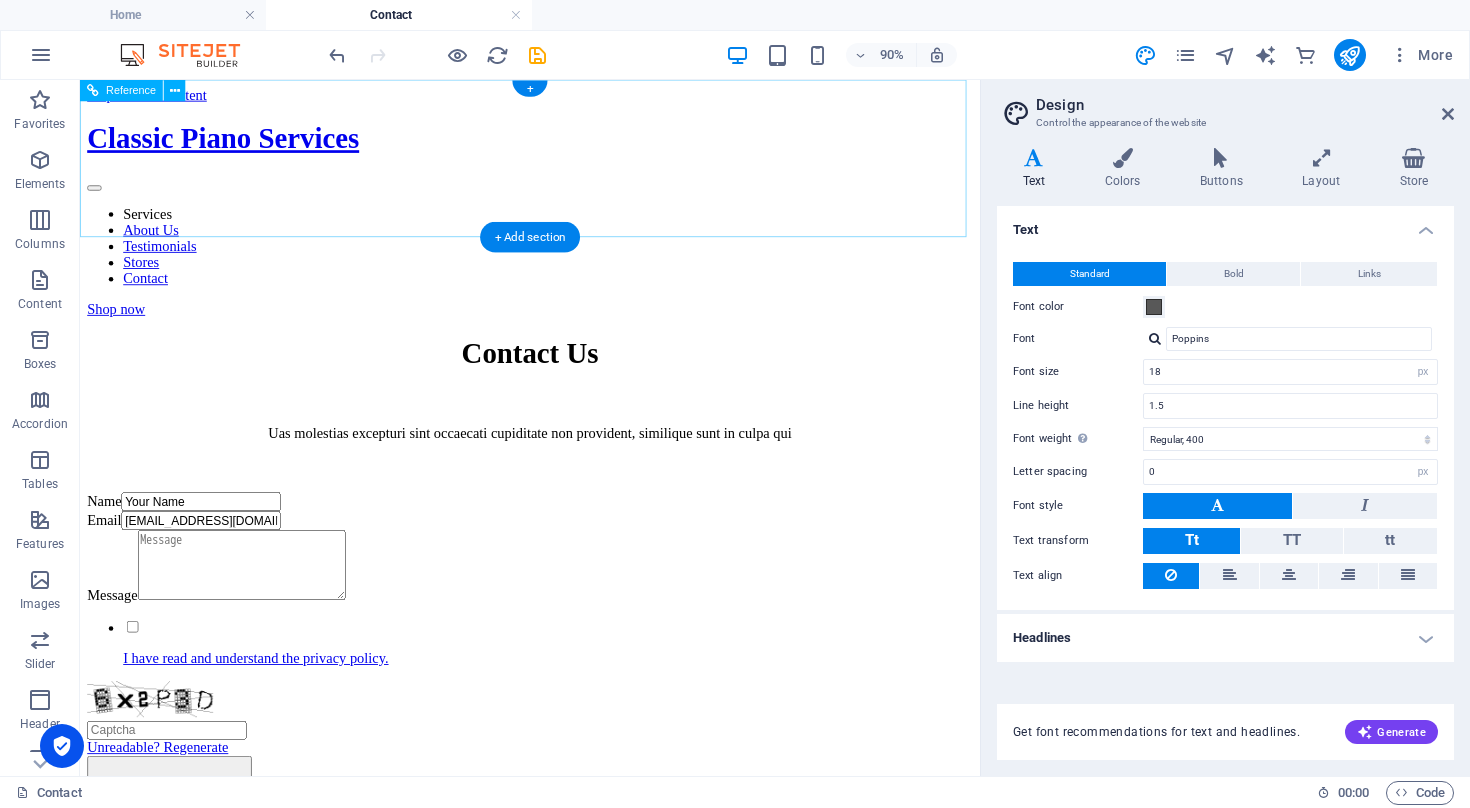click on "Classic Piano Services" at bounding box center [580, 145] 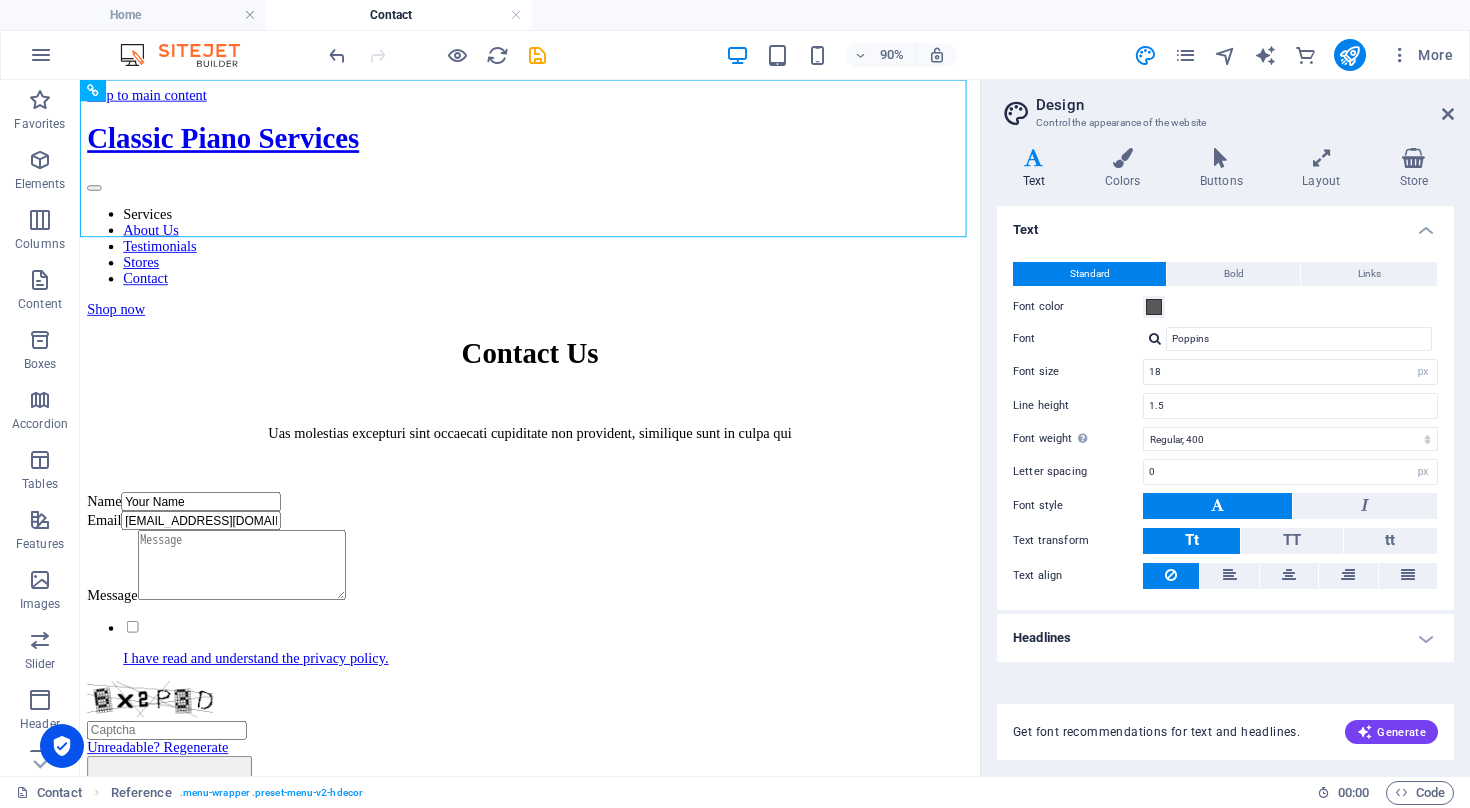click on "Headlines" at bounding box center (1225, 638) 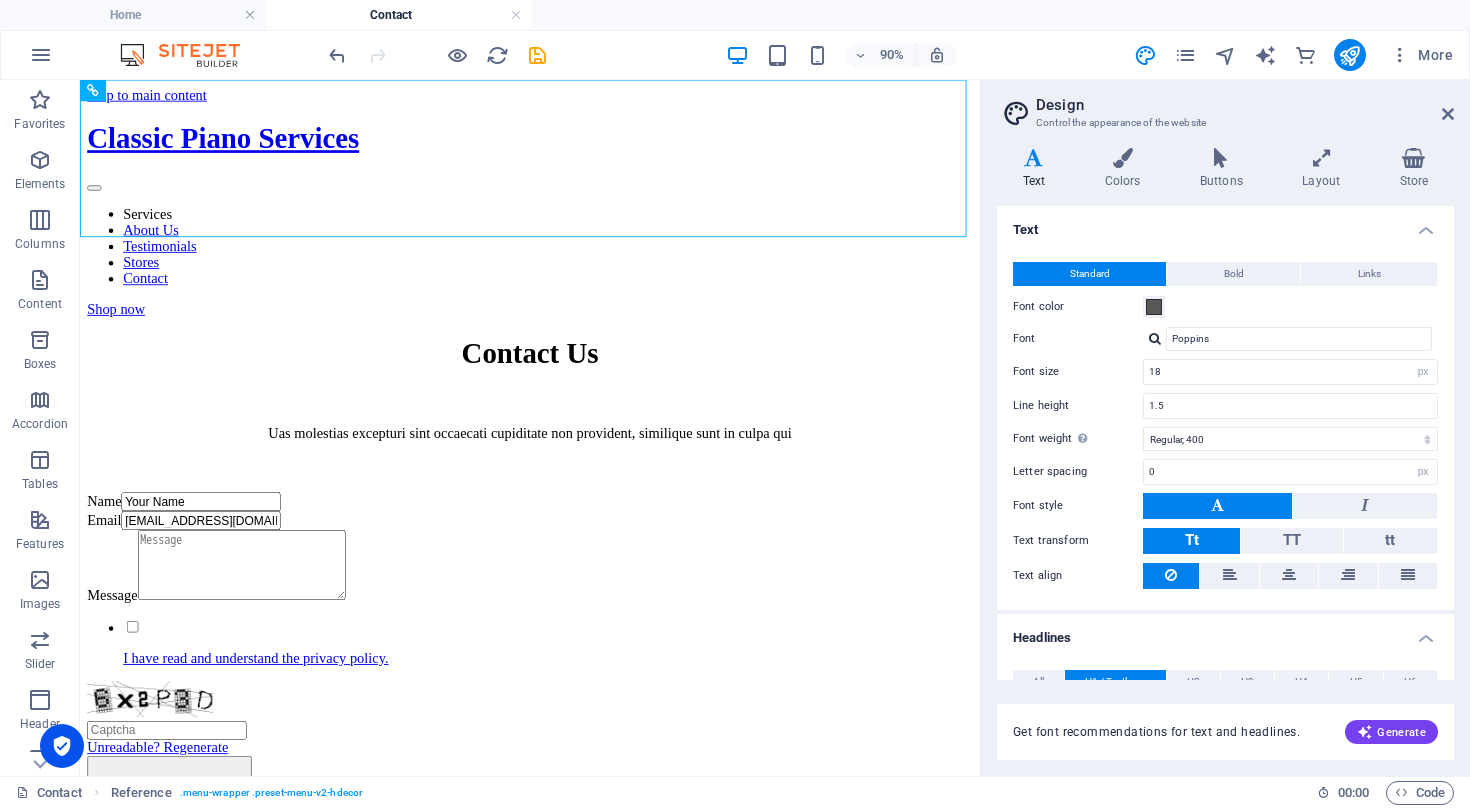 scroll, scrollTop: 0, scrollLeft: 0, axis: both 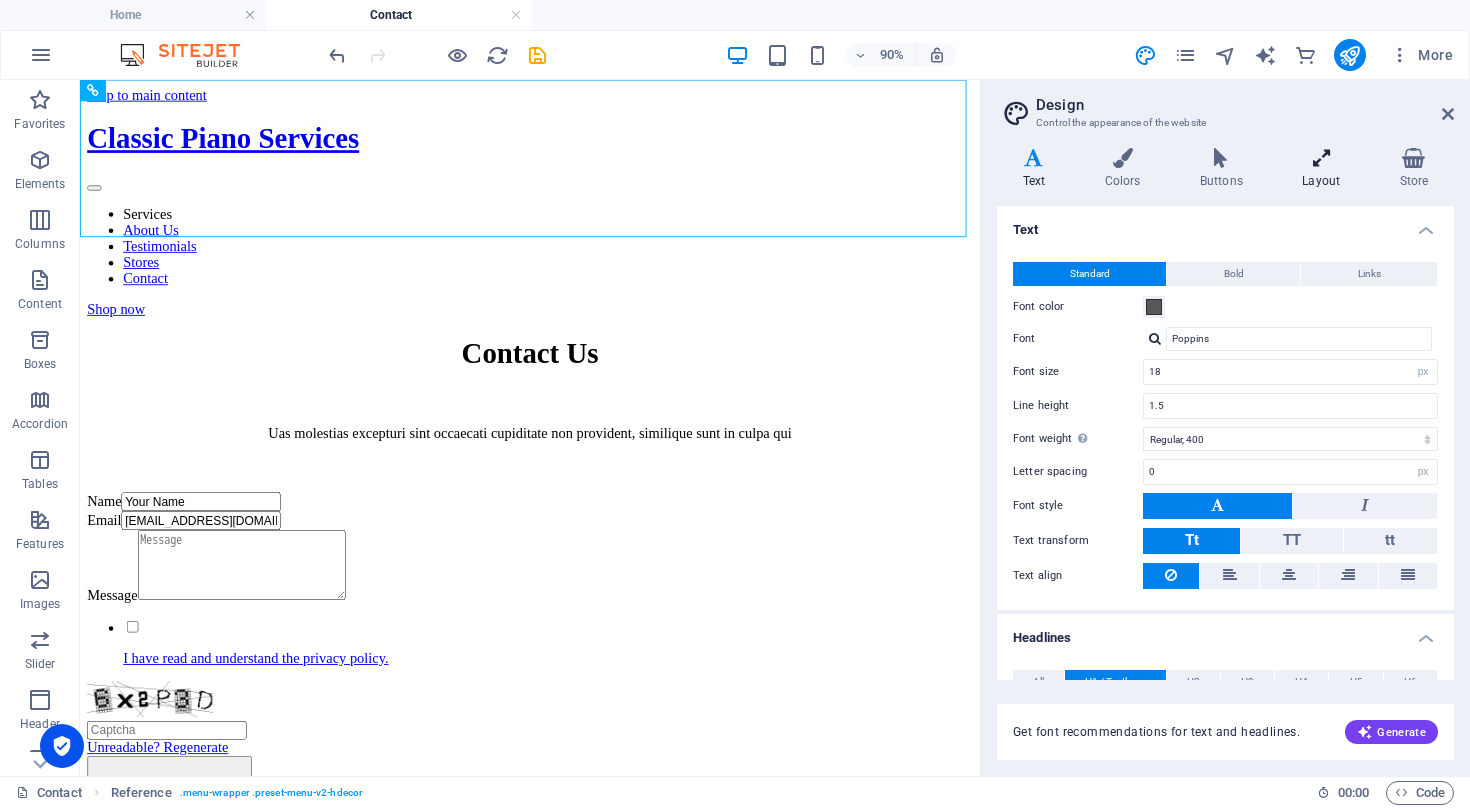 click at bounding box center [1321, 158] 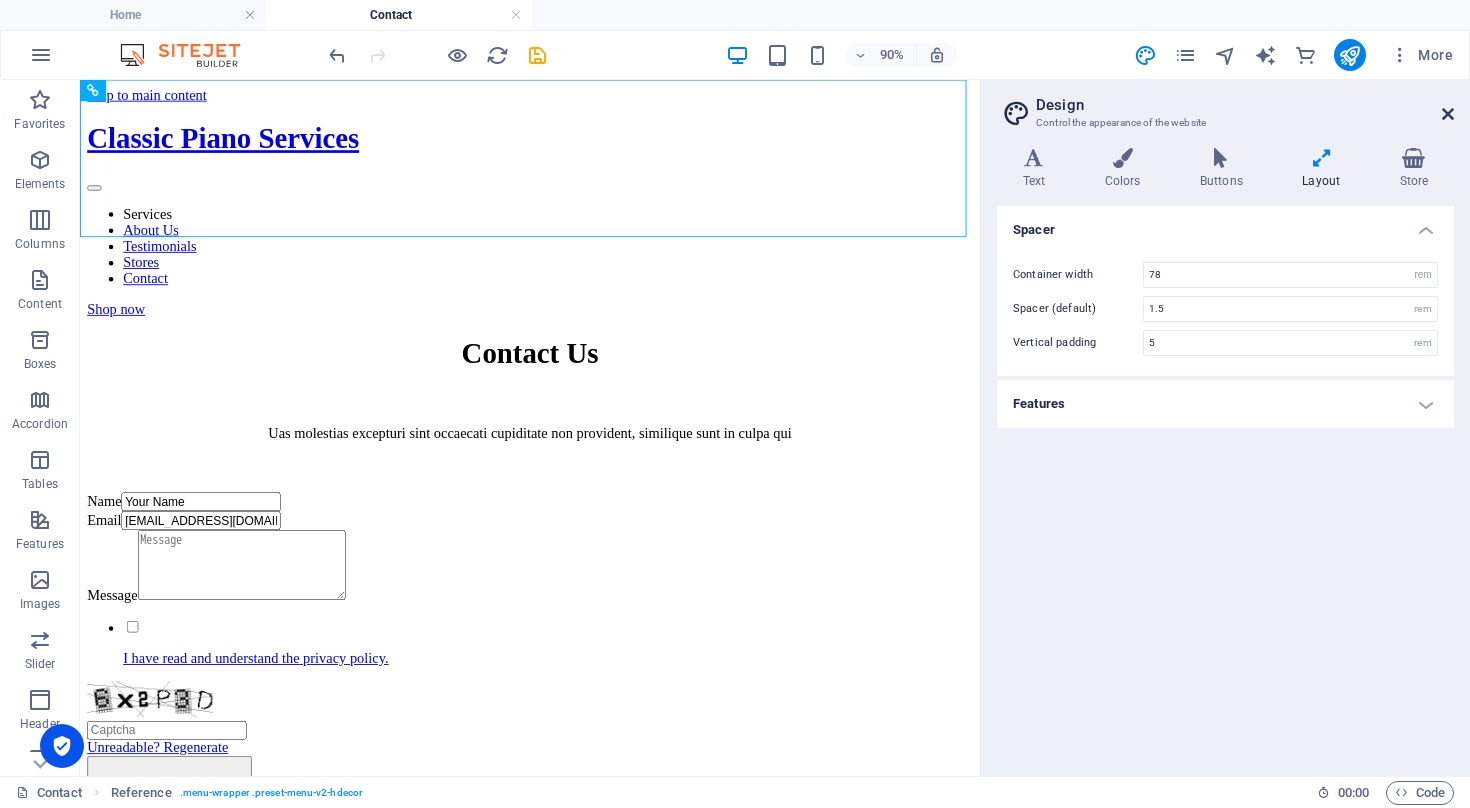 click at bounding box center [1448, 114] 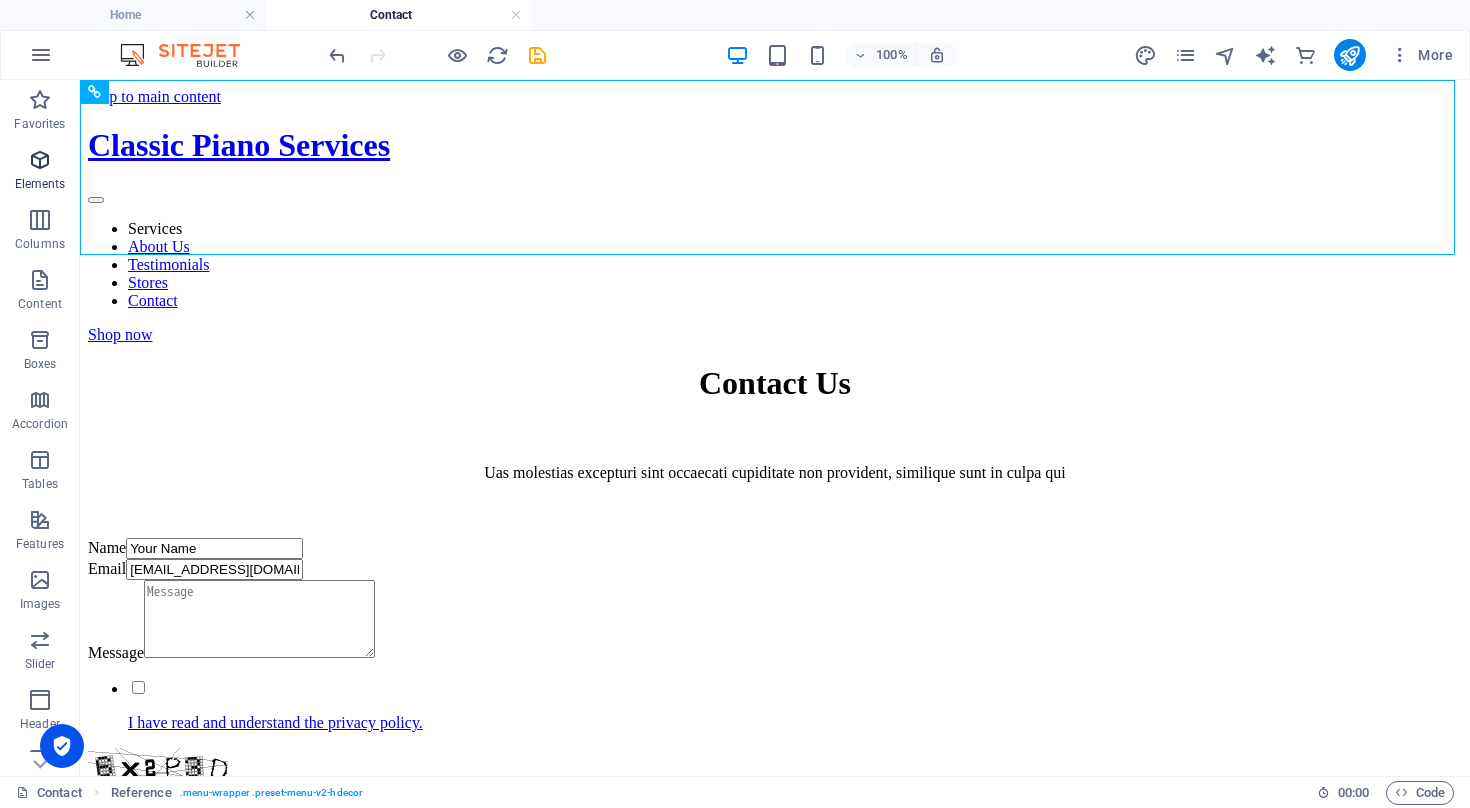 click at bounding box center (40, 160) 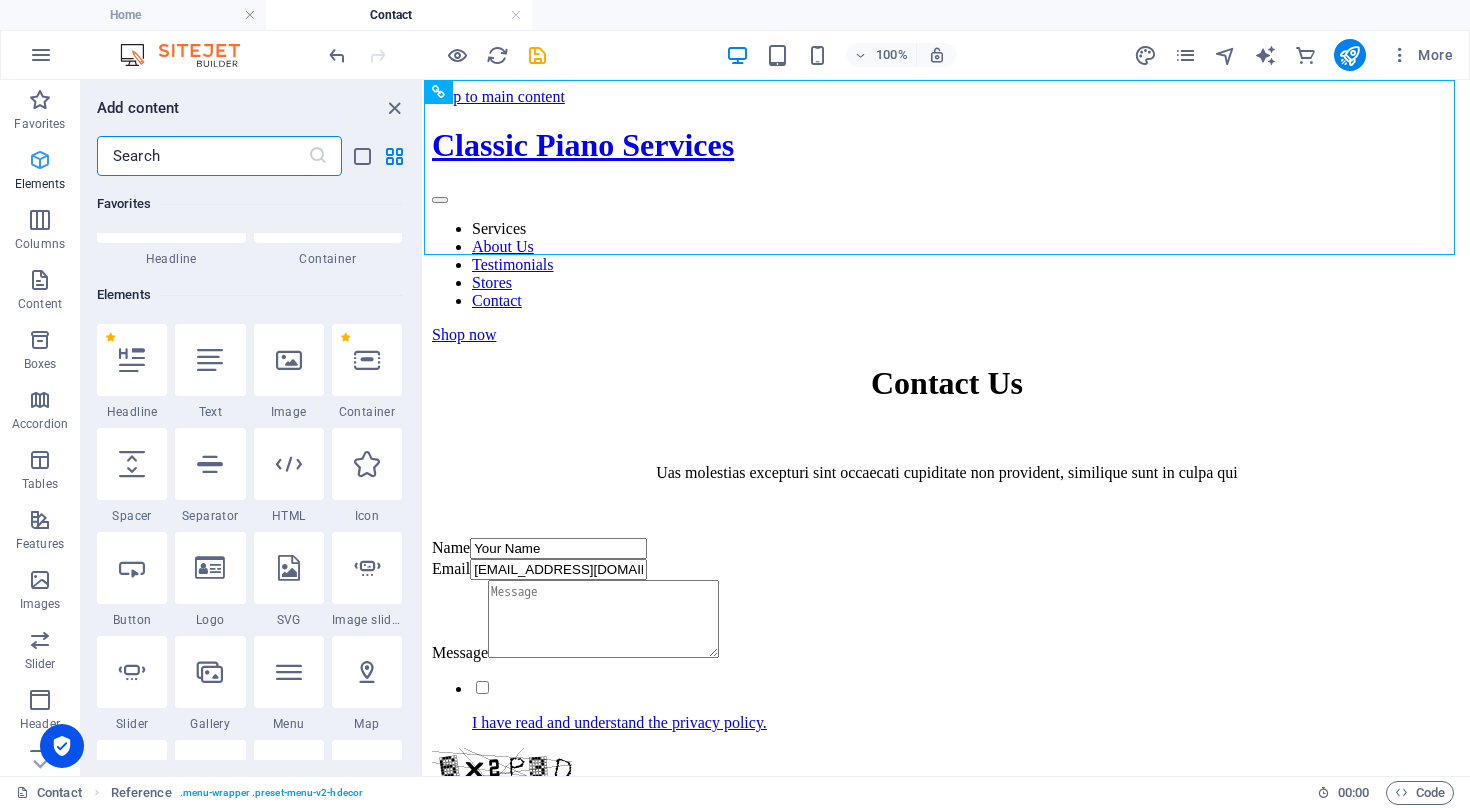 scroll, scrollTop: 213, scrollLeft: 0, axis: vertical 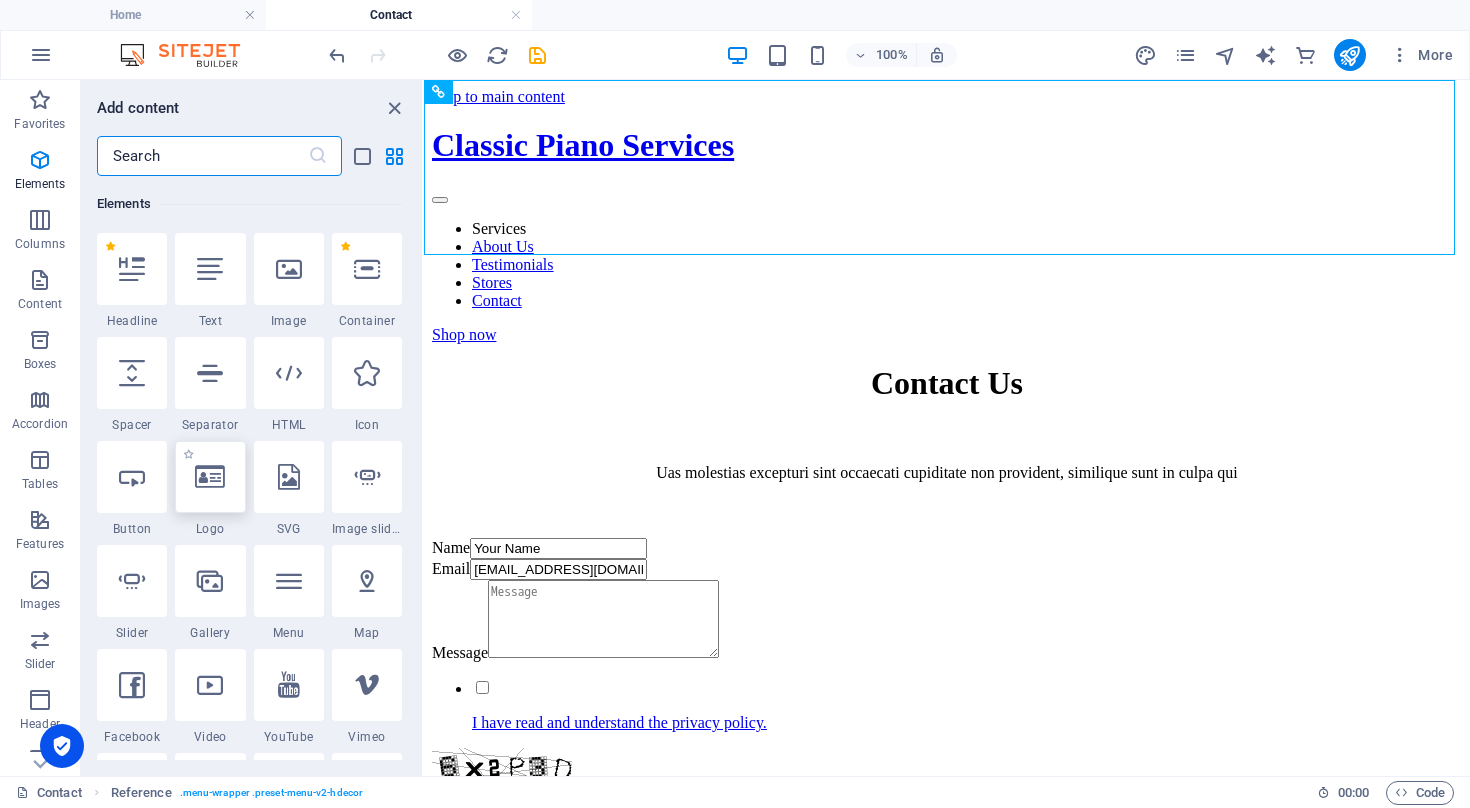 click at bounding box center [210, 477] 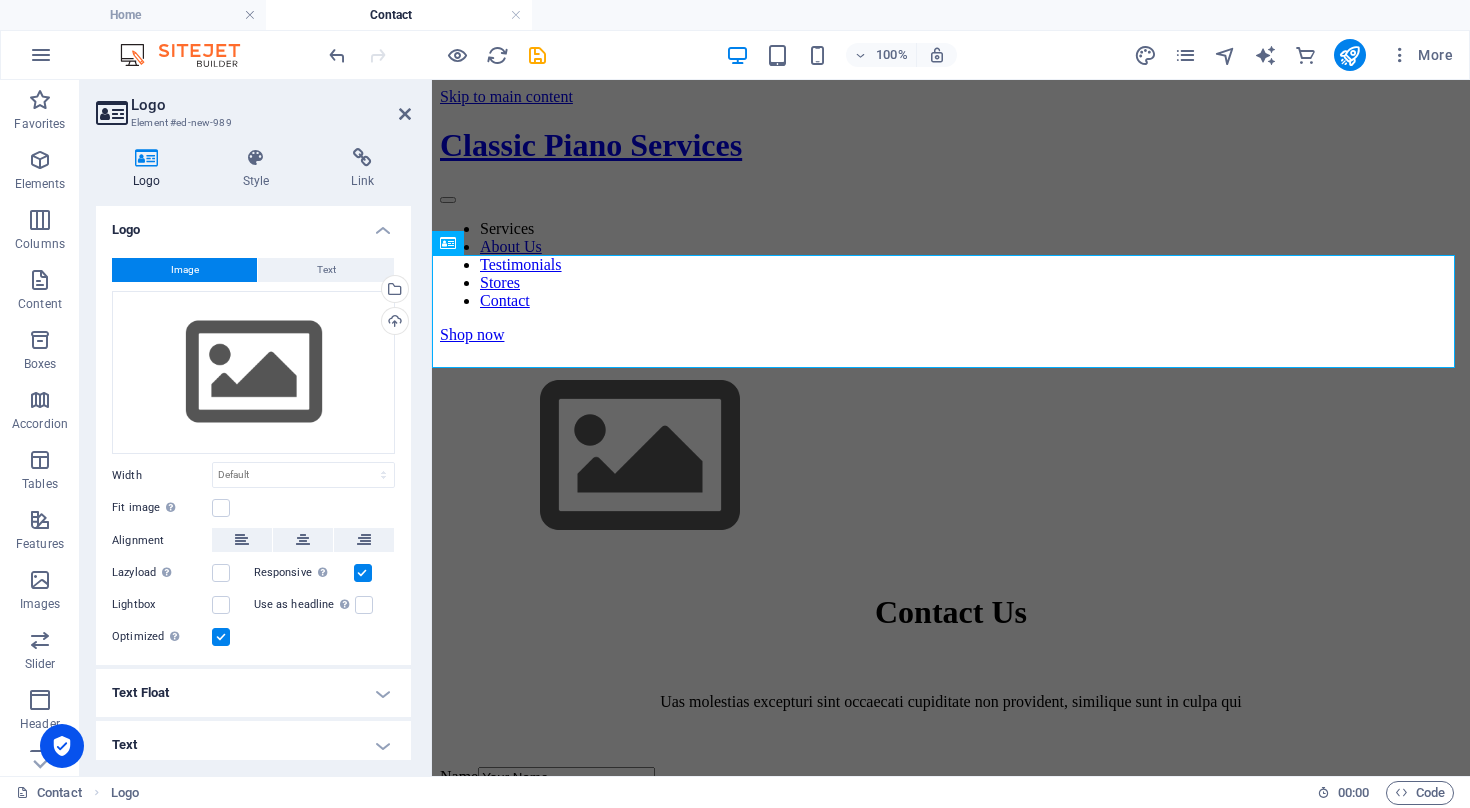 click on "Text" at bounding box center [253, 745] 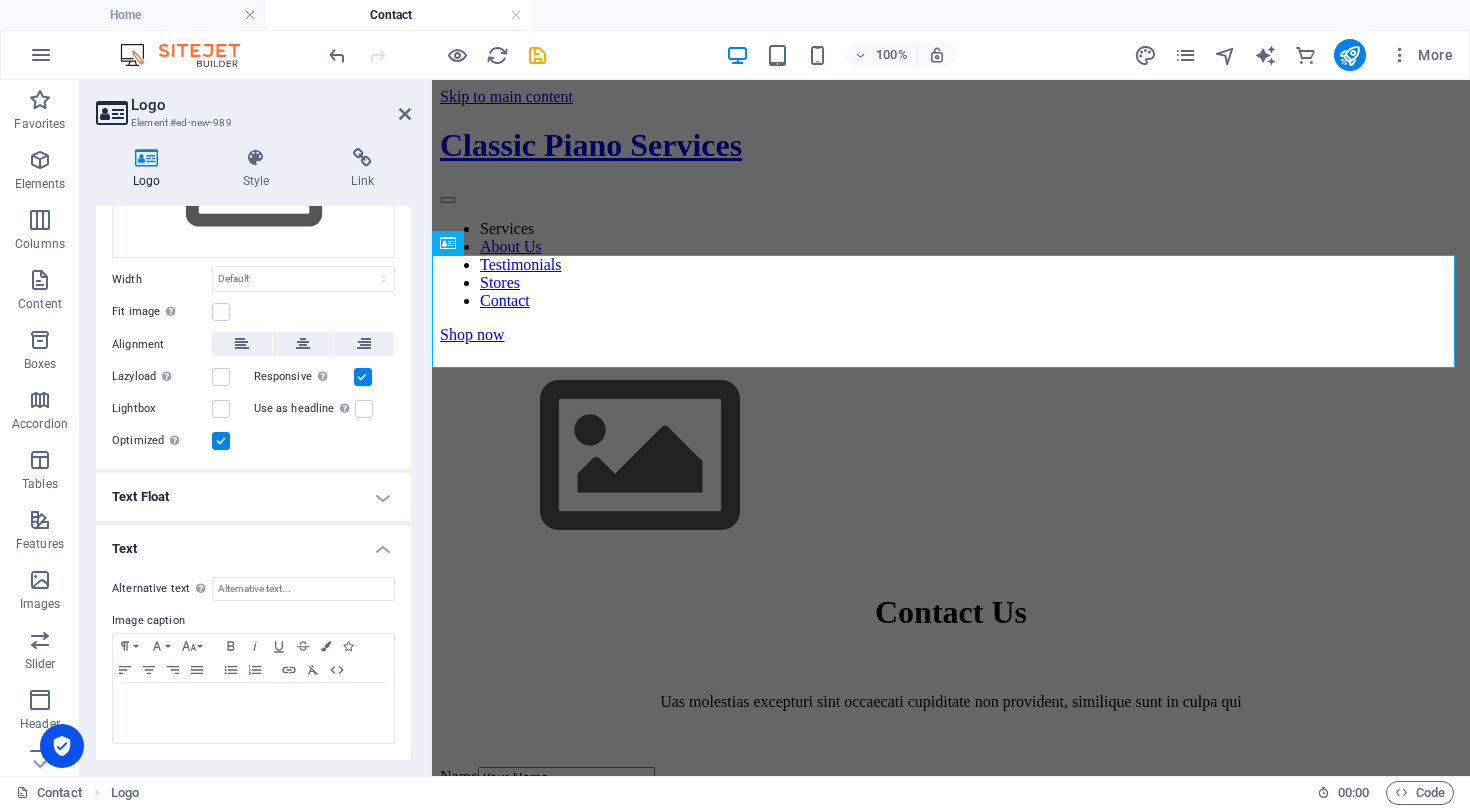 scroll, scrollTop: 194, scrollLeft: 0, axis: vertical 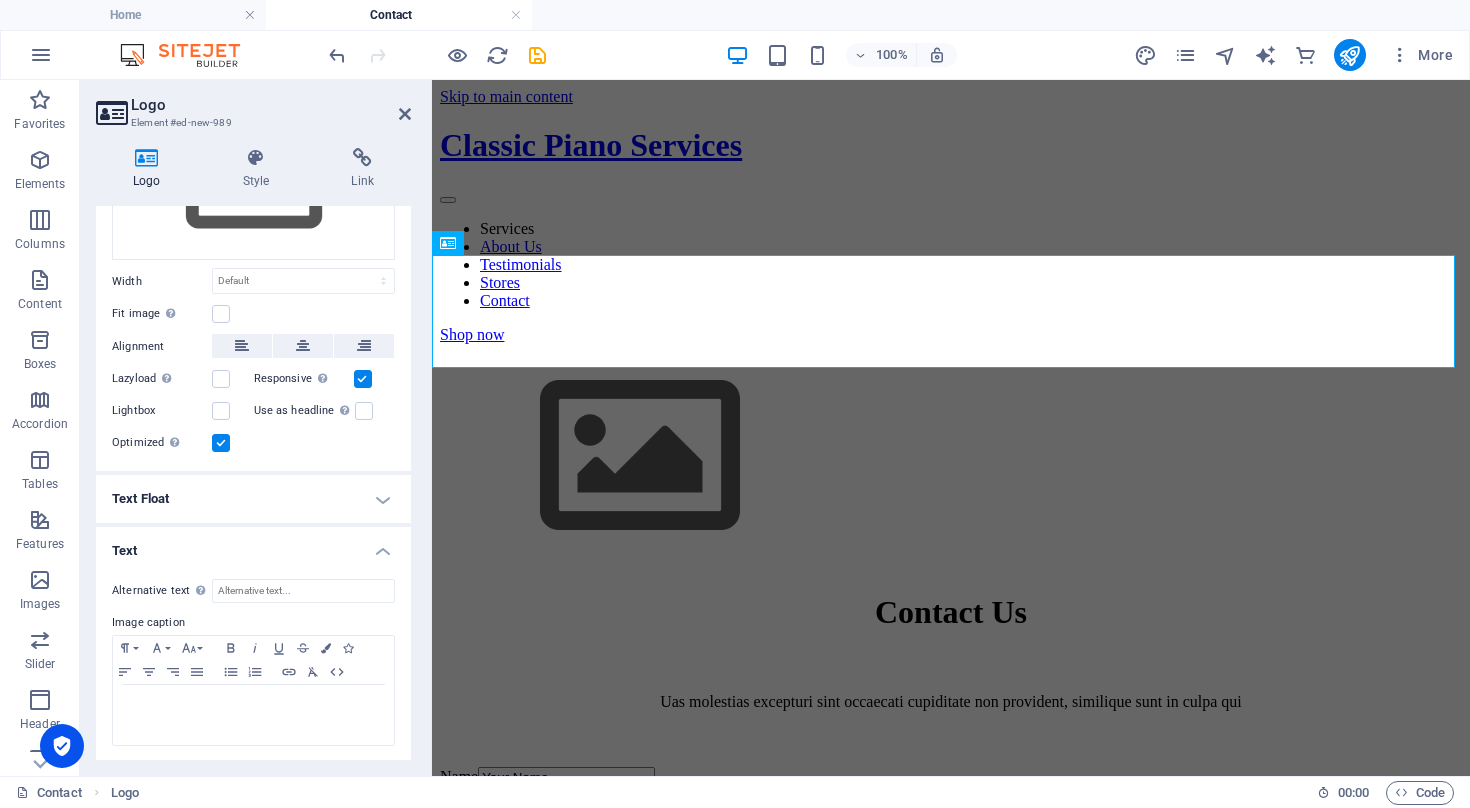 click on "Text" at bounding box center (253, 545) 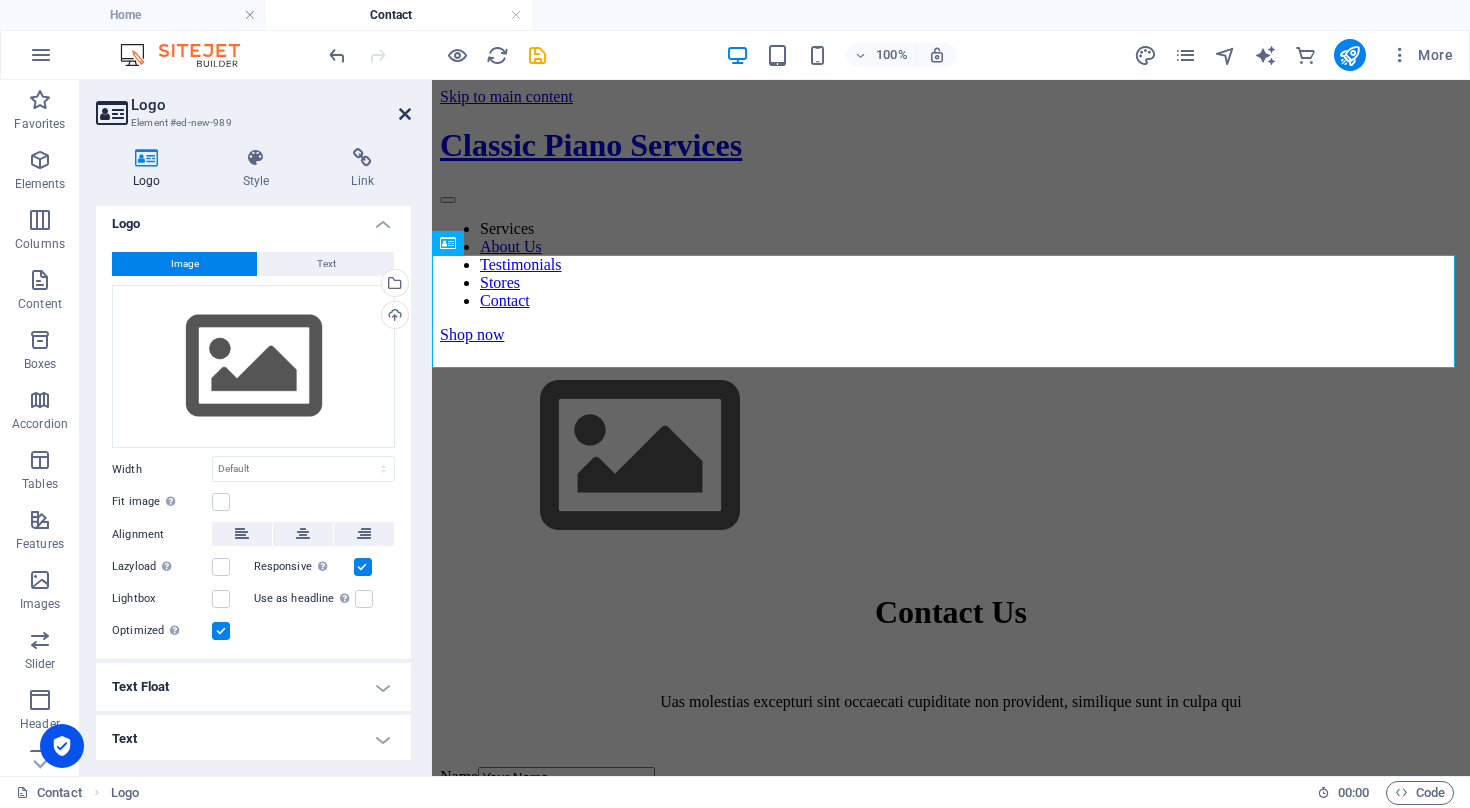 click at bounding box center [405, 114] 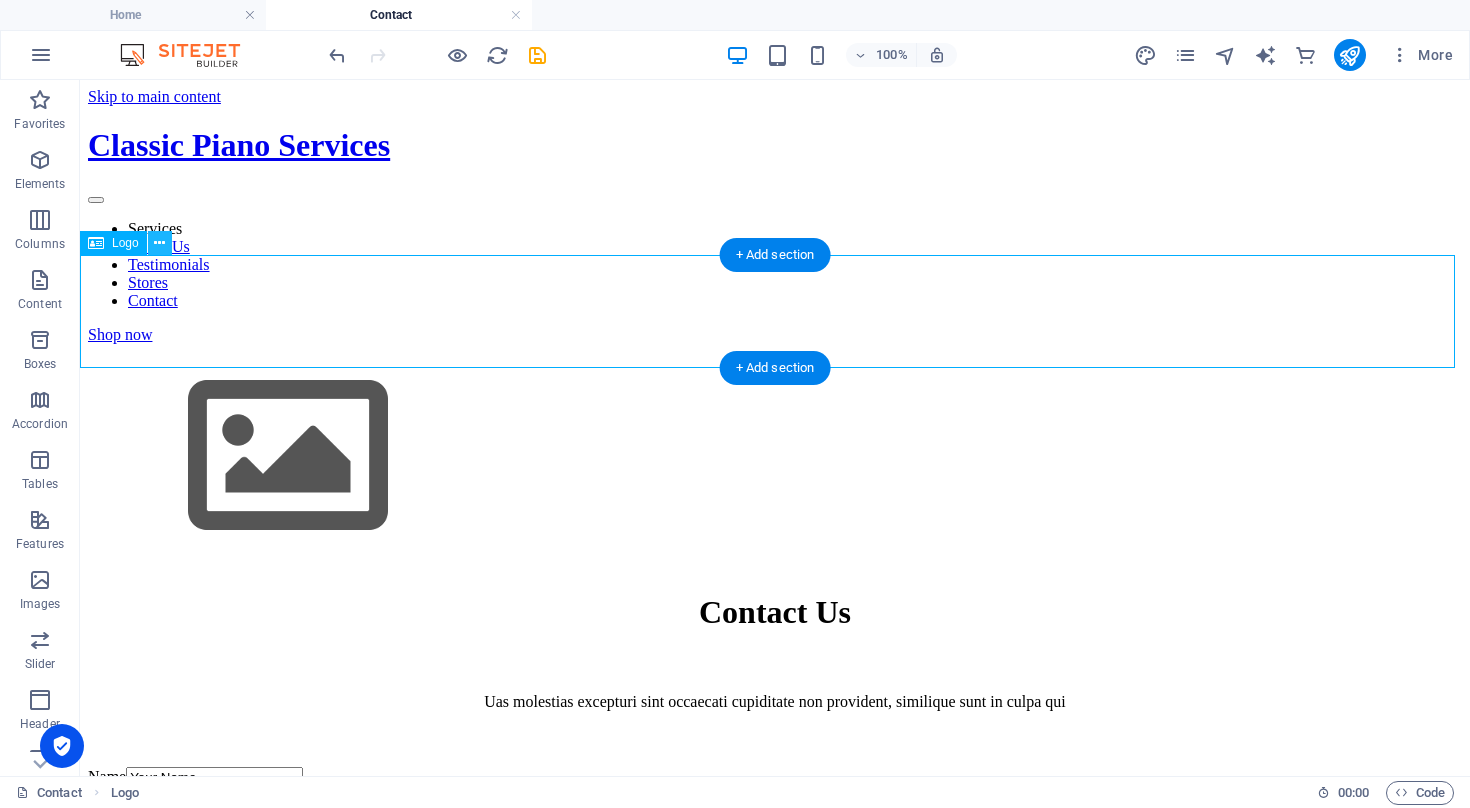 click at bounding box center [159, 243] 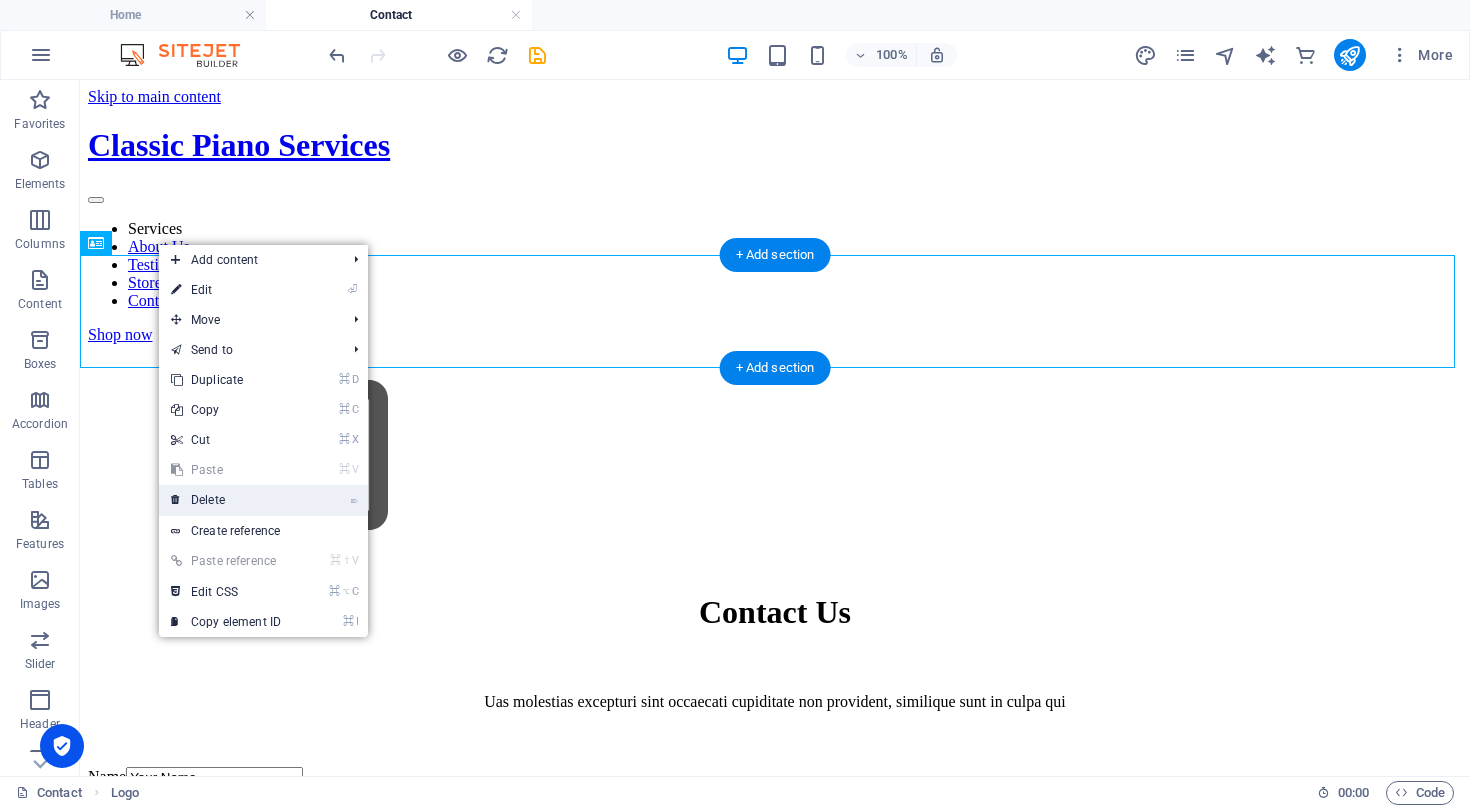 click on "⌦  Delete" at bounding box center [226, 500] 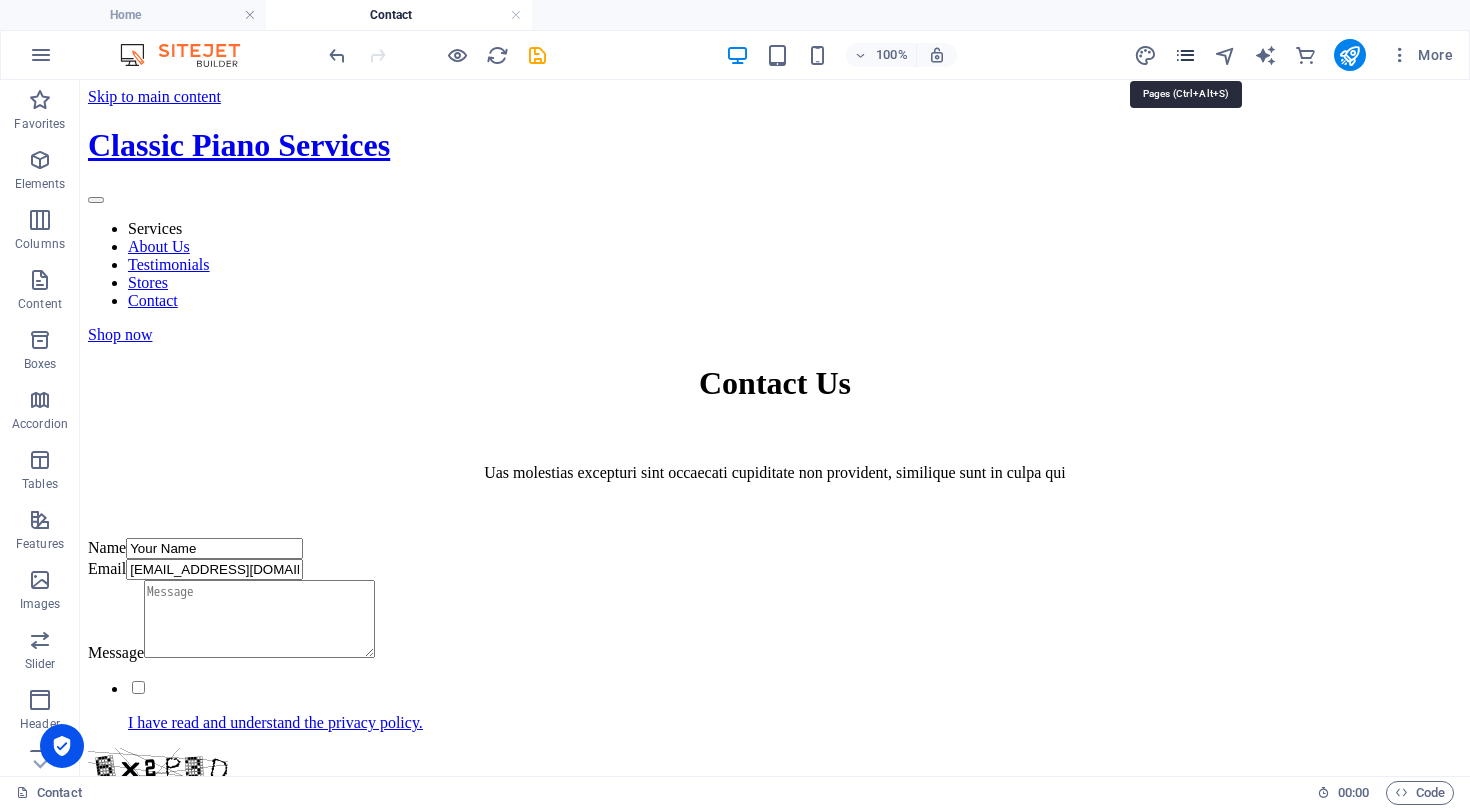 click at bounding box center (1185, 55) 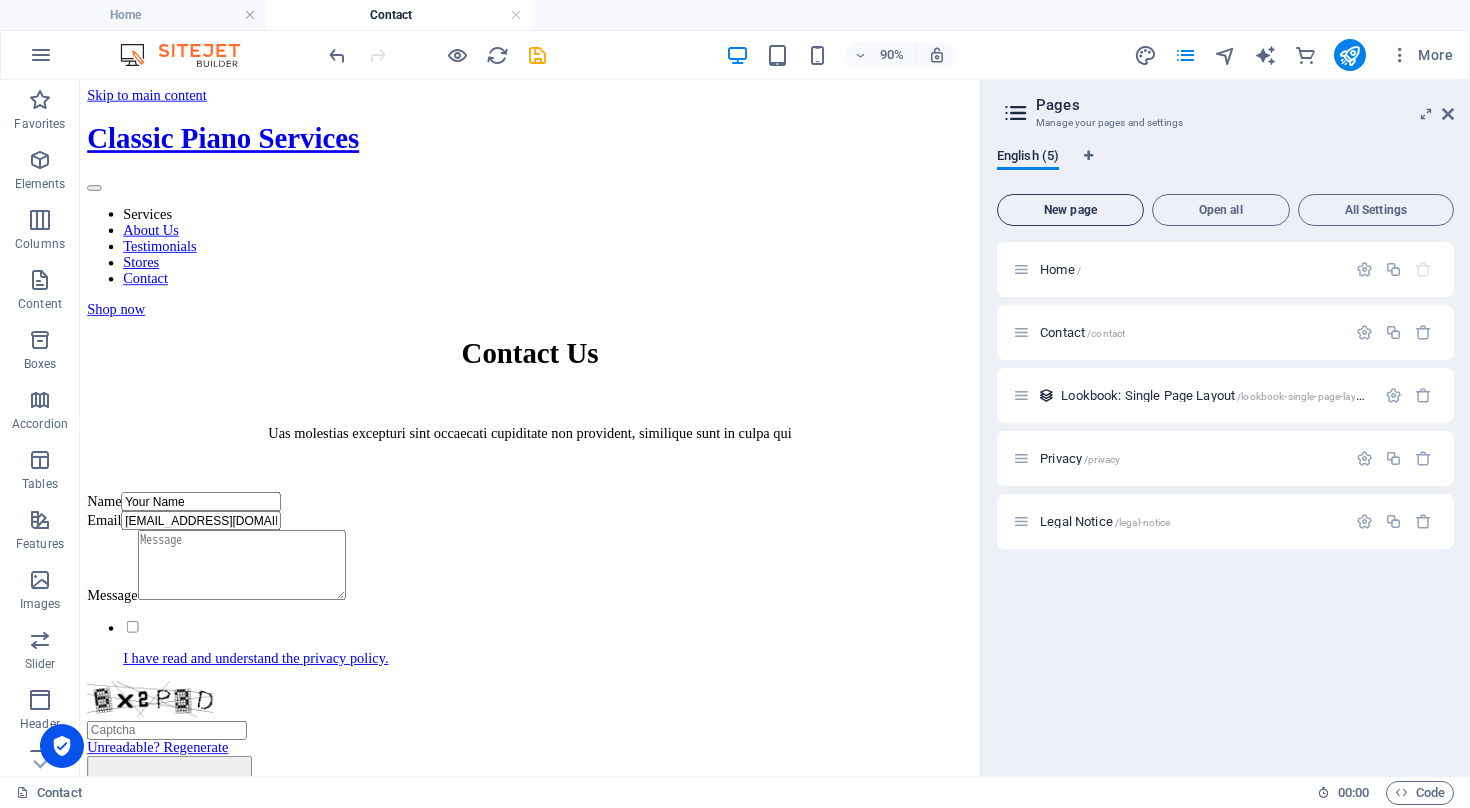 click on "New page" at bounding box center (1070, 210) 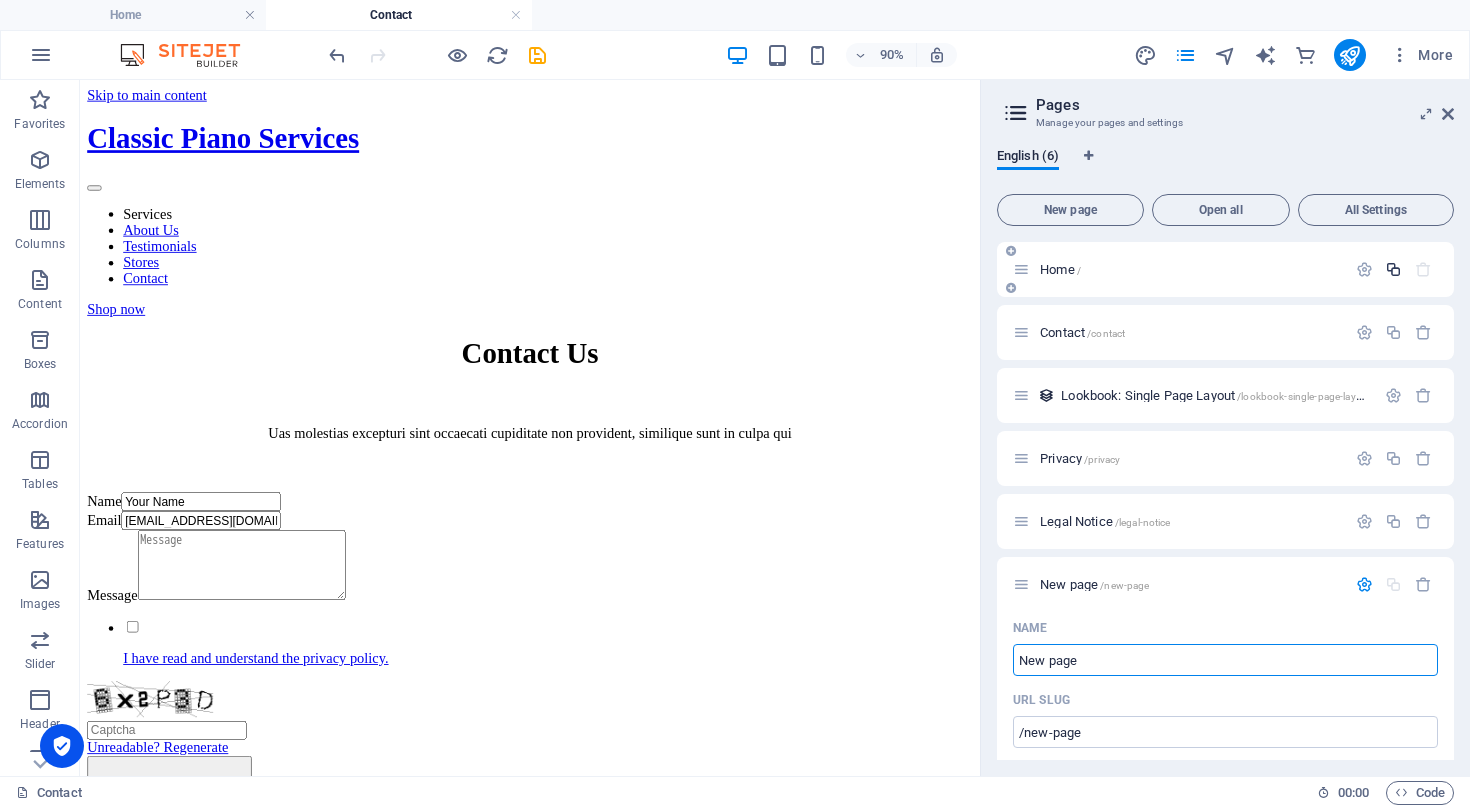 scroll, scrollTop: 0, scrollLeft: 0, axis: both 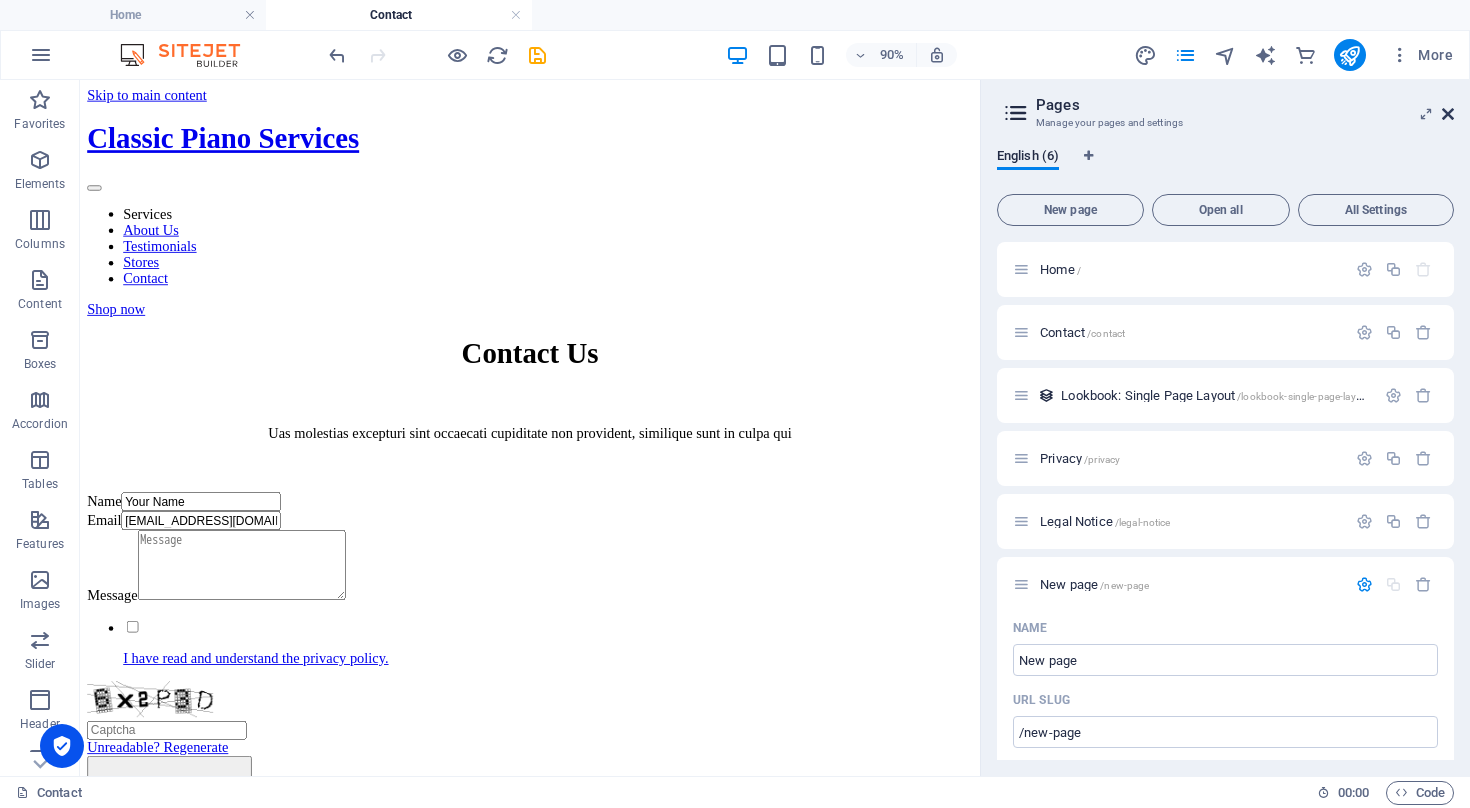 click at bounding box center (1448, 114) 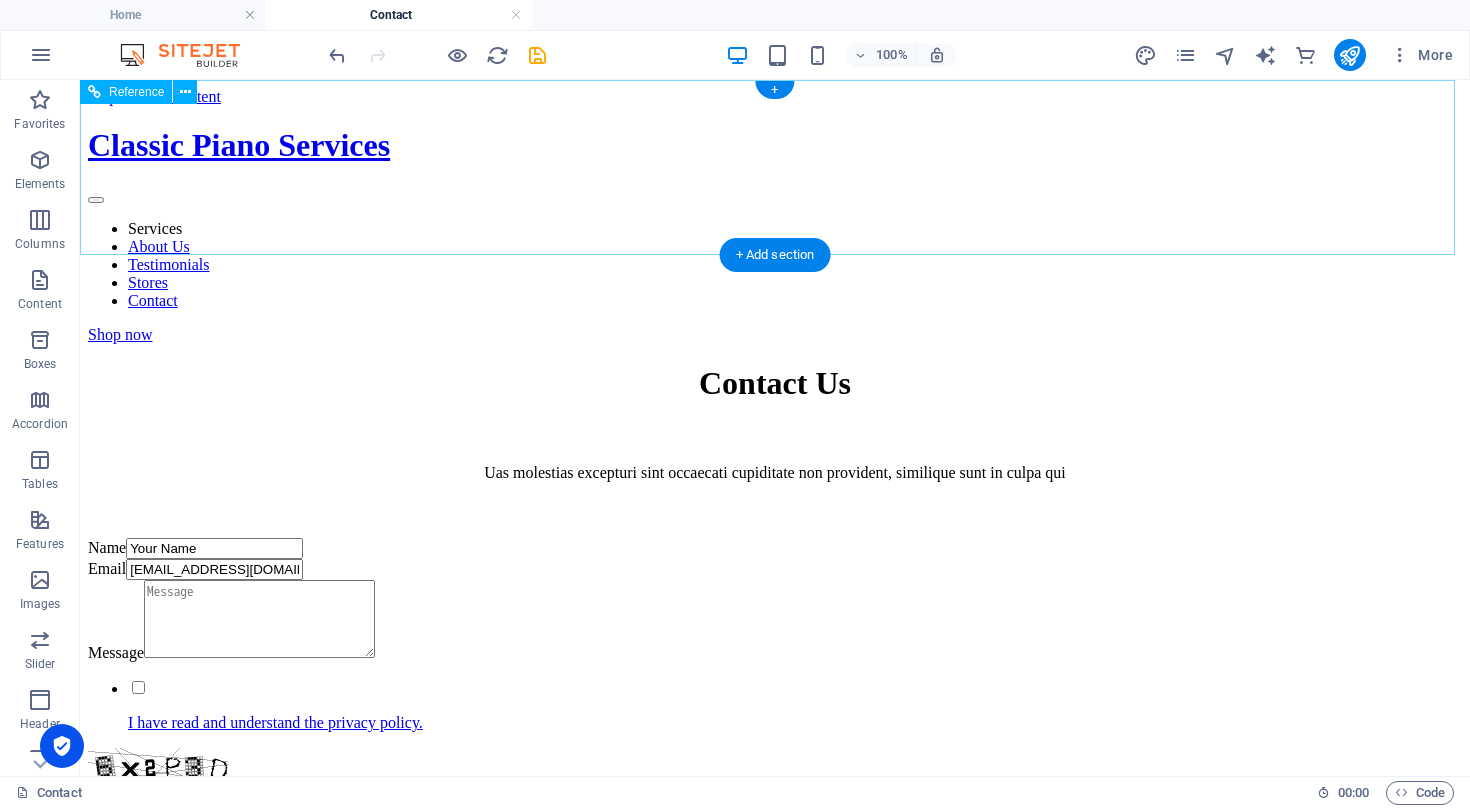 click on "Reference" at bounding box center [136, 92] 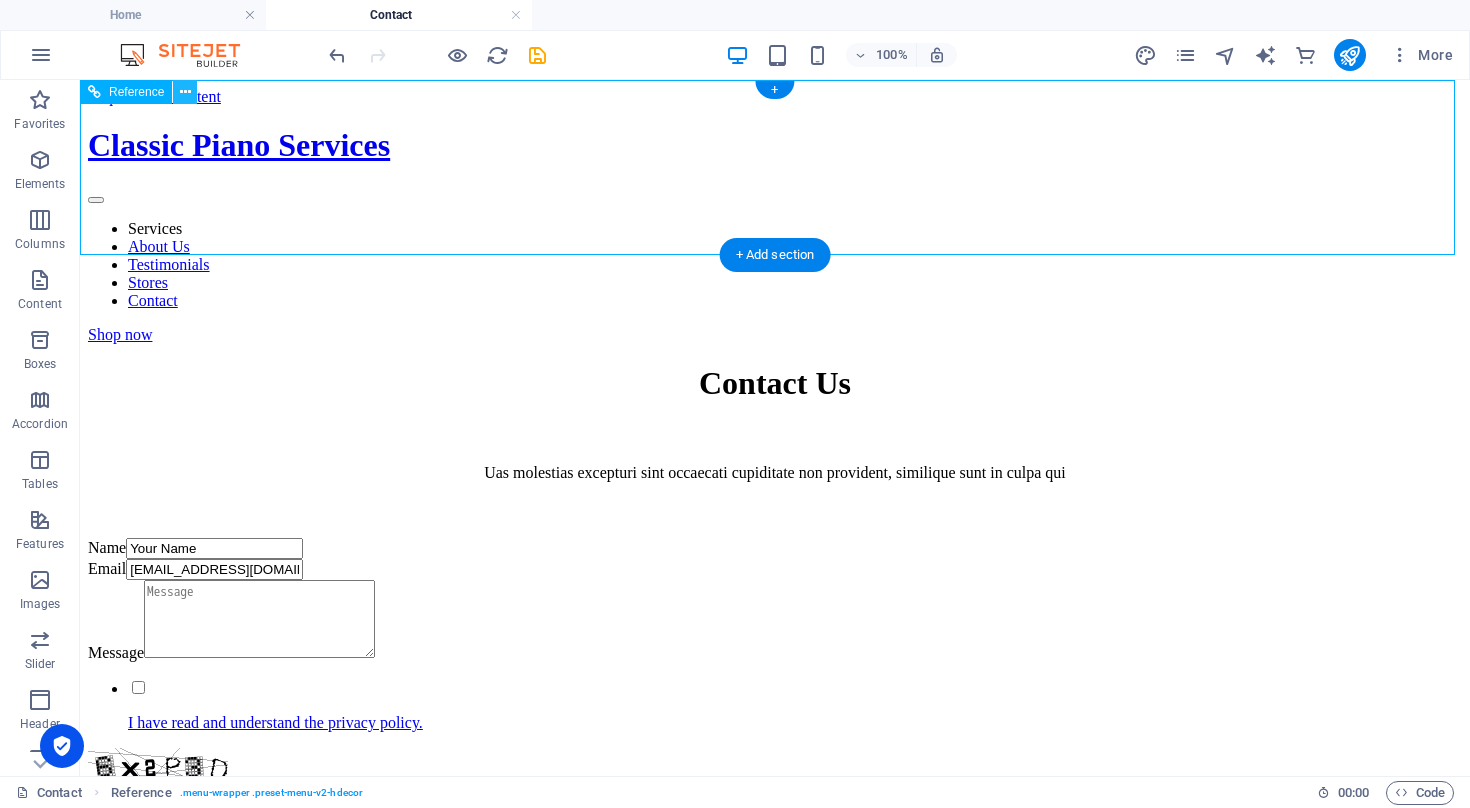 click at bounding box center (185, 92) 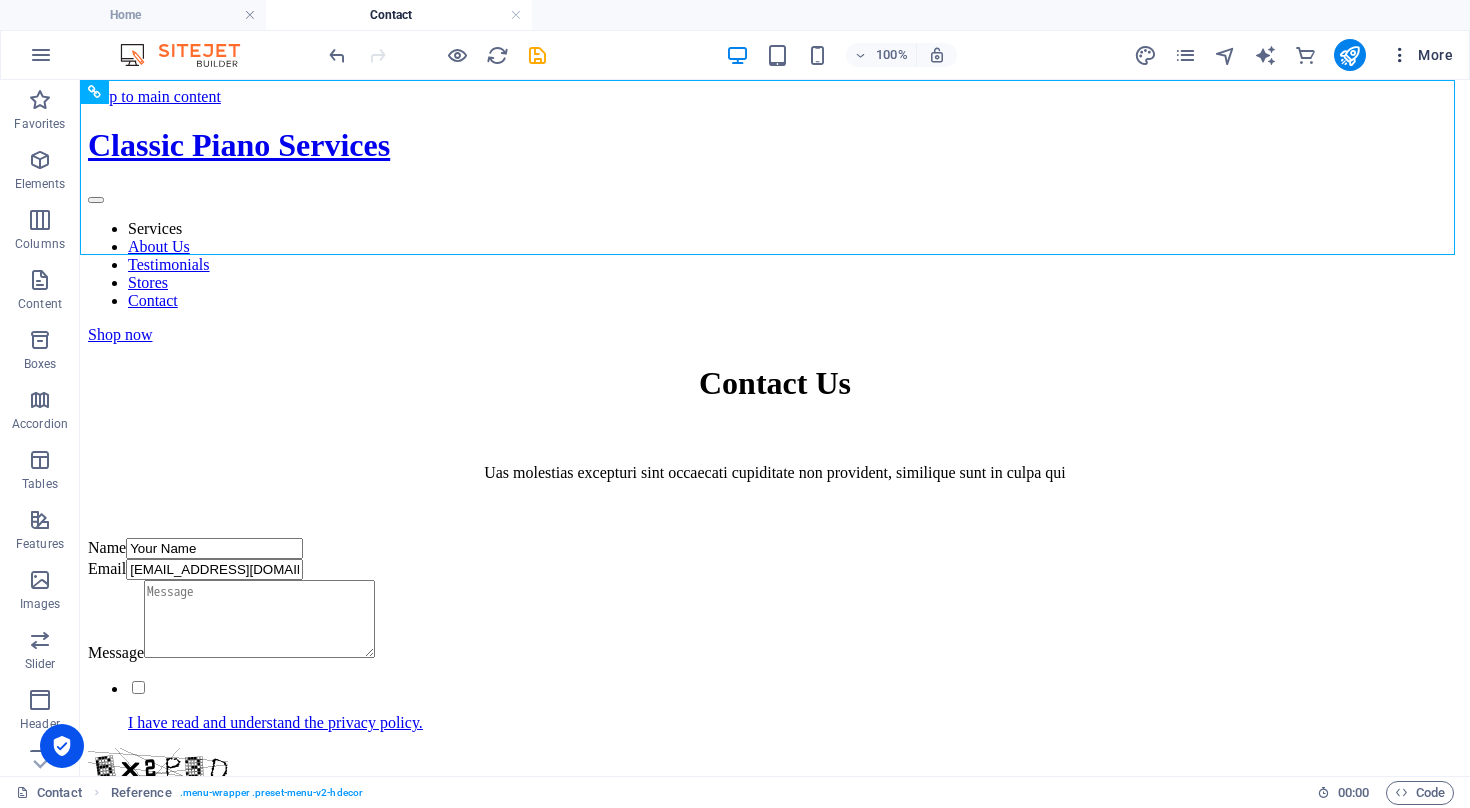 click on "More" at bounding box center [1421, 55] 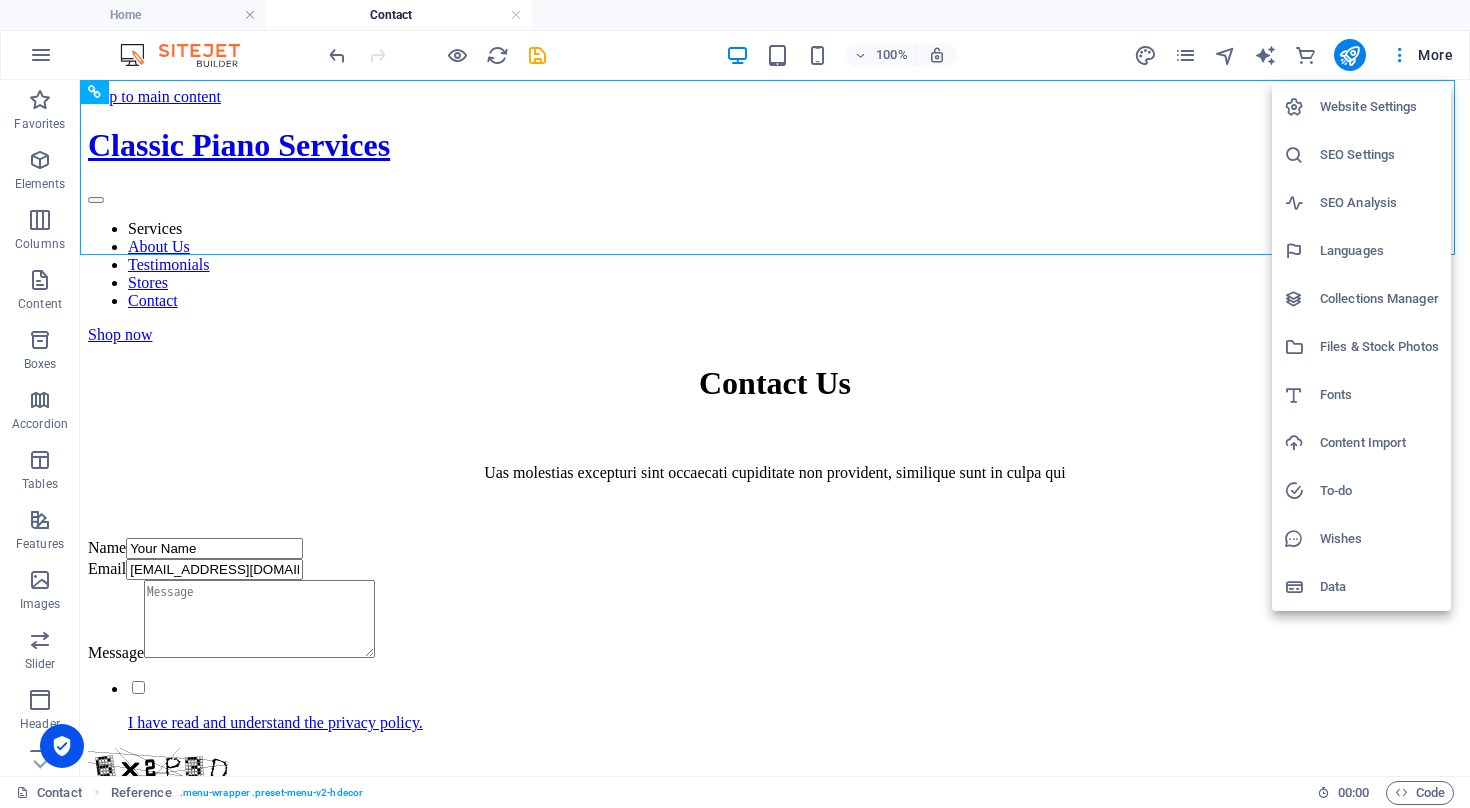 click on "Website Settings" at bounding box center [1379, 107] 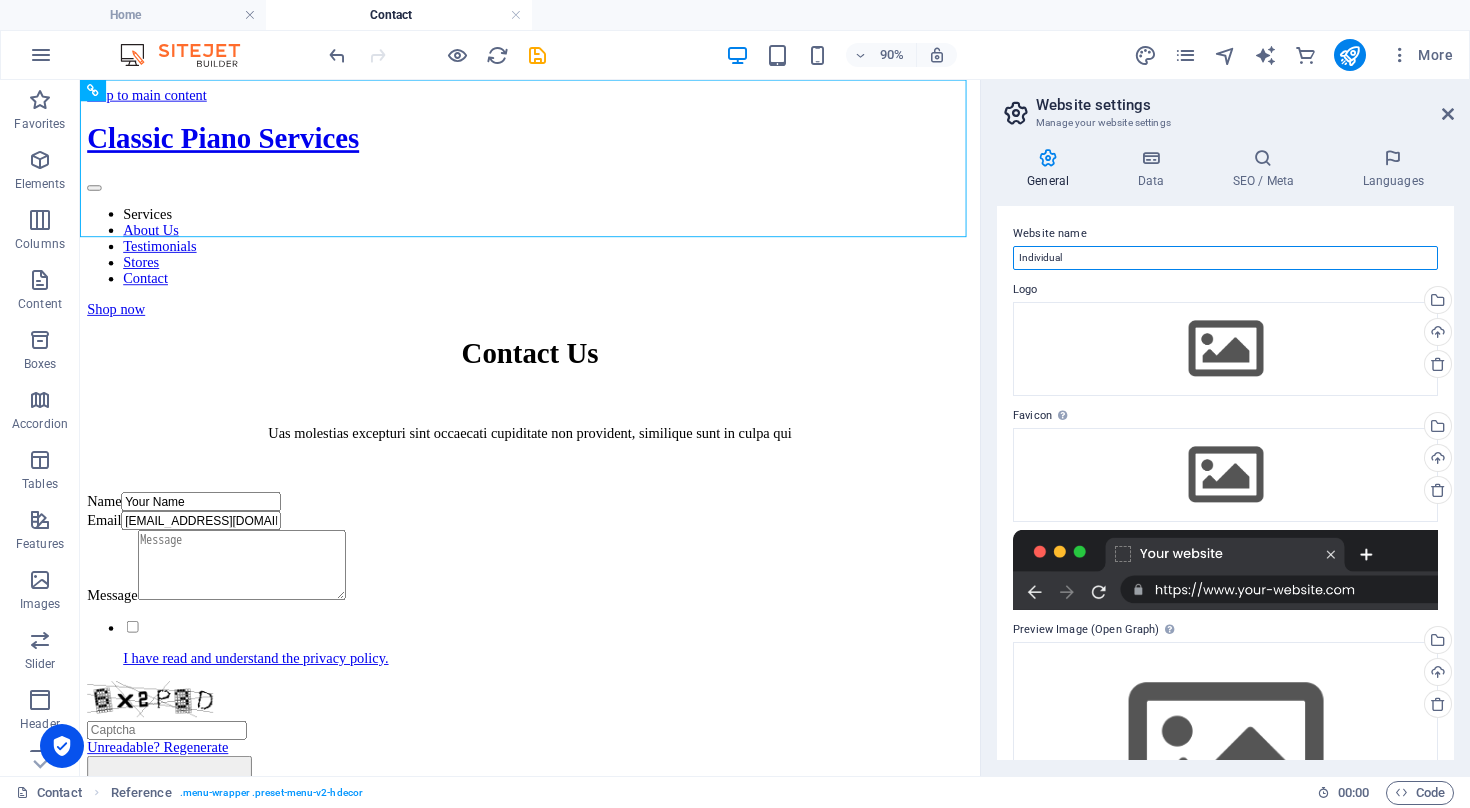 click on "Individual" at bounding box center (1225, 258) 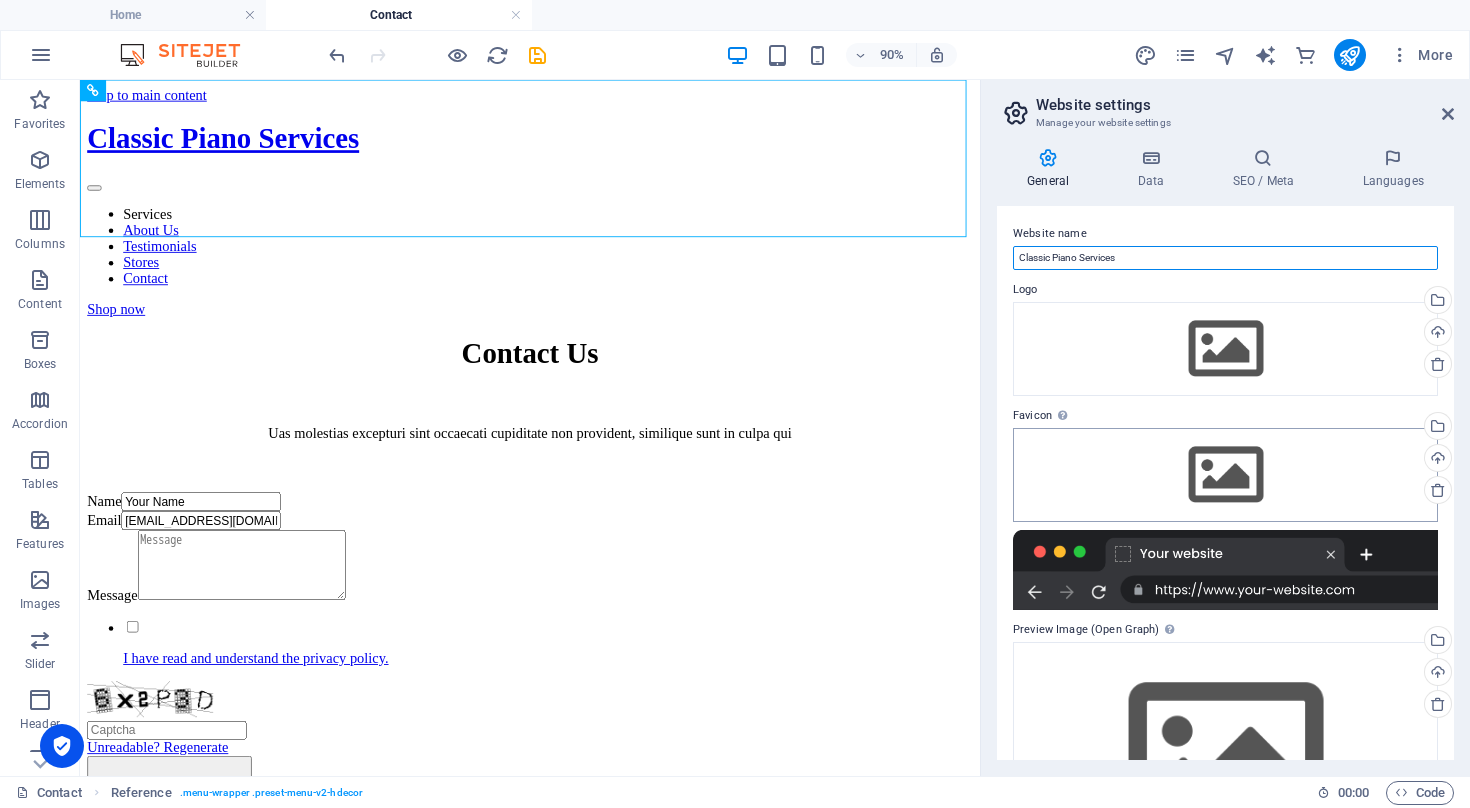scroll, scrollTop: 0, scrollLeft: 0, axis: both 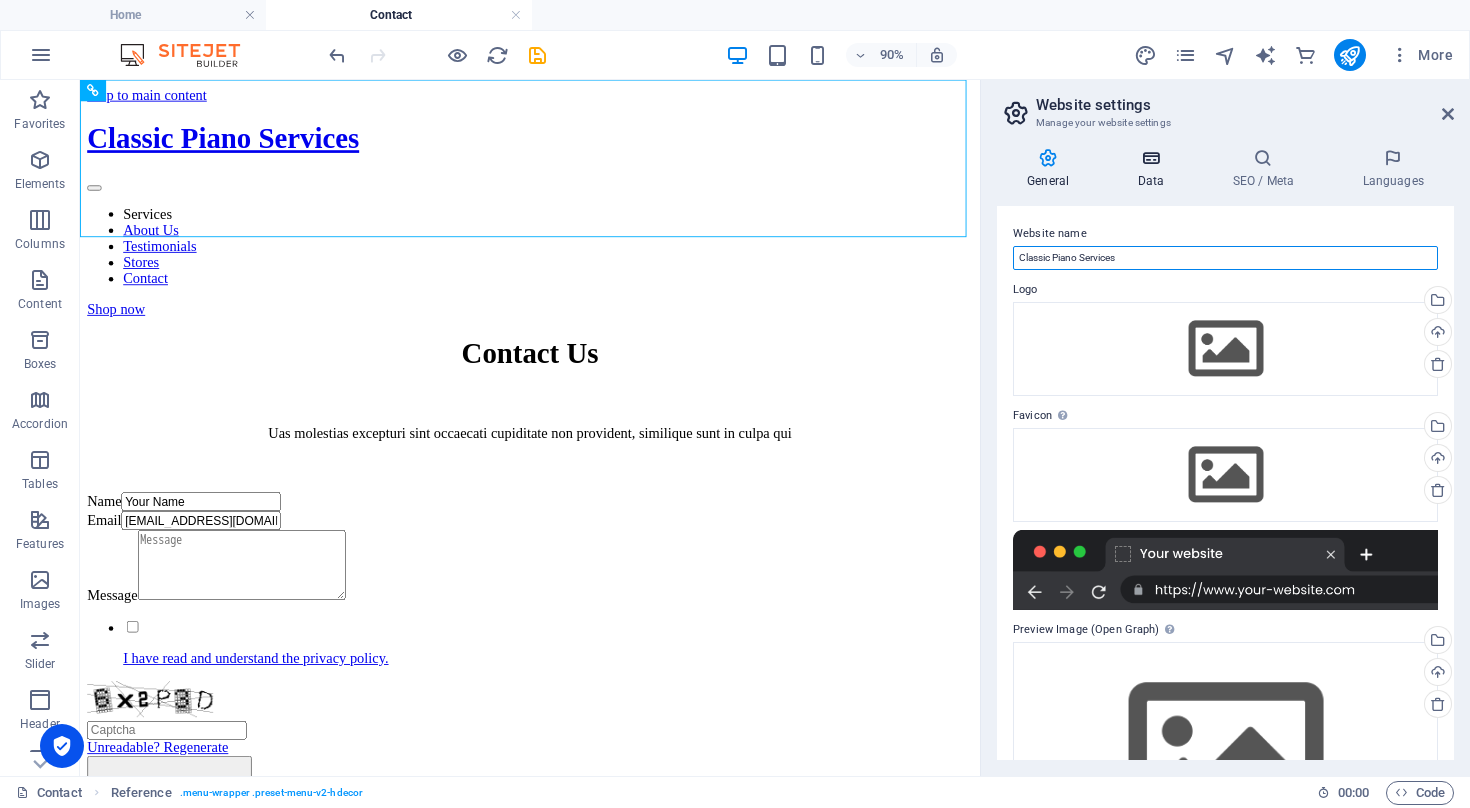 type on "Classic Piano Services" 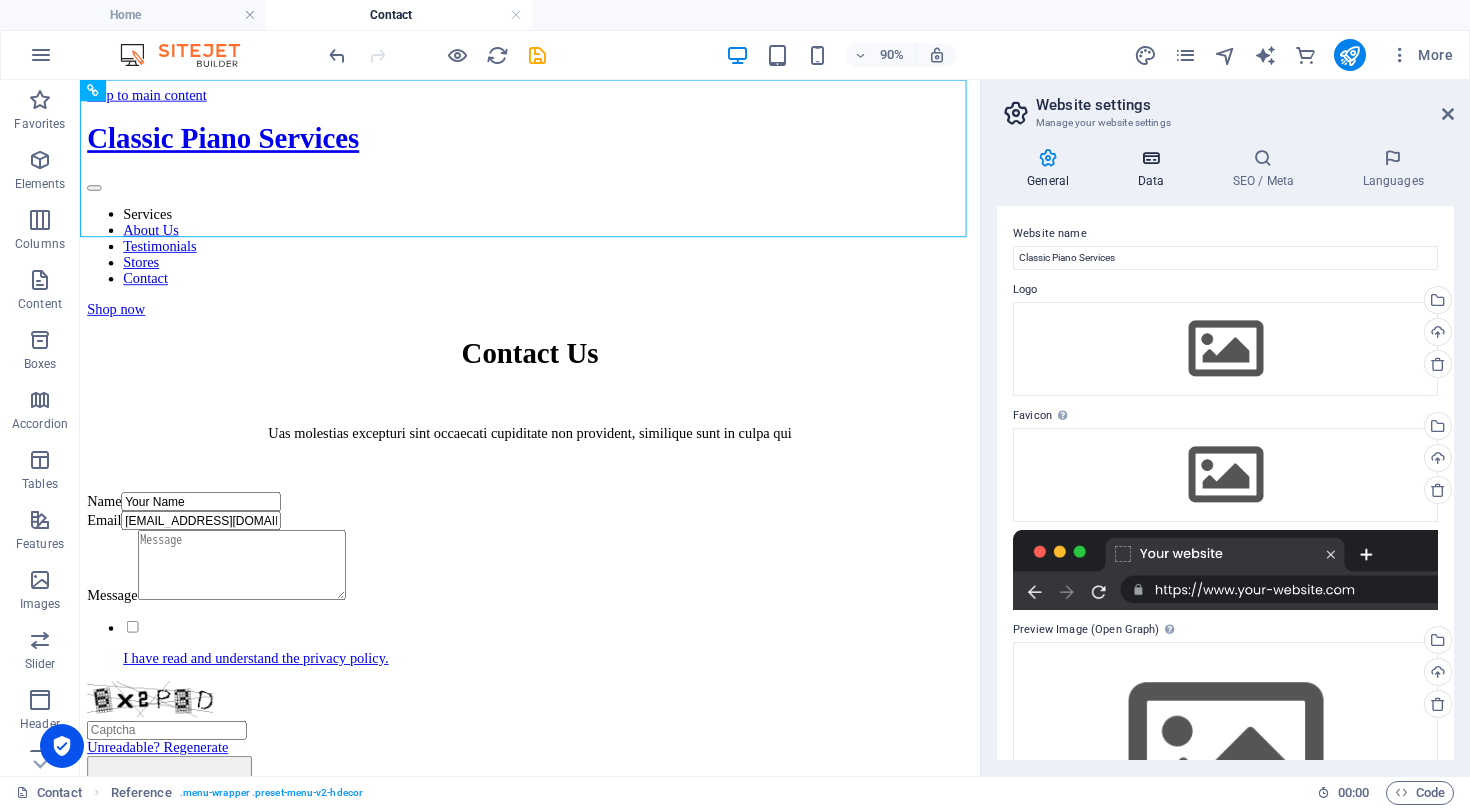 click on "Data" at bounding box center (1154, 169) 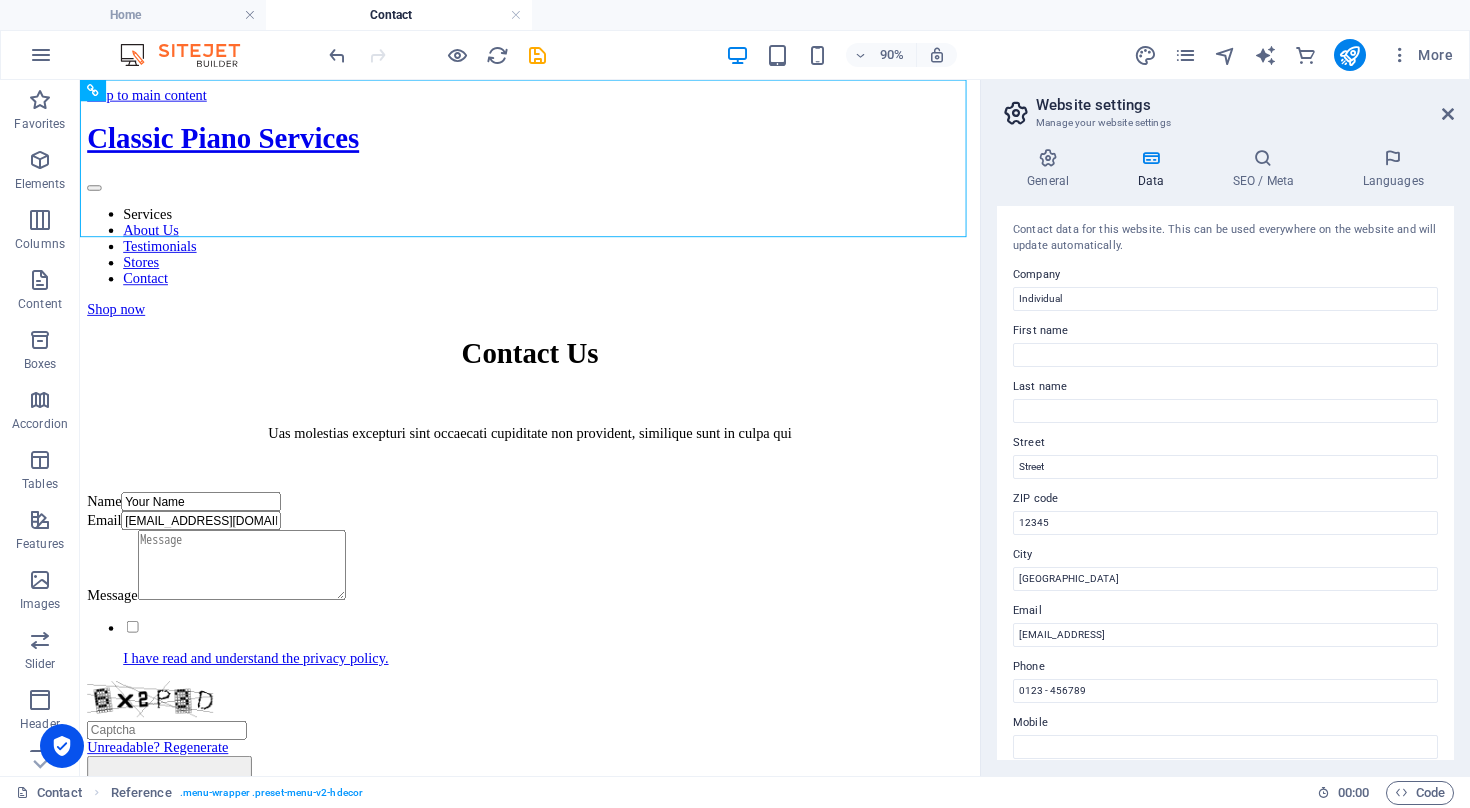 scroll, scrollTop: 0, scrollLeft: 0, axis: both 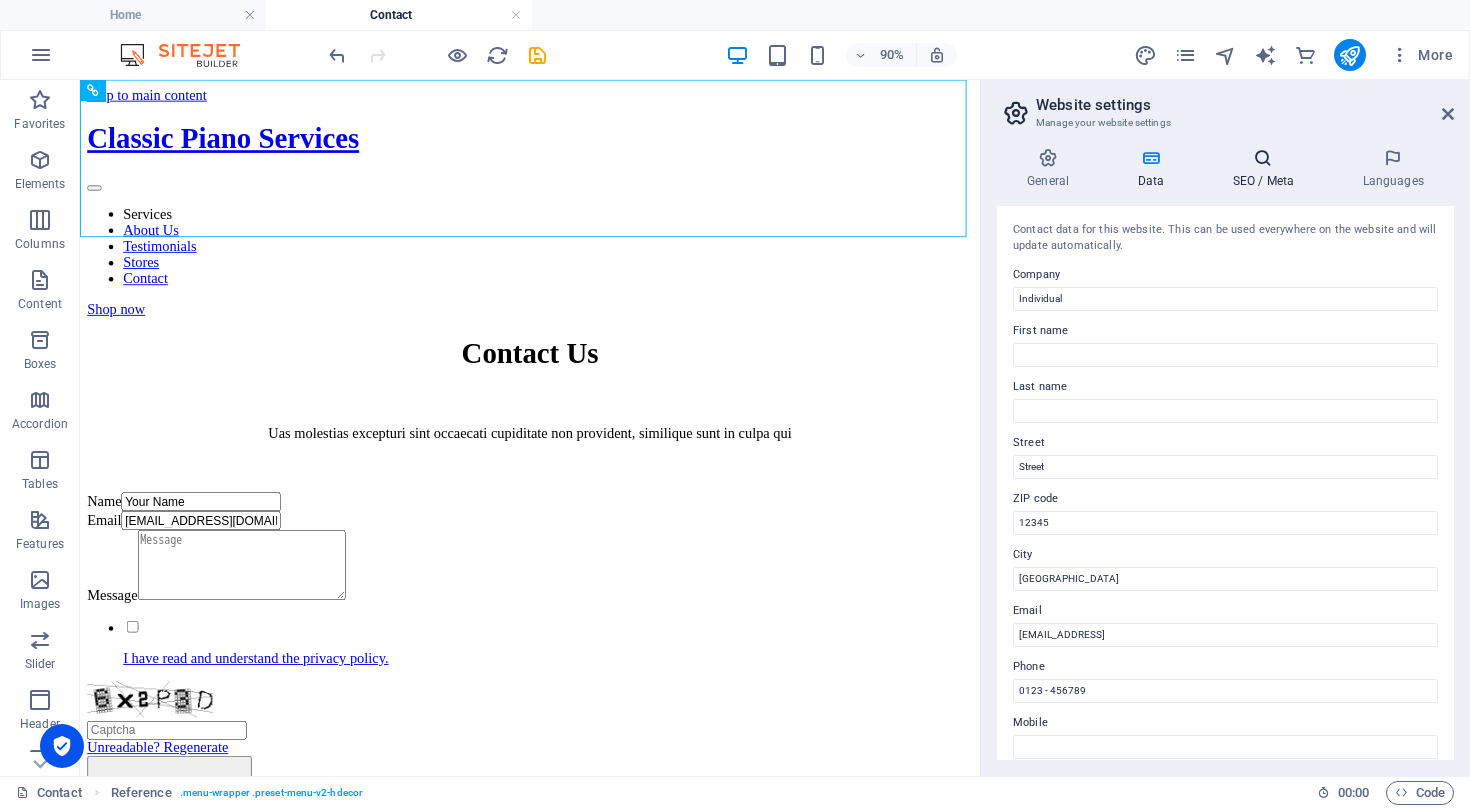 click on "SEO / Meta" at bounding box center [1267, 169] 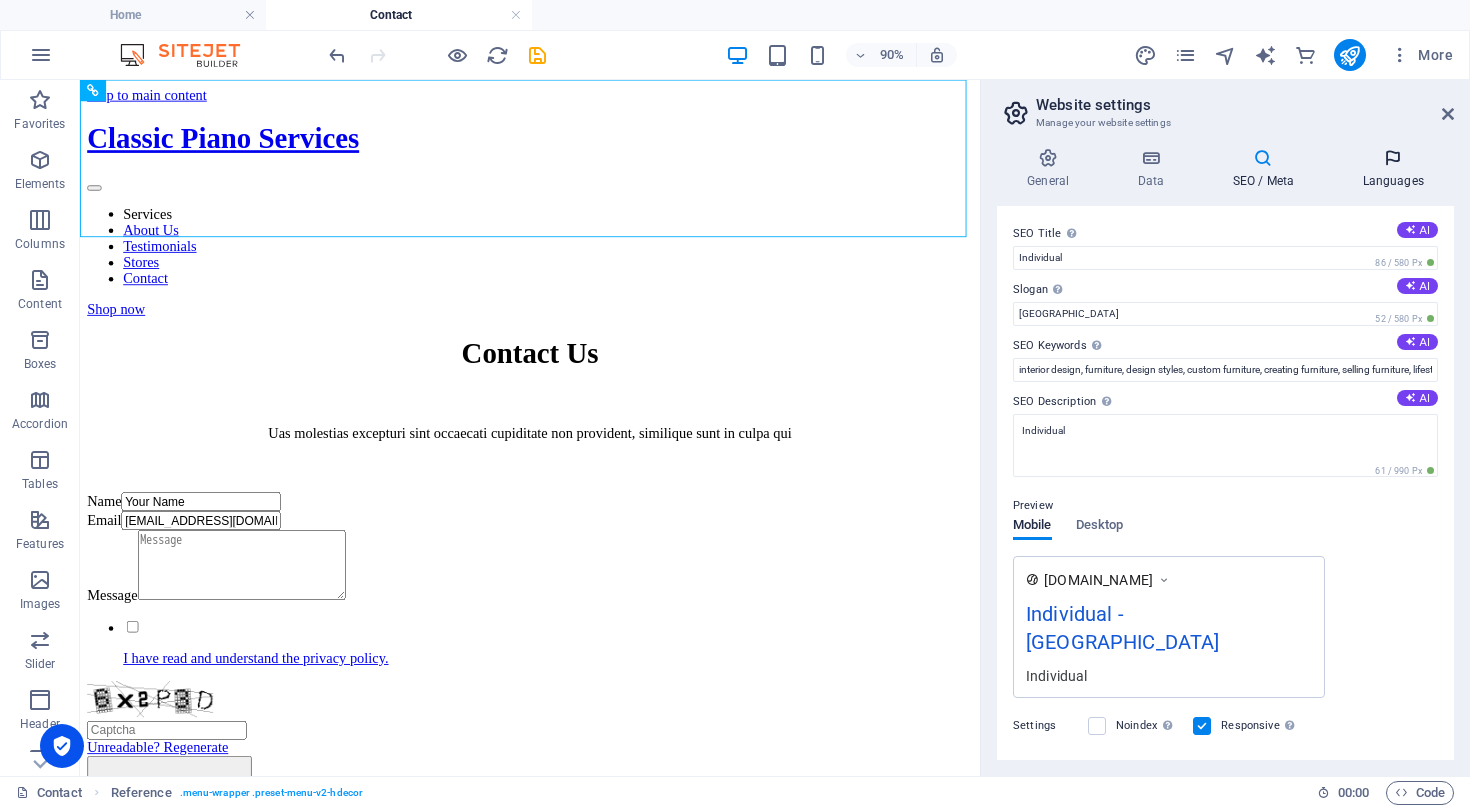 click at bounding box center [1393, 158] 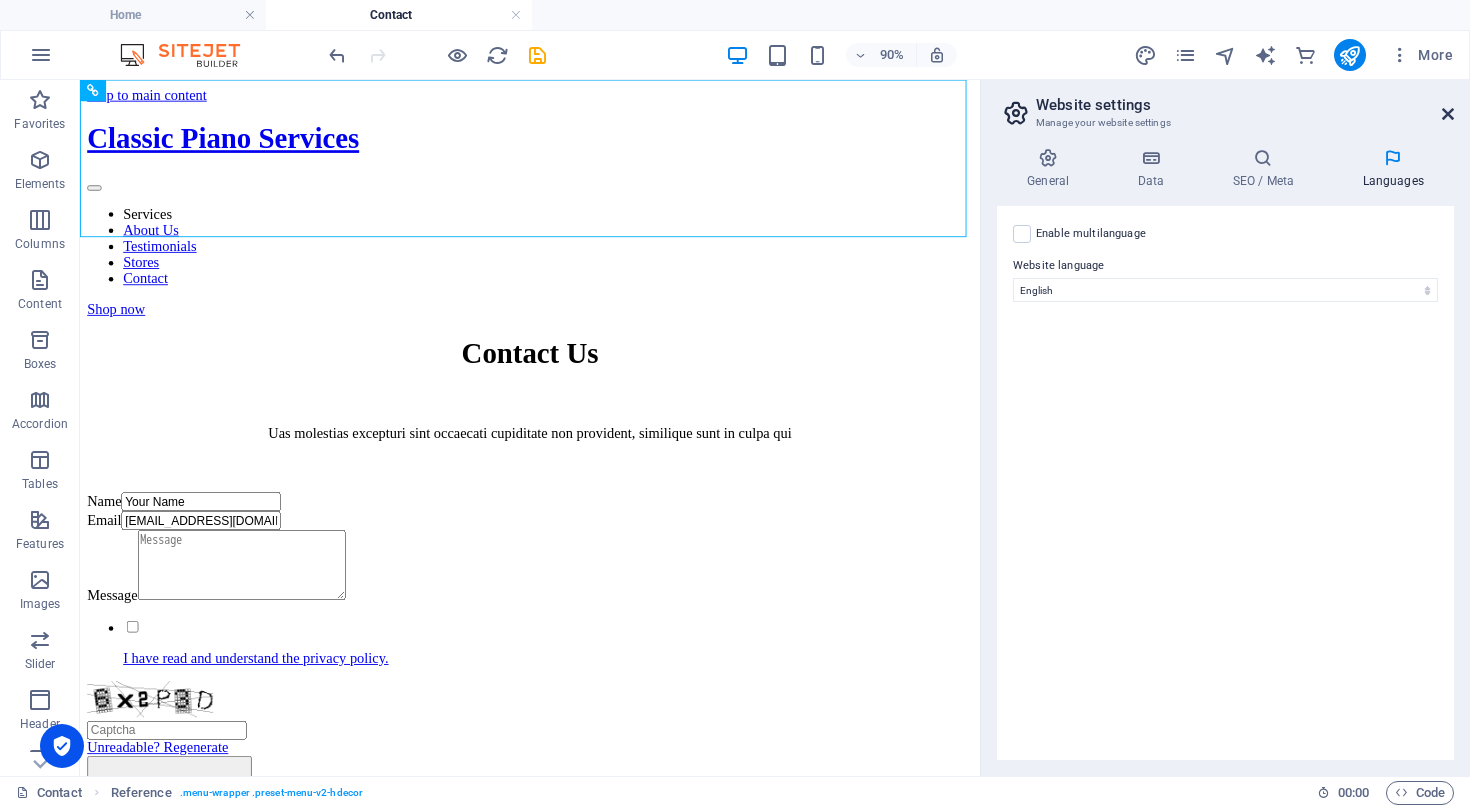 click at bounding box center (1448, 114) 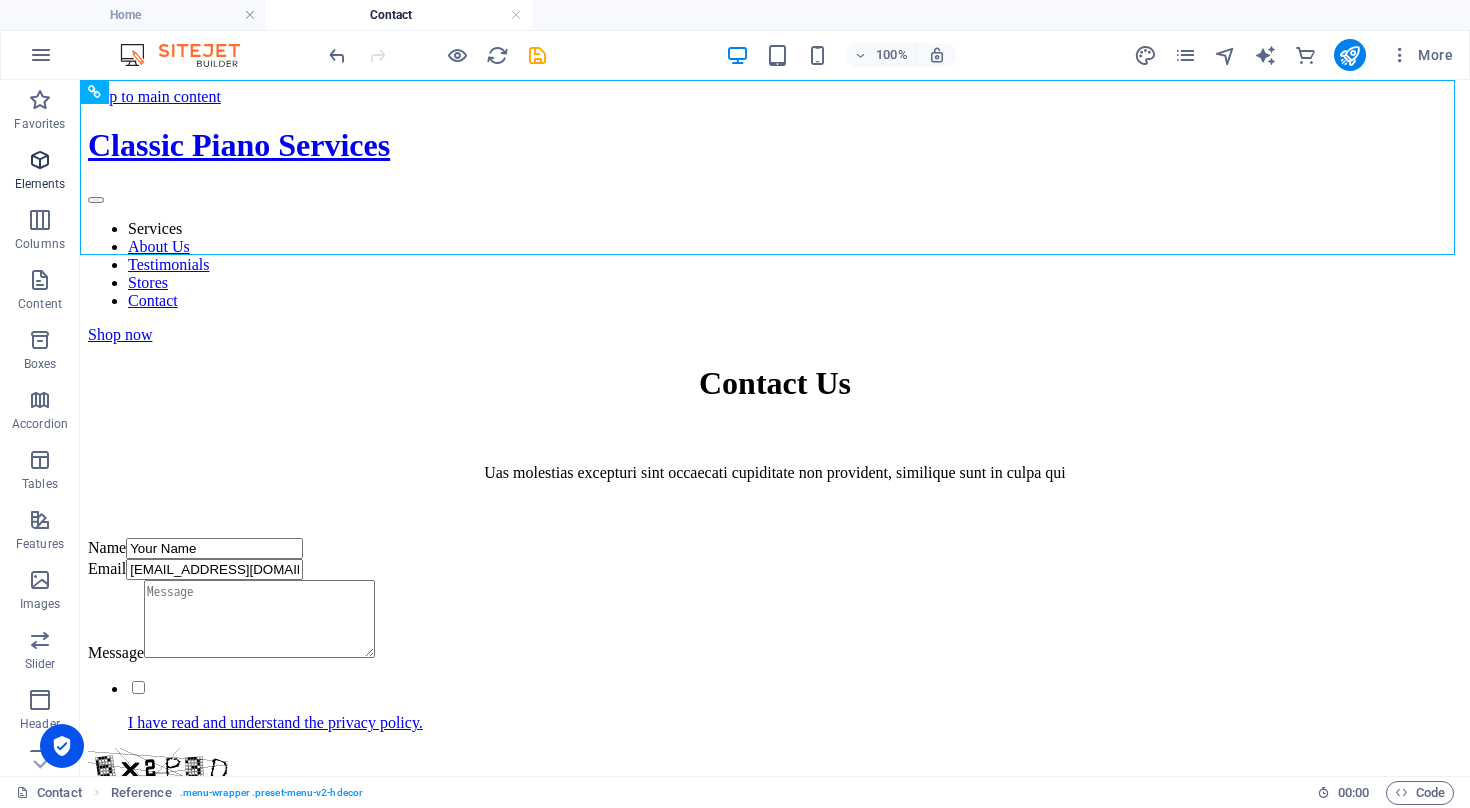 click at bounding box center (40, 160) 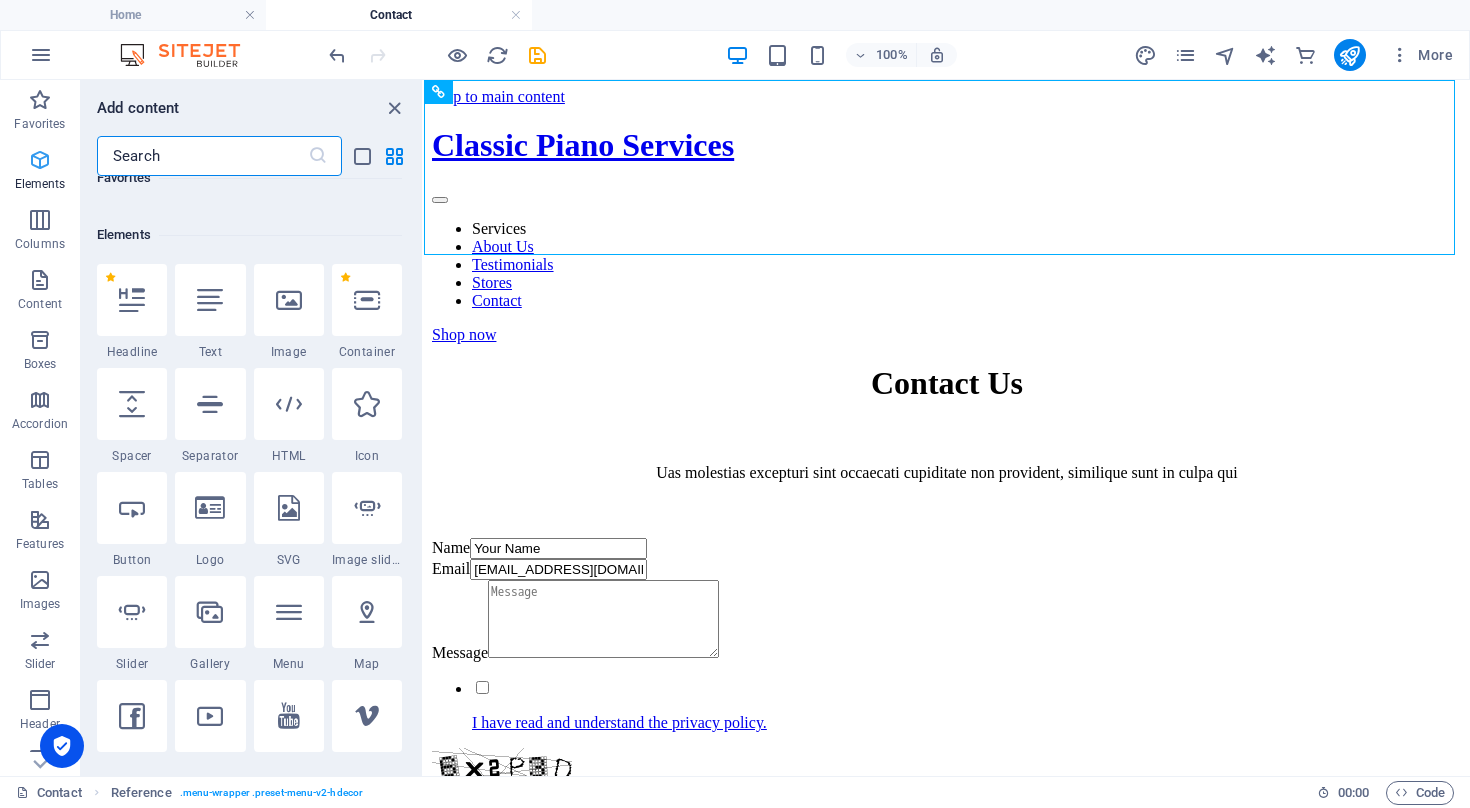 scroll, scrollTop: 213, scrollLeft: 0, axis: vertical 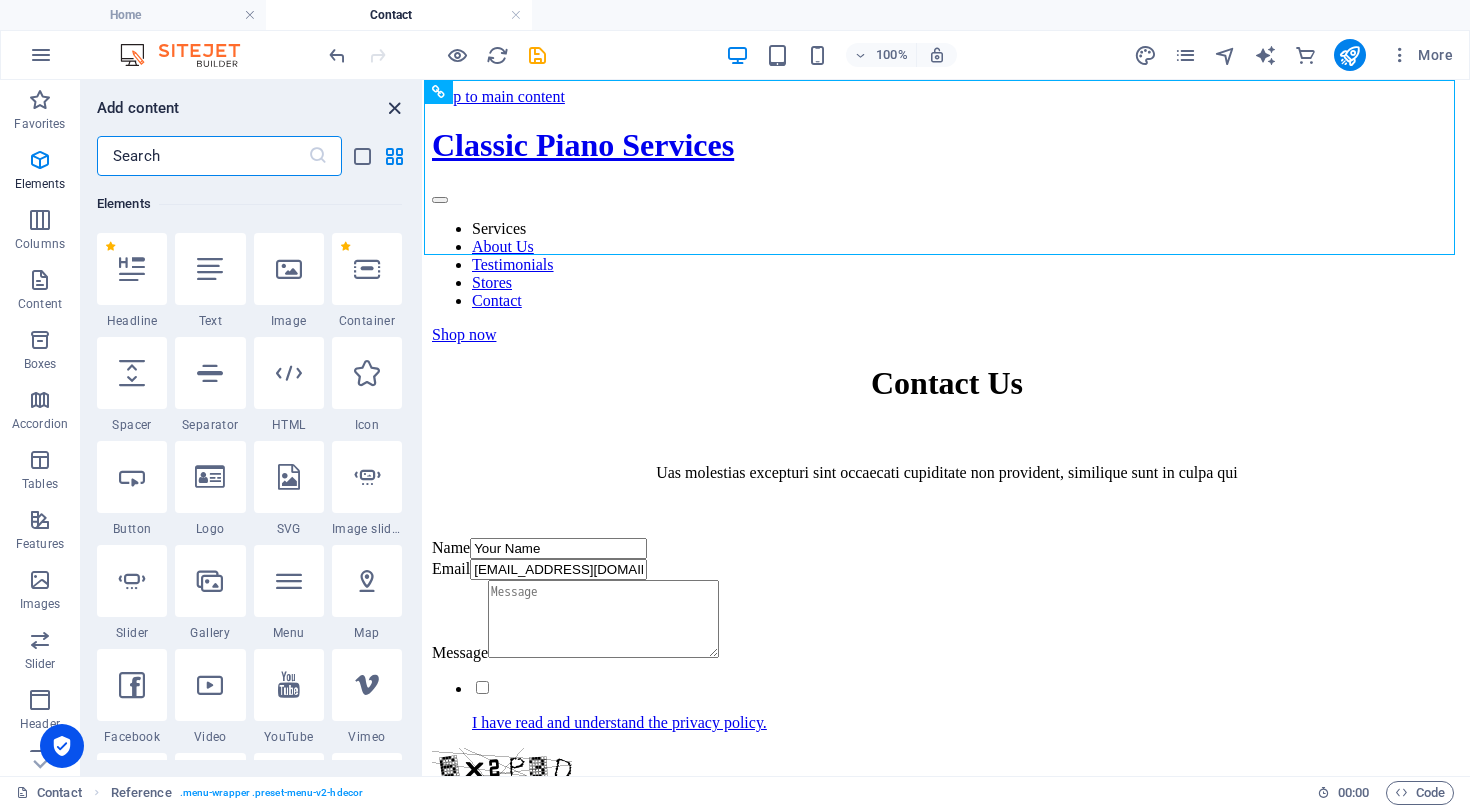 click at bounding box center (394, 108) 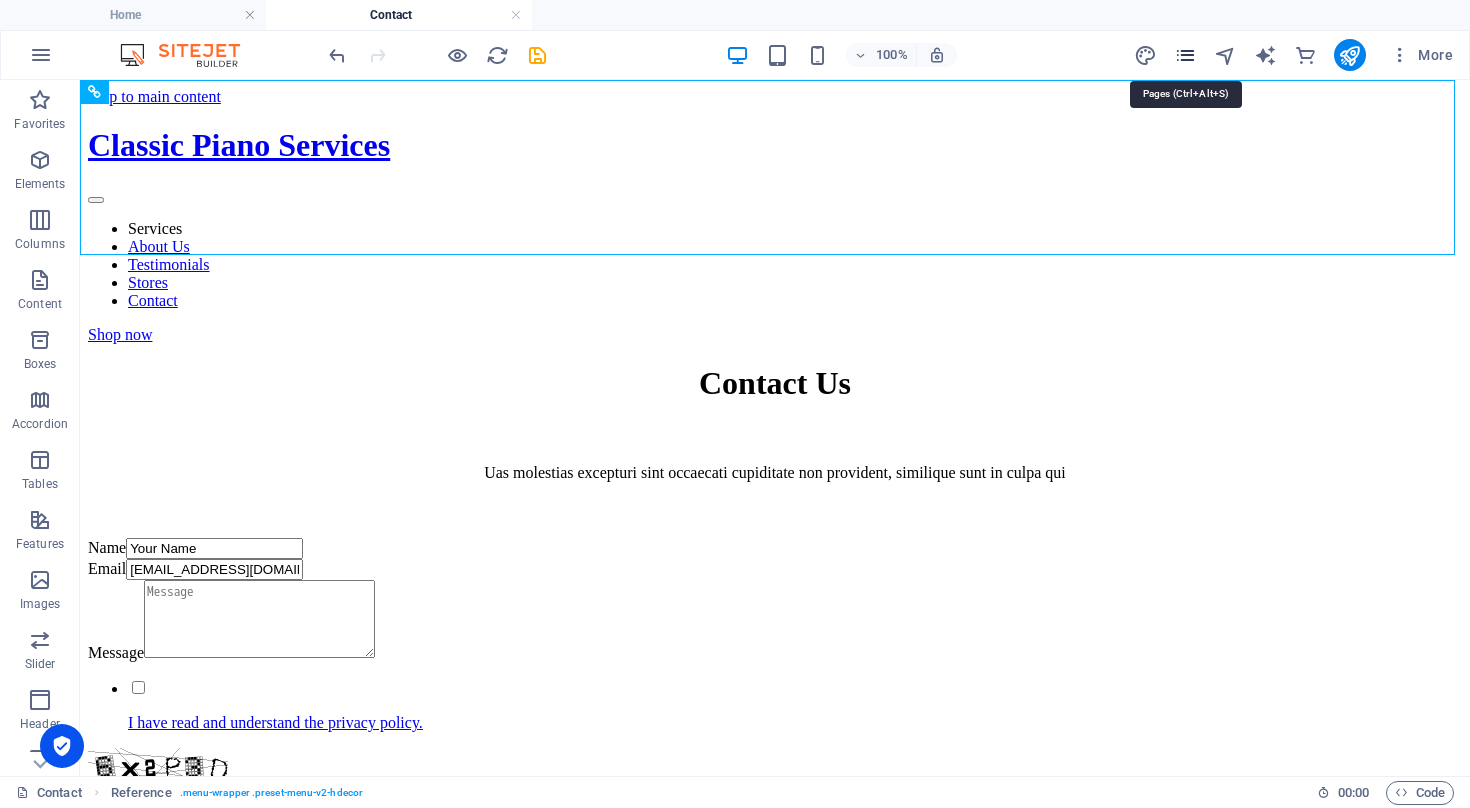 click at bounding box center (1185, 55) 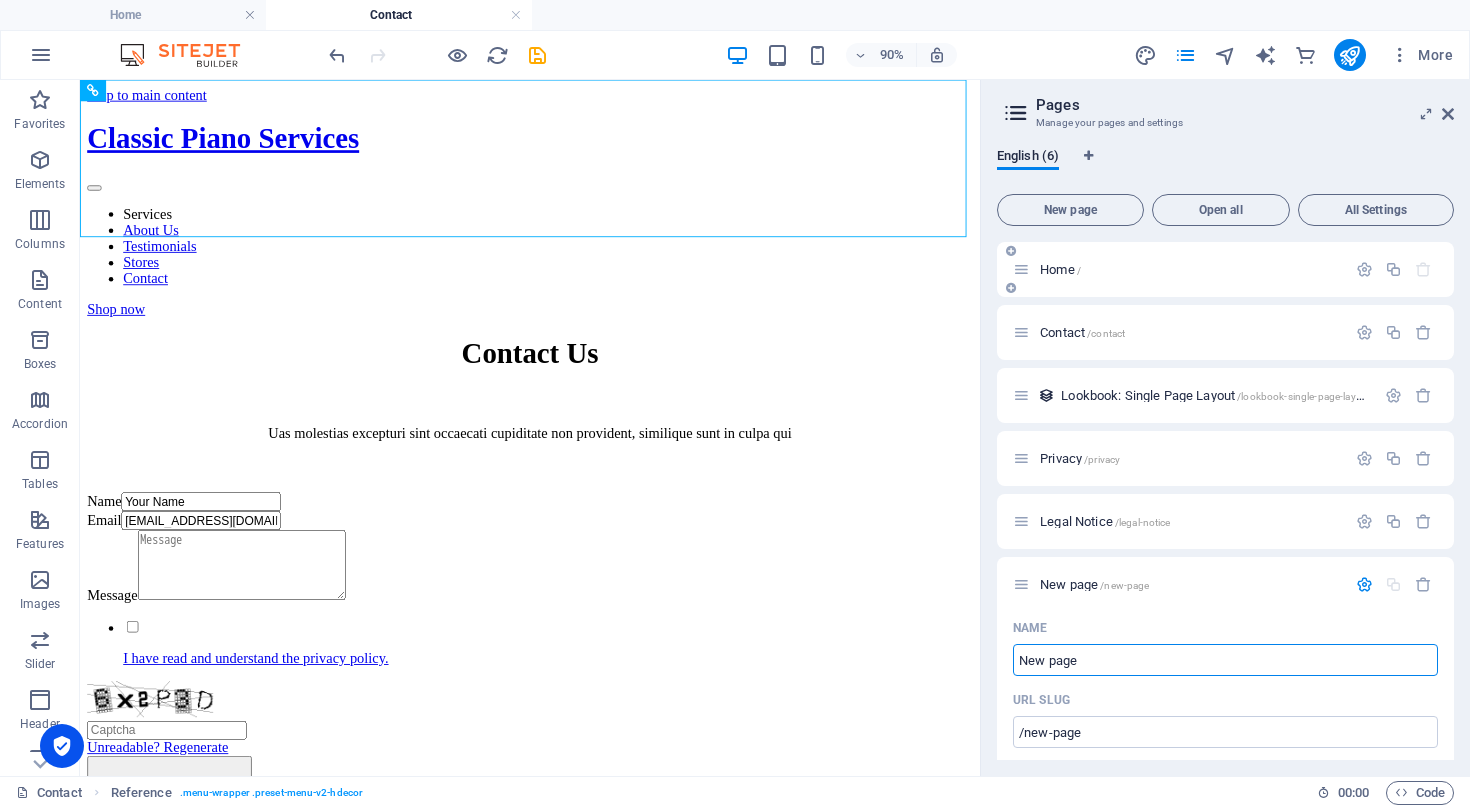 click on "Home /" at bounding box center [1060, 269] 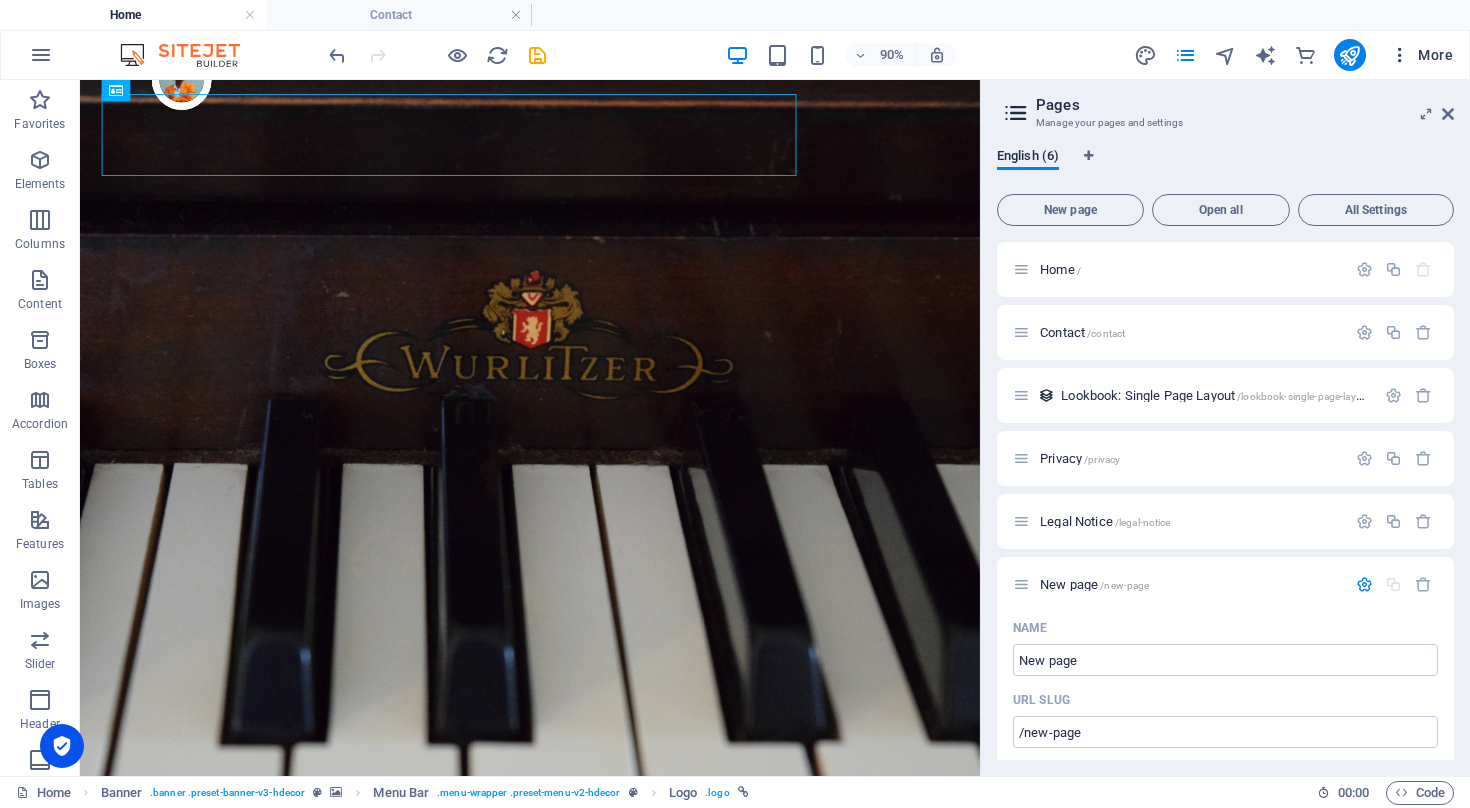 click on "More" at bounding box center (1421, 55) 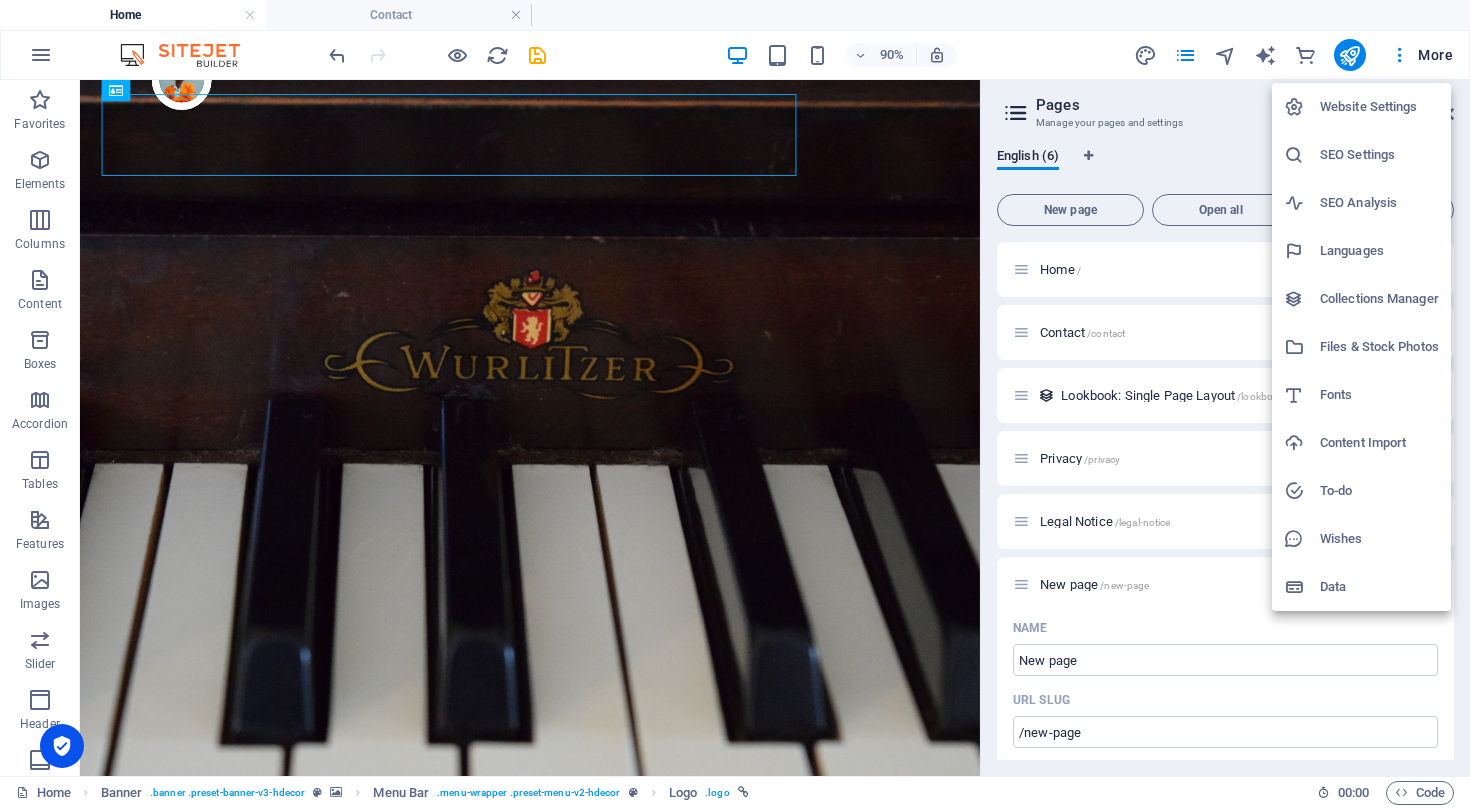 click on "Website Settings" at bounding box center (1379, 107) 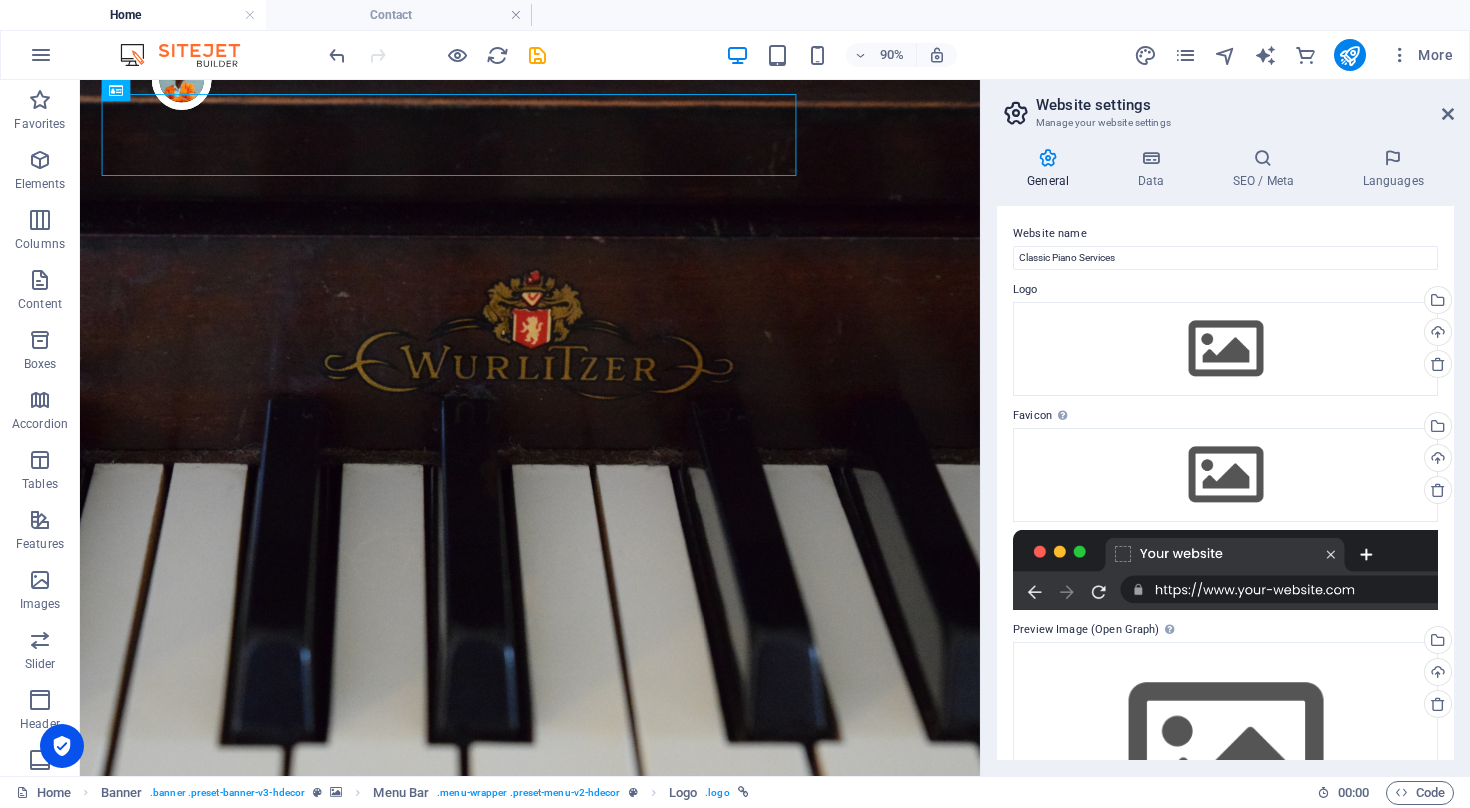 scroll, scrollTop: 0, scrollLeft: 0, axis: both 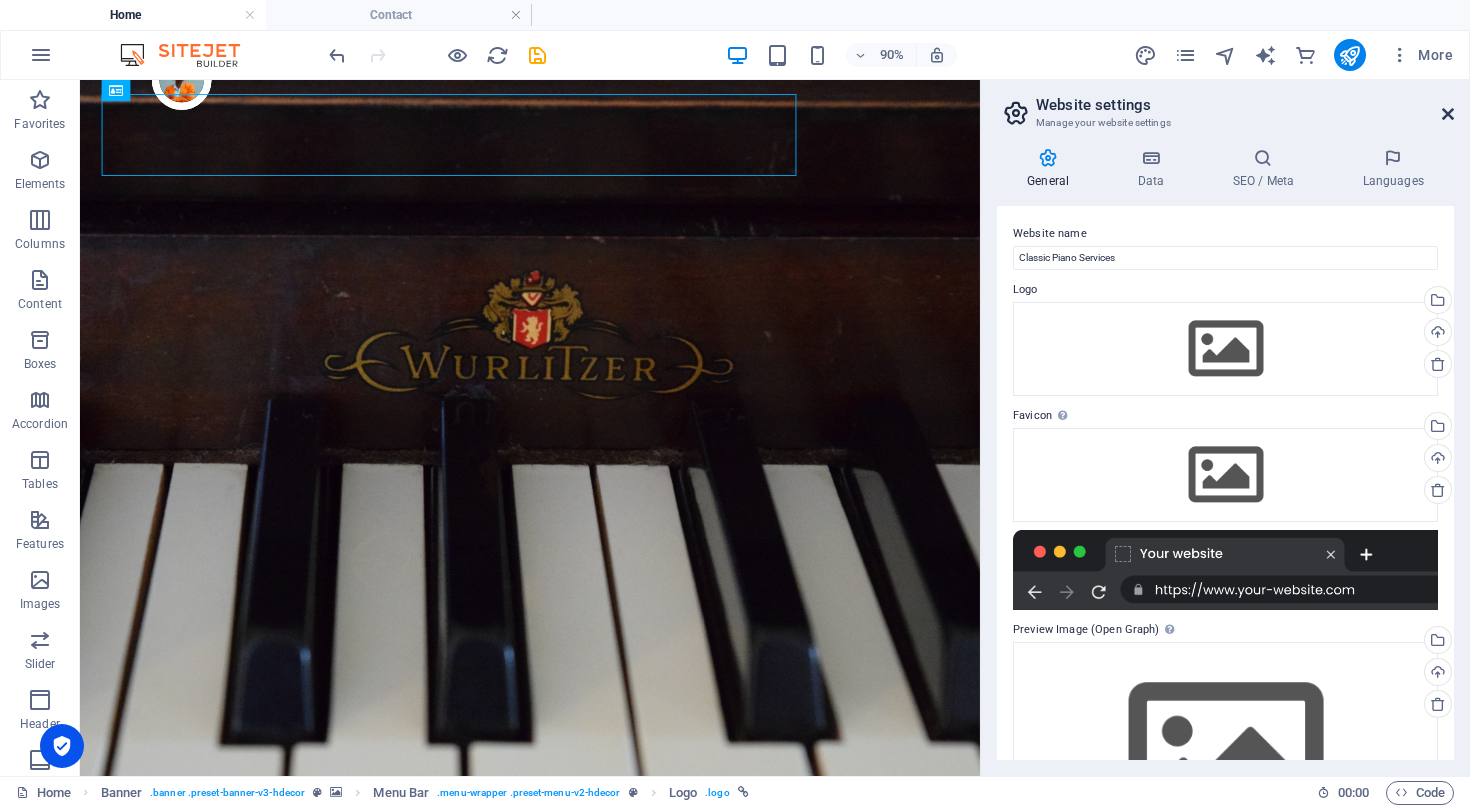 click at bounding box center [1448, 114] 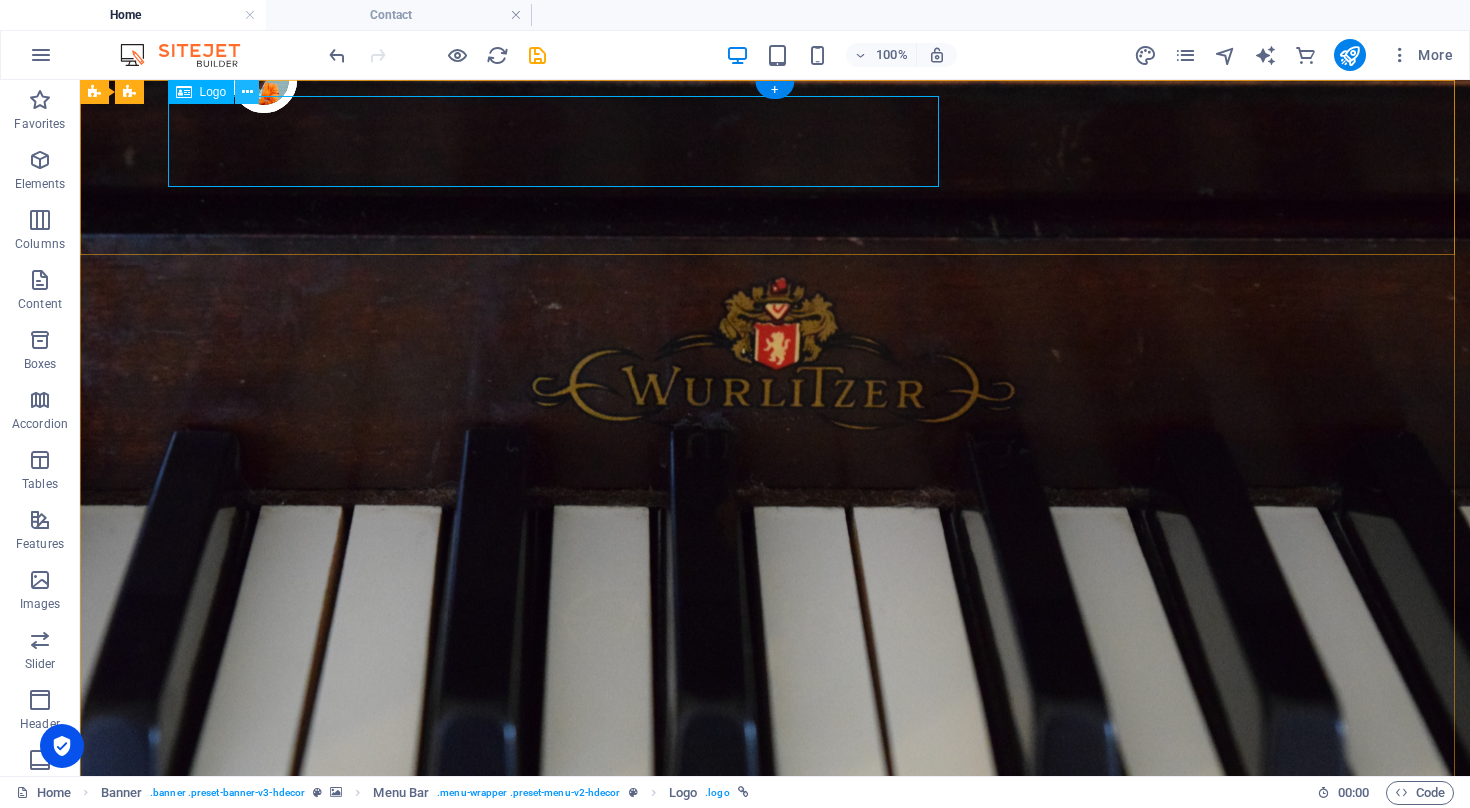 click at bounding box center (247, 92) 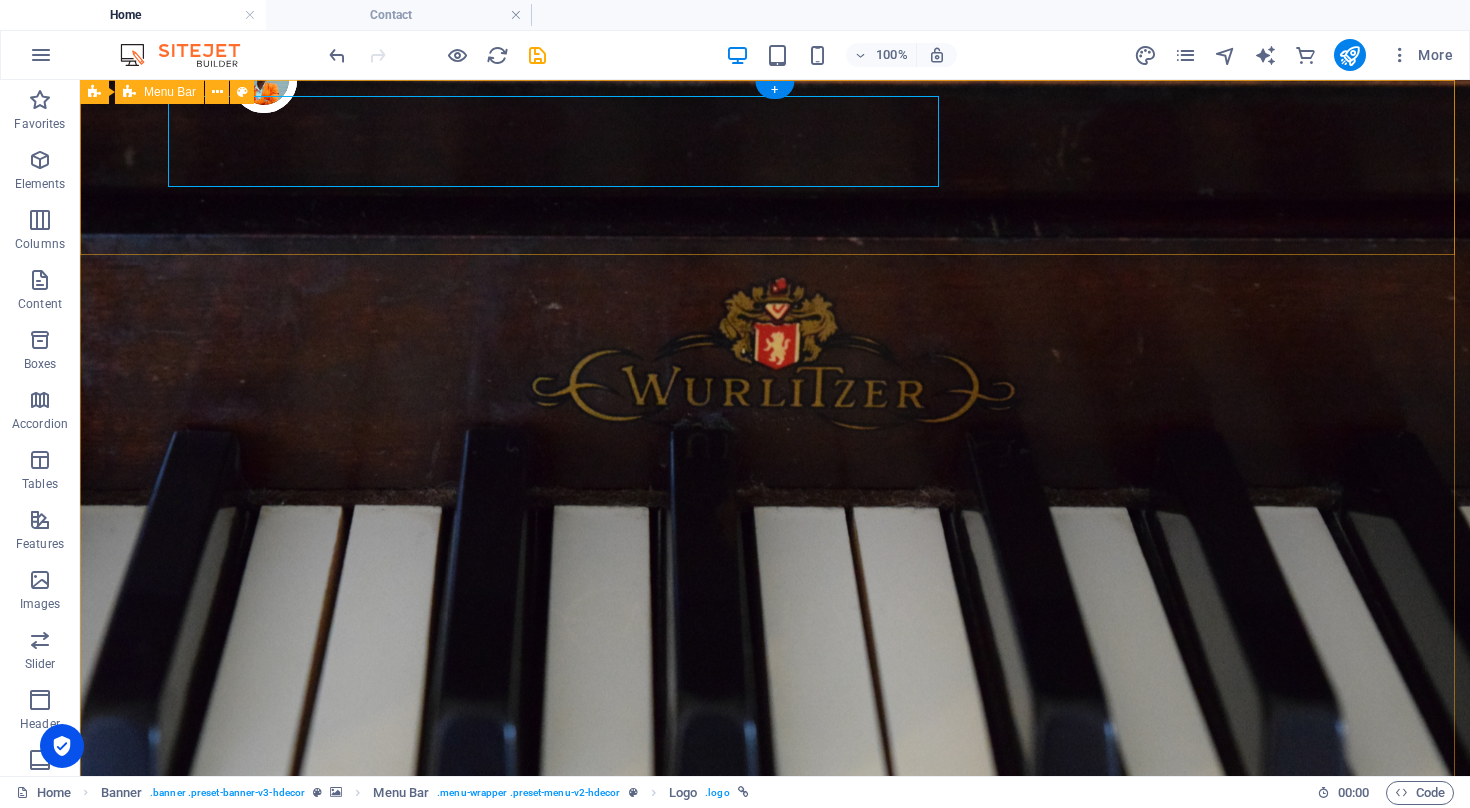 click on "Classic Piano Services  Services  About Us Testimonials Stores Contact Shop now" at bounding box center [775, 1063] 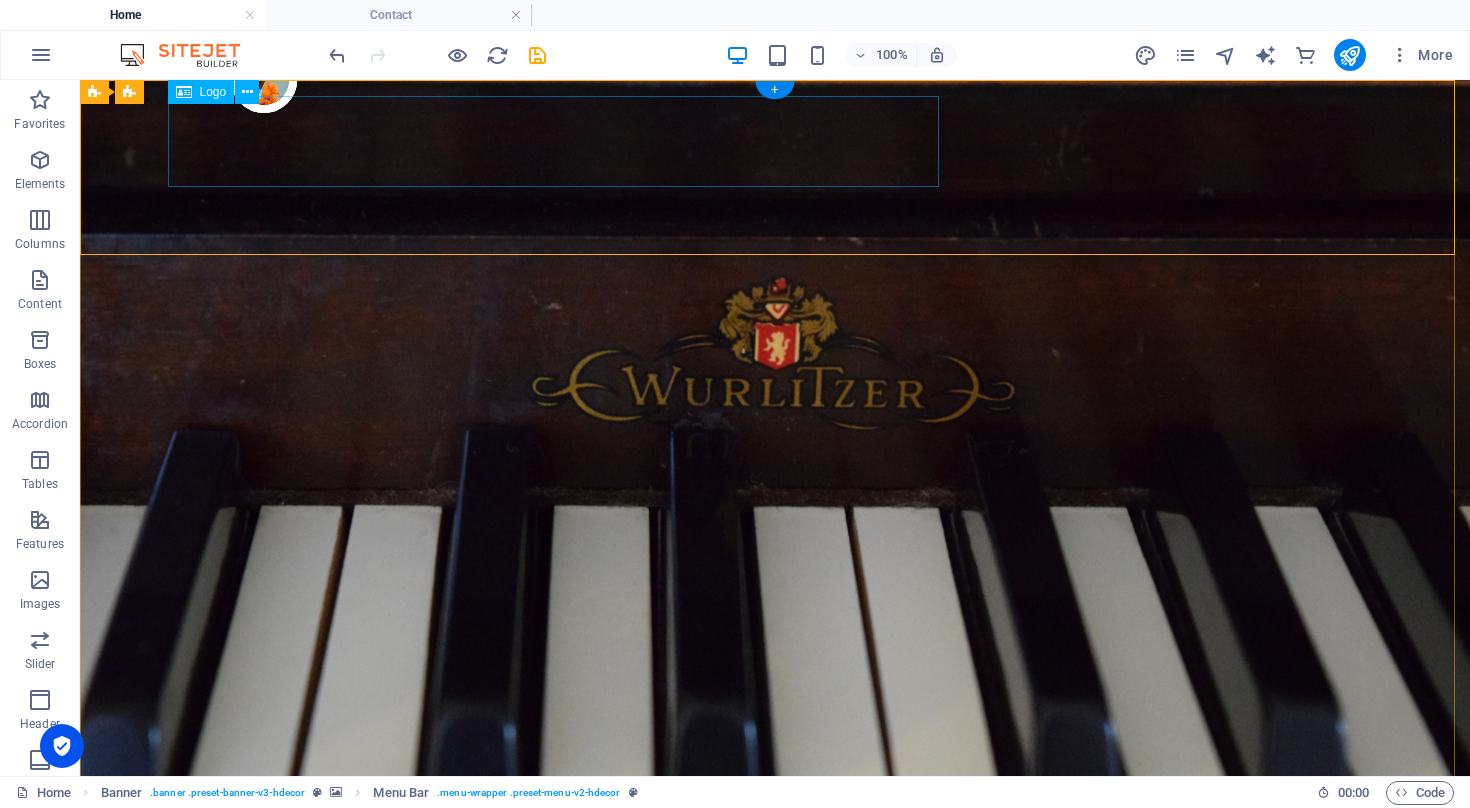 click on "Classic Piano Services" at bounding box center (775, 1013) 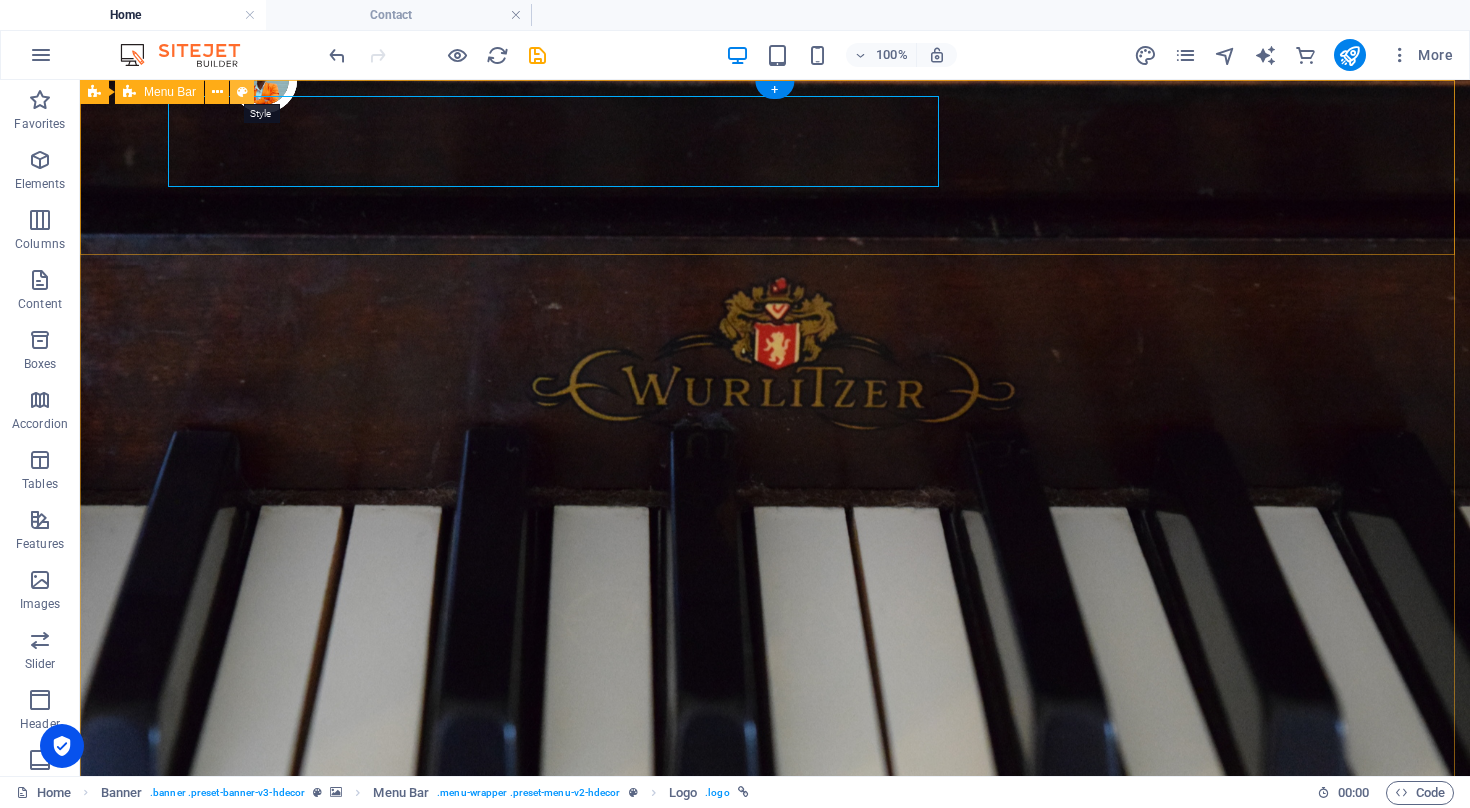 click at bounding box center [242, 92] 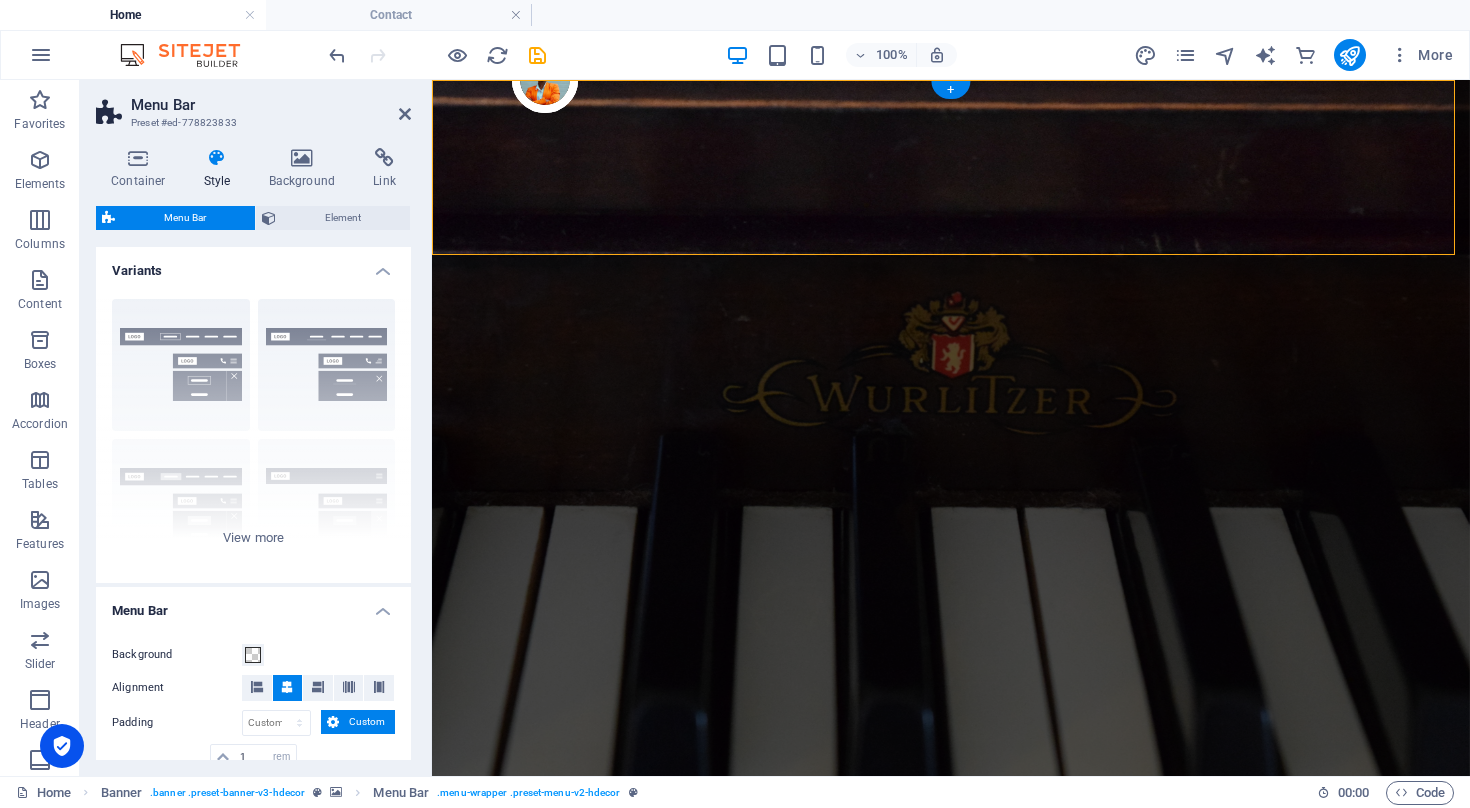 scroll, scrollTop: 0, scrollLeft: 0, axis: both 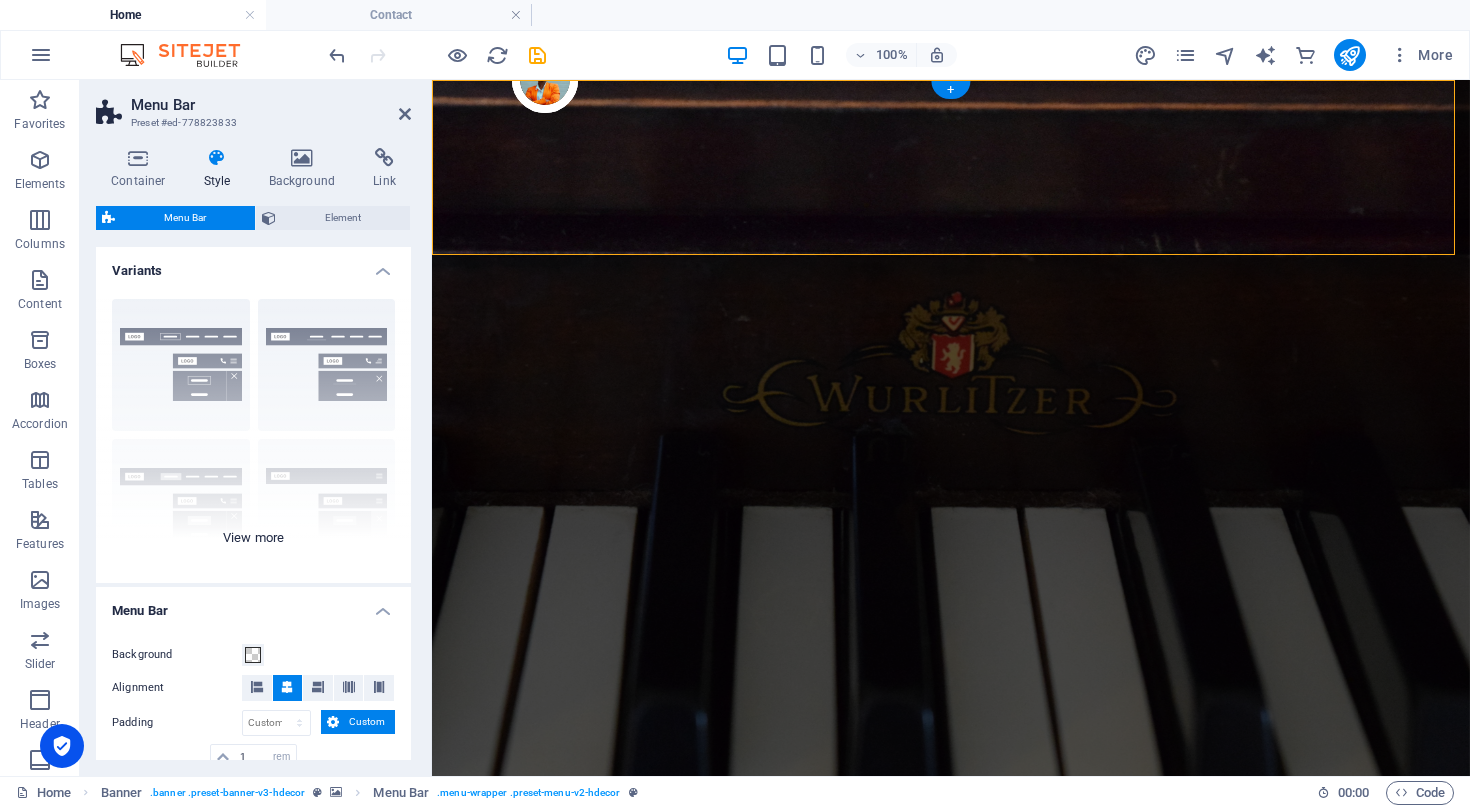 click on "Border Centered Default Fixed Loki Trigger Wide XXL" at bounding box center [253, 433] 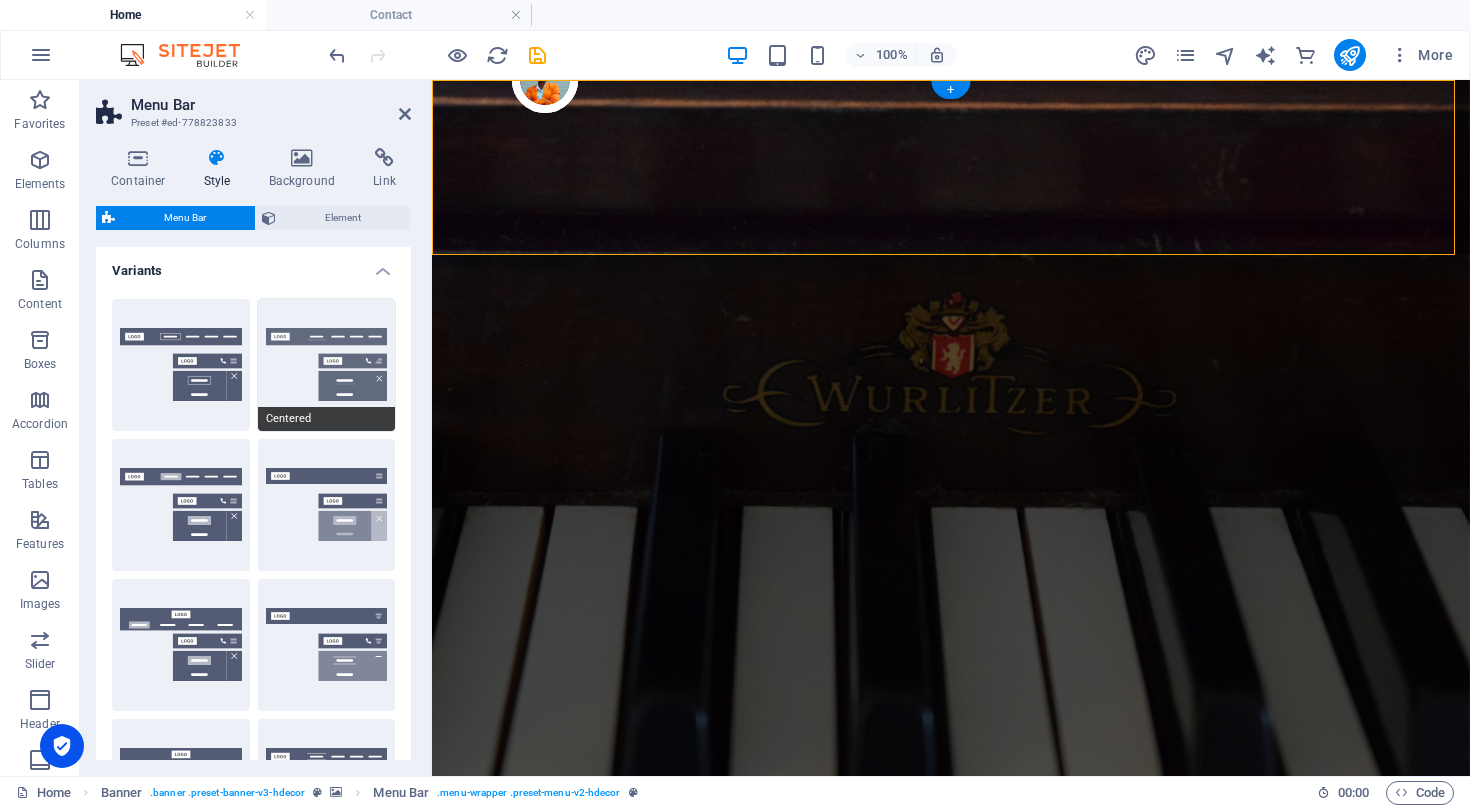 click on "Centered" at bounding box center (327, 365) 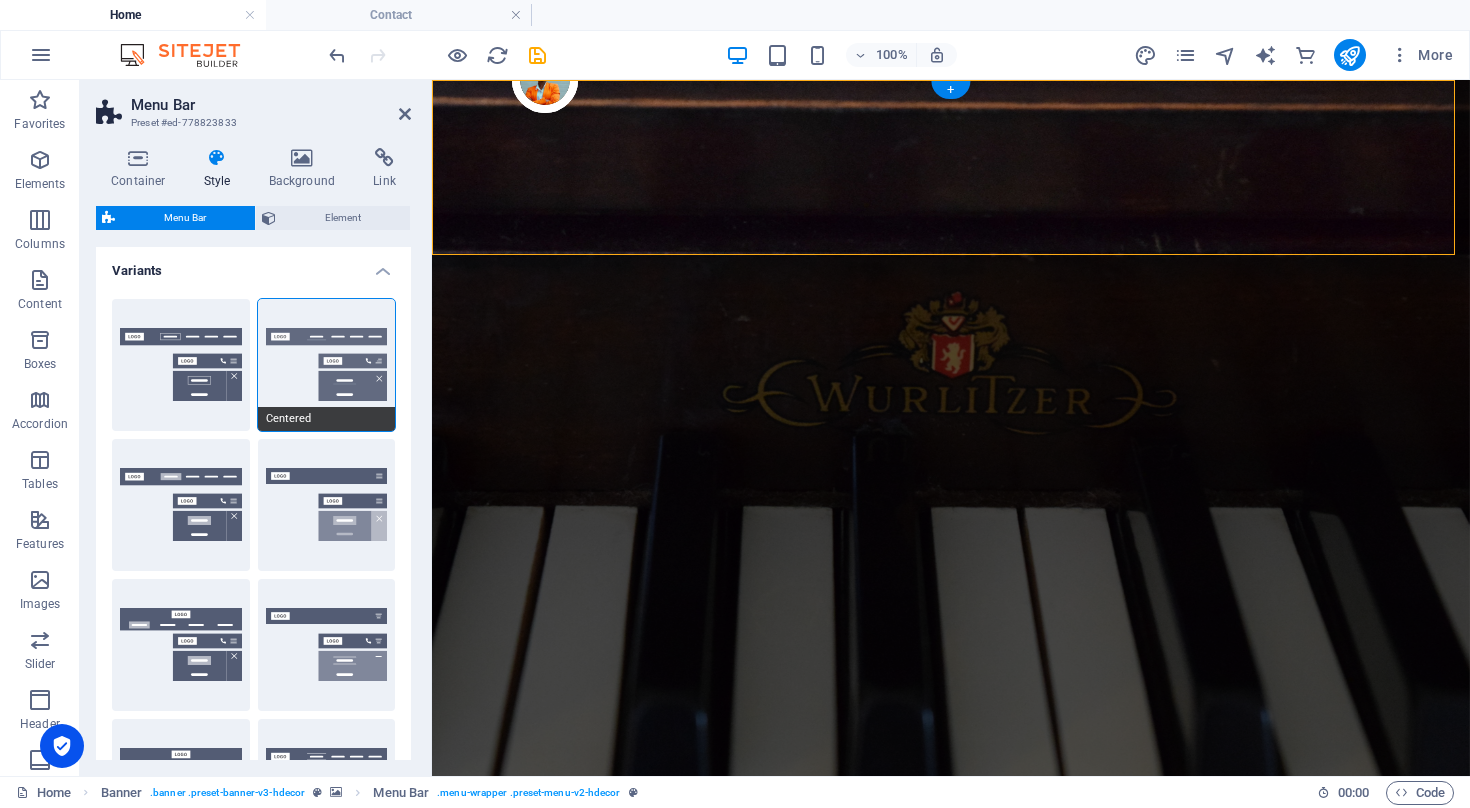 type on "1" 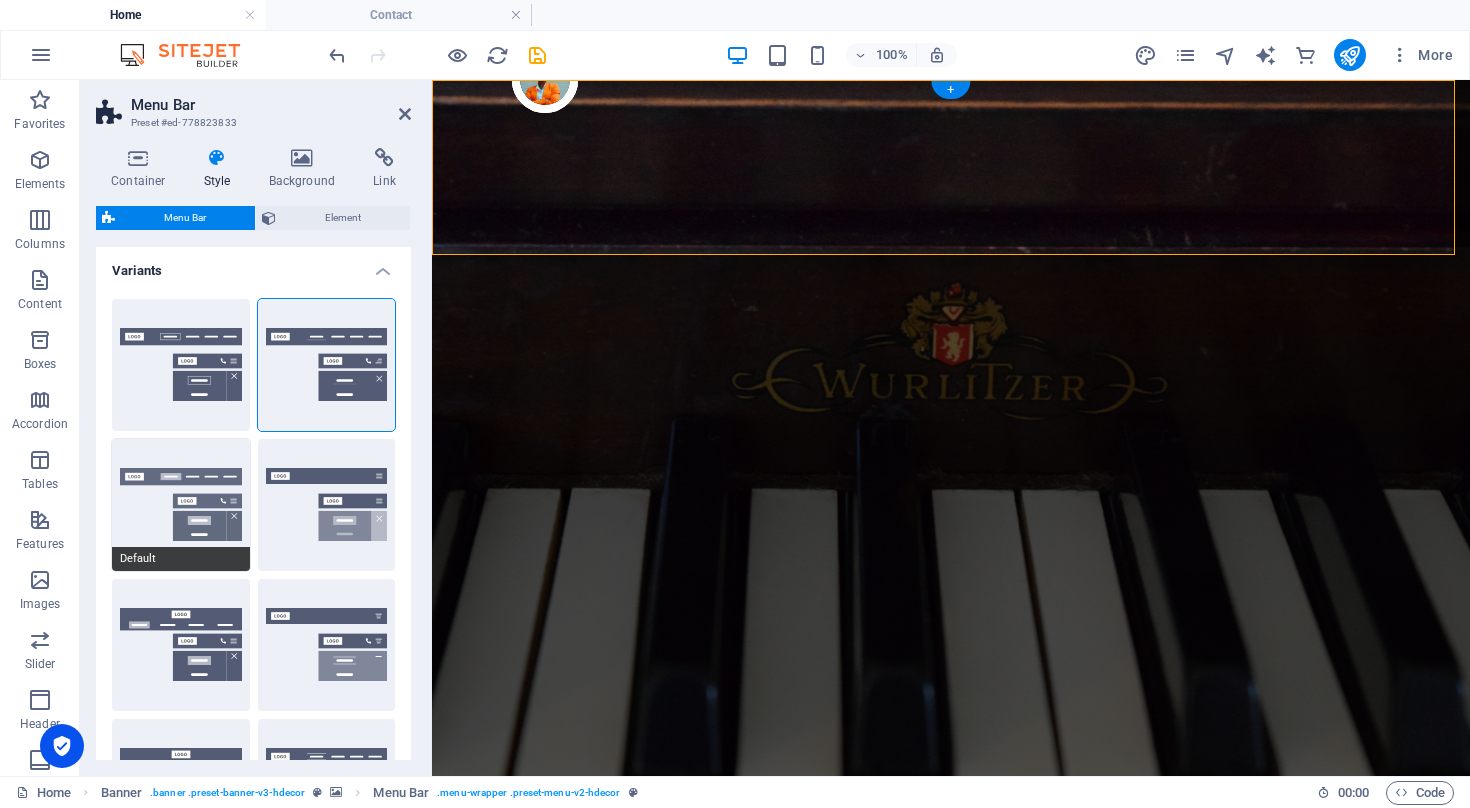 click on "Default" at bounding box center [181, 505] 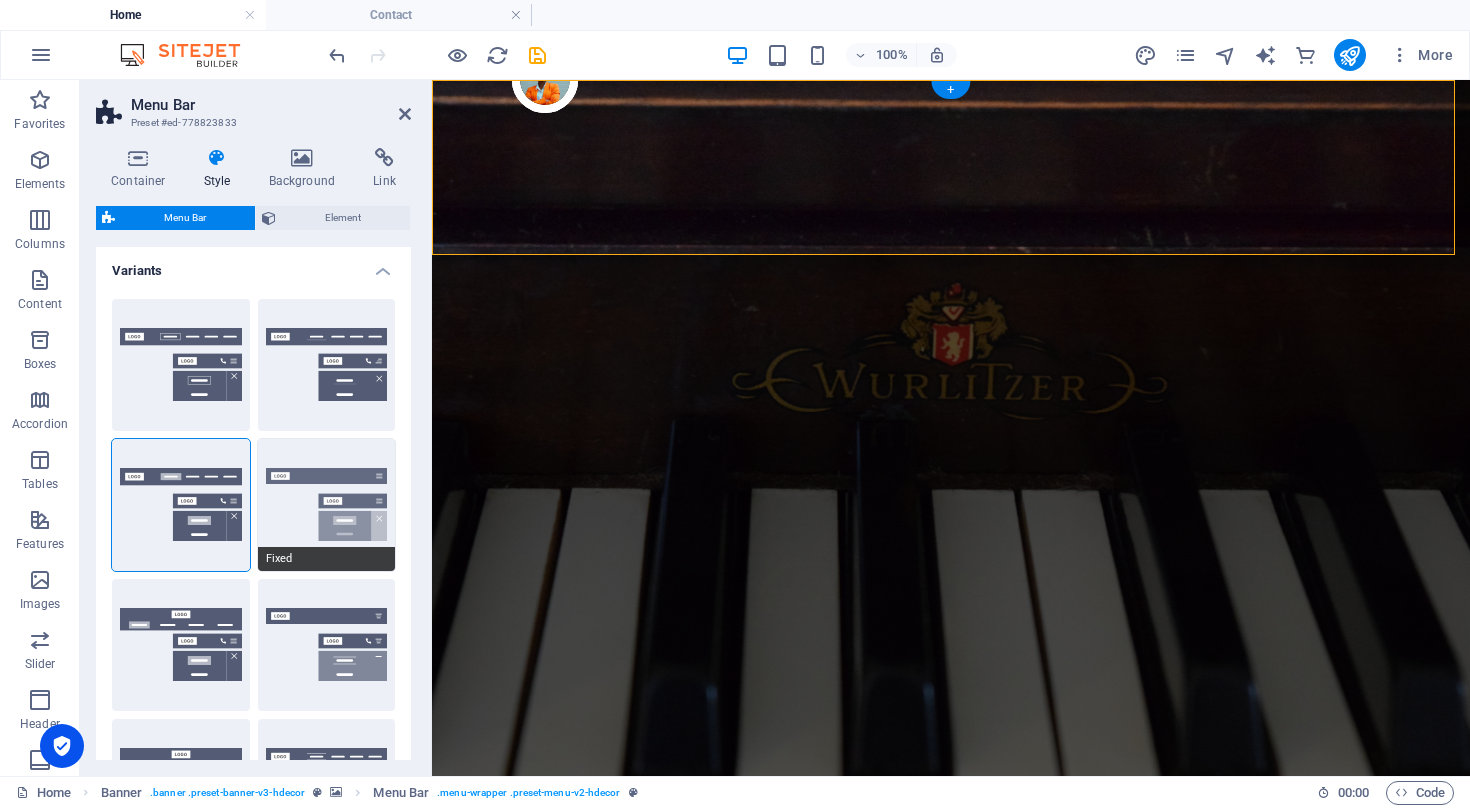 click on "Fixed" at bounding box center (327, 505) 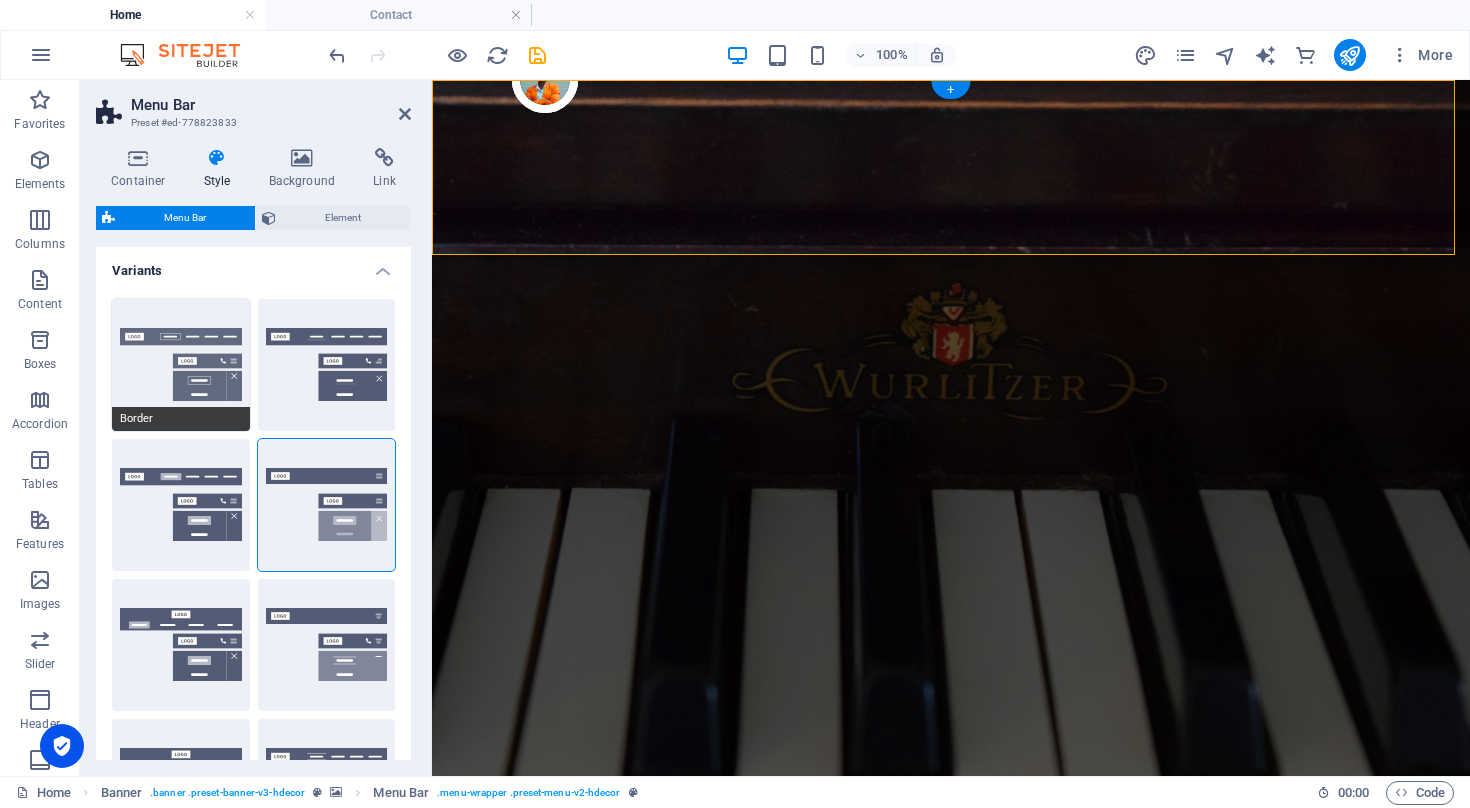 click on "Border" at bounding box center (181, 365) 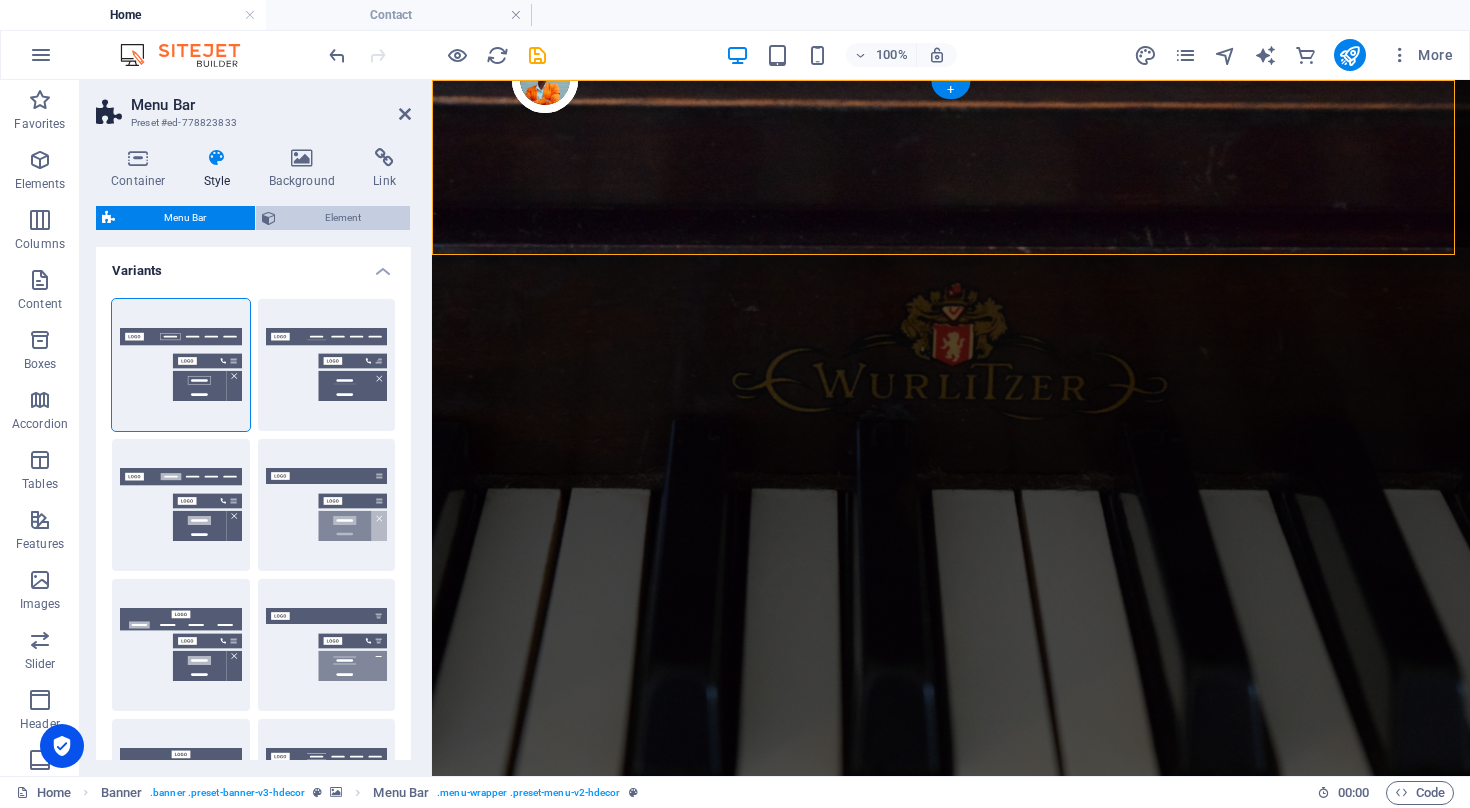 click on "Element" at bounding box center (343, 218) 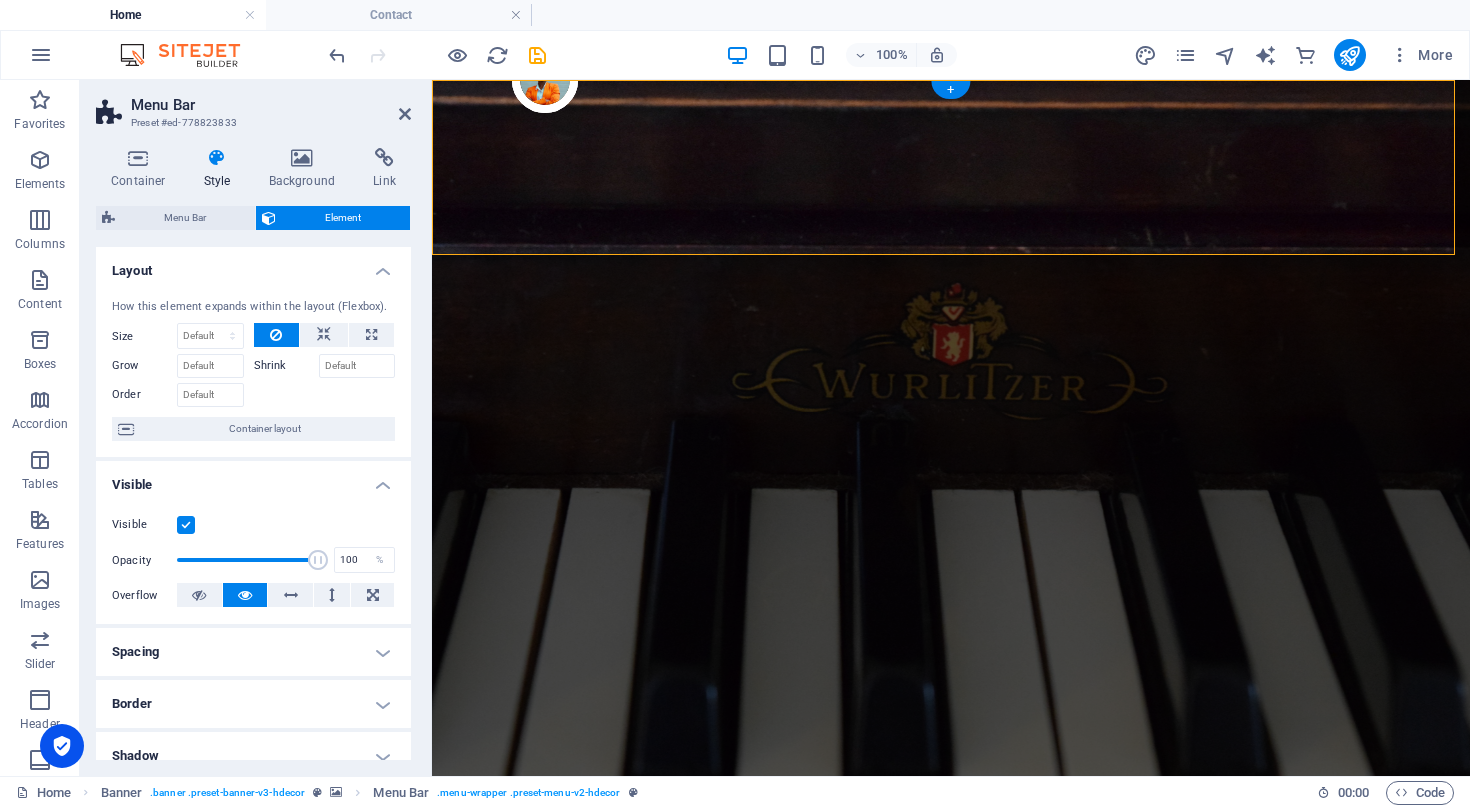 scroll, scrollTop: 0, scrollLeft: 0, axis: both 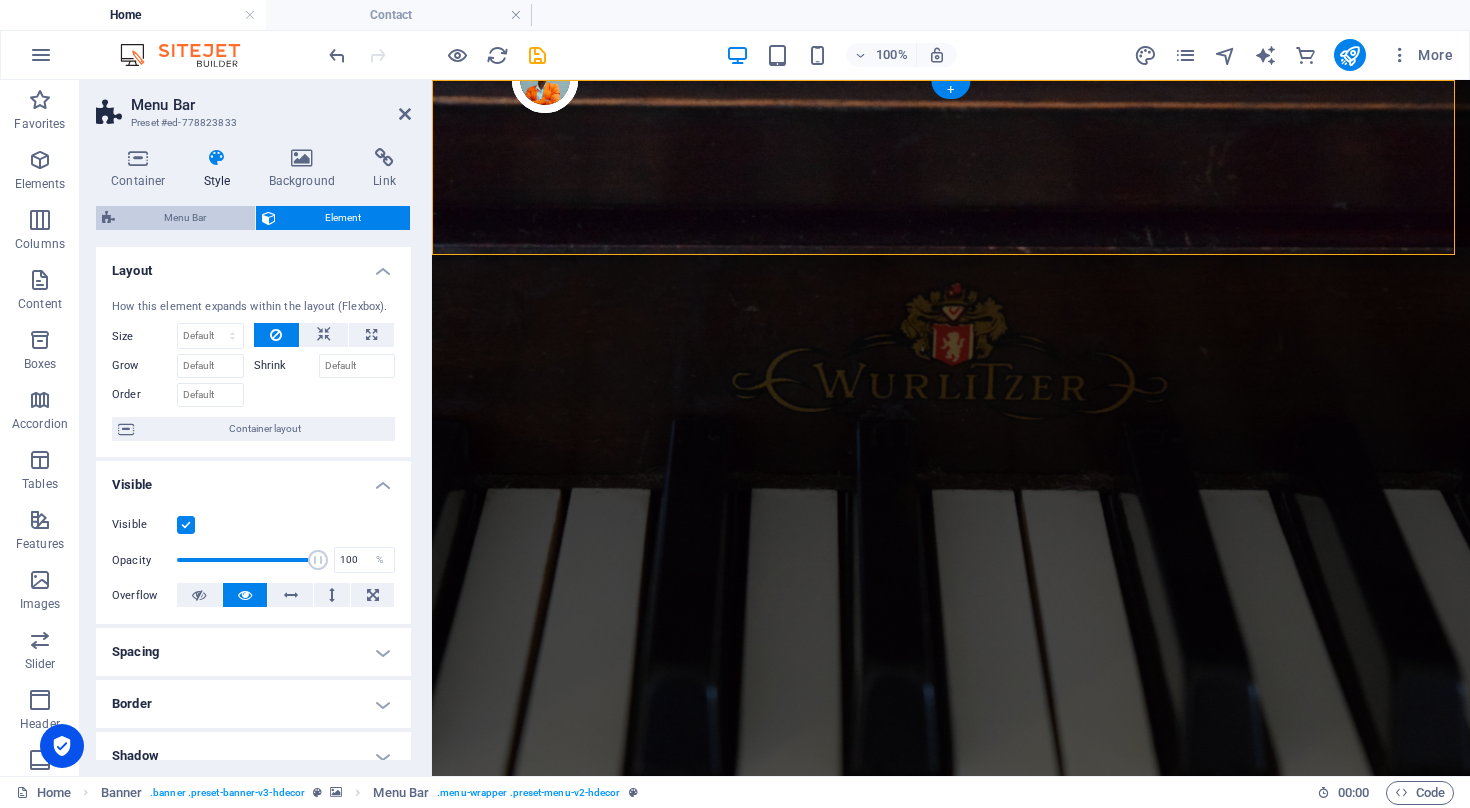 click on "Menu Bar" at bounding box center (185, 218) 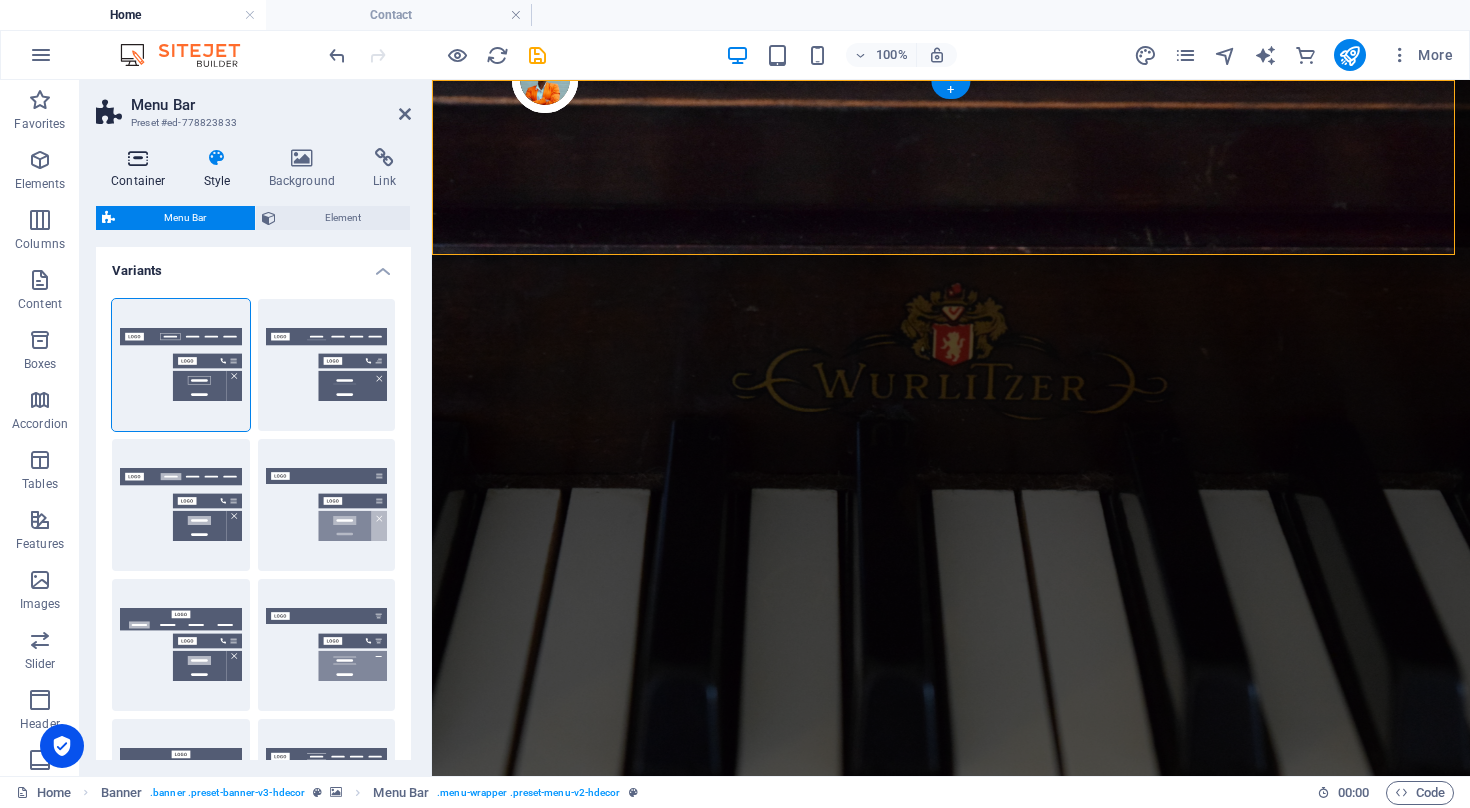 click at bounding box center (138, 158) 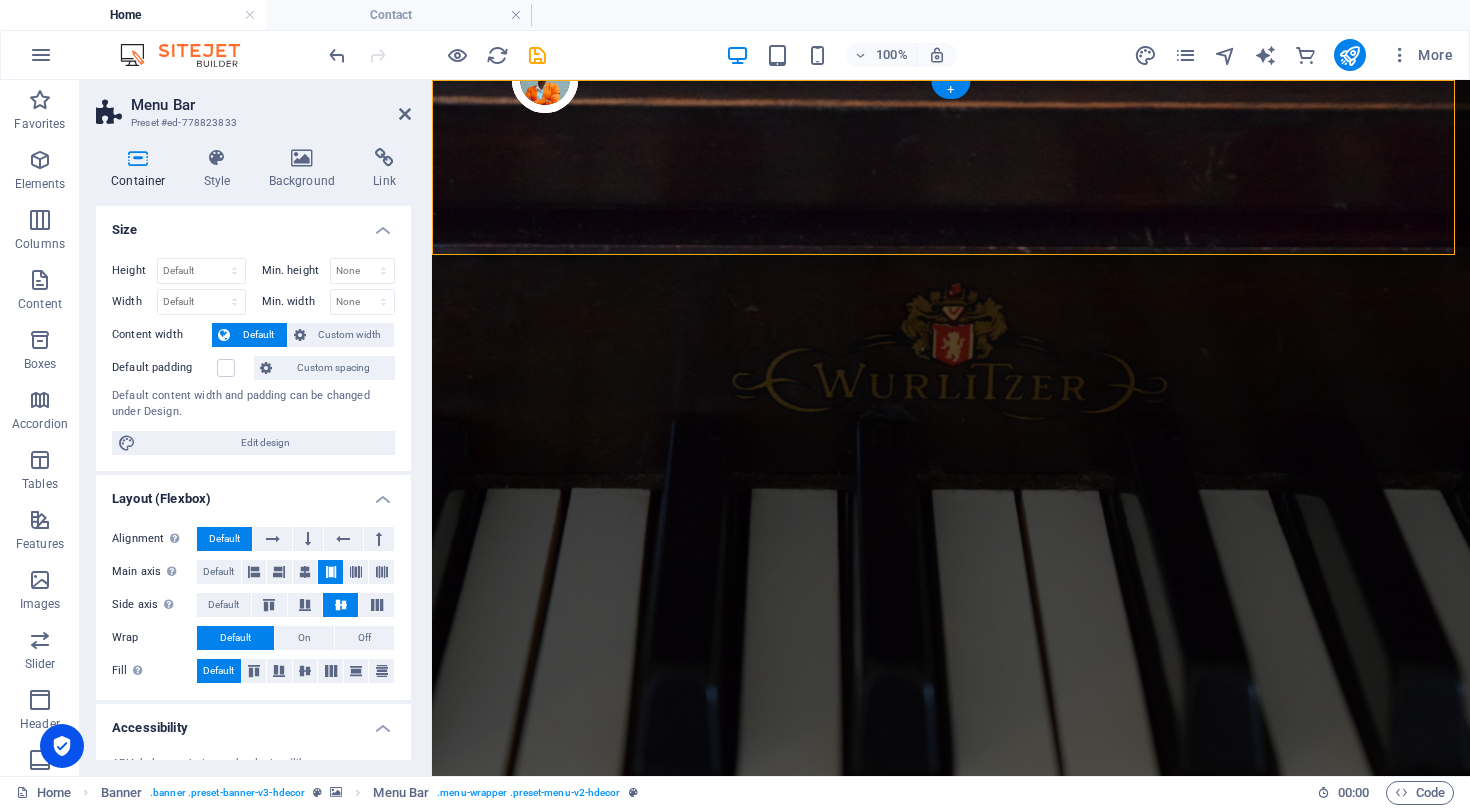 scroll, scrollTop: 0, scrollLeft: 0, axis: both 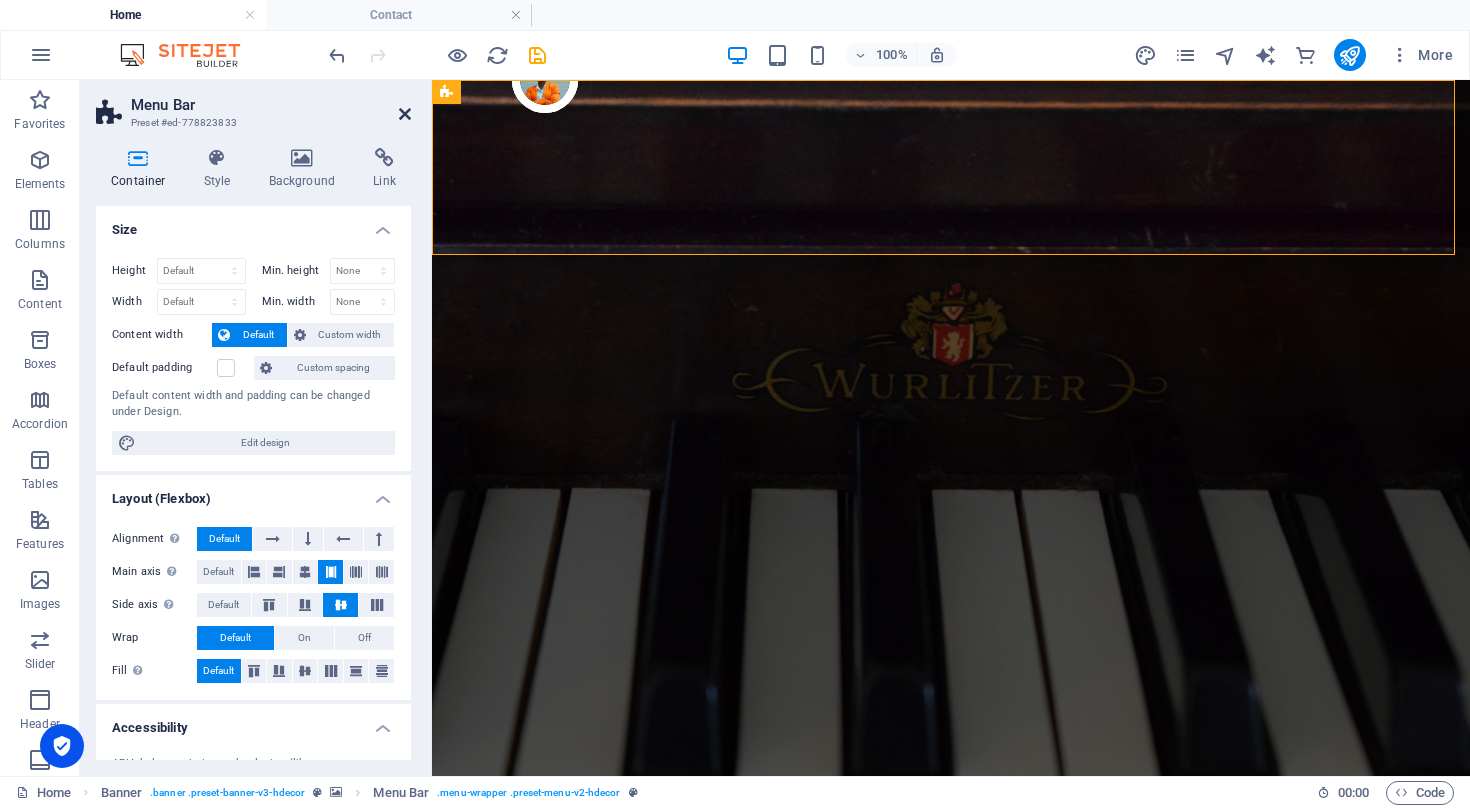 click at bounding box center [405, 114] 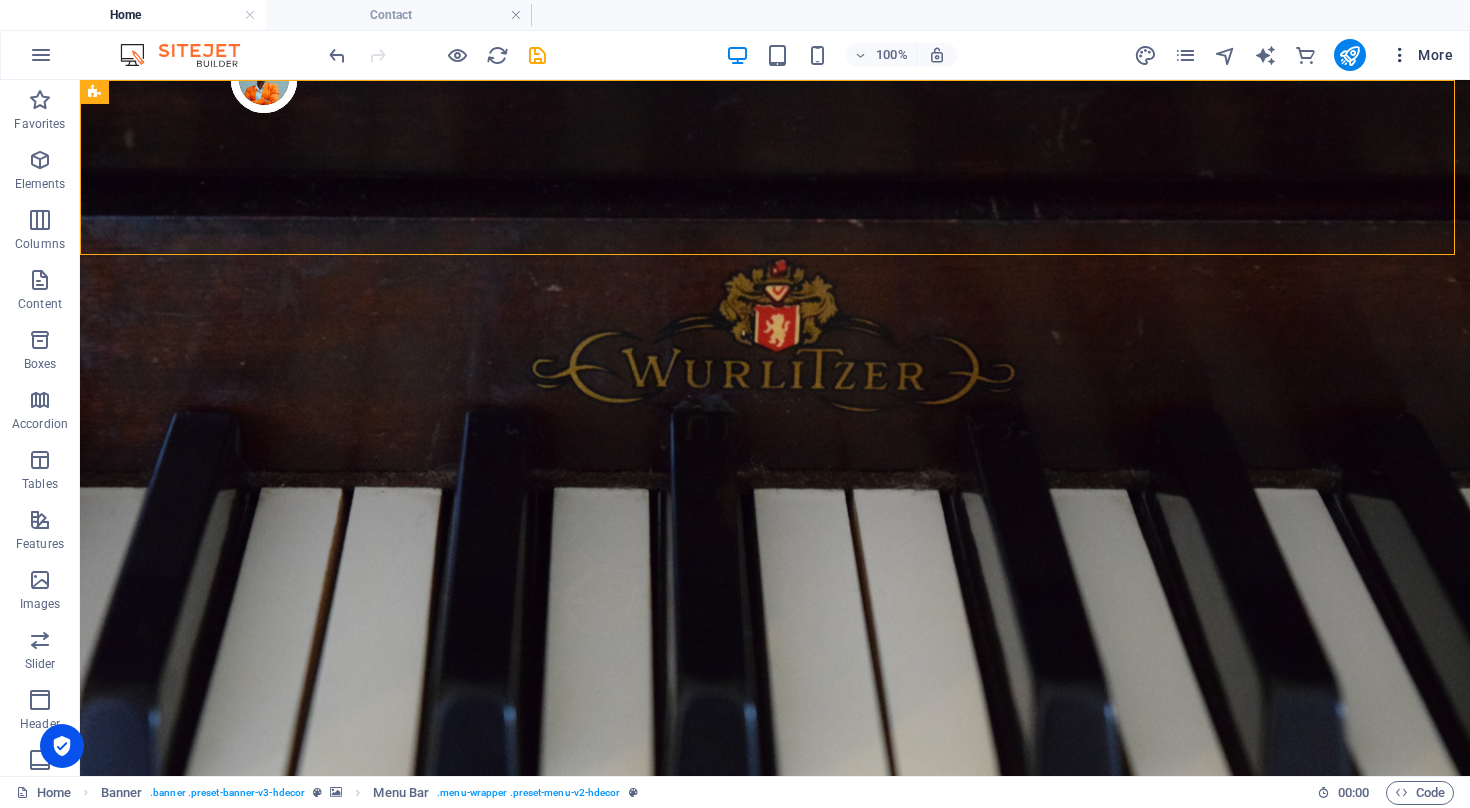 click at bounding box center (1400, 55) 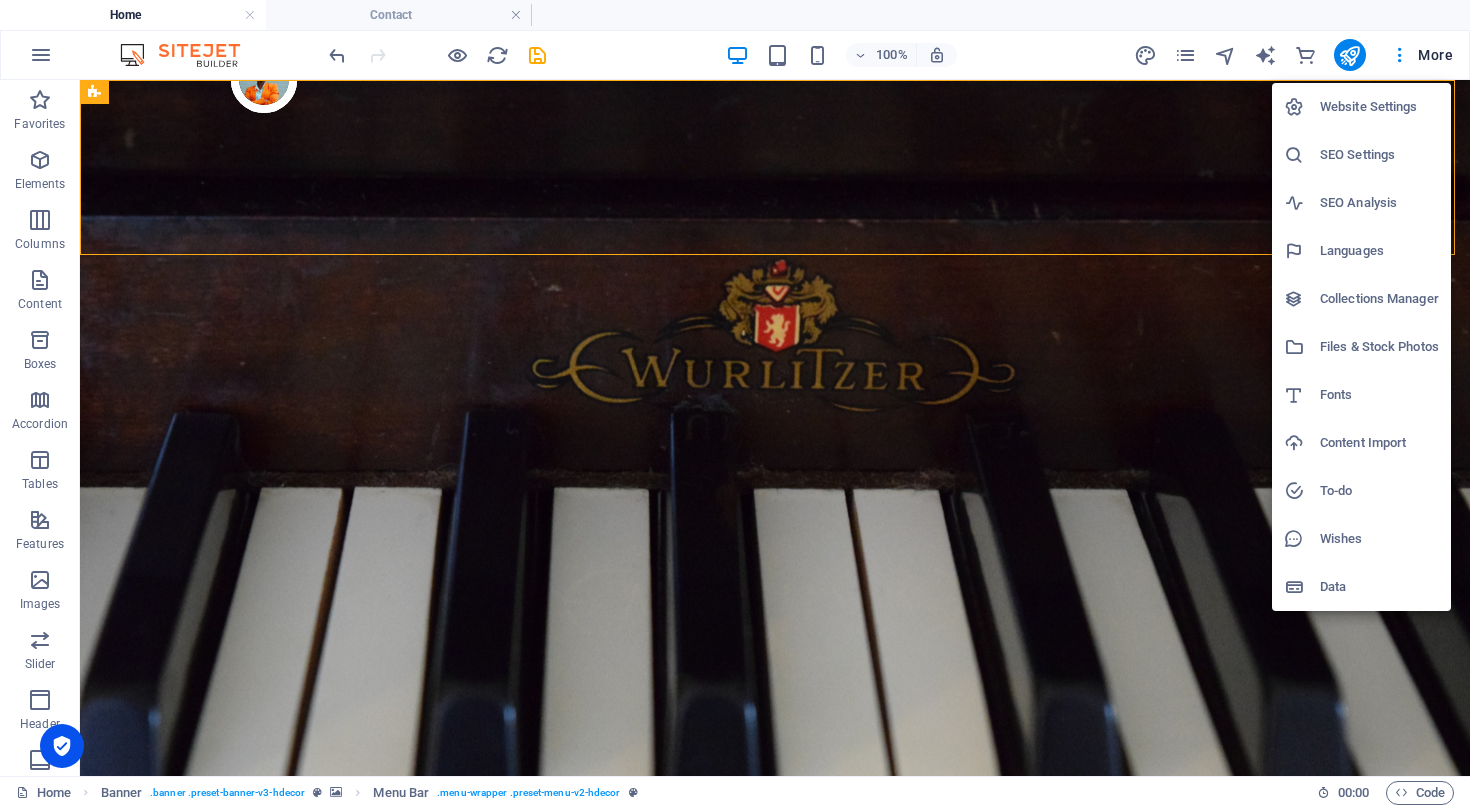 click at bounding box center [735, 404] 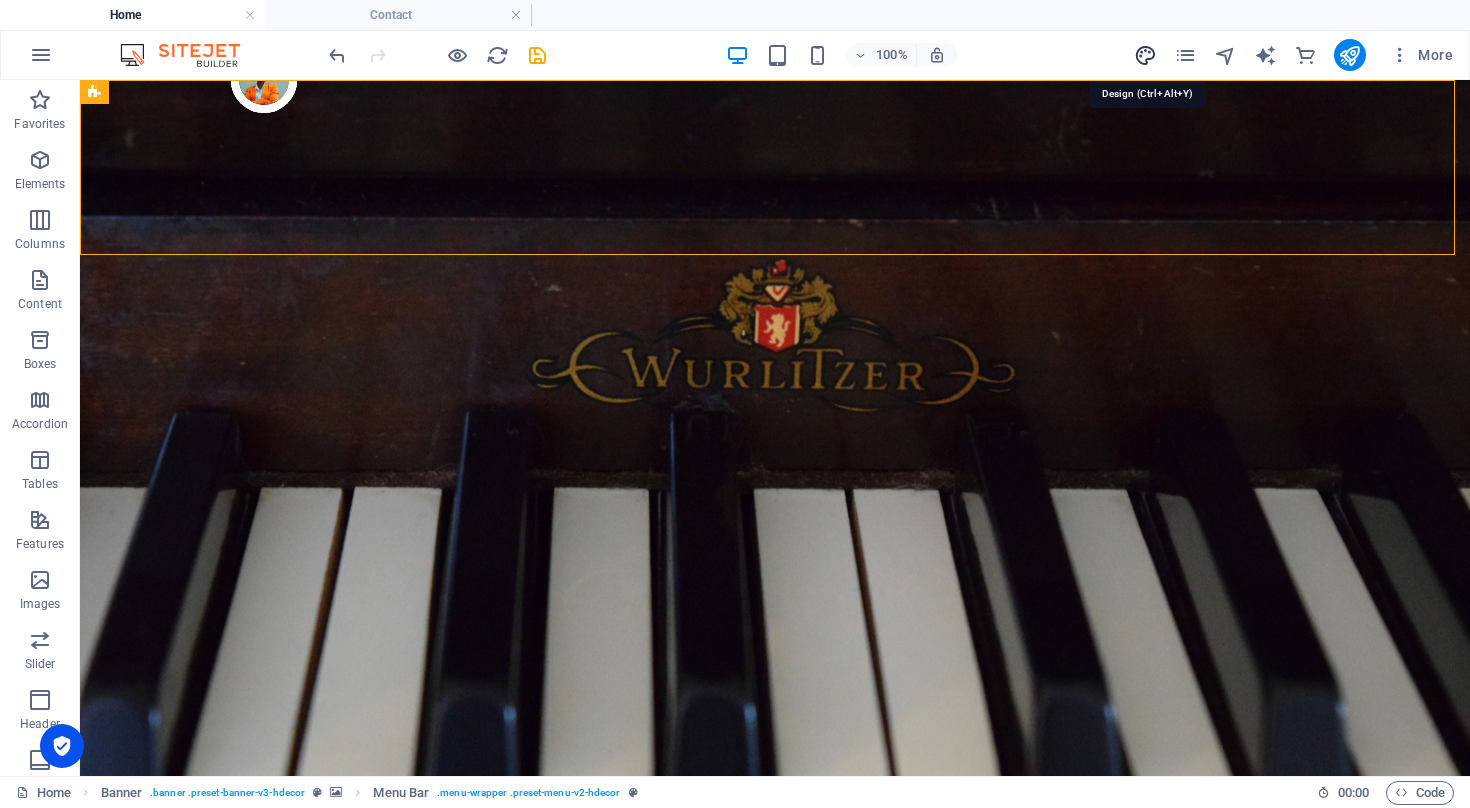 click at bounding box center (1145, 55) 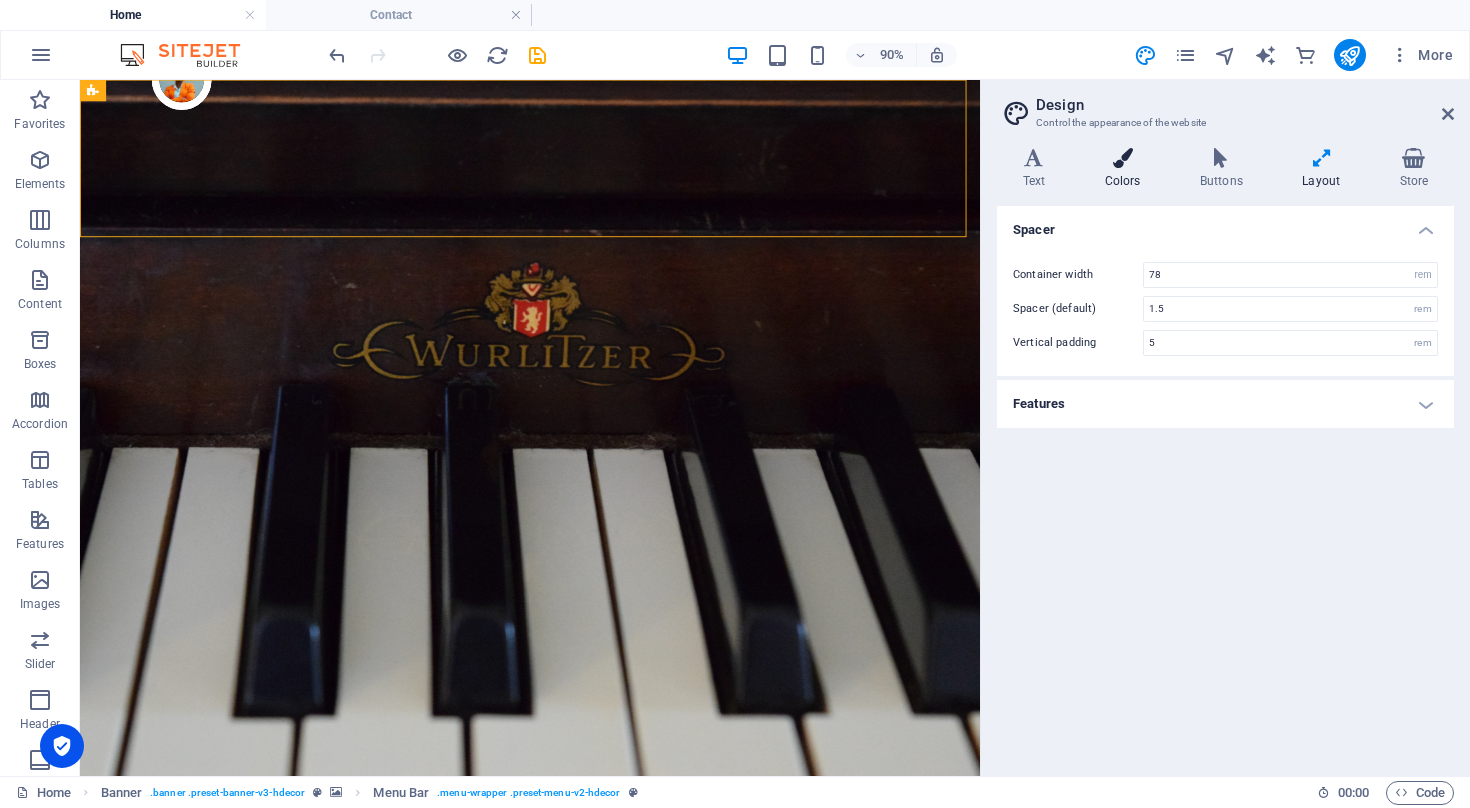 click at bounding box center (1122, 158) 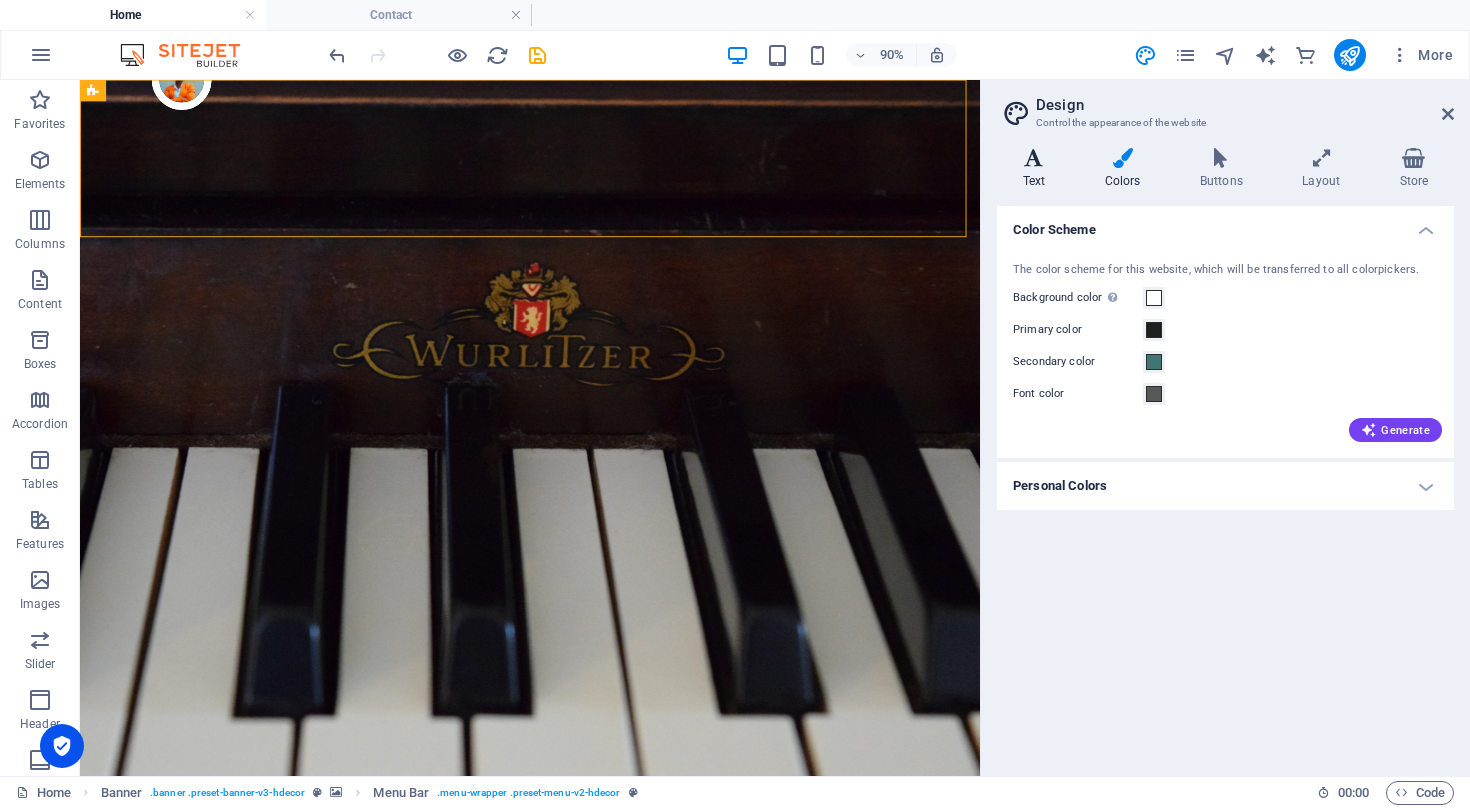 click at bounding box center [1034, 158] 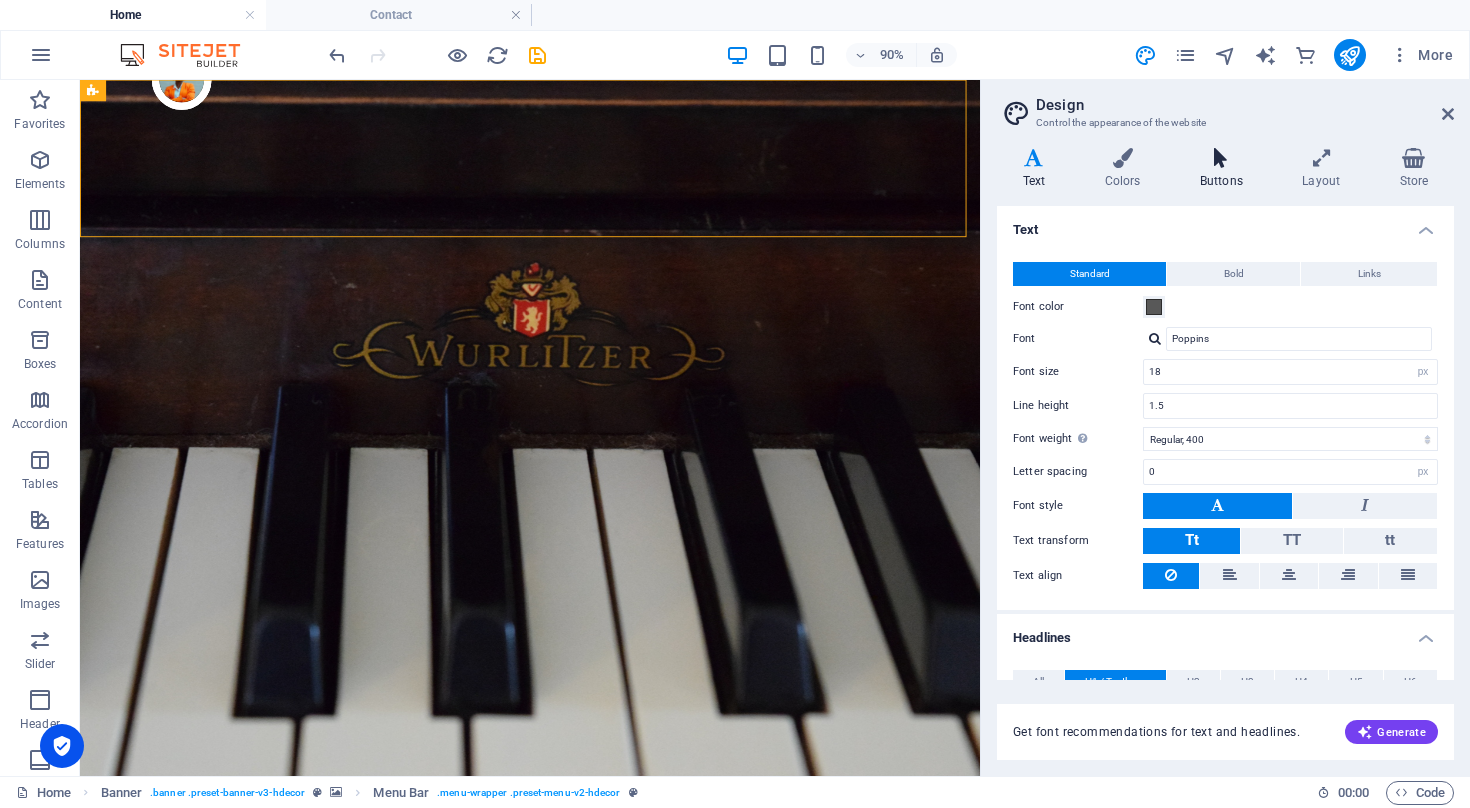 click at bounding box center (1221, 158) 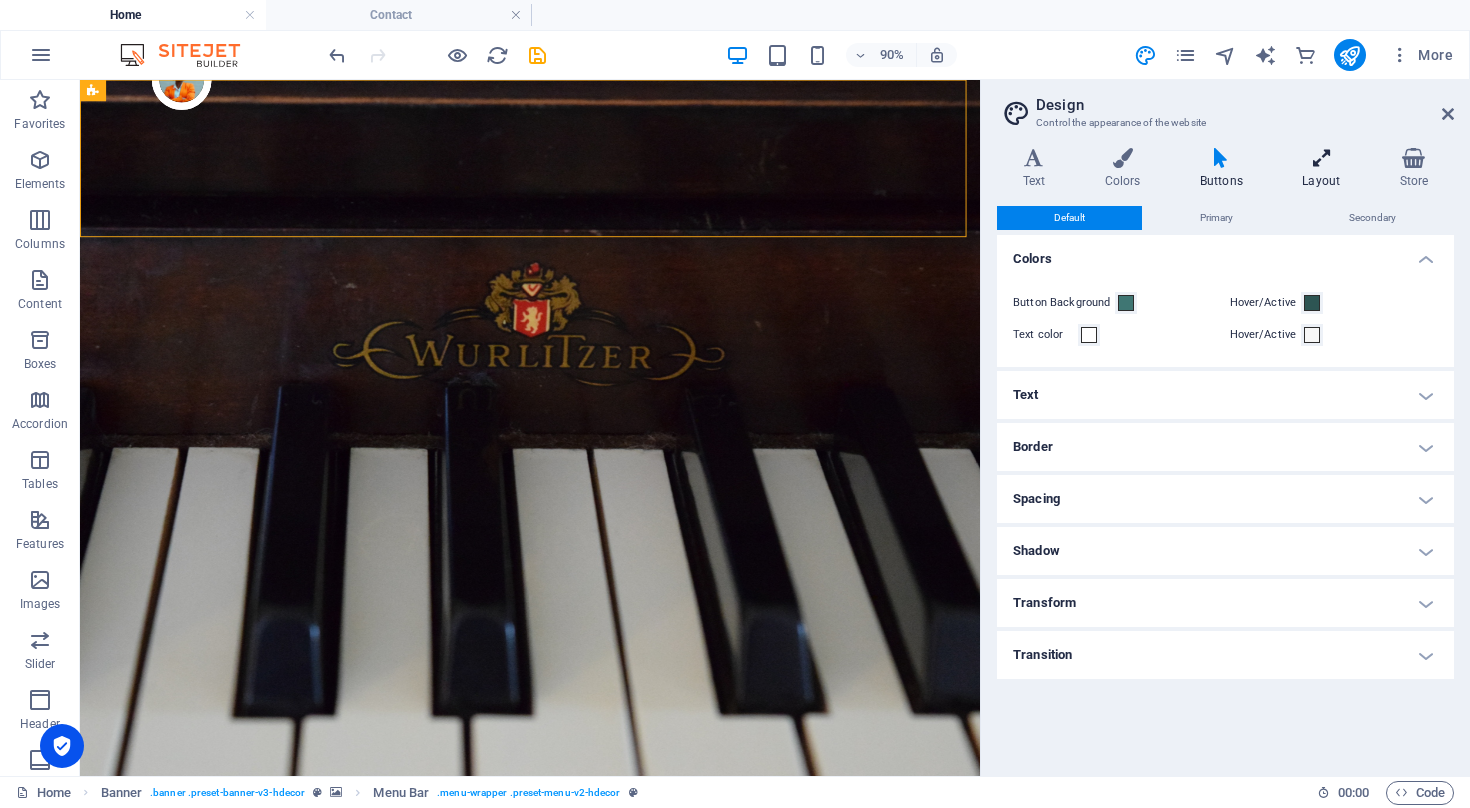 click at bounding box center [1321, 158] 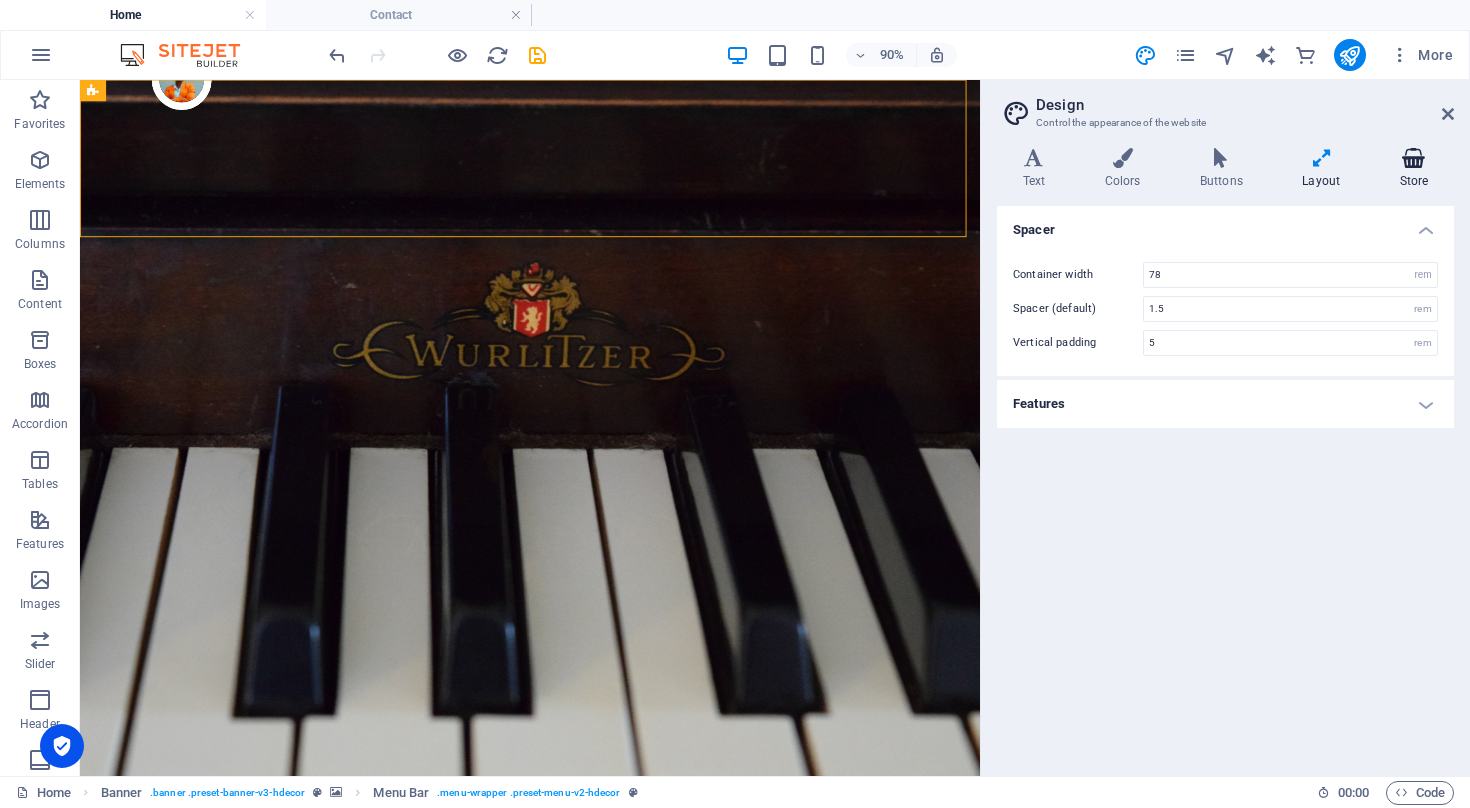 click at bounding box center [1414, 158] 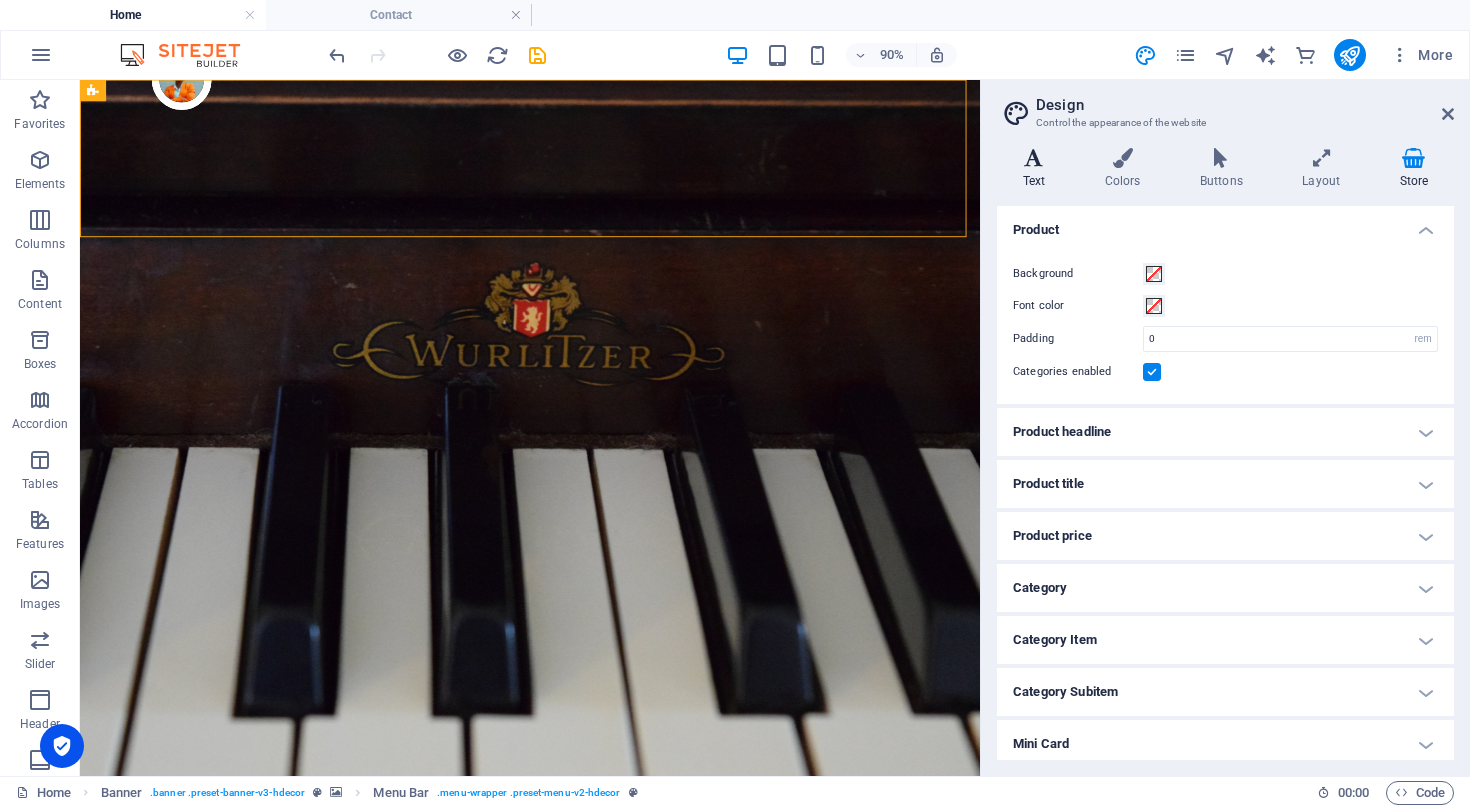 click at bounding box center [1034, 158] 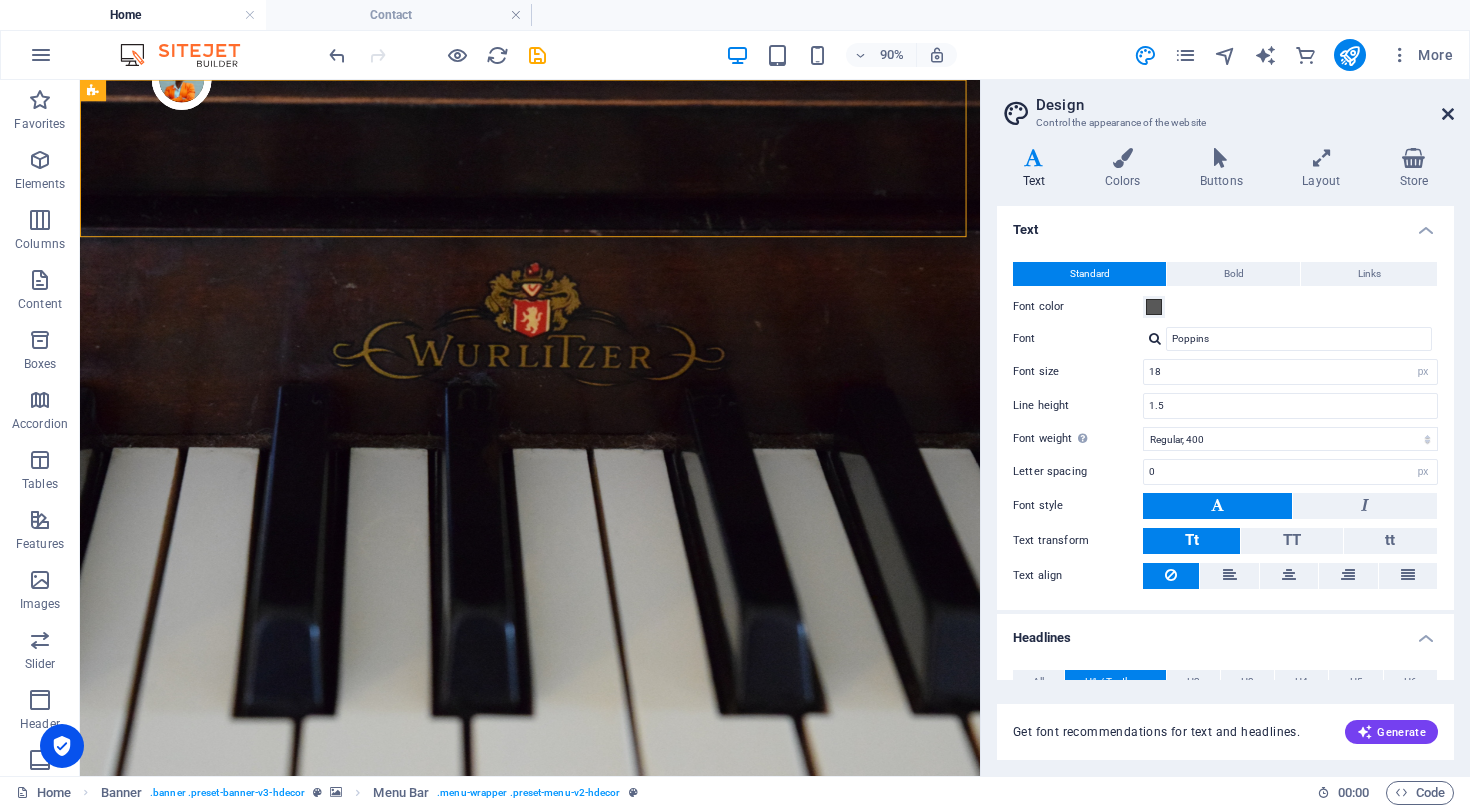 click at bounding box center (1448, 114) 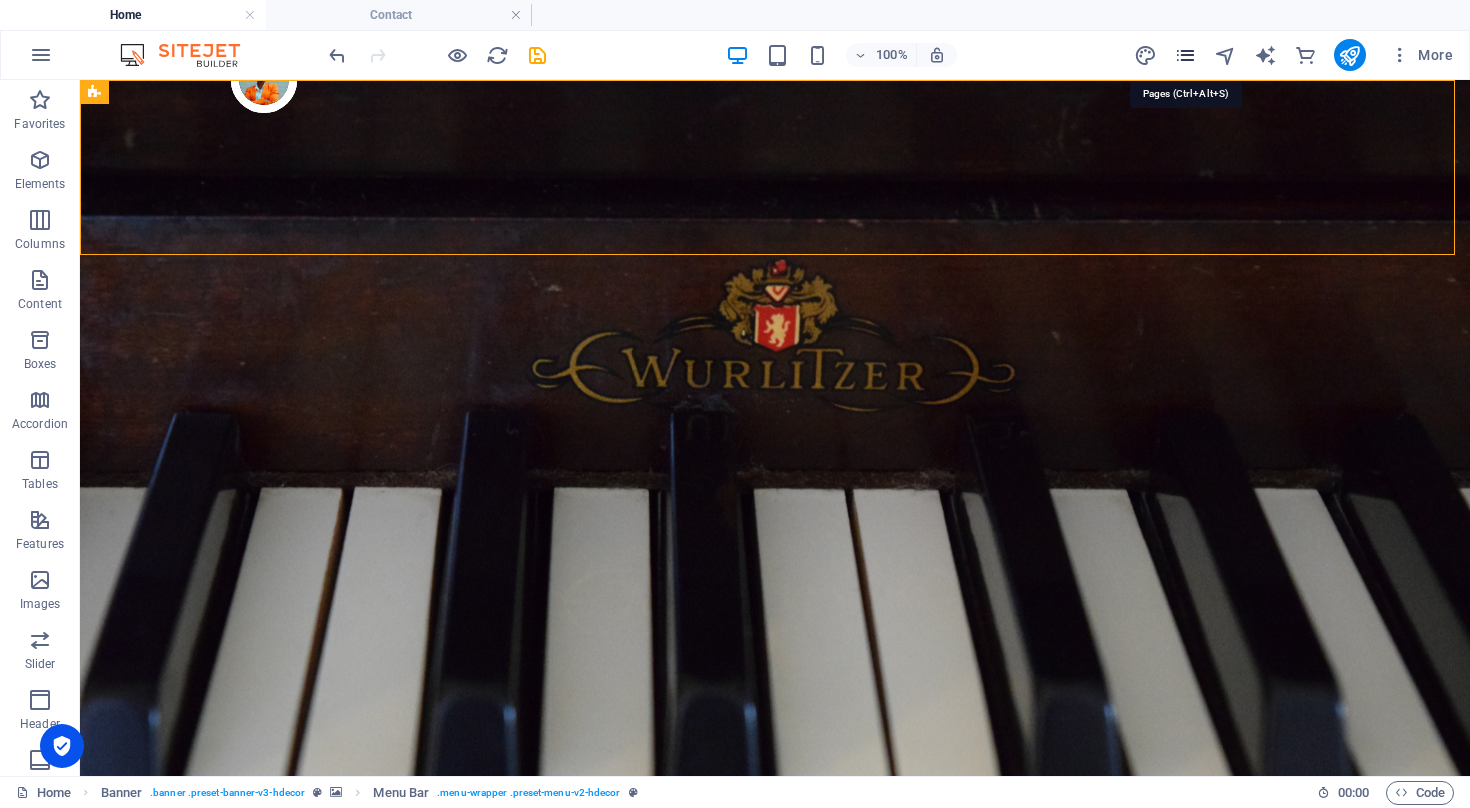 click at bounding box center [1185, 55] 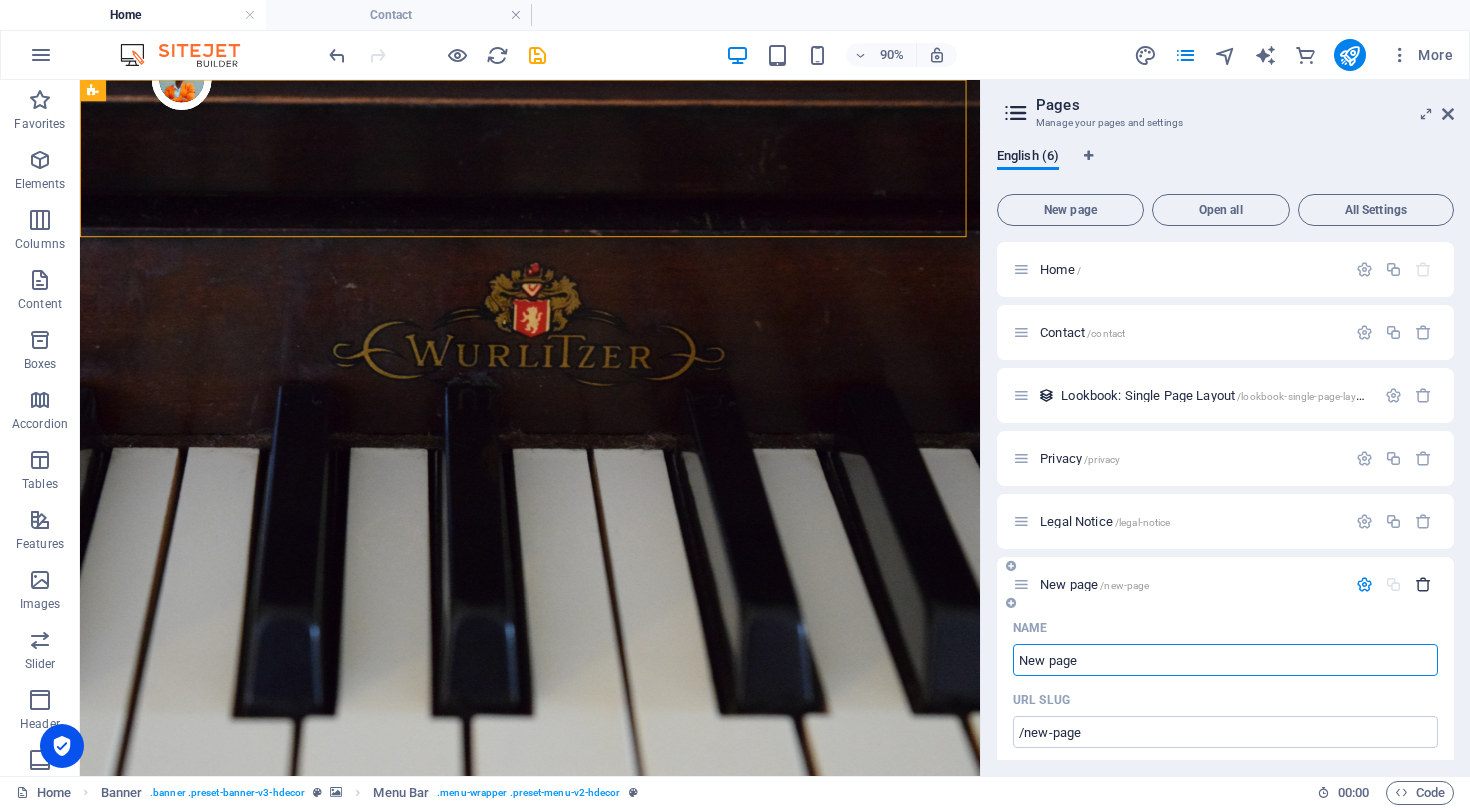 click at bounding box center [1423, 584] 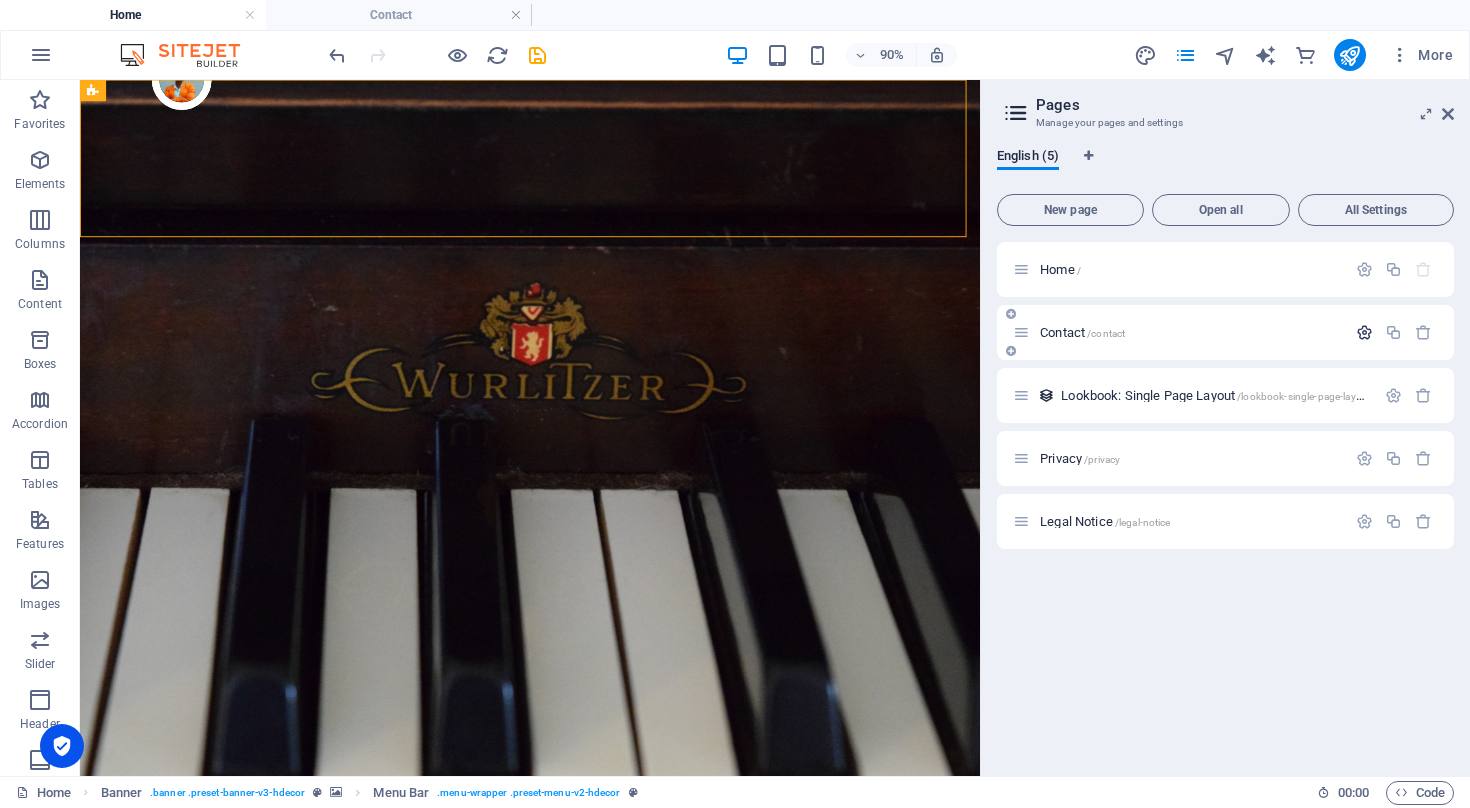 click at bounding box center (1364, 332) 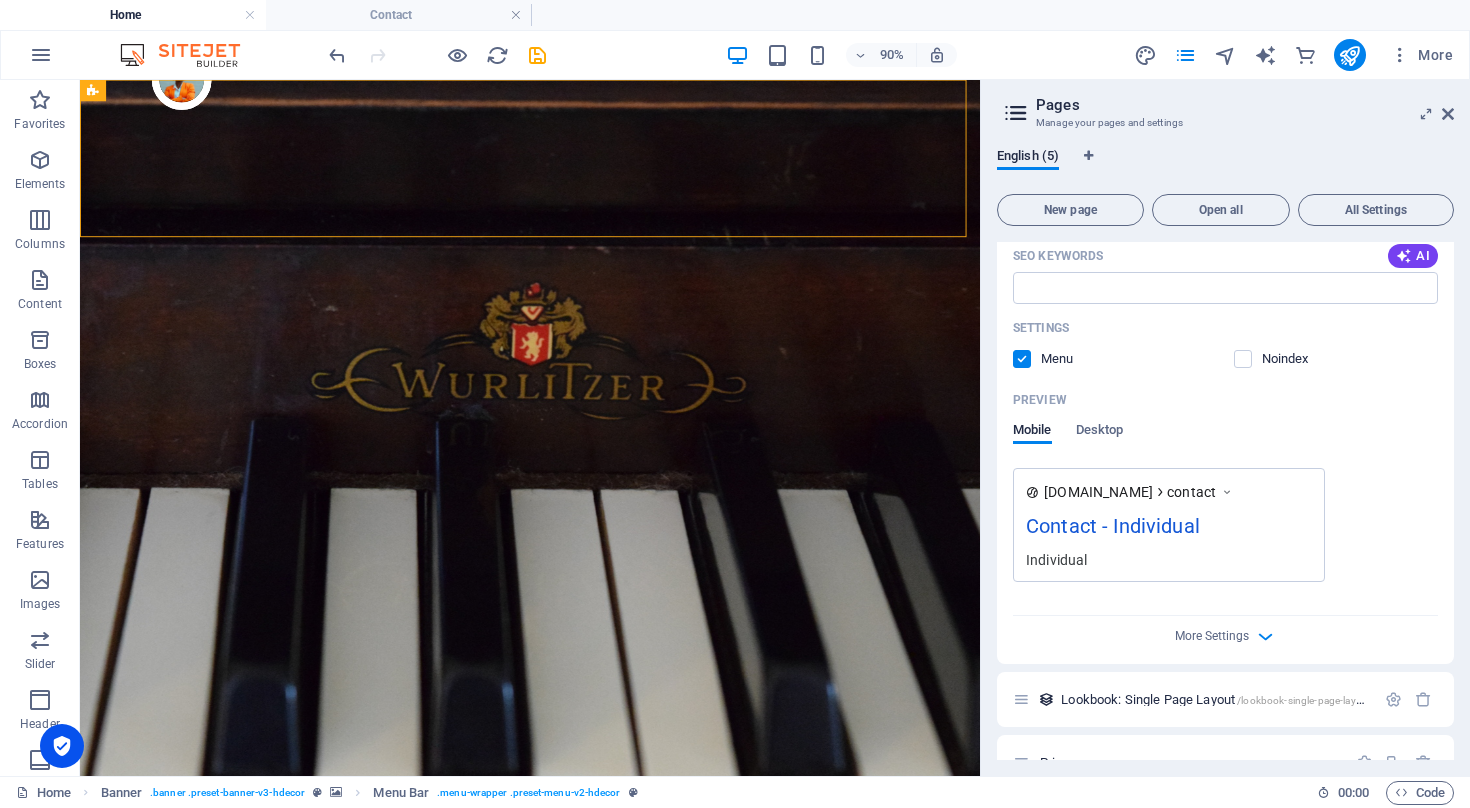 scroll, scrollTop: 444, scrollLeft: 0, axis: vertical 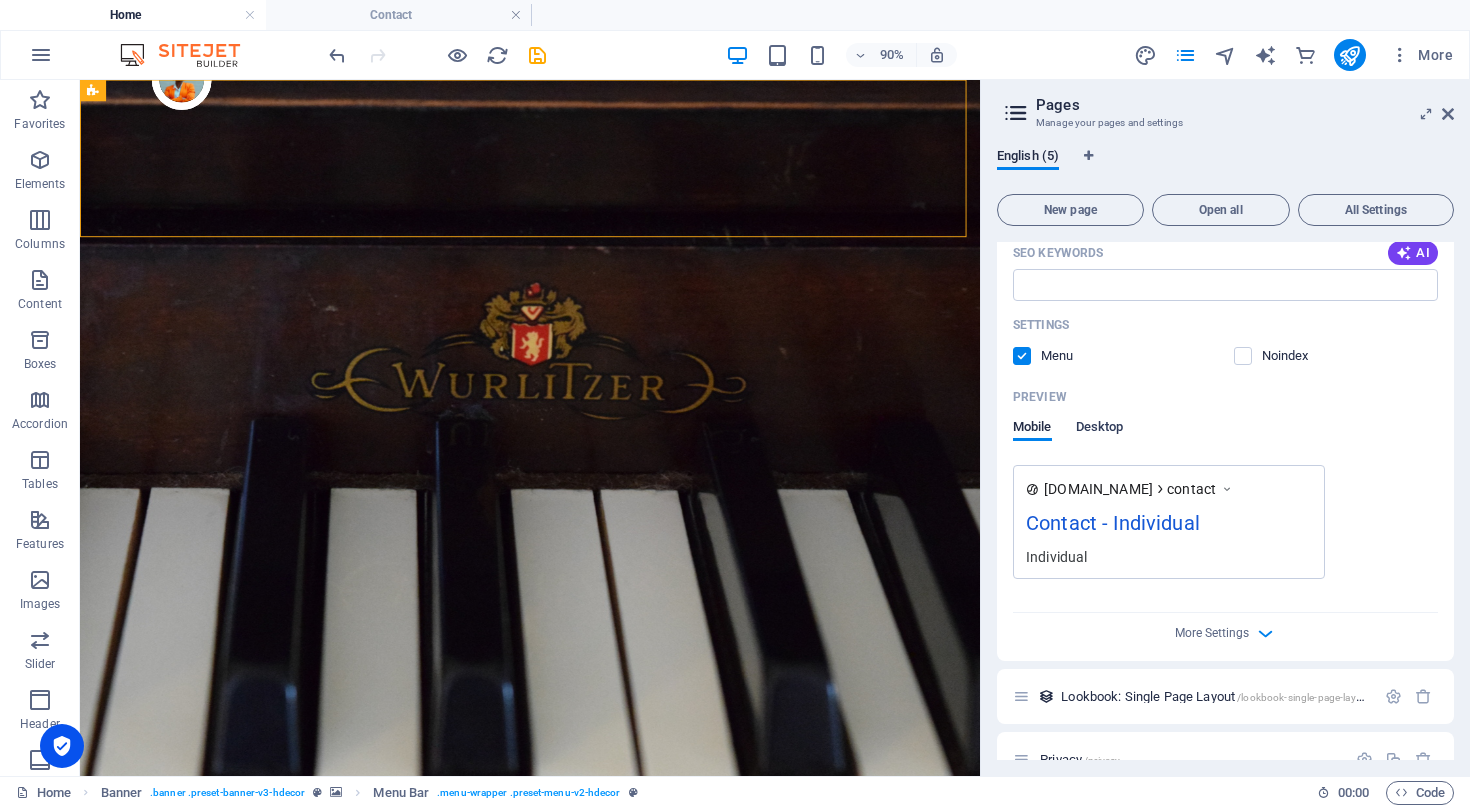 click on "Desktop" at bounding box center [1100, 429] 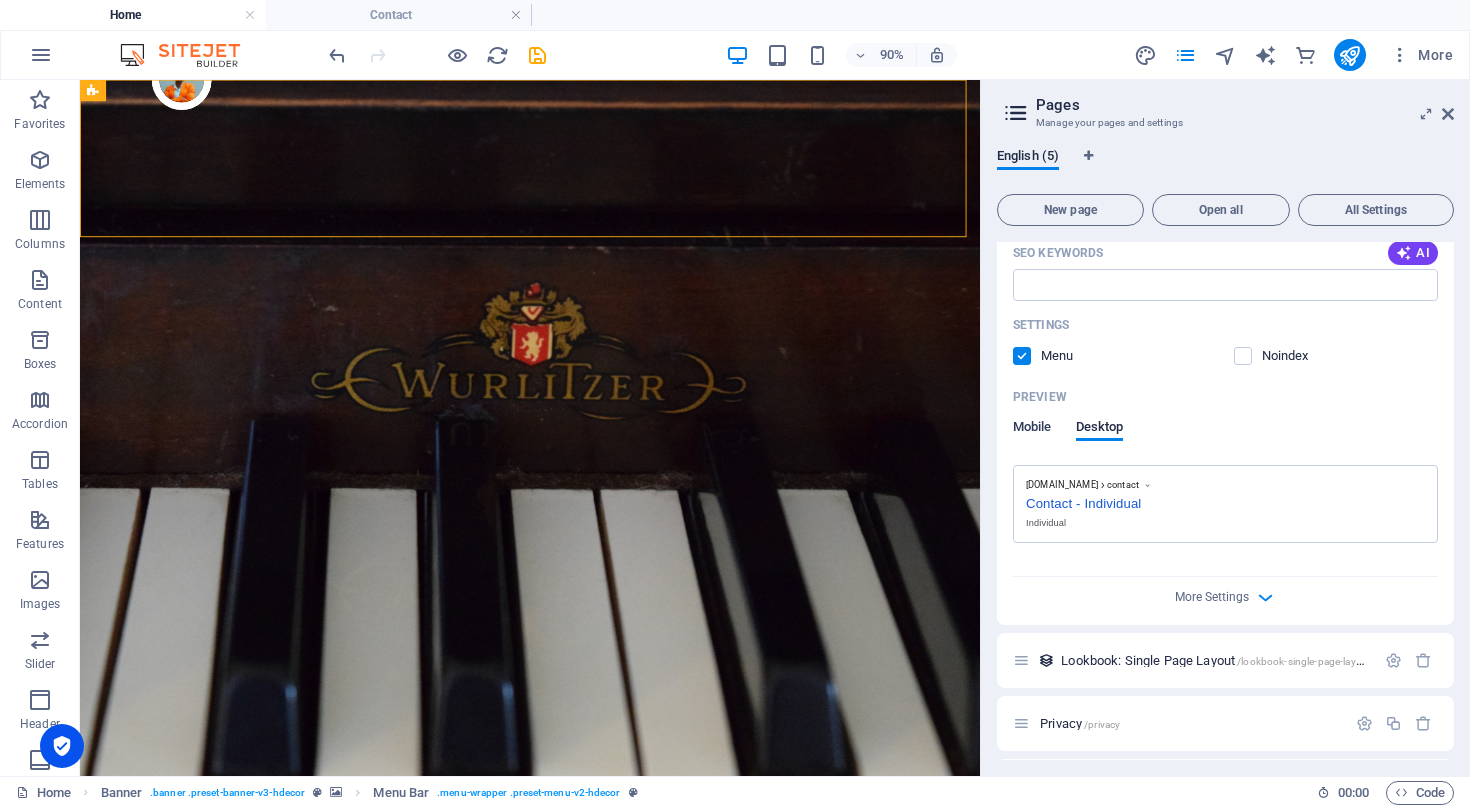 click on "Mobile" at bounding box center [1032, 429] 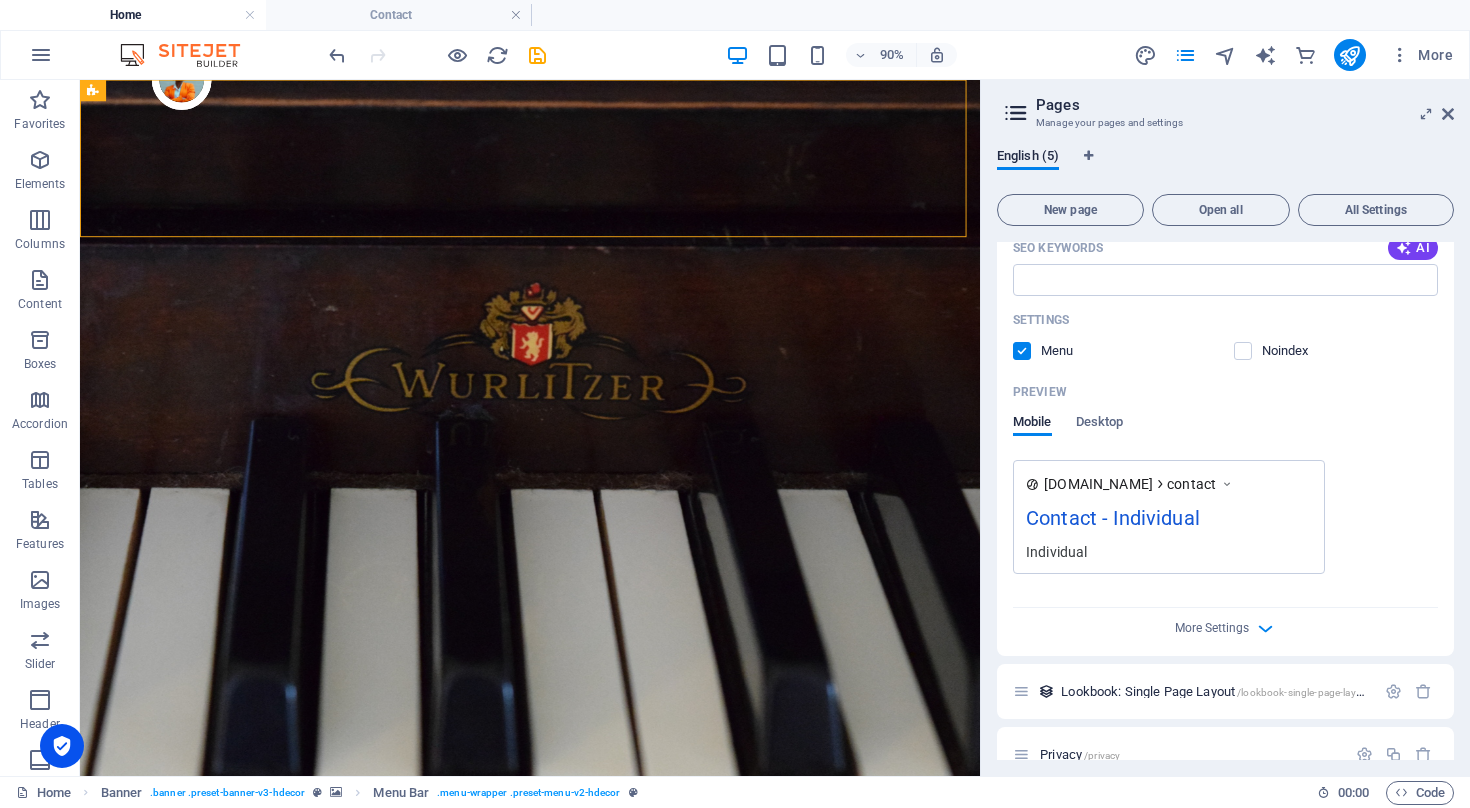 scroll, scrollTop: 445, scrollLeft: 0, axis: vertical 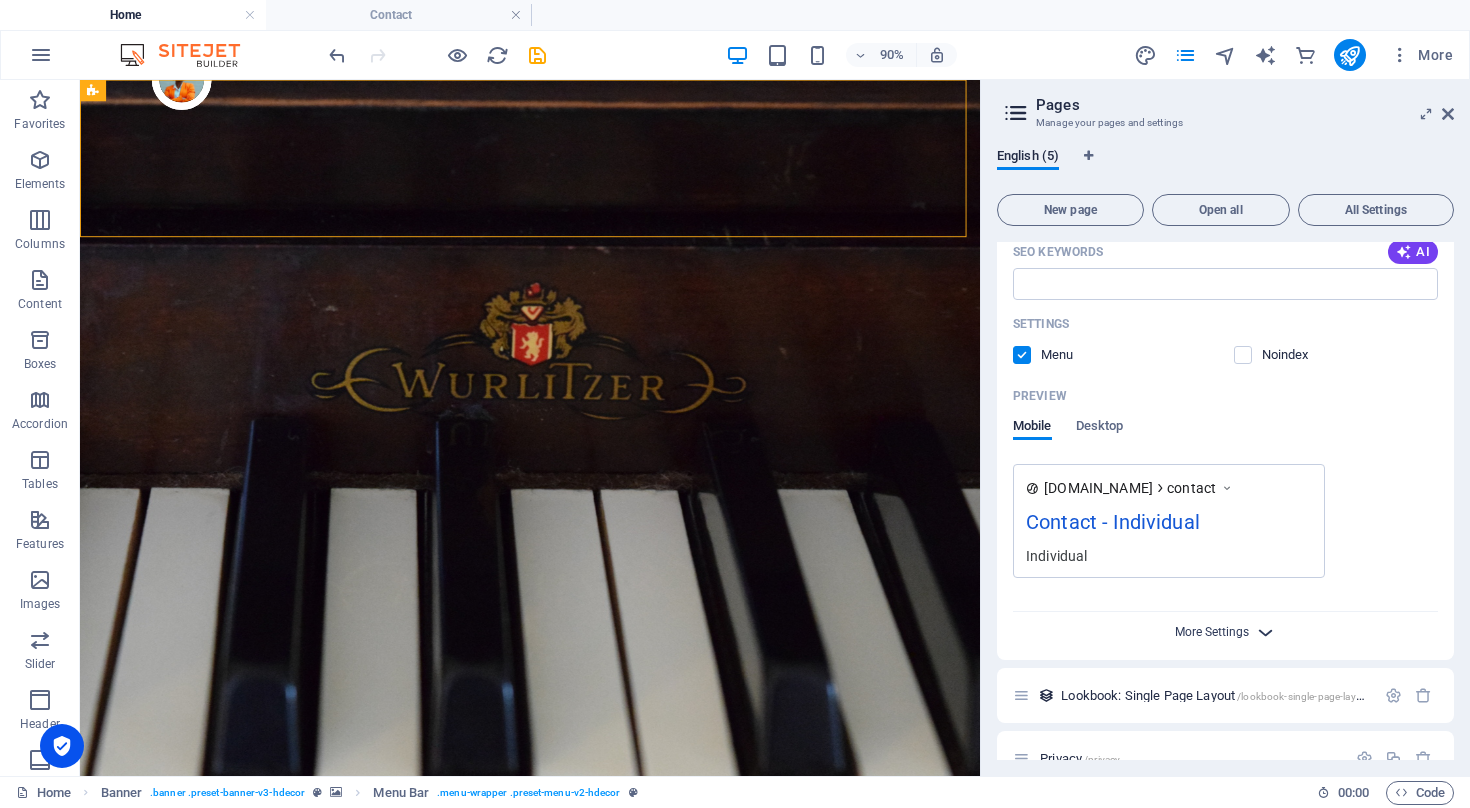 click on "More Settings" at bounding box center [1212, 632] 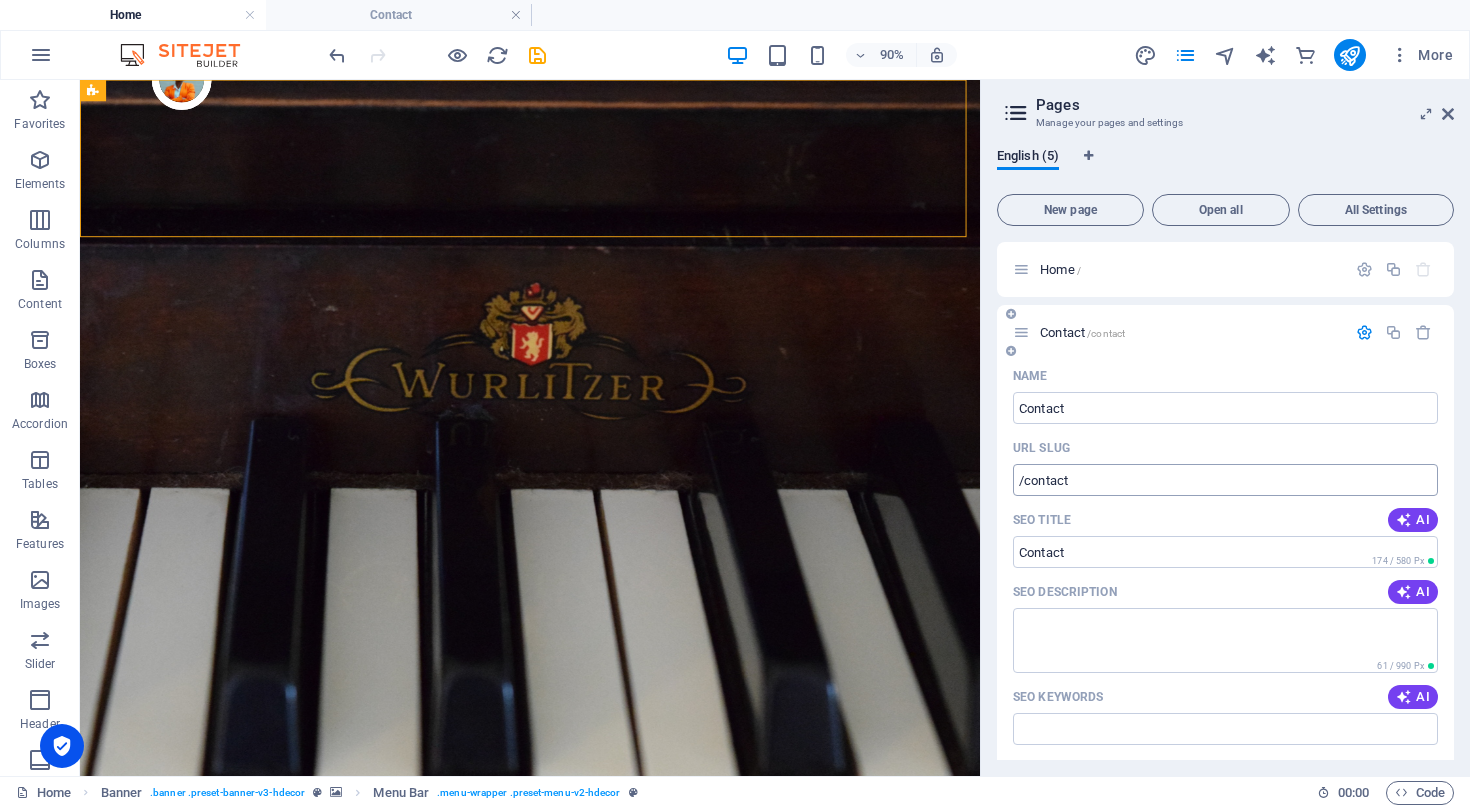 scroll, scrollTop: 0, scrollLeft: 0, axis: both 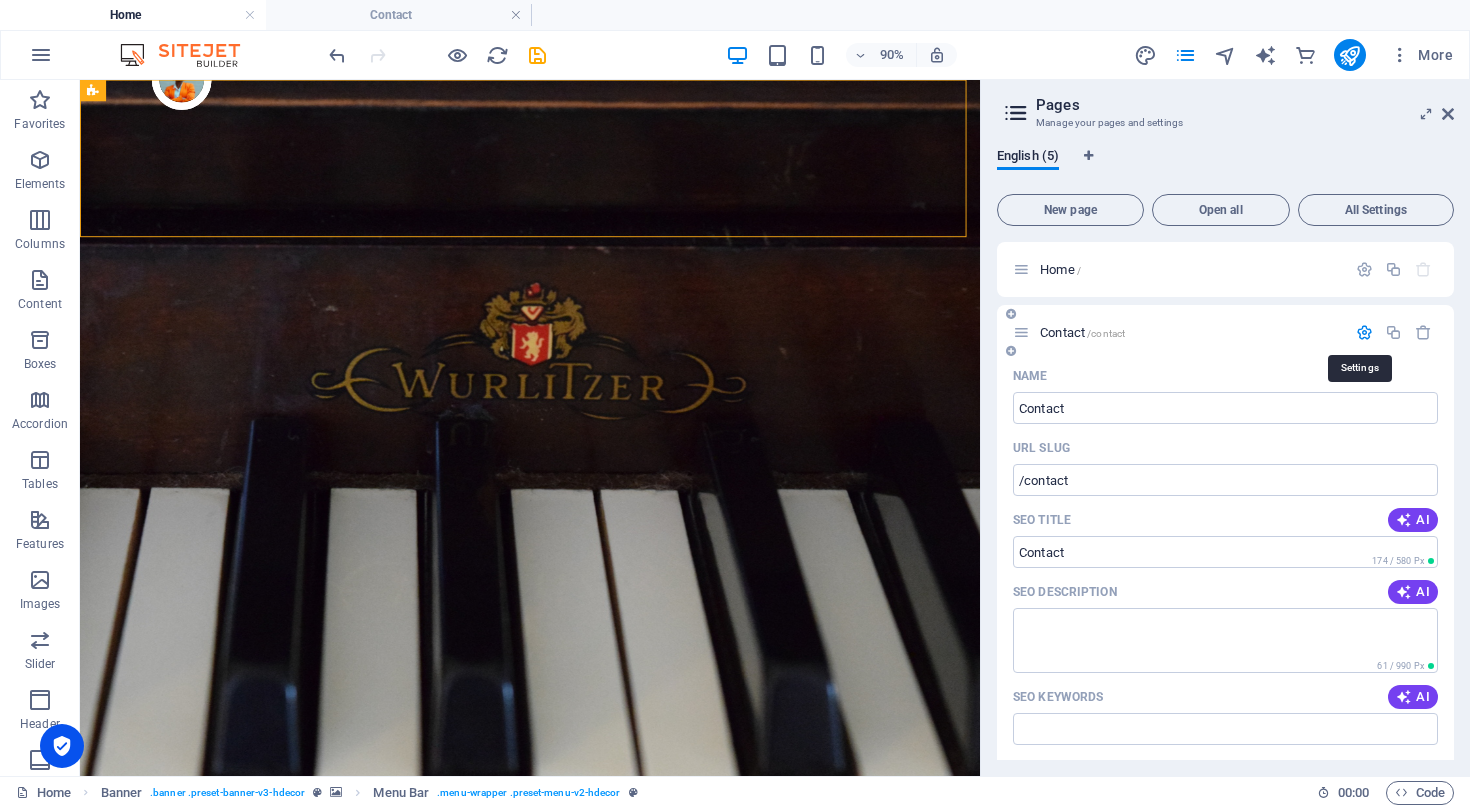 click at bounding box center (1364, 332) 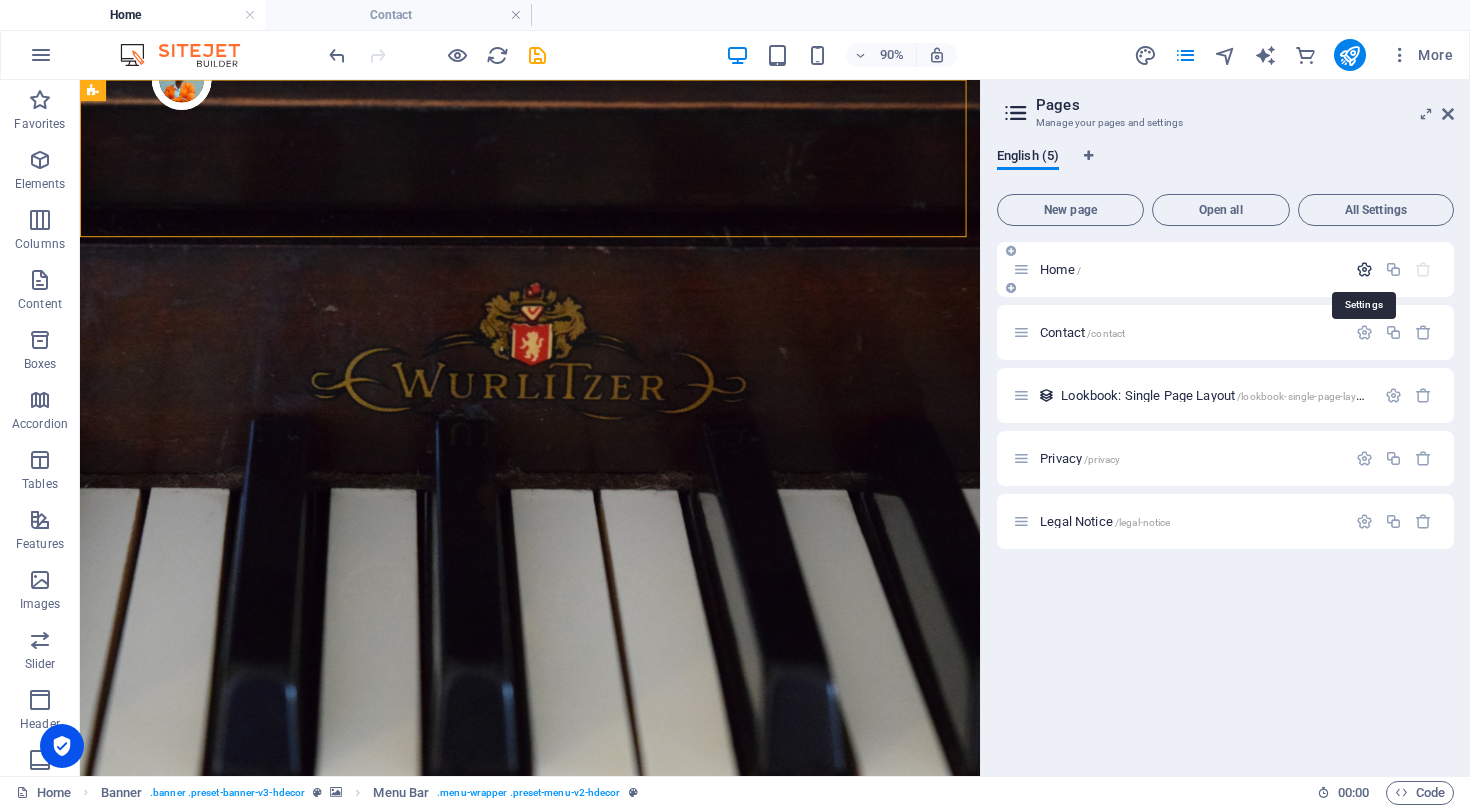 click at bounding box center (1364, 269) 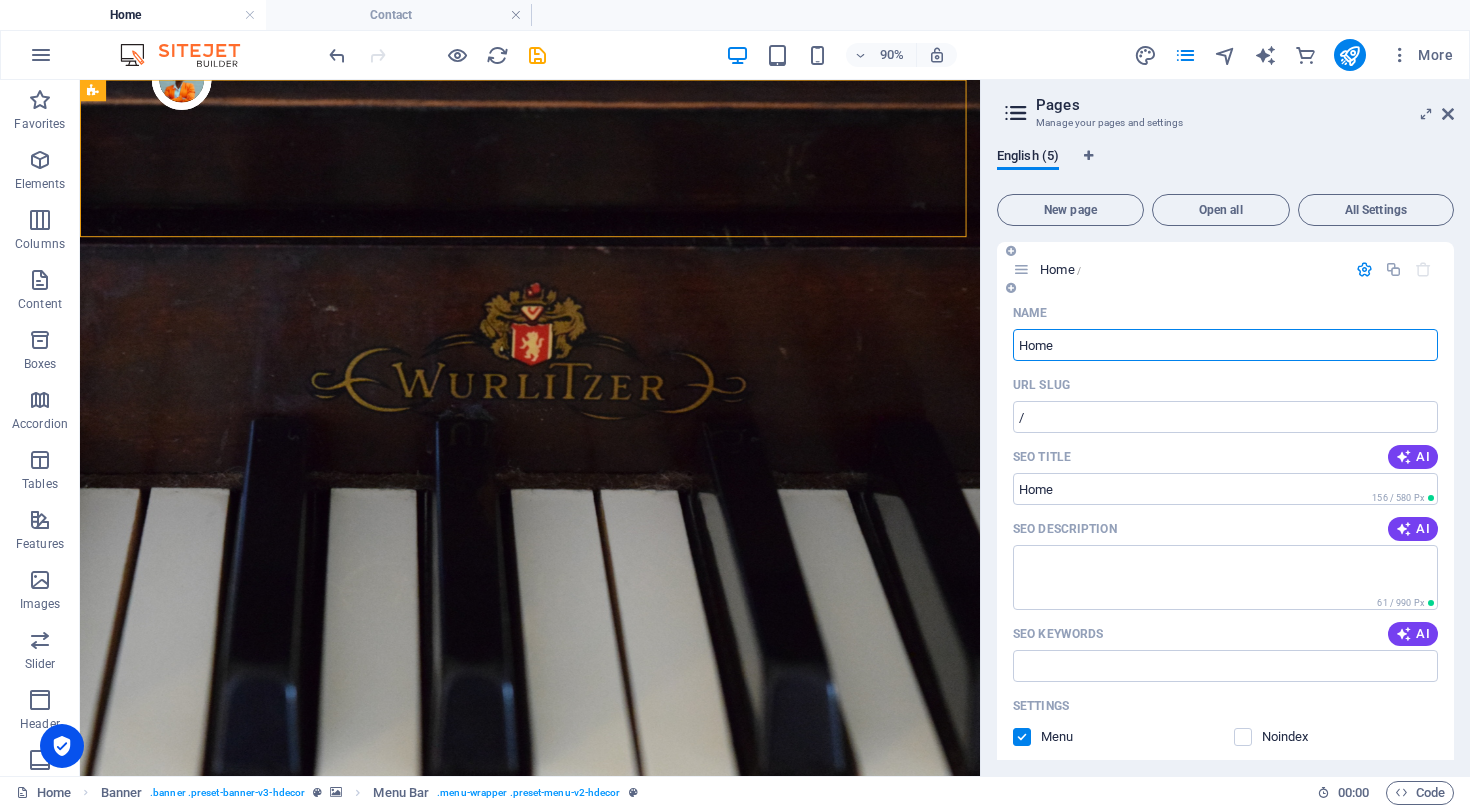 scroll, scrollTop: 0, scrollLeft: 0, axis: both 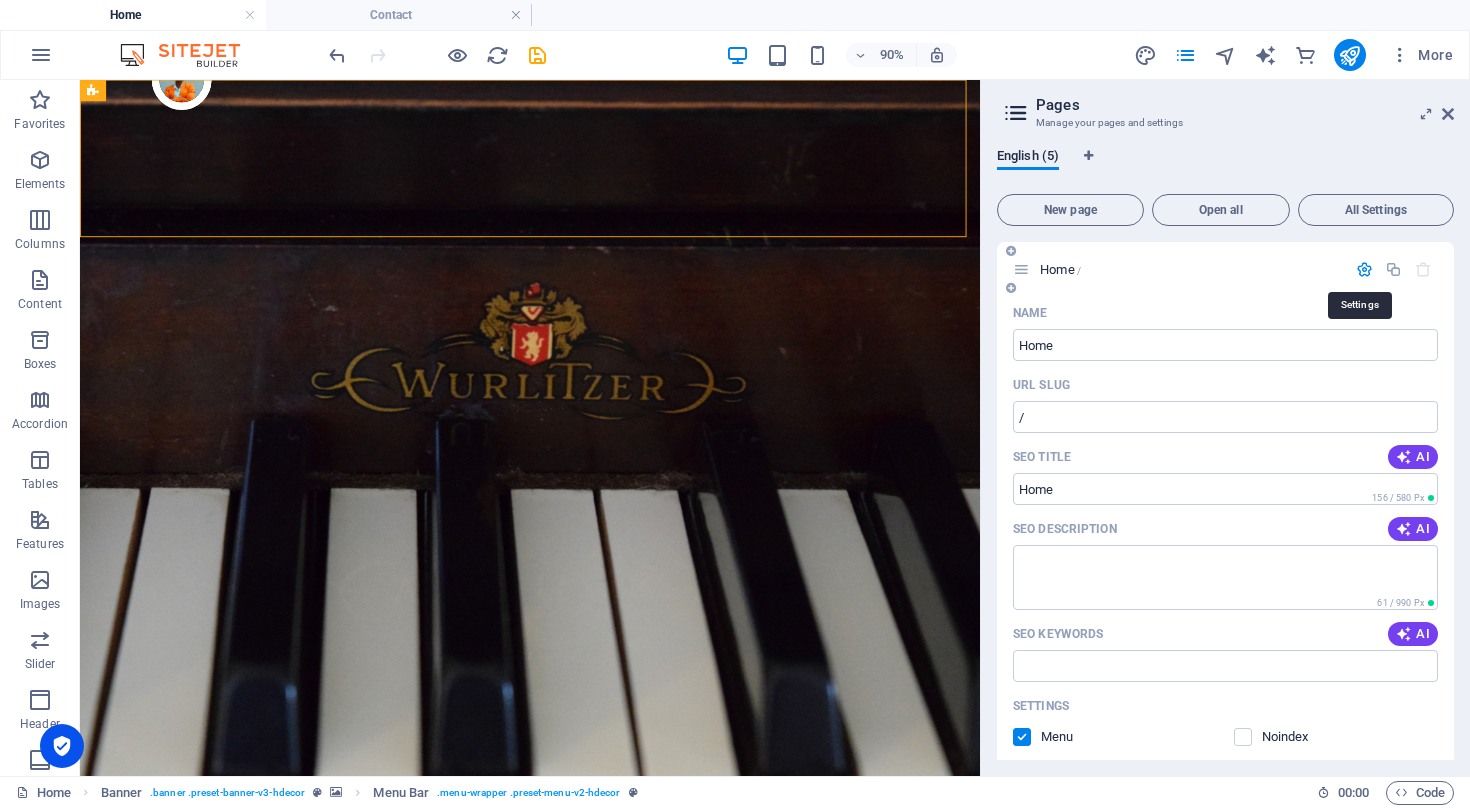 click at bounding box center [1364, 269] 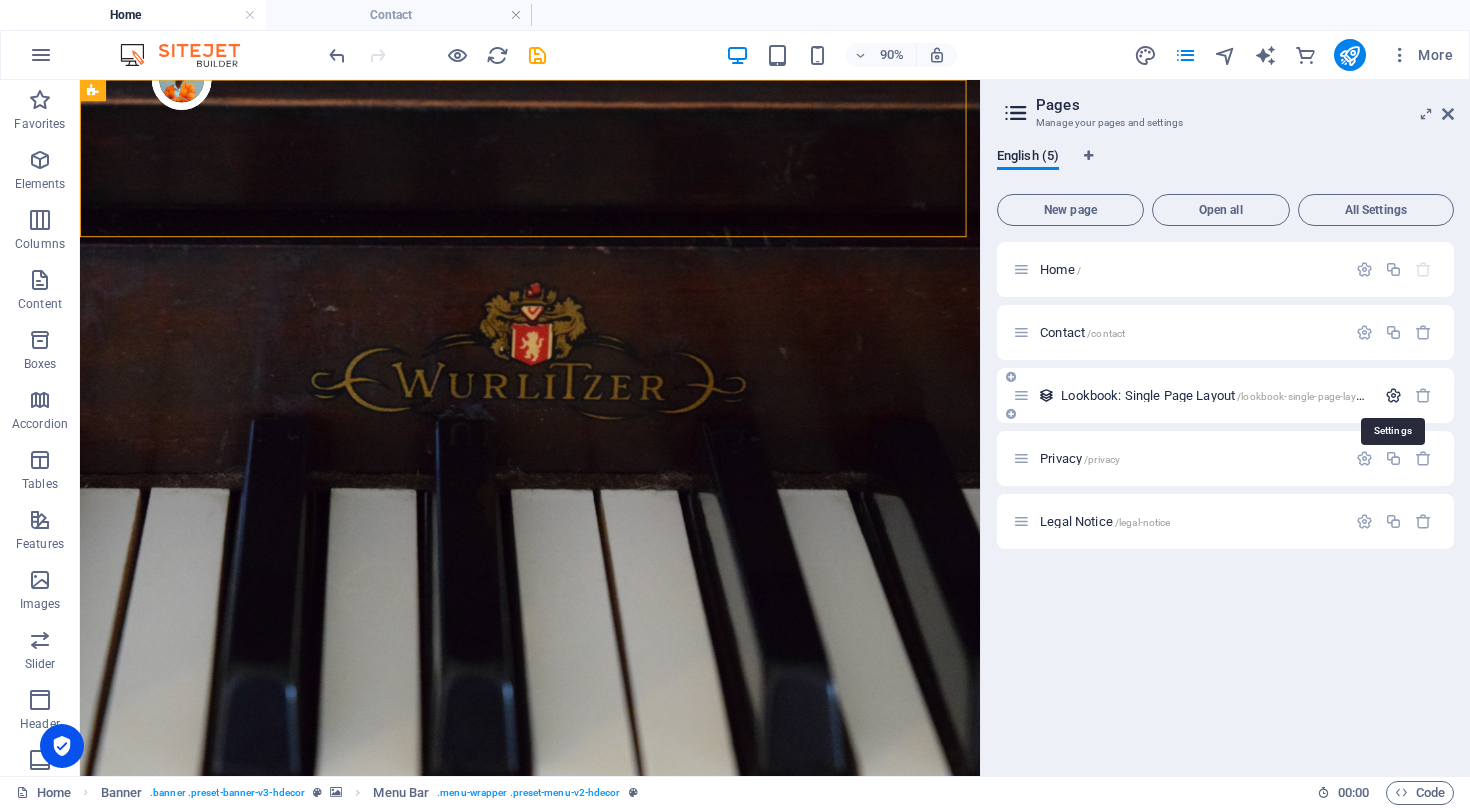 click at bounding box center (1393, 395) 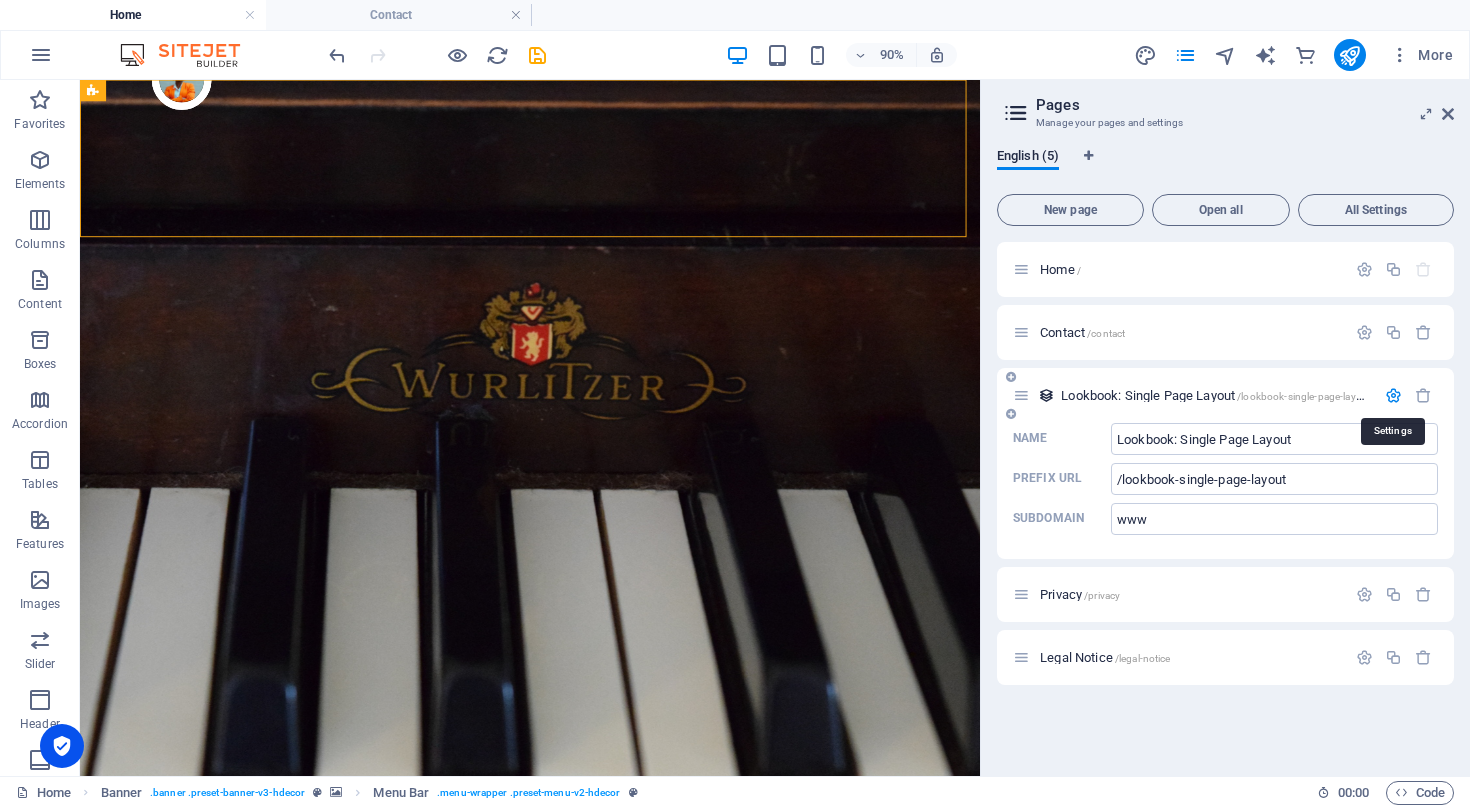 click at bounding box center (1393, 395) 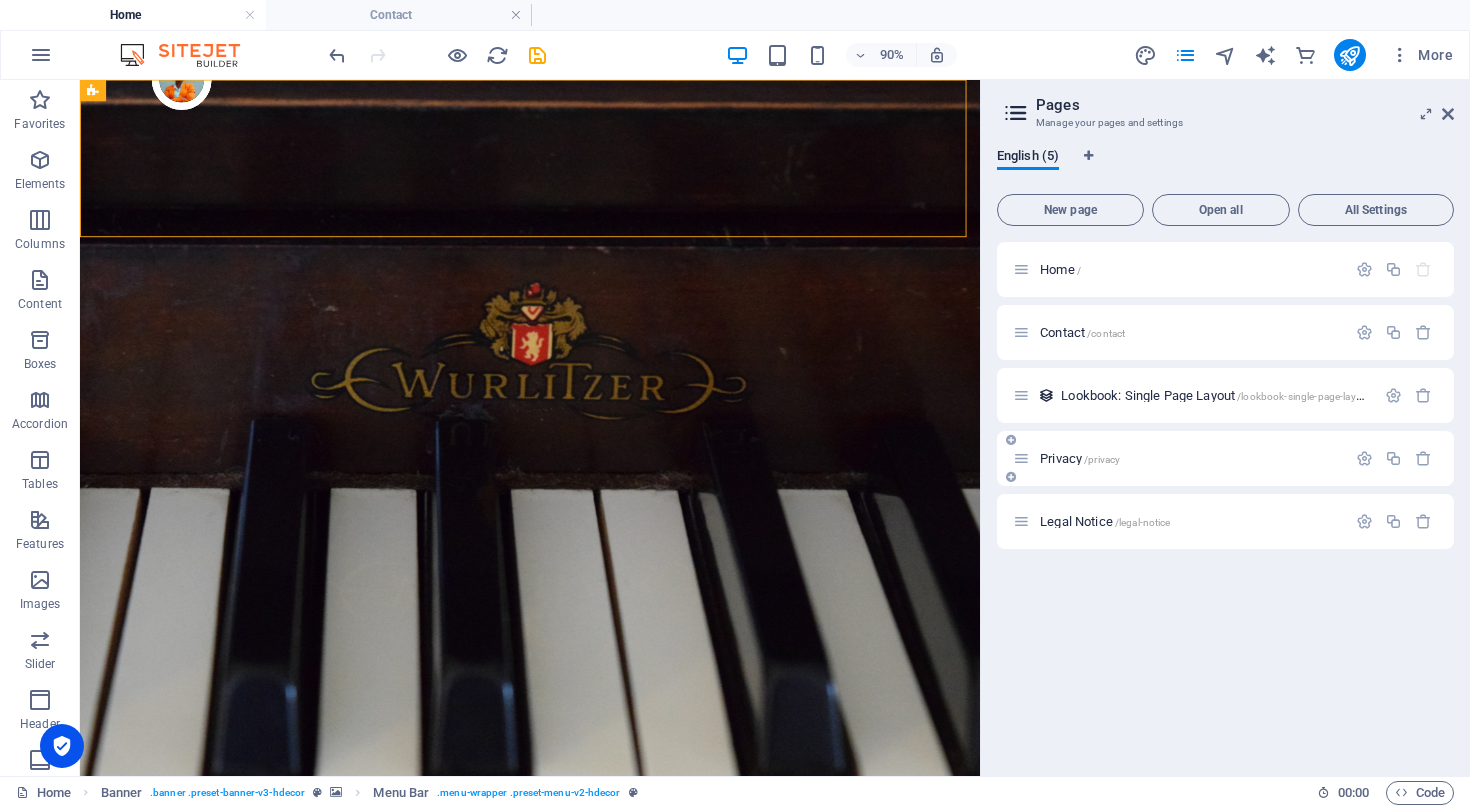 click on "Privacy /privacy" at bounding box center (1080, 458) 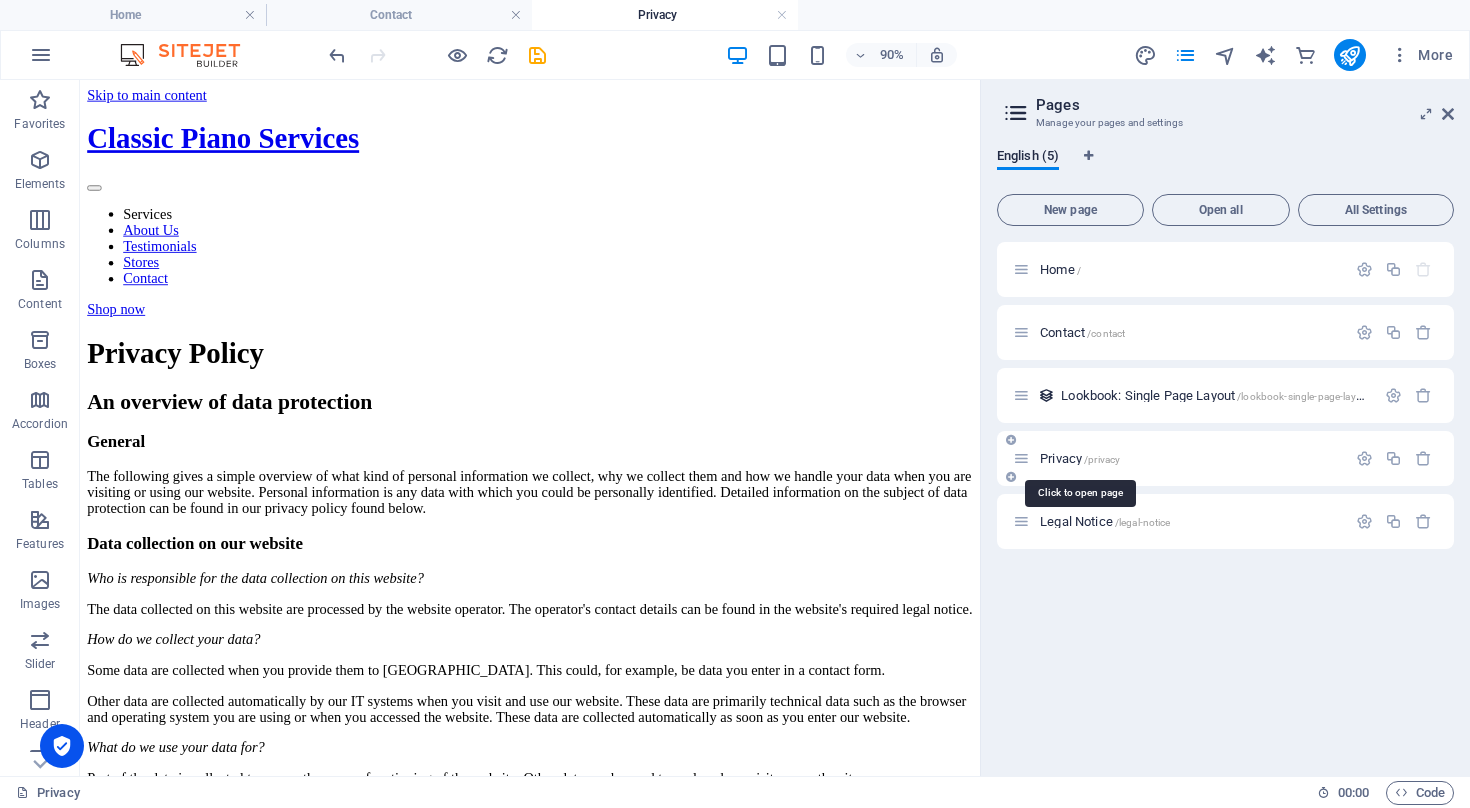 scroll, scrollTop: 0, scrollLeft: 0, axis: both 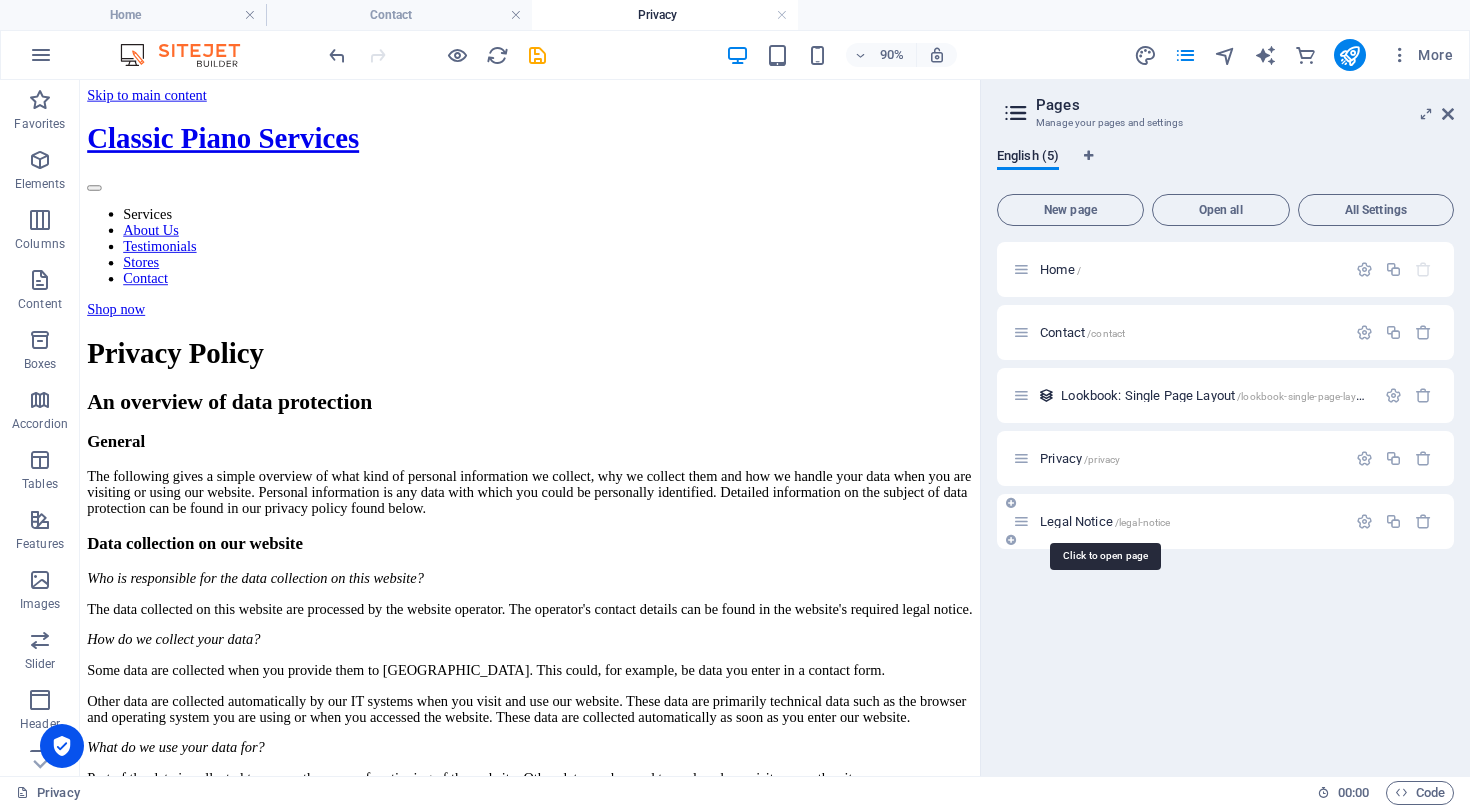 click on "Legal Notice /legal-notice" at bounding box center (1105, 521) 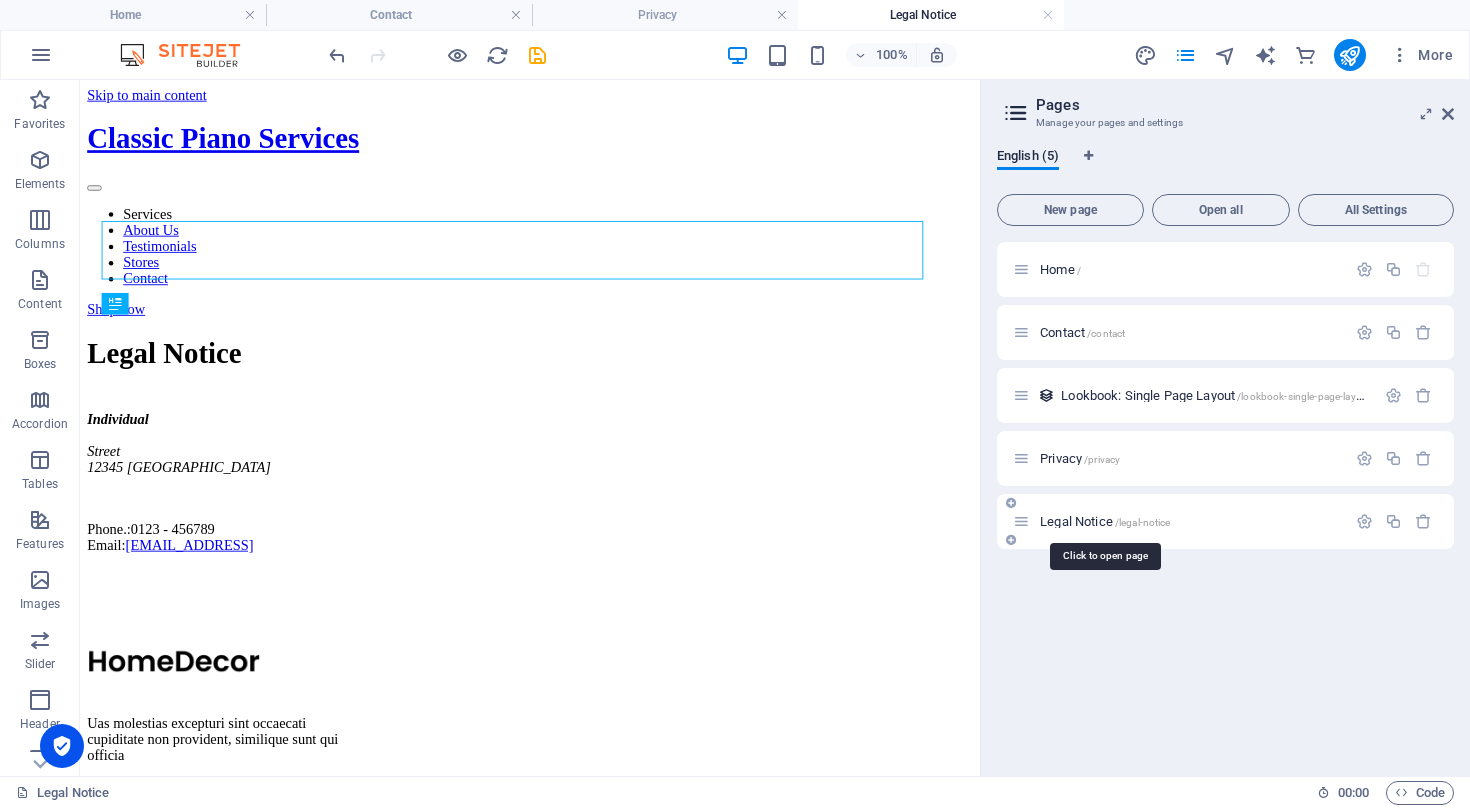 scroll, scrollTop: 0, scrollLeft: 0, axis: both 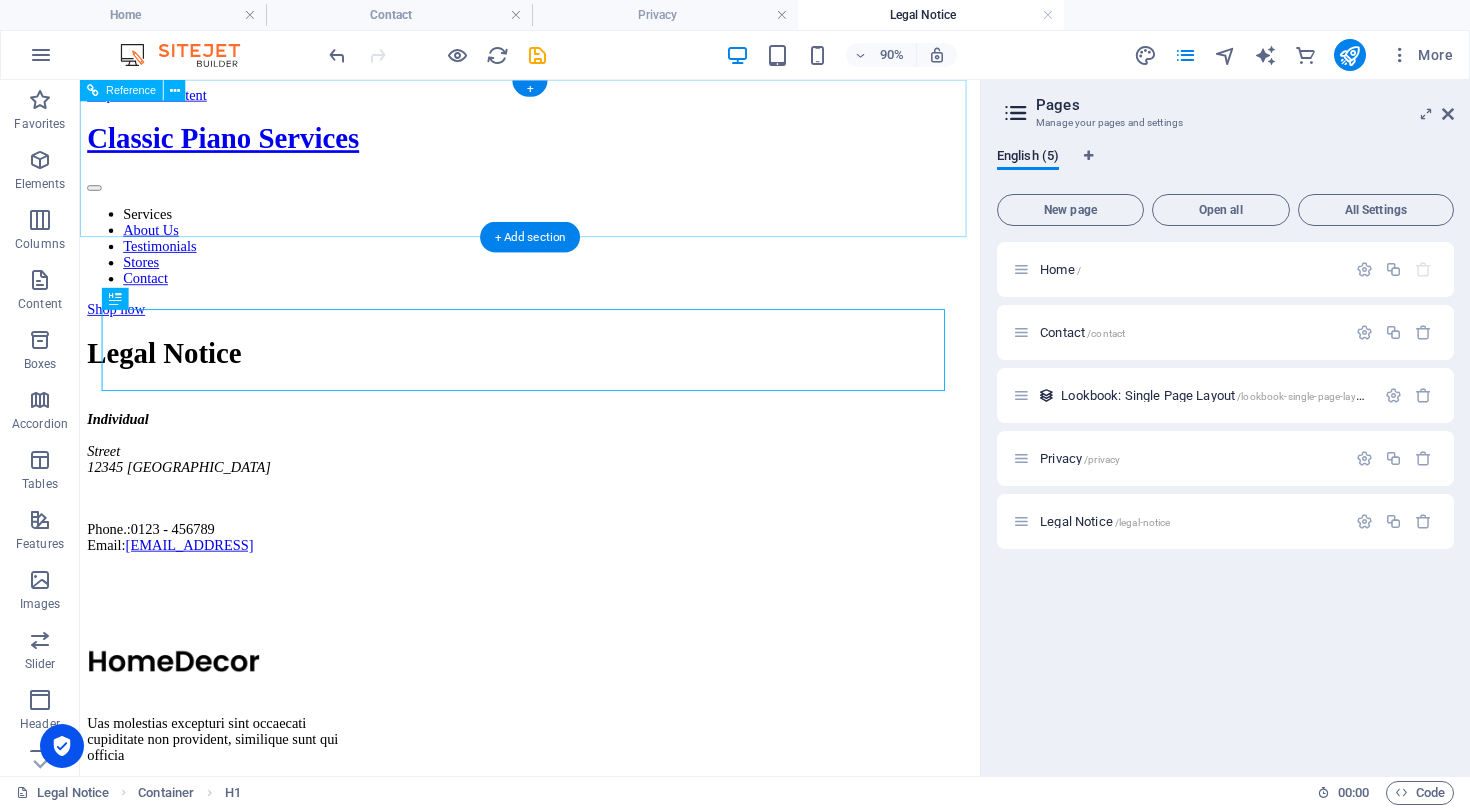 click on "Classic Piano Services" at bounding box center [580, 145] 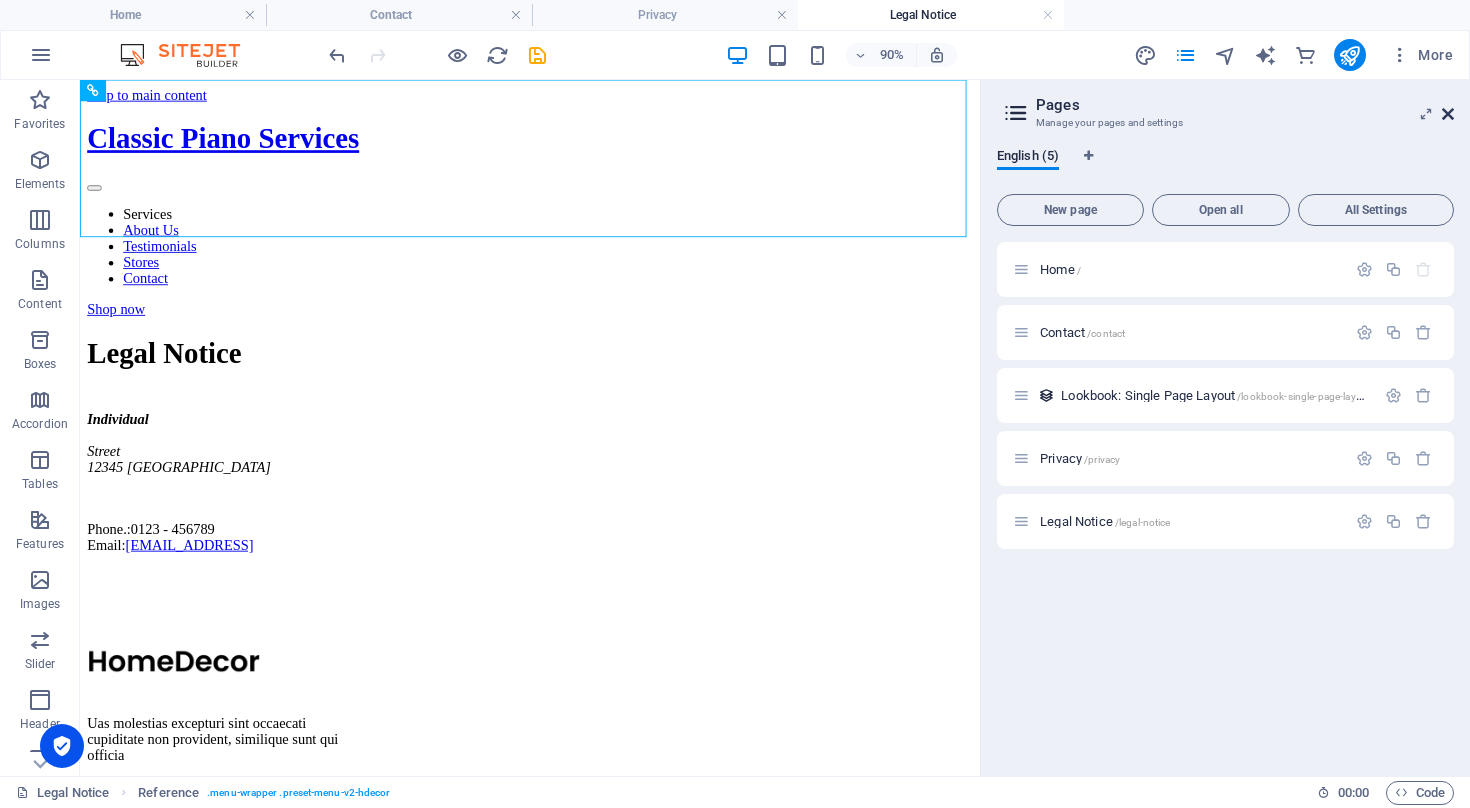 click at bounding box center (1448, 114) 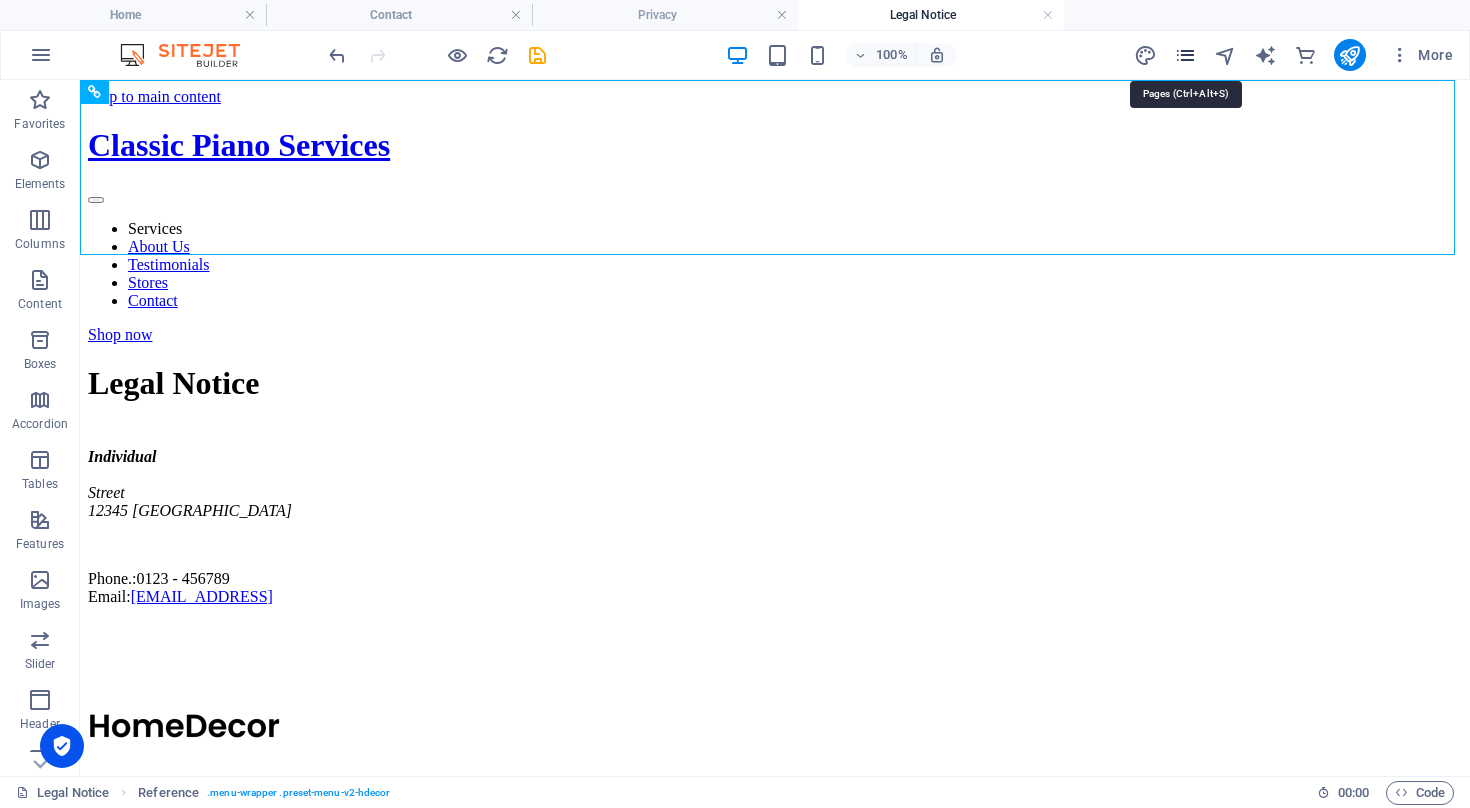 click at bounding box center [1185, 55] 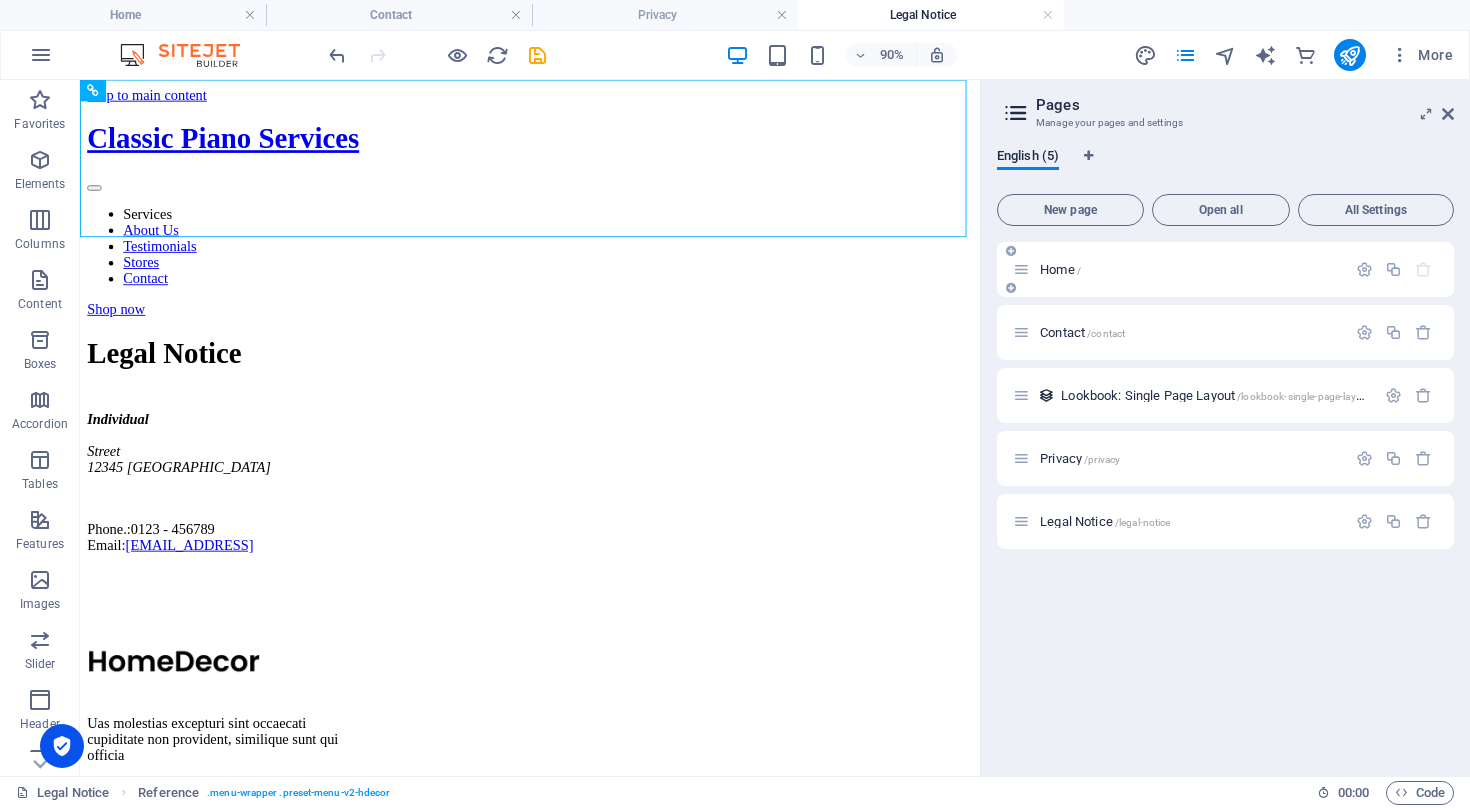 click on "Home /" at bounding box center (1060, 269) 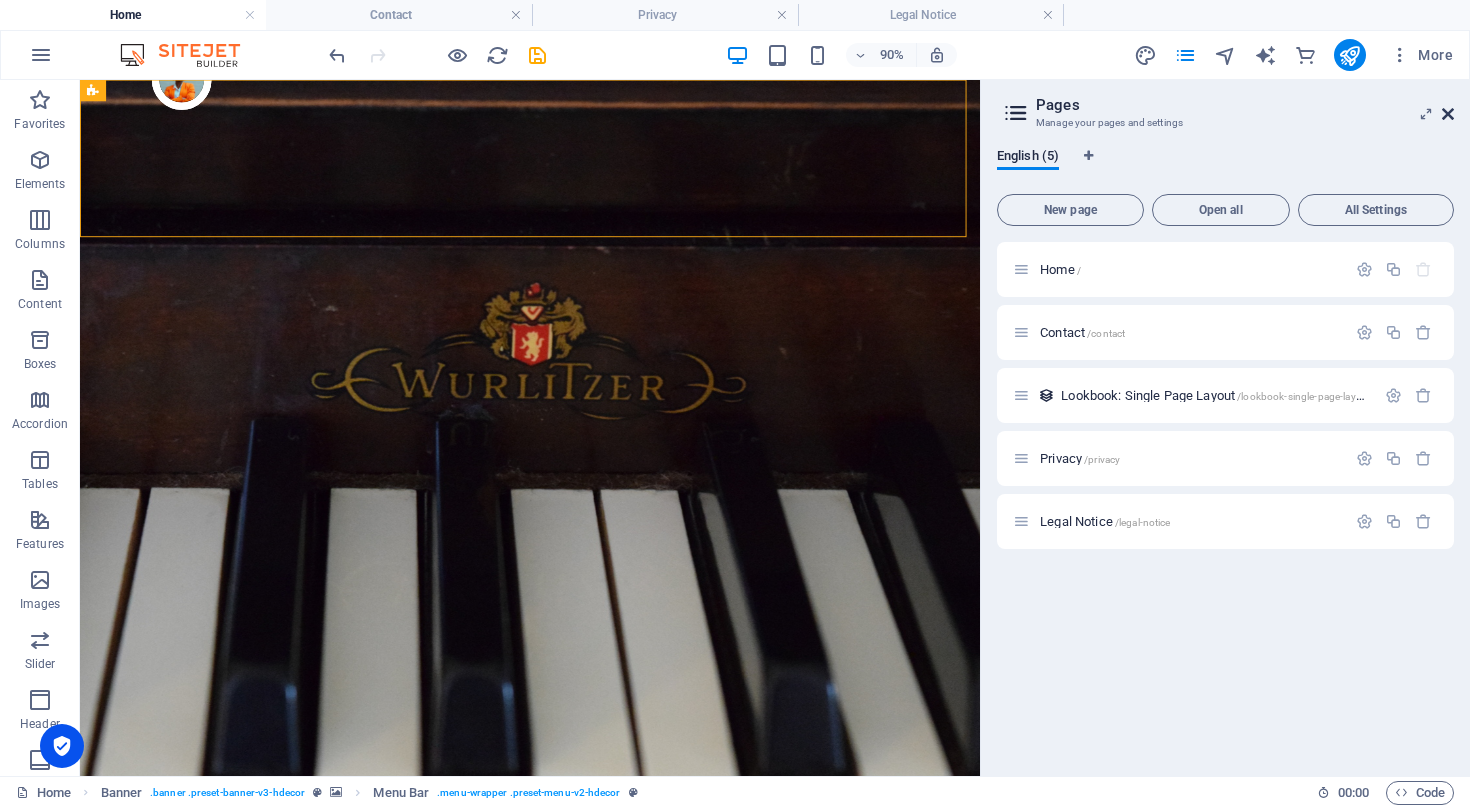 click at bounding box center [1448, 114] 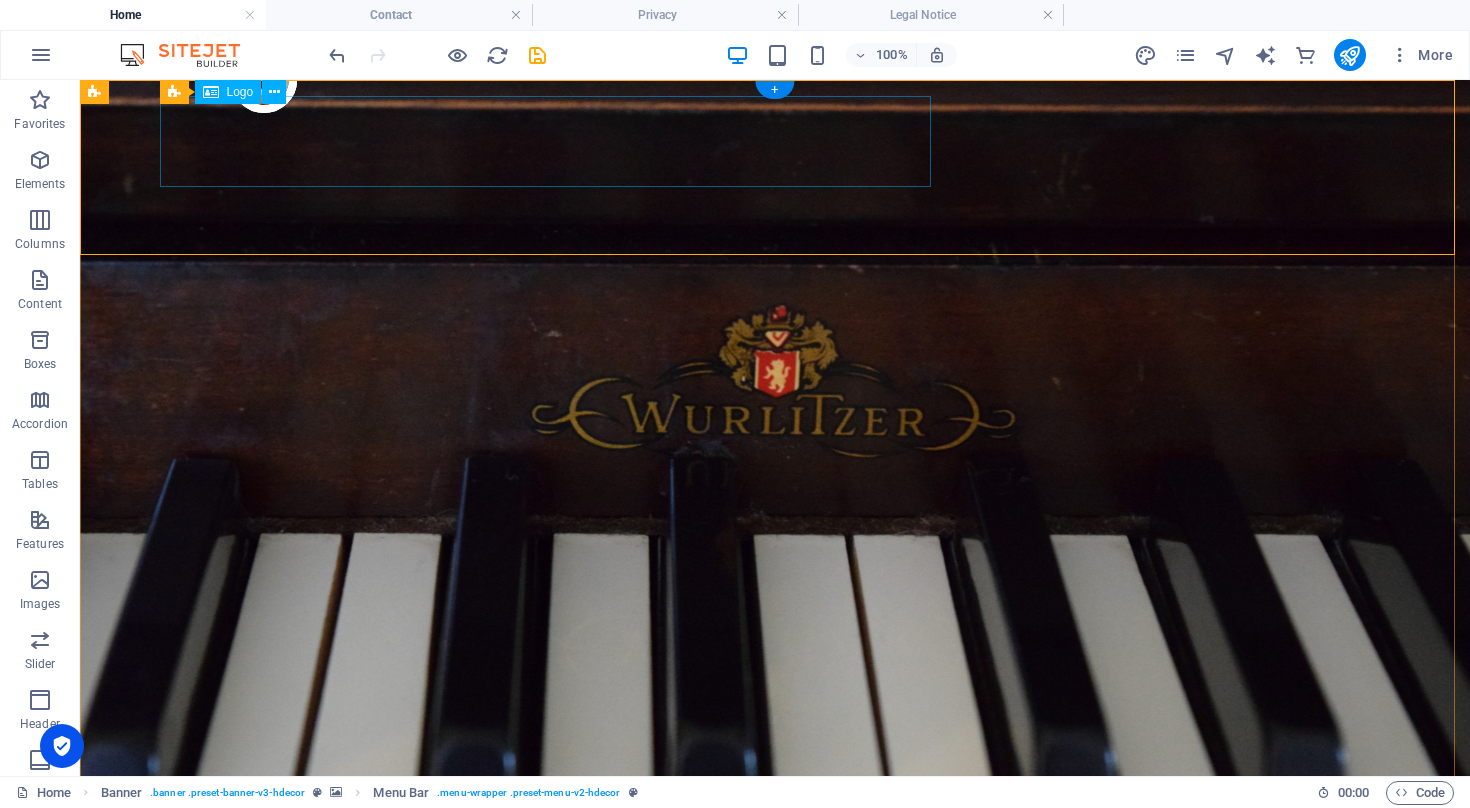 click on "Classic Piano Services" at bounding box center [775, 1069] 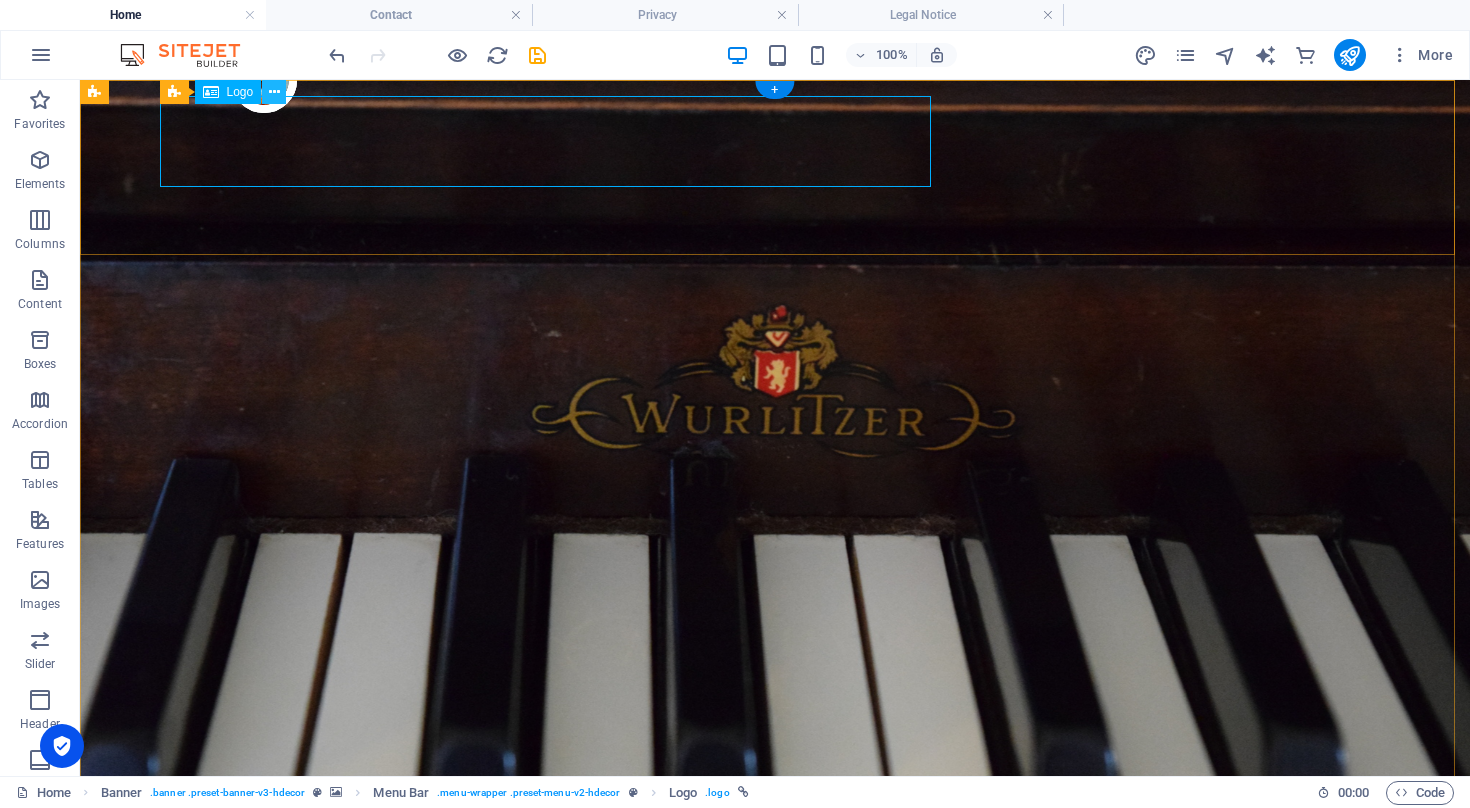 click at bounding box center (274, 92) 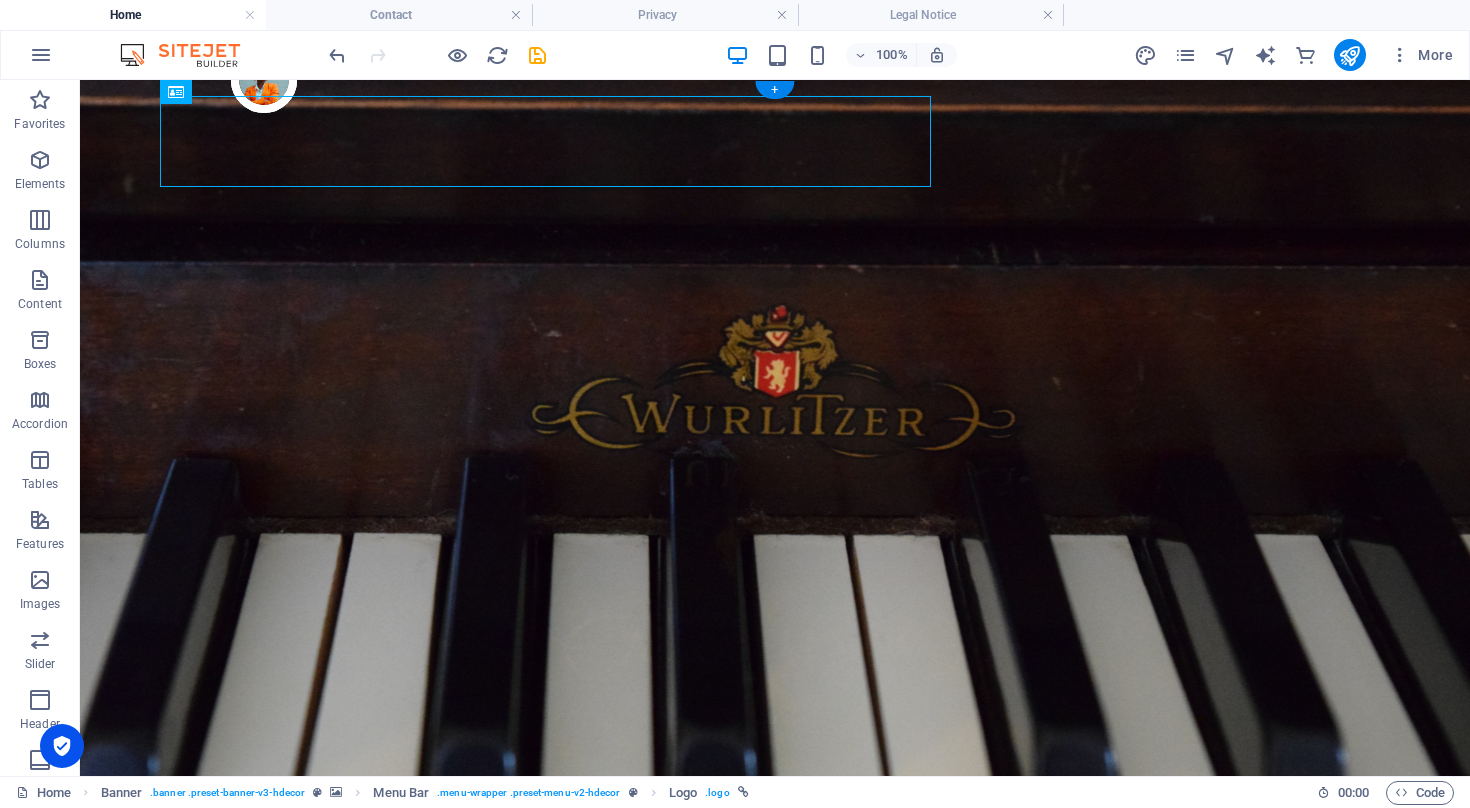 click on "Classic Piano Services" at bounding box center [775, 1069] 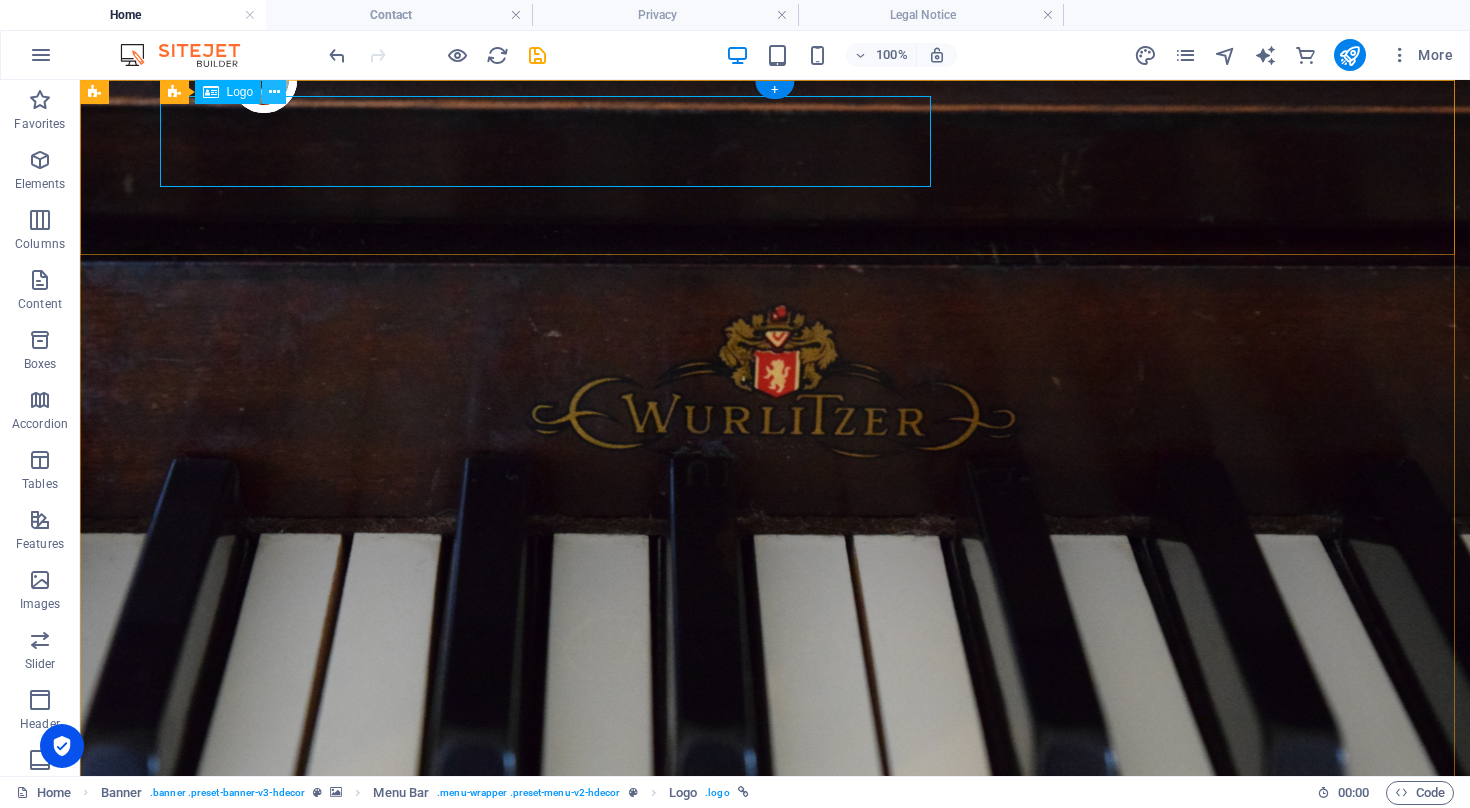 click at bounding box center [274, 92] 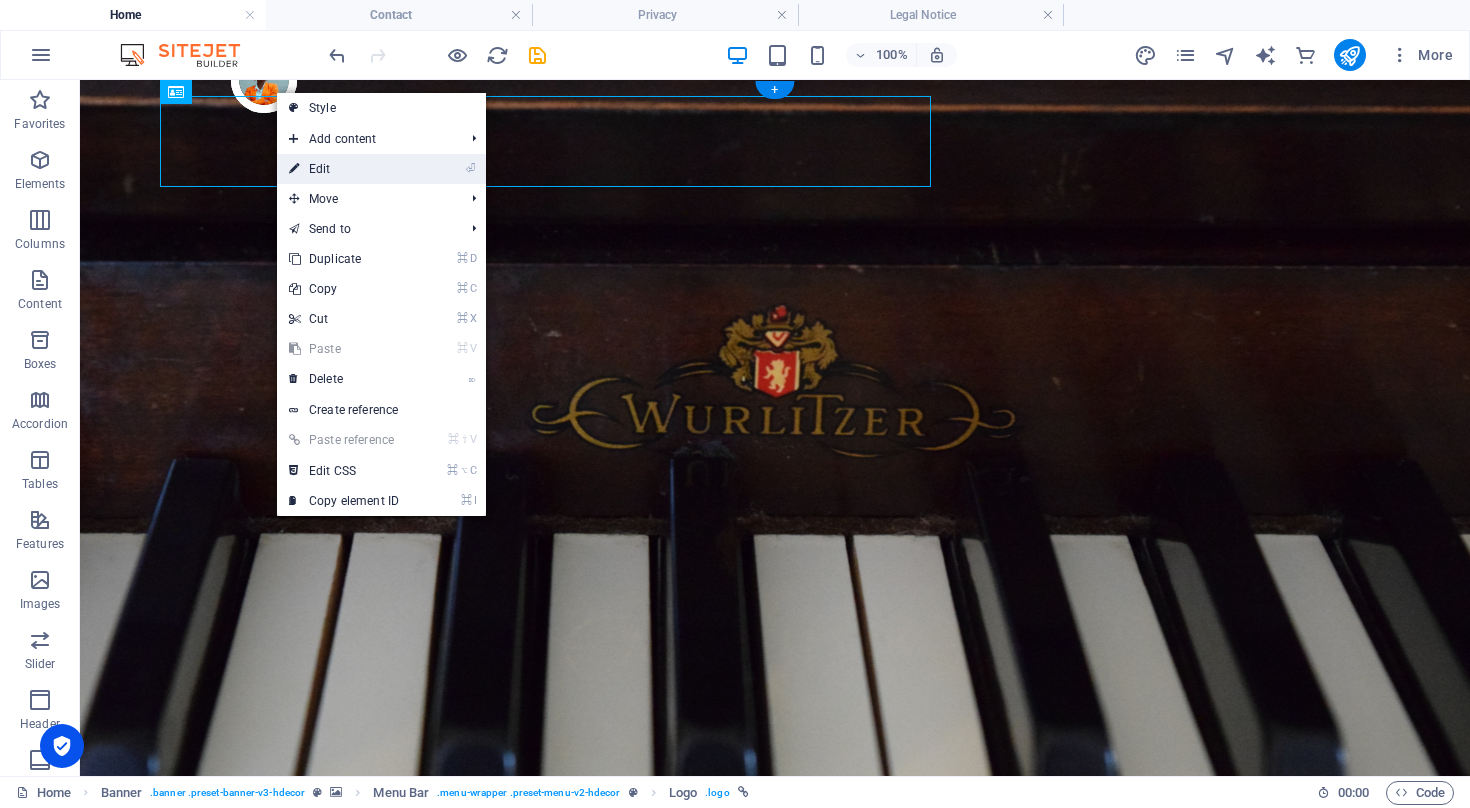 click on "⏎  Edit" at bounding box center [344, 169] 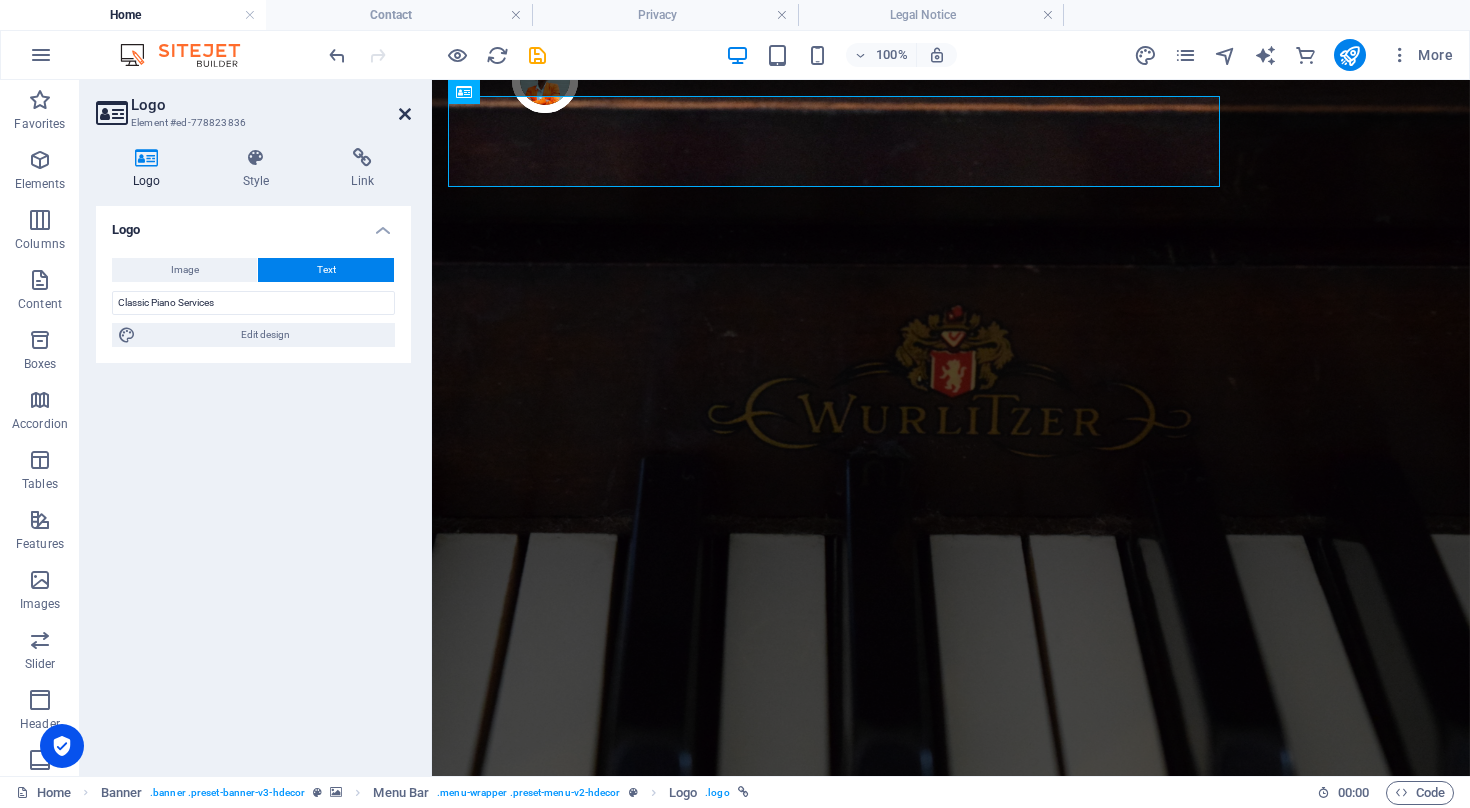 click at bounding box center [405, 114] 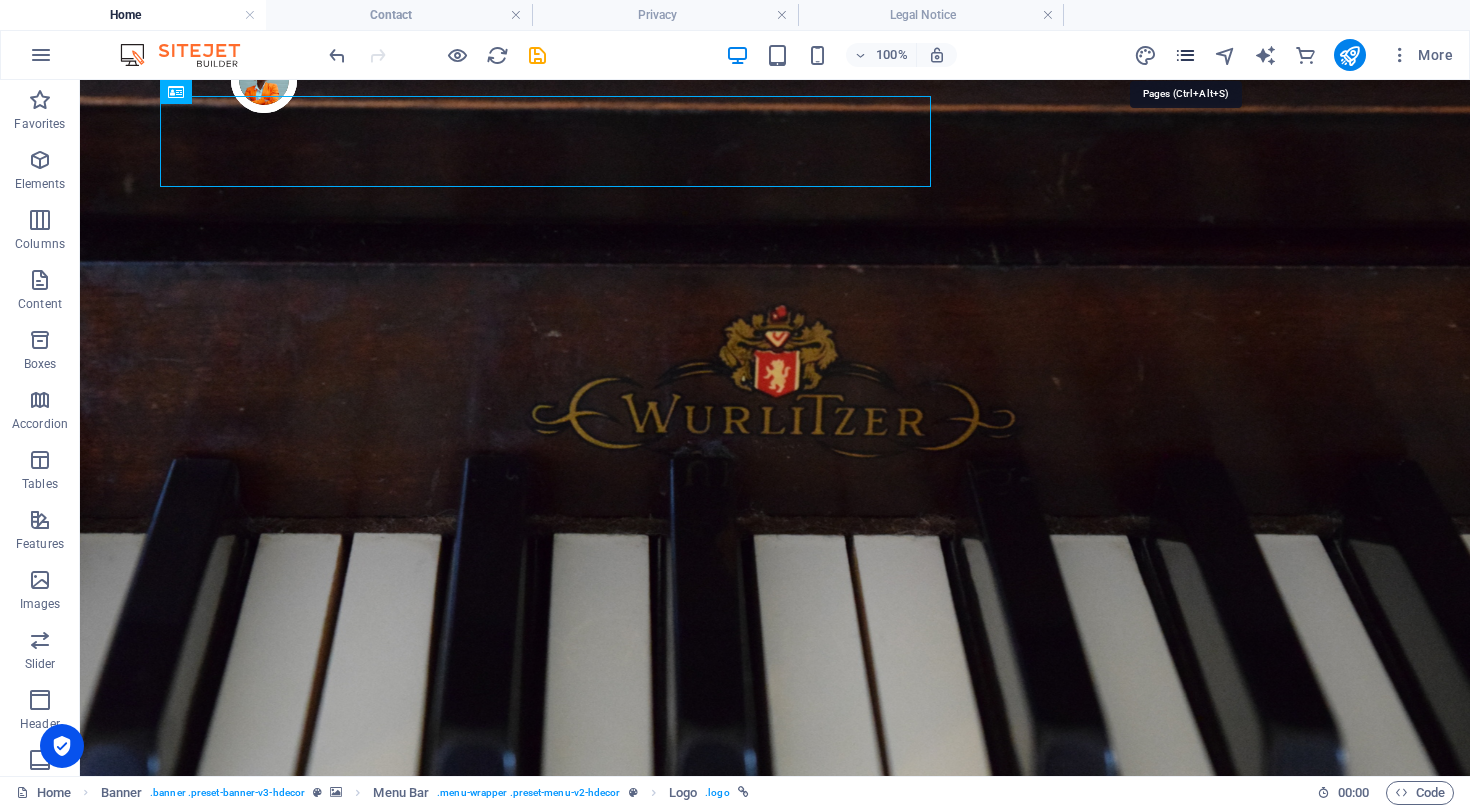 click at bounding box center [1185, 55] 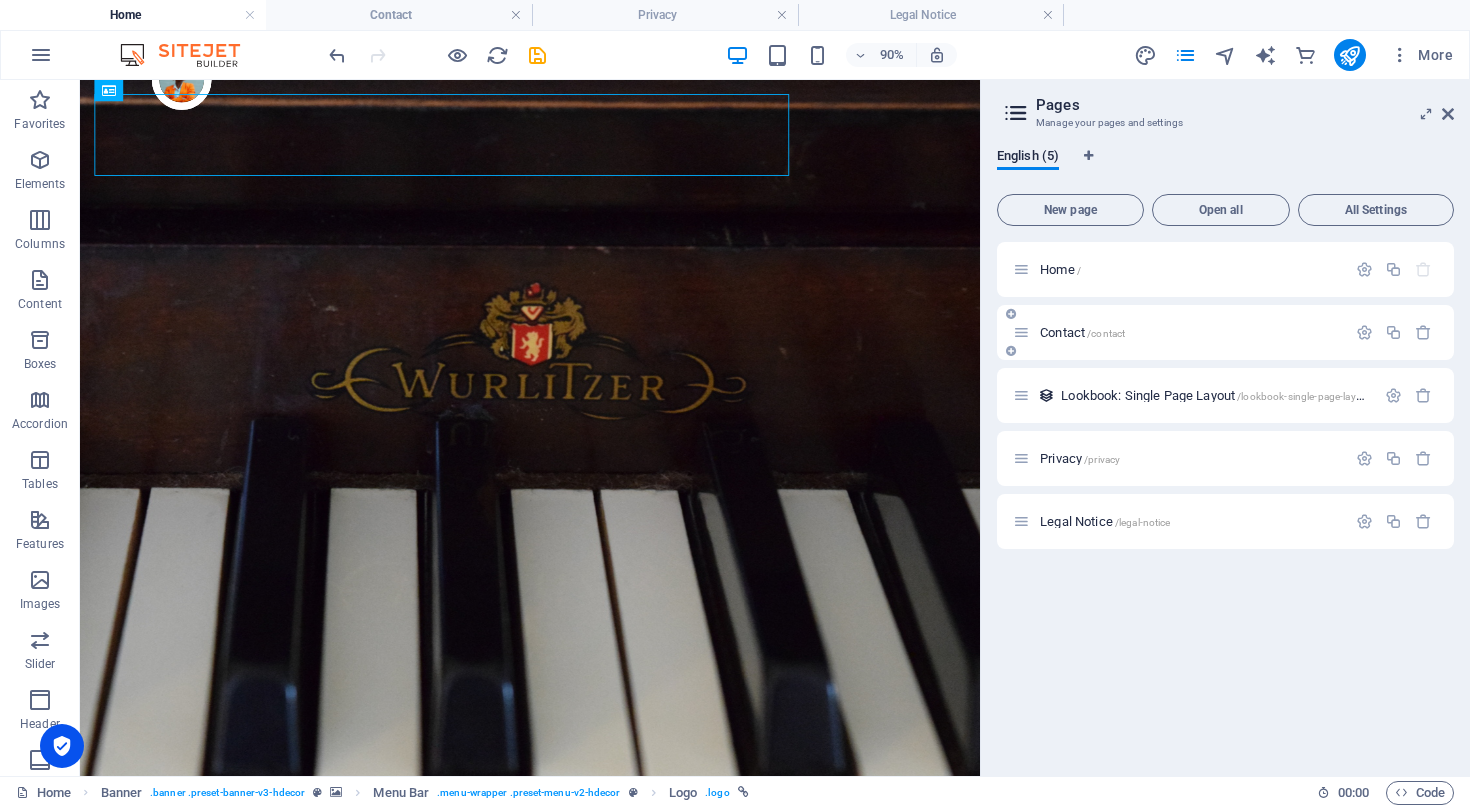 click on "Contact /contact" at bounding box center (1082, 332) 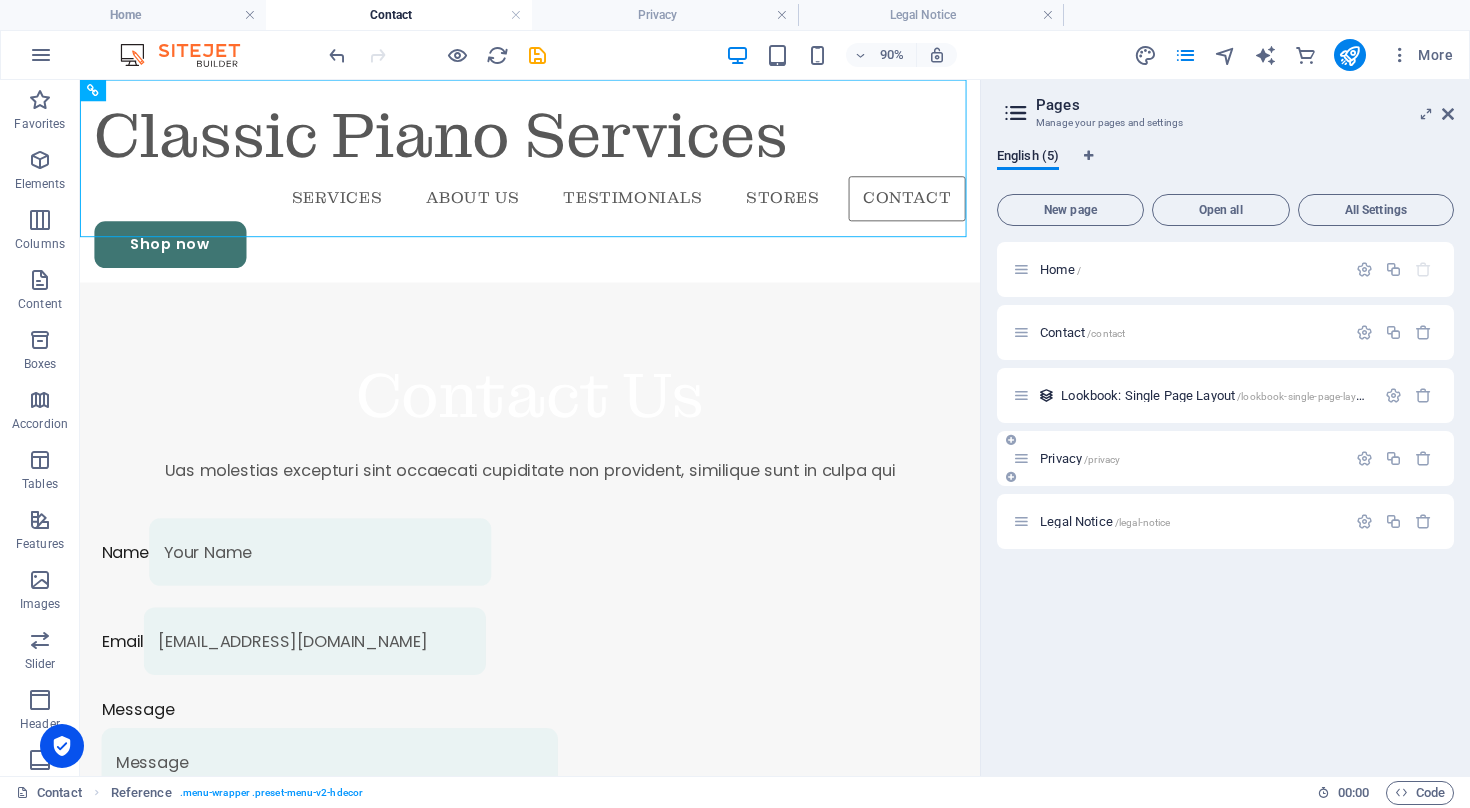 click on "Privacy /privacy" at bounding box center (1080, 458) 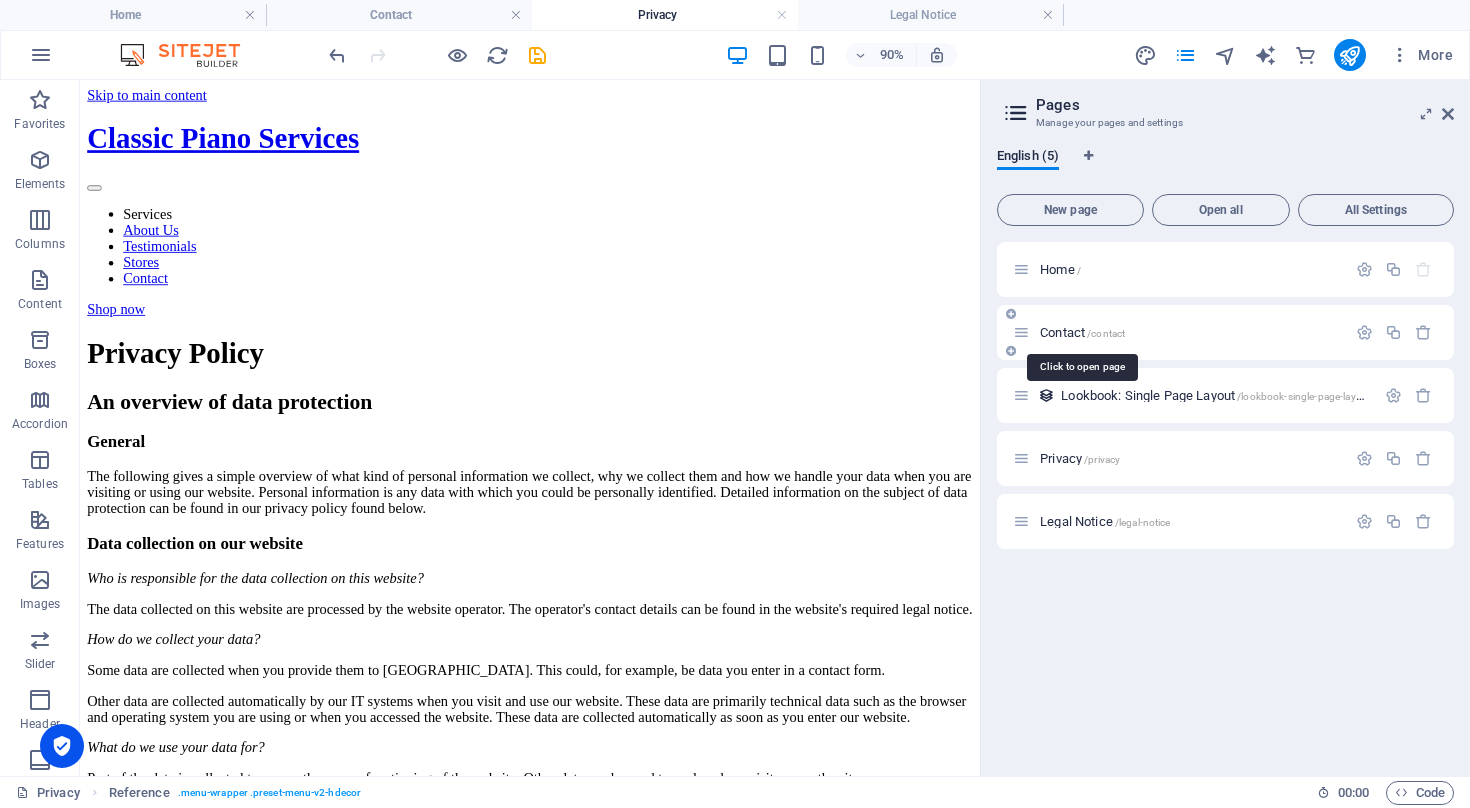click on "Contact /contact" at bounding box center (1082, 332) 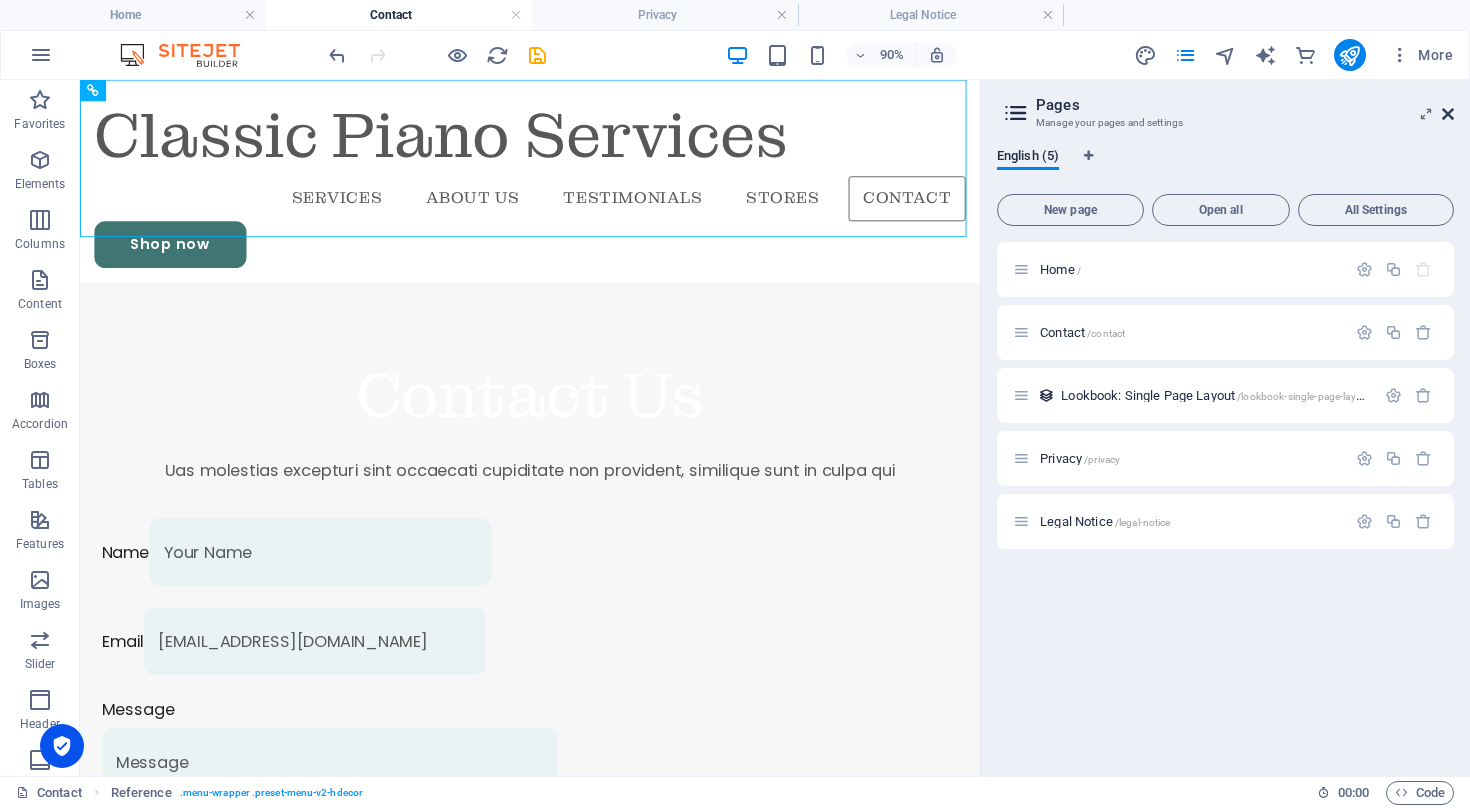 click at bounding box center (1448, 114) 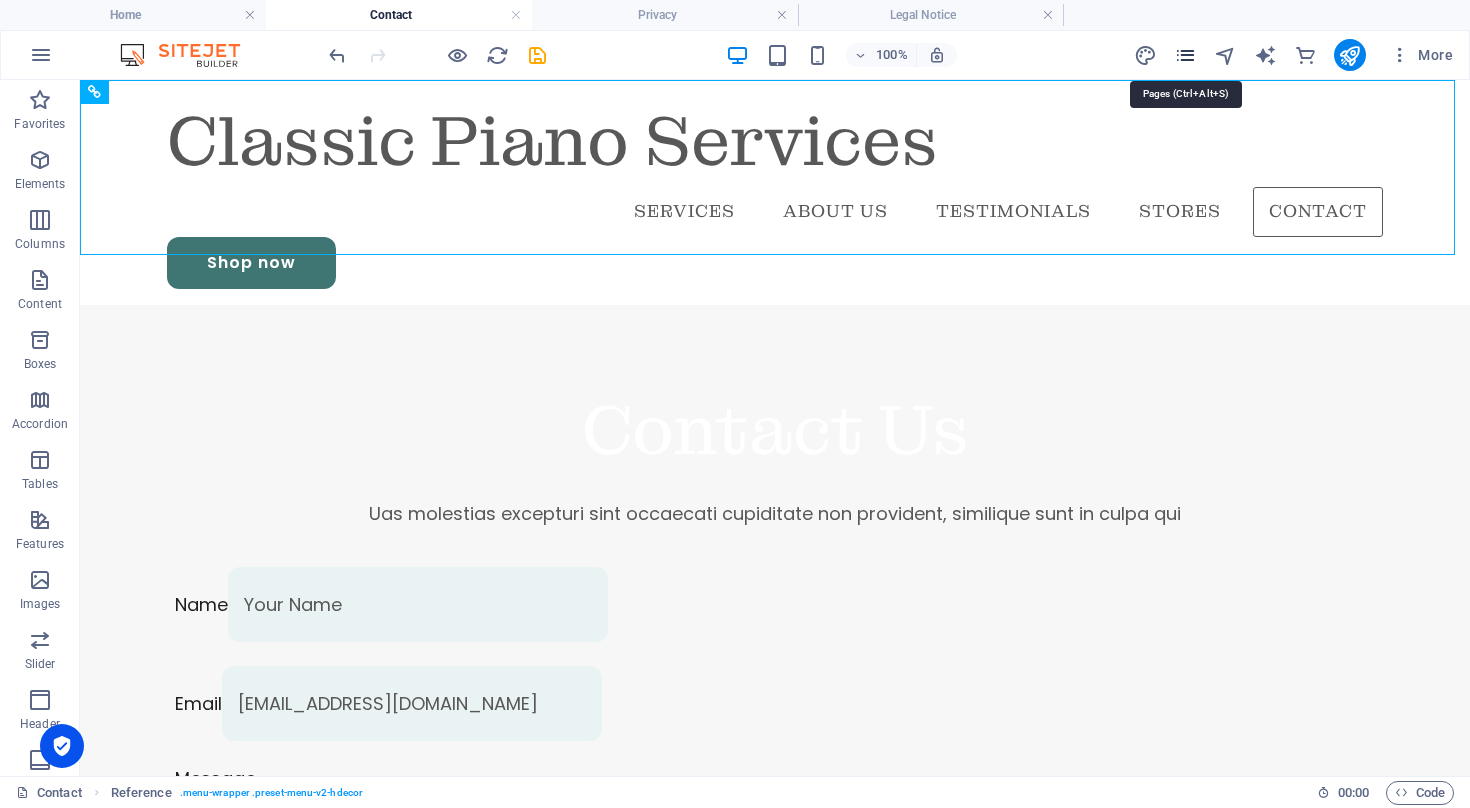 click at bounding box center [1185, 55] 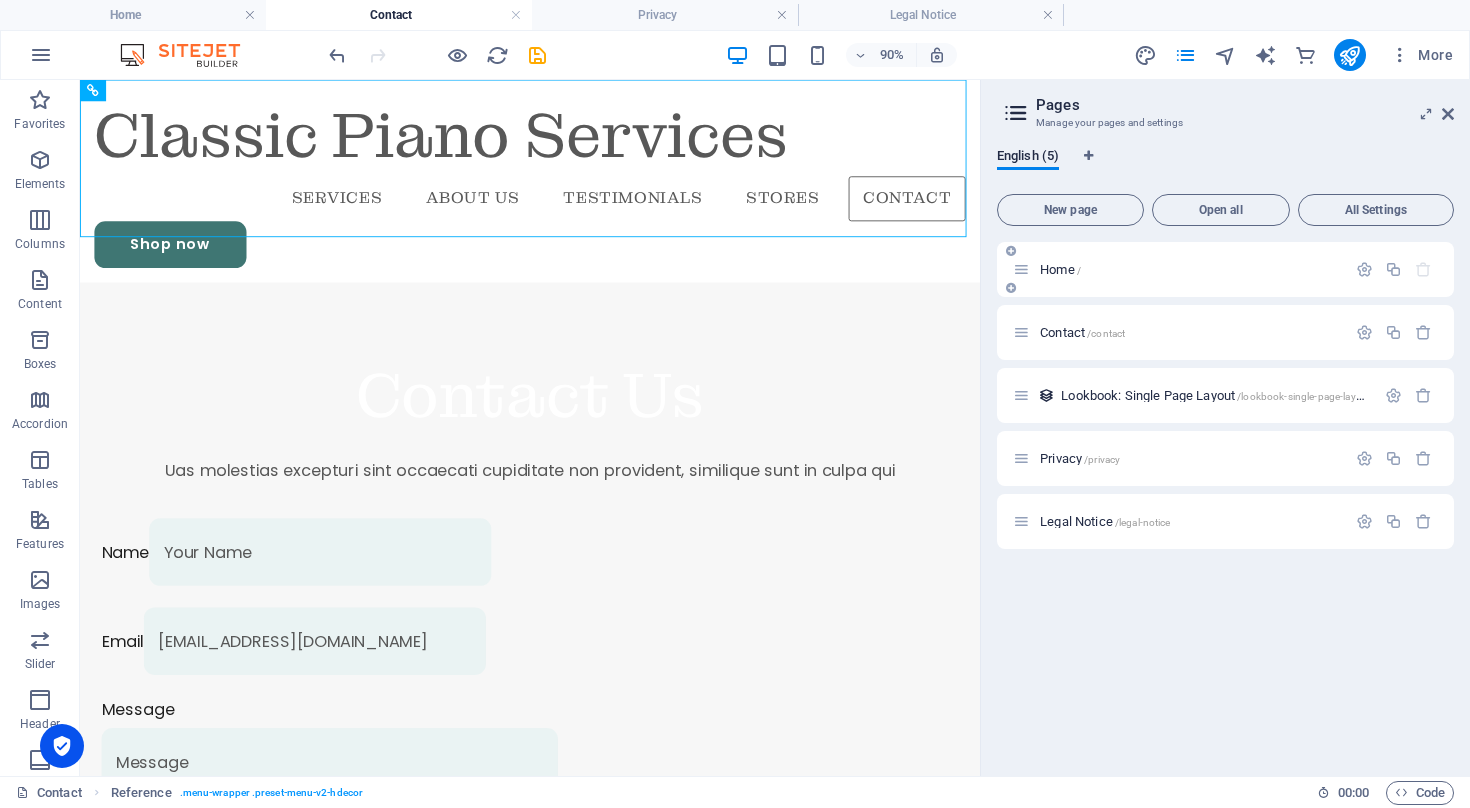 click on "Home /" at bounding box center (1060, 269) 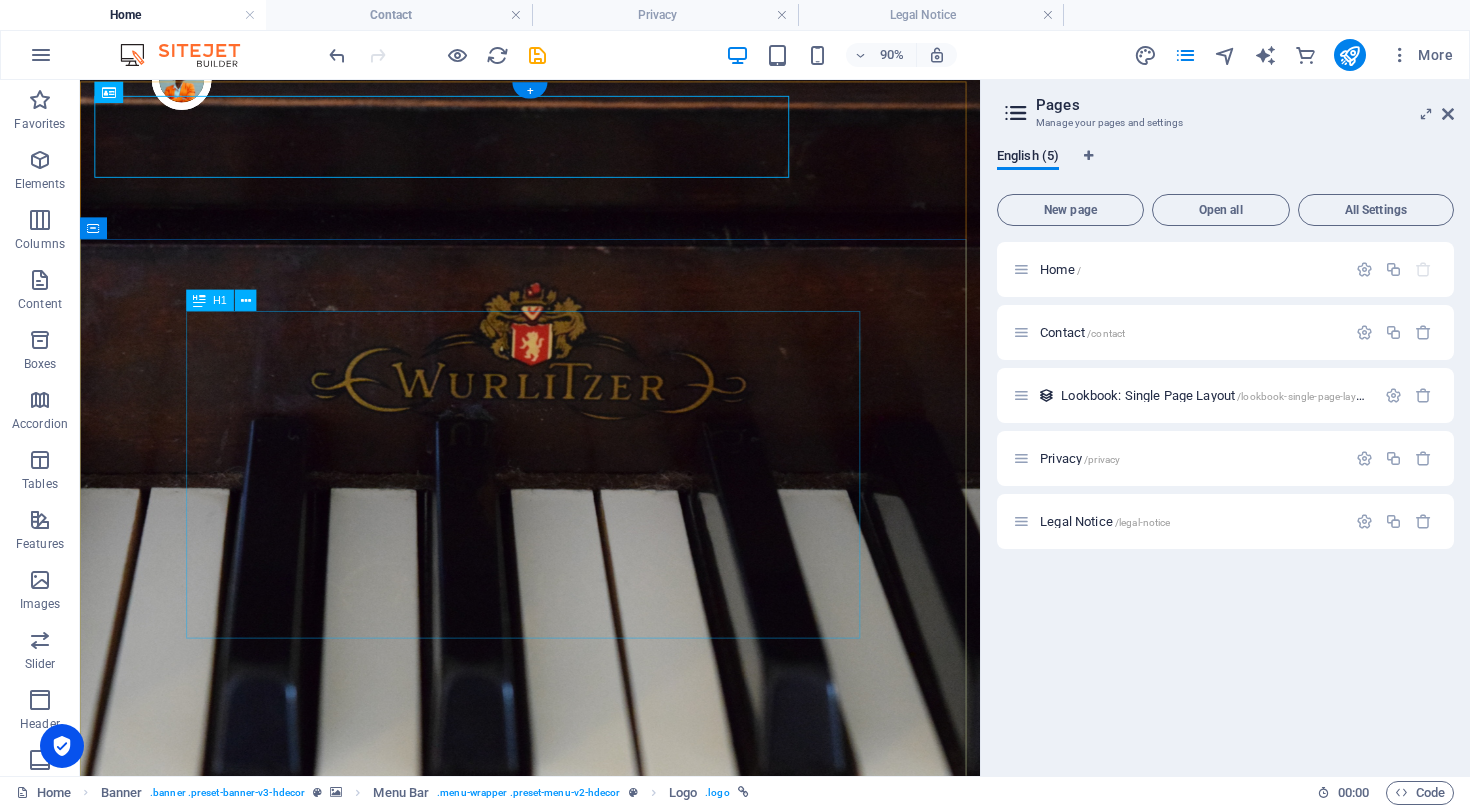 scroll, scrollTop: 0, scrollLeft: 0, axis: both 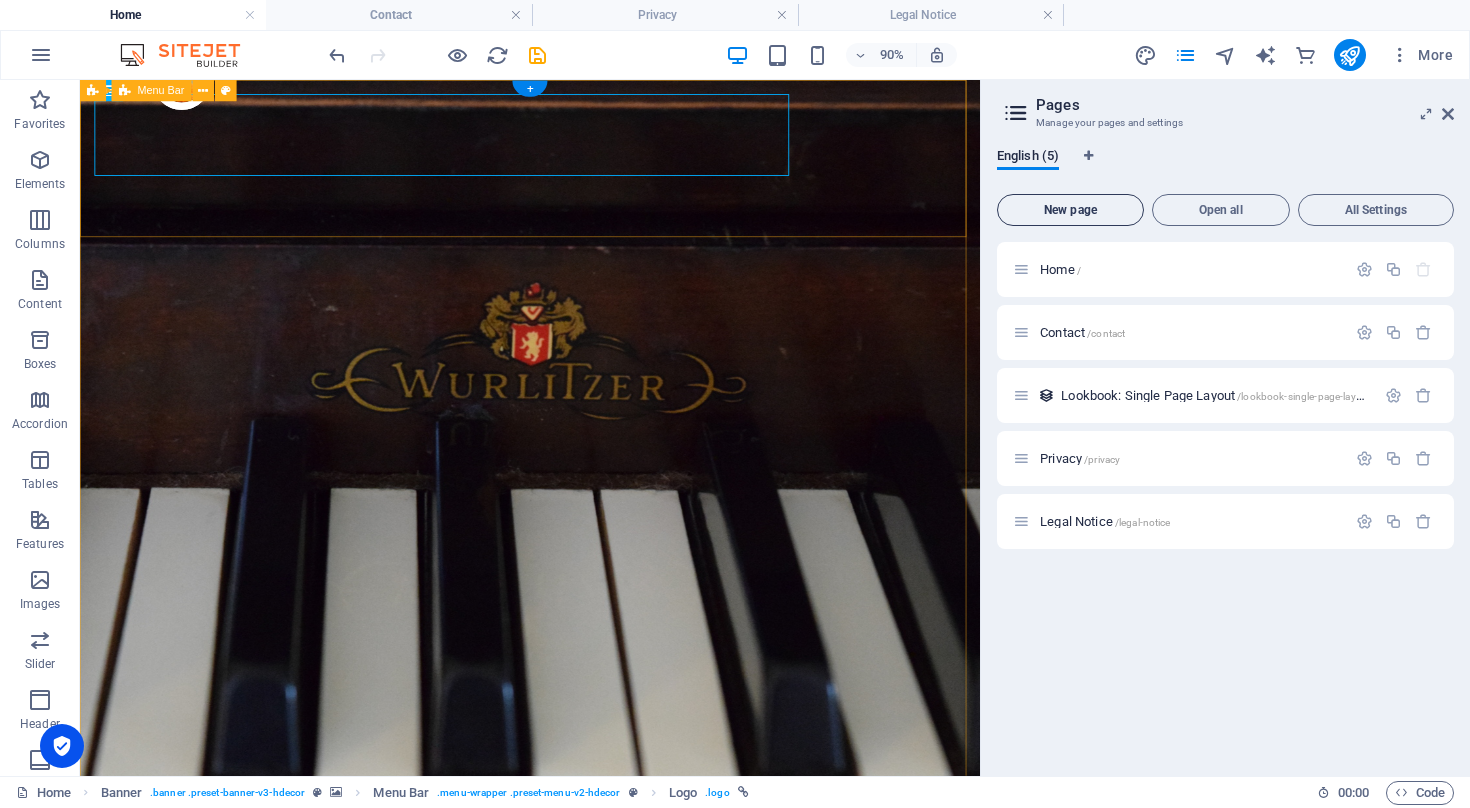 click on "New page" at bounding box center (1070, 210) 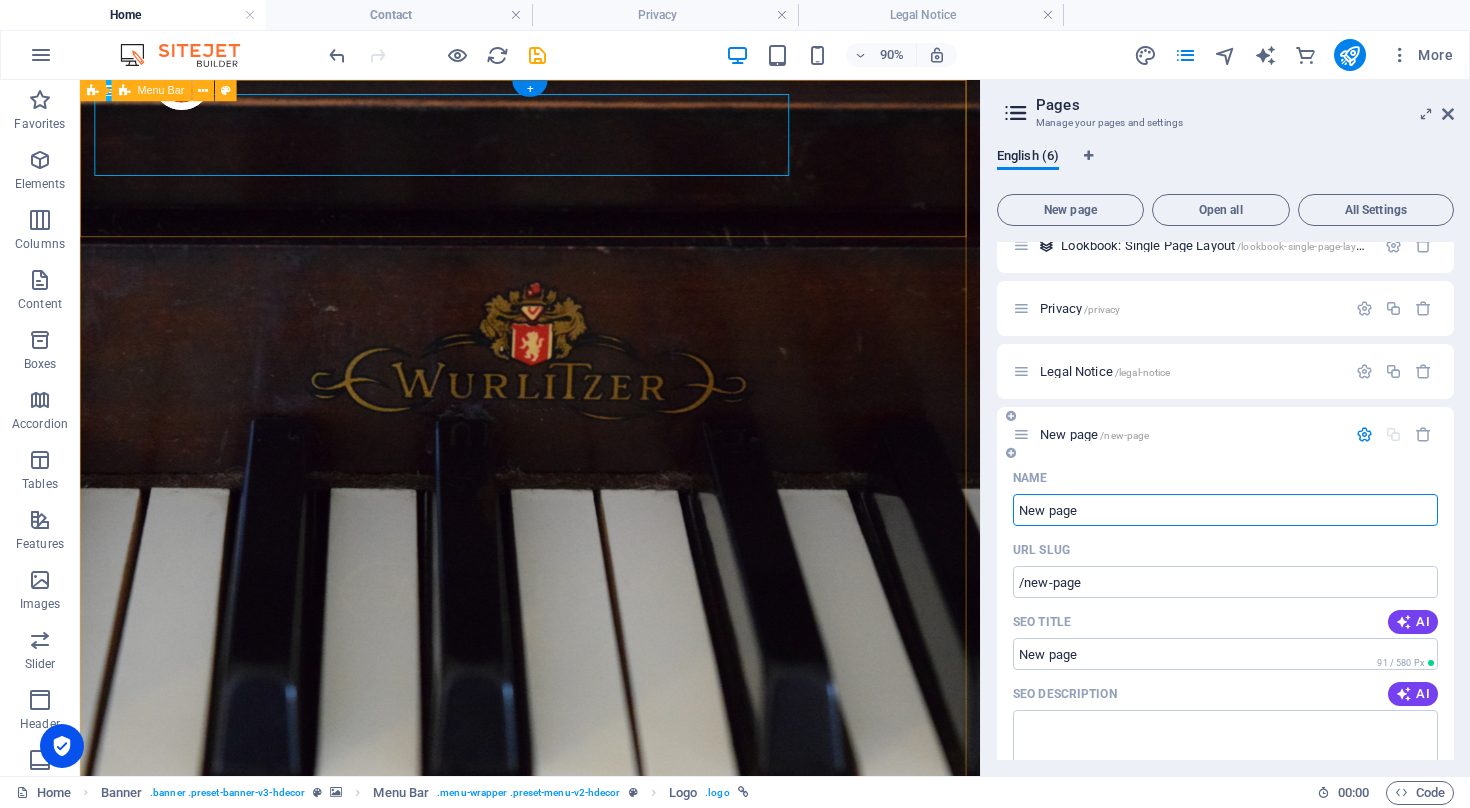 scroll, scrollTop: 164, scrollLeft: 0, axis: vertical 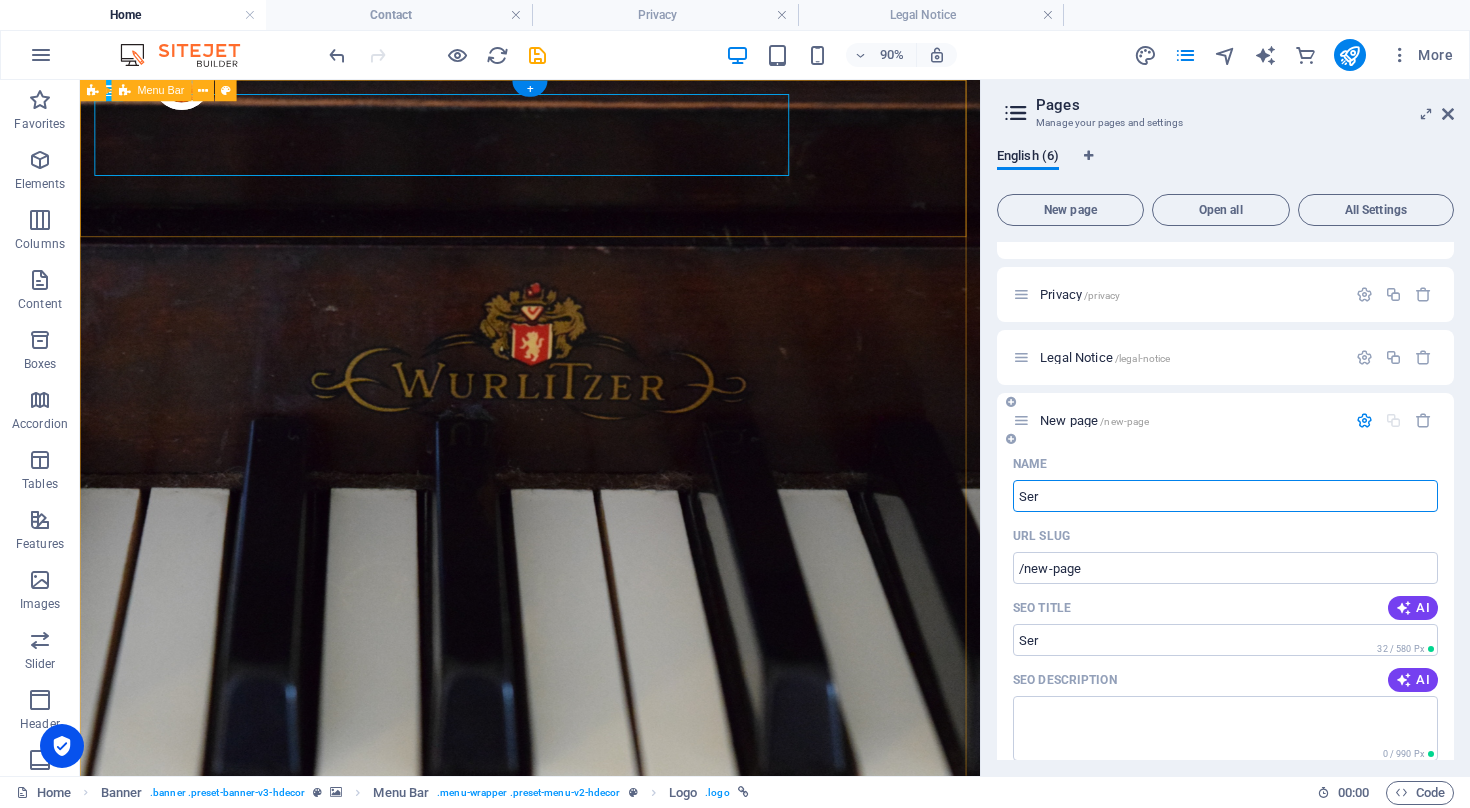type on "Ser" 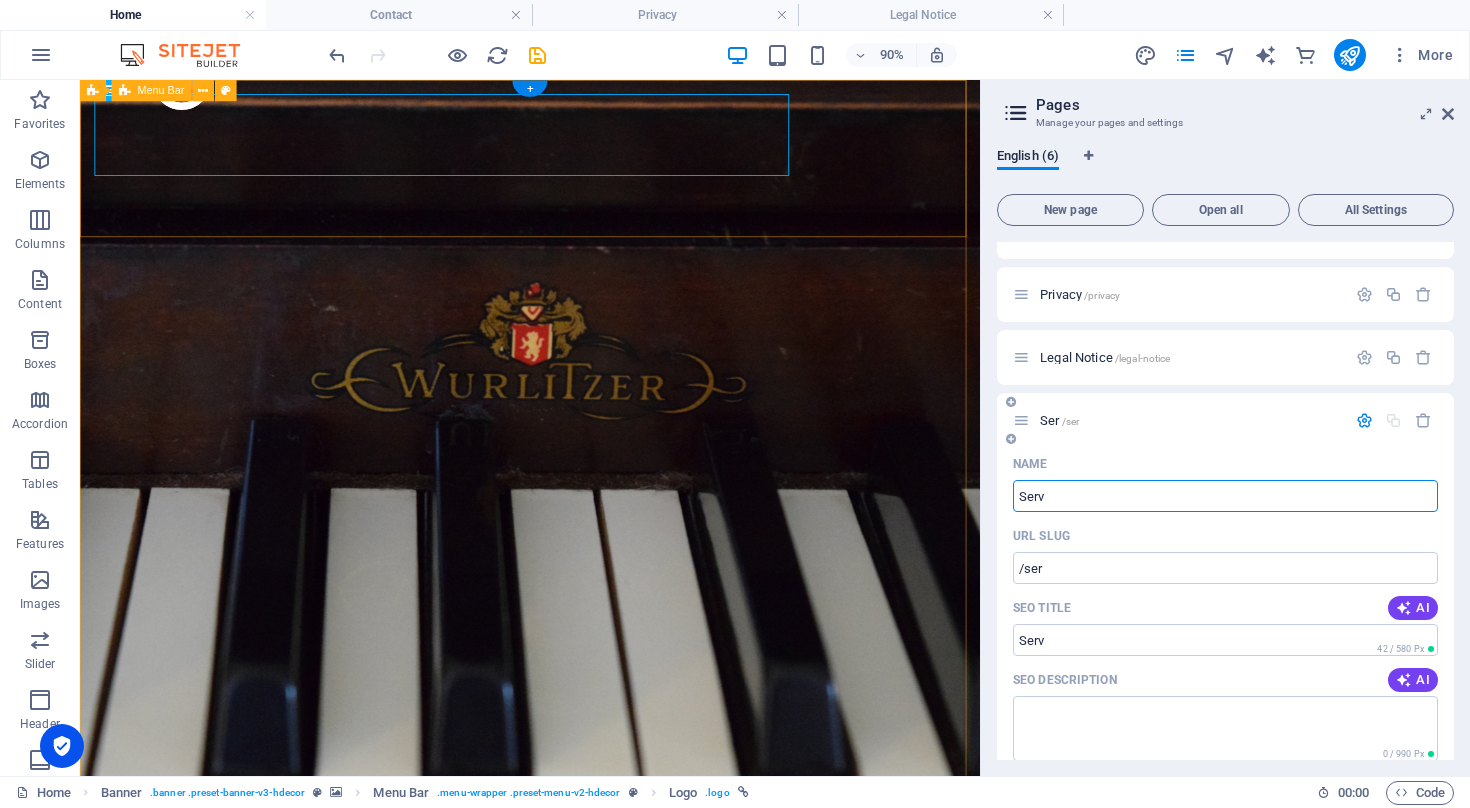 type on "Serv" 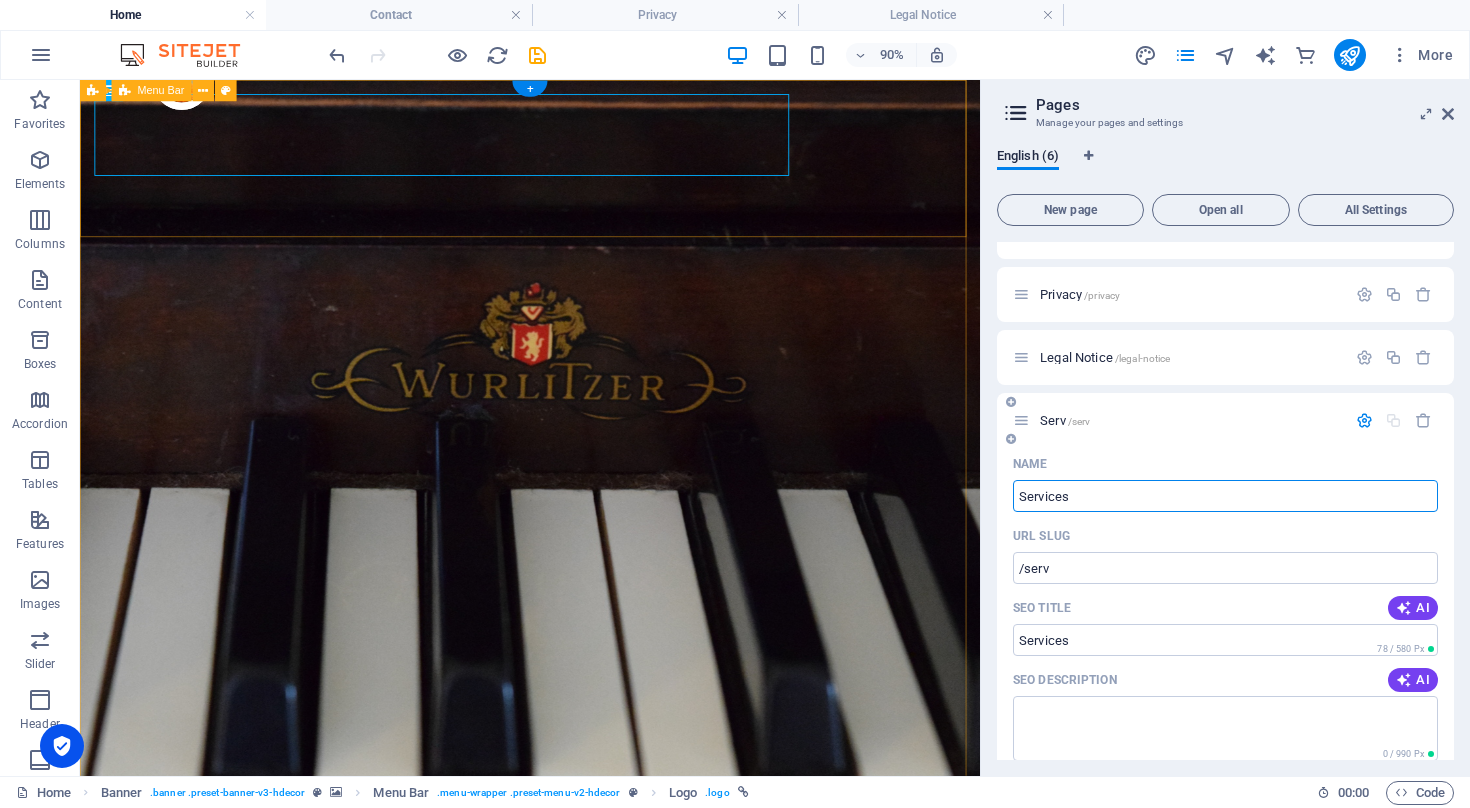 type on "Services" 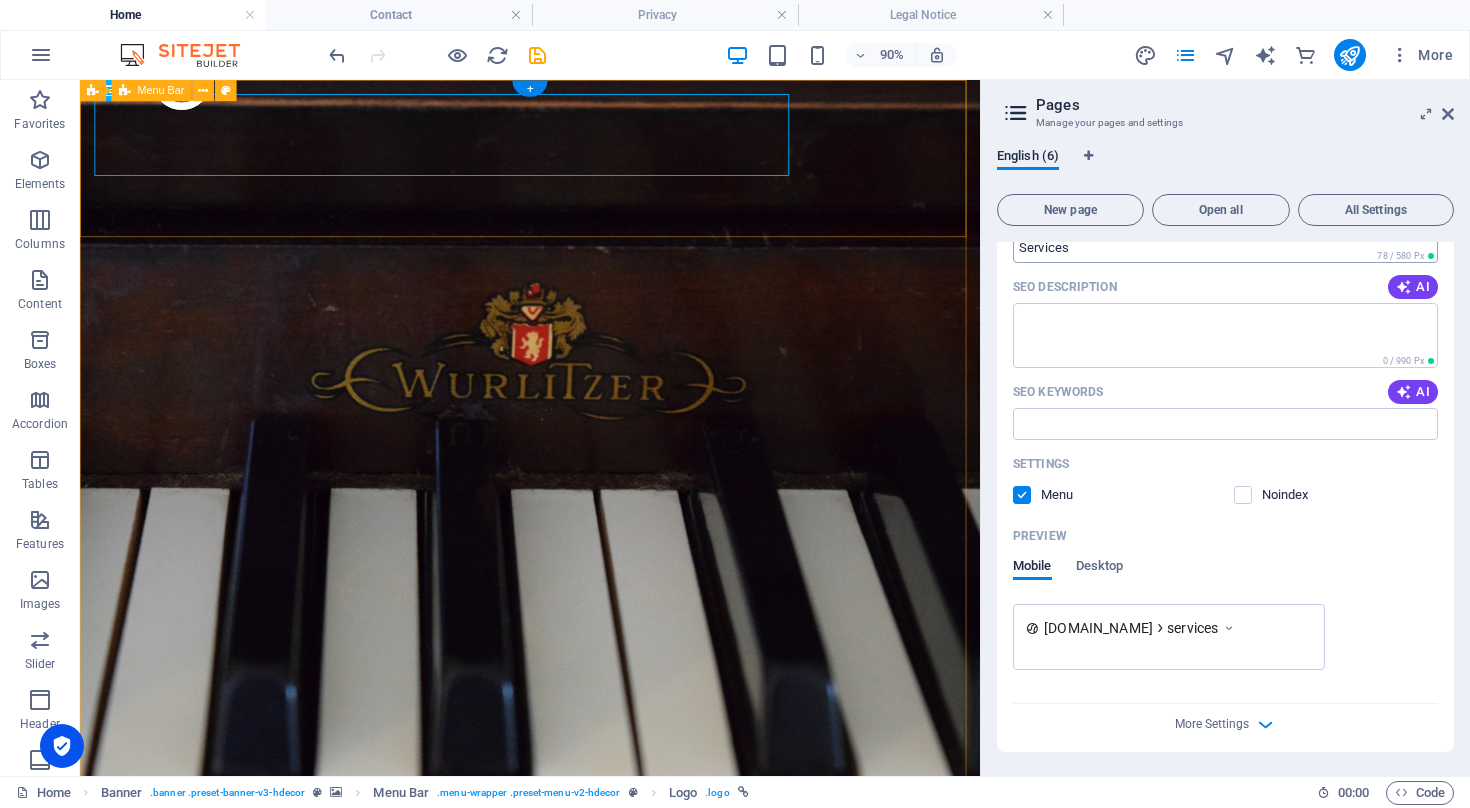 scroll, scrollTop: 557, scrollLeft: 0, axis: vertical 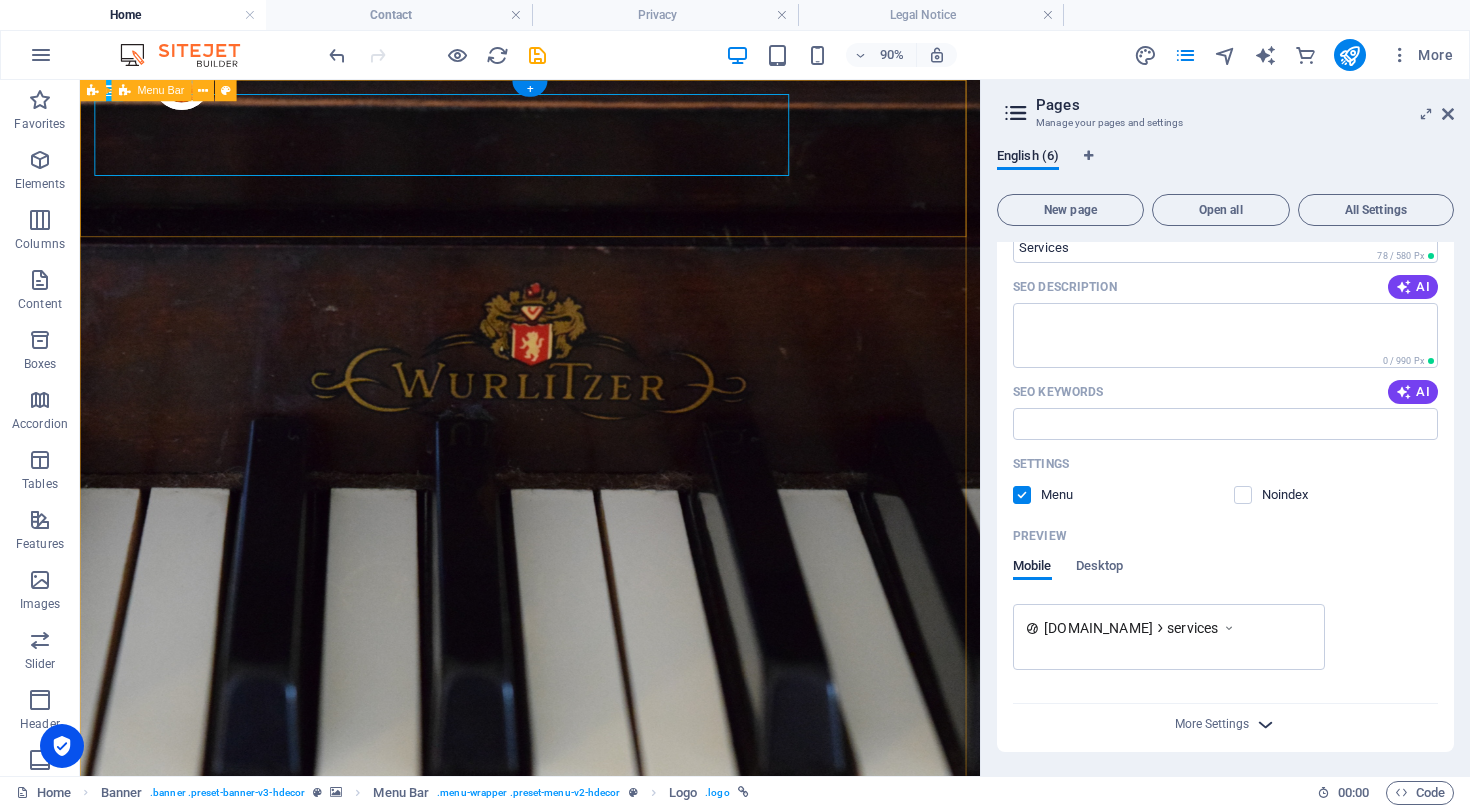 click on "More Settings" at bounding box center [1226, 724] 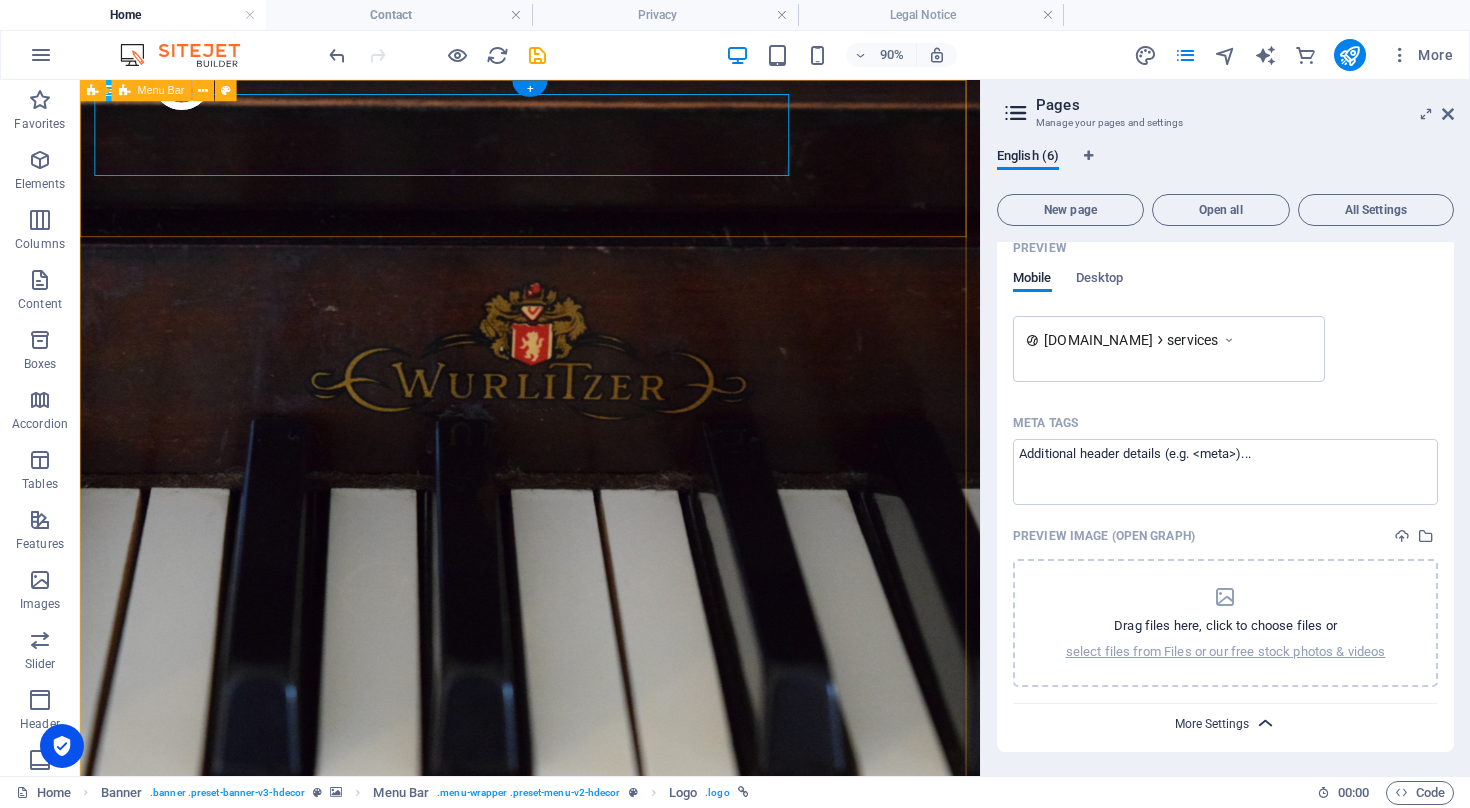 scroll, scrollTop: 845, scrollLeft: 0, axis: vertical 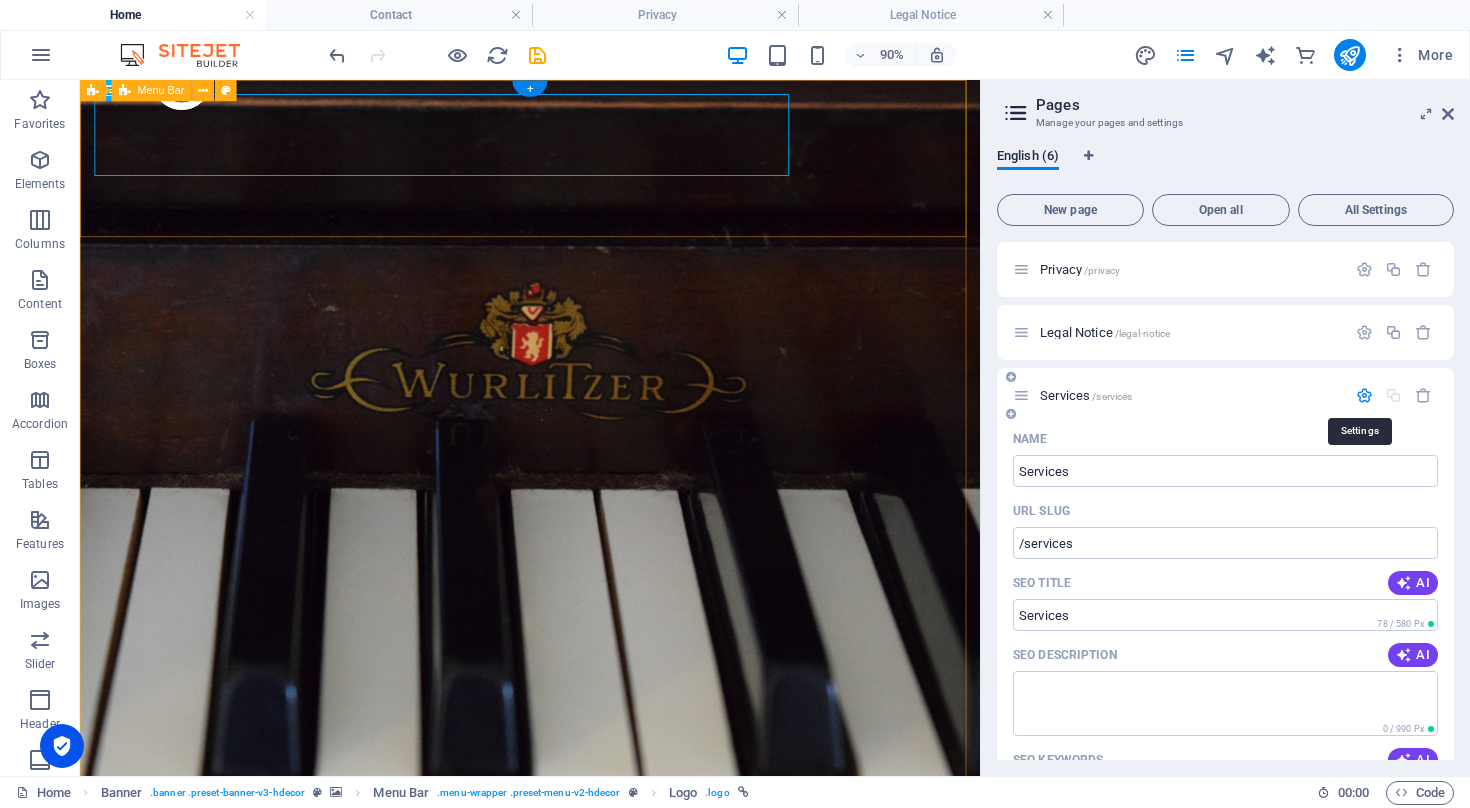 click at bounding box center (1364, 395) 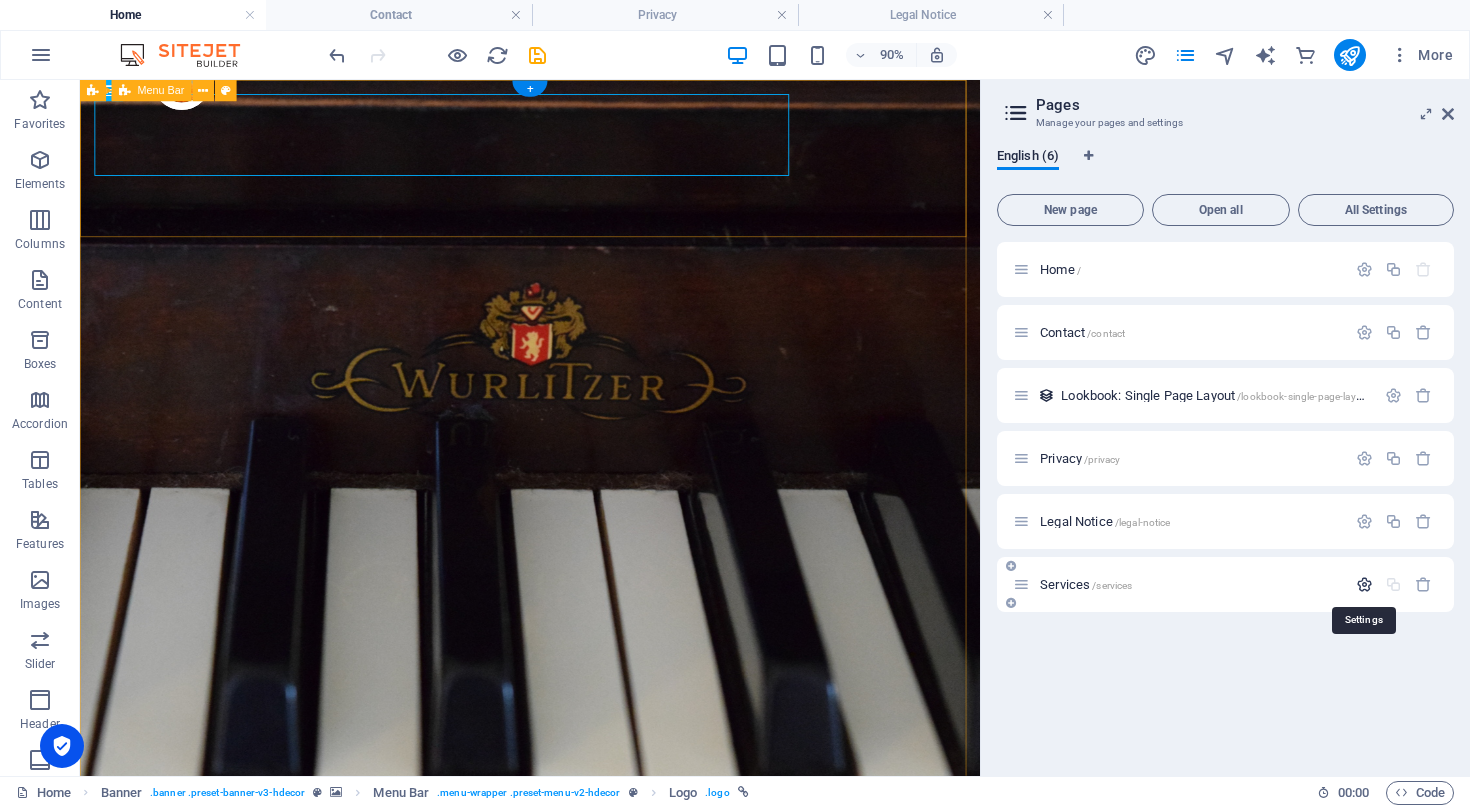 scroll, scrollTop: 0, scrollLeft: 0, axis: both 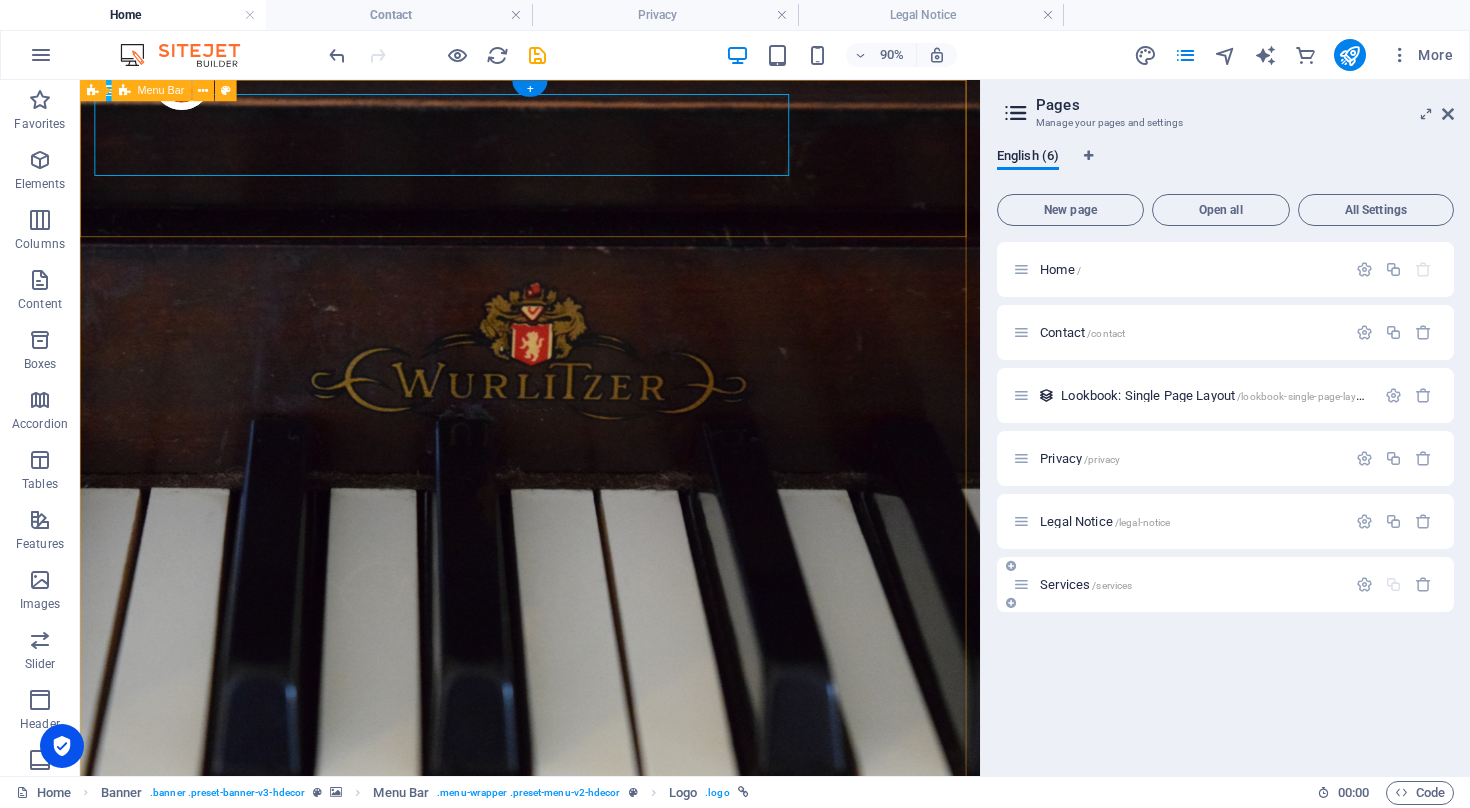 click on "Services /services" at bounding box center [1086, 584] 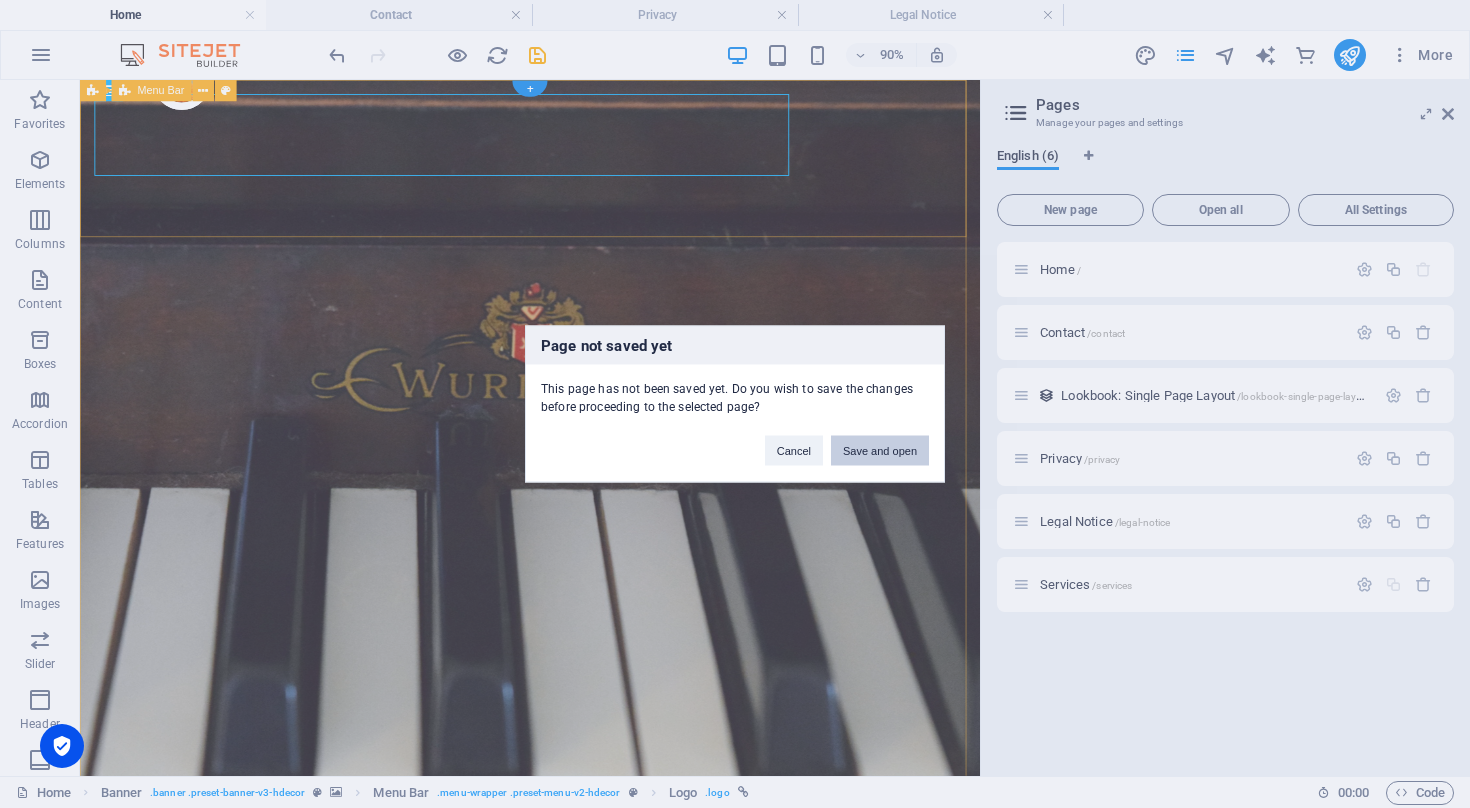 click on "Save and open" at bounding box center [880, 451] 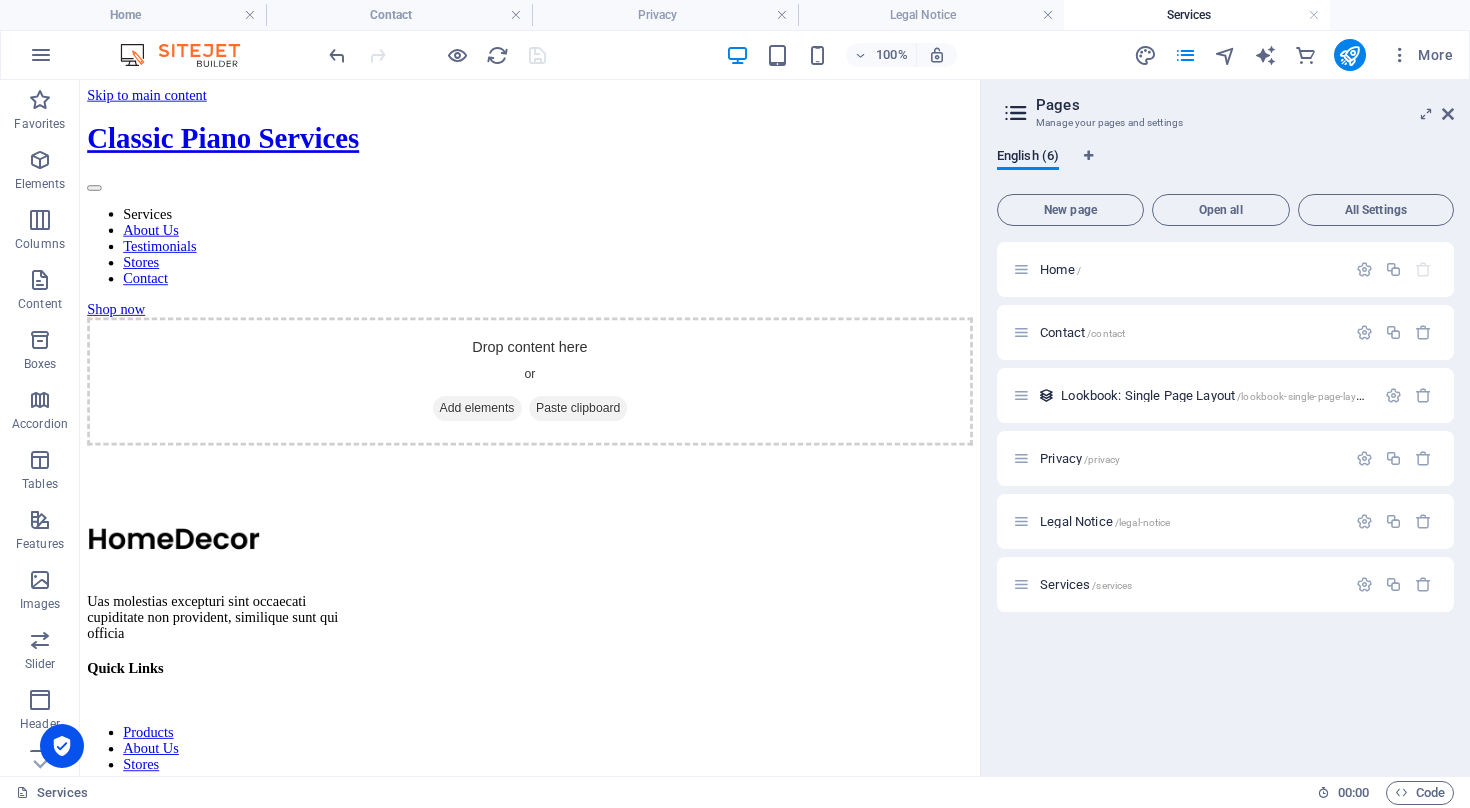 scroll, scrollTop: 0, scrollLeft: 0, axis: both 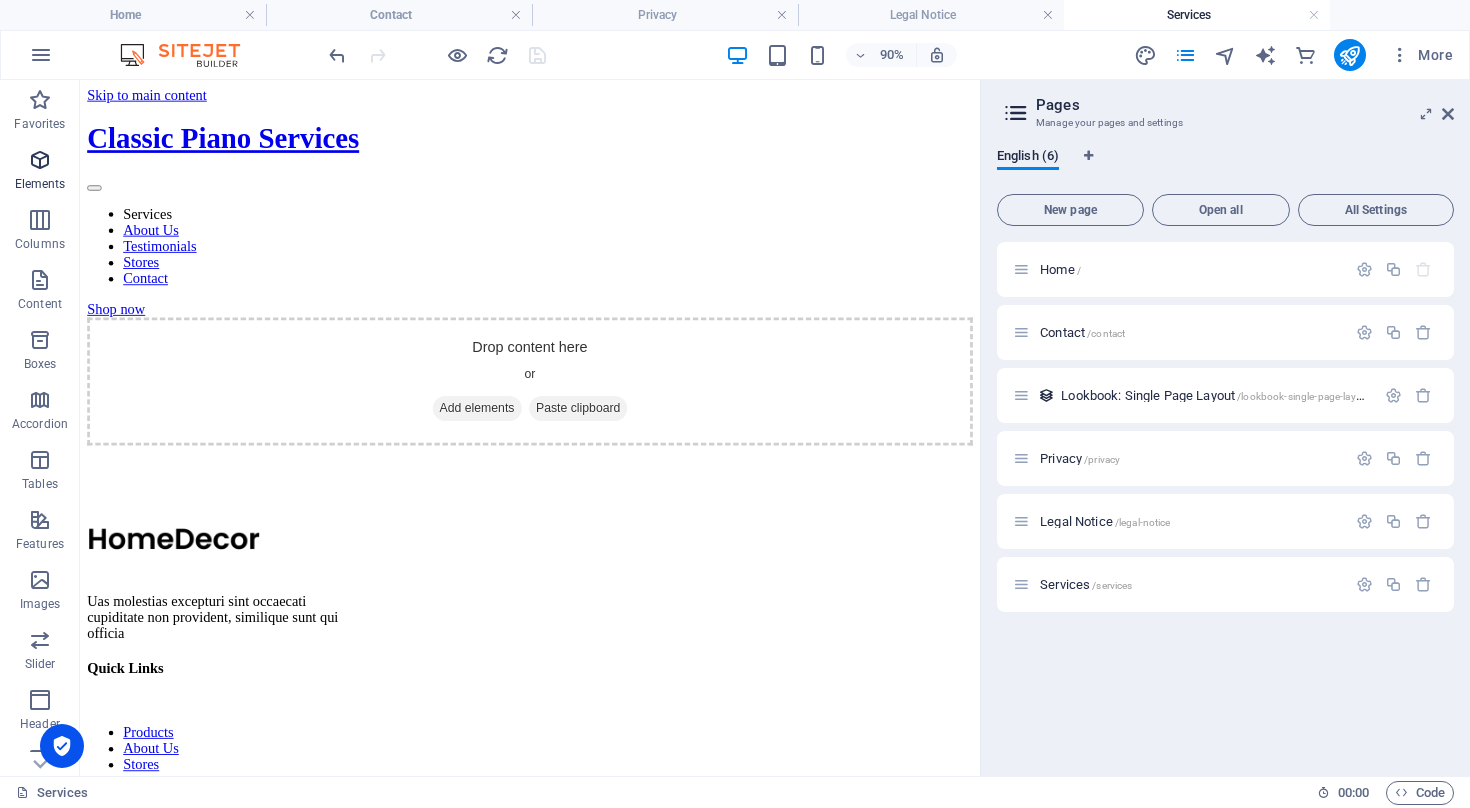 click at bounding box center [40, 160] 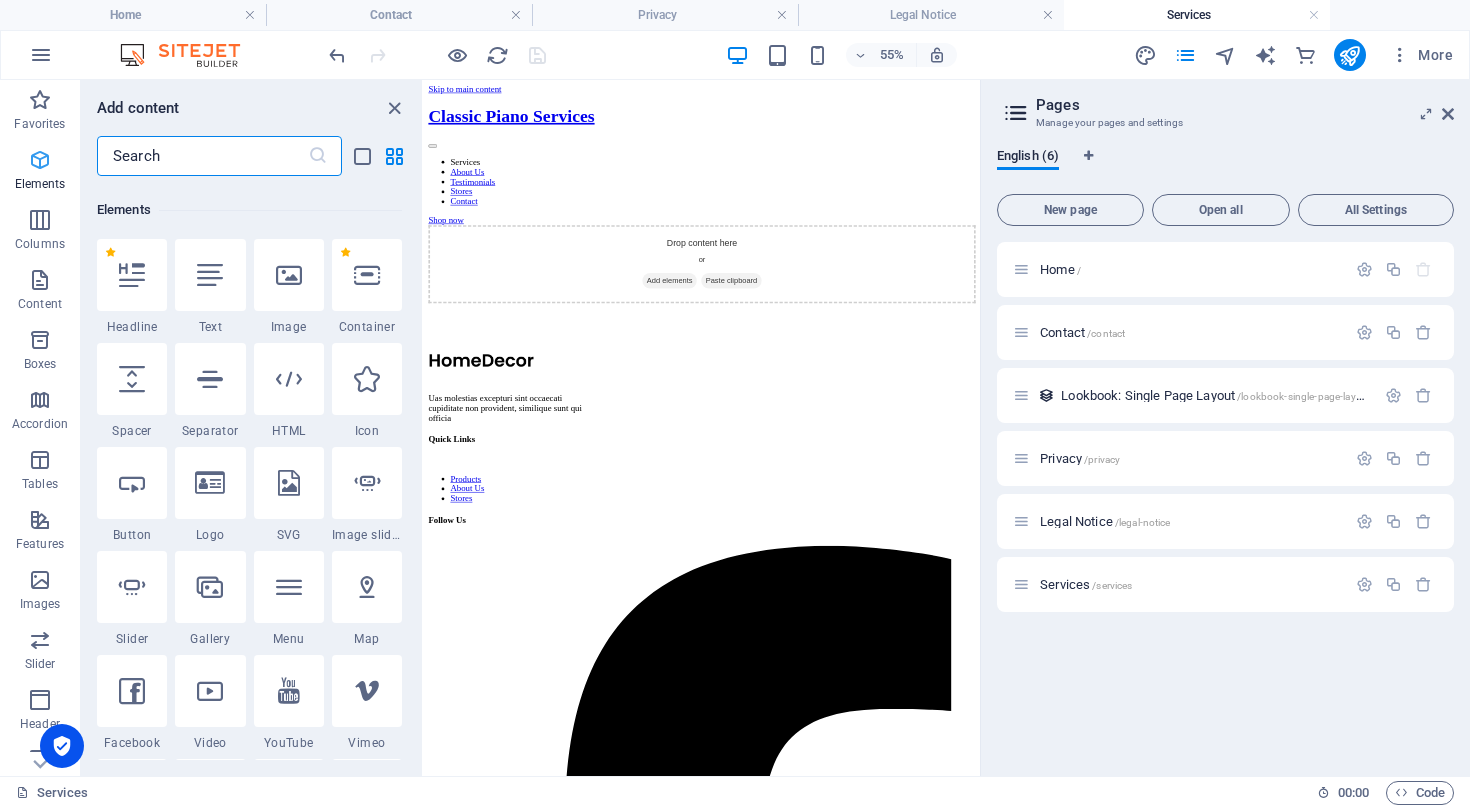 scroll, scrollTop: 213, scrollLeft: 0, axis: vertical 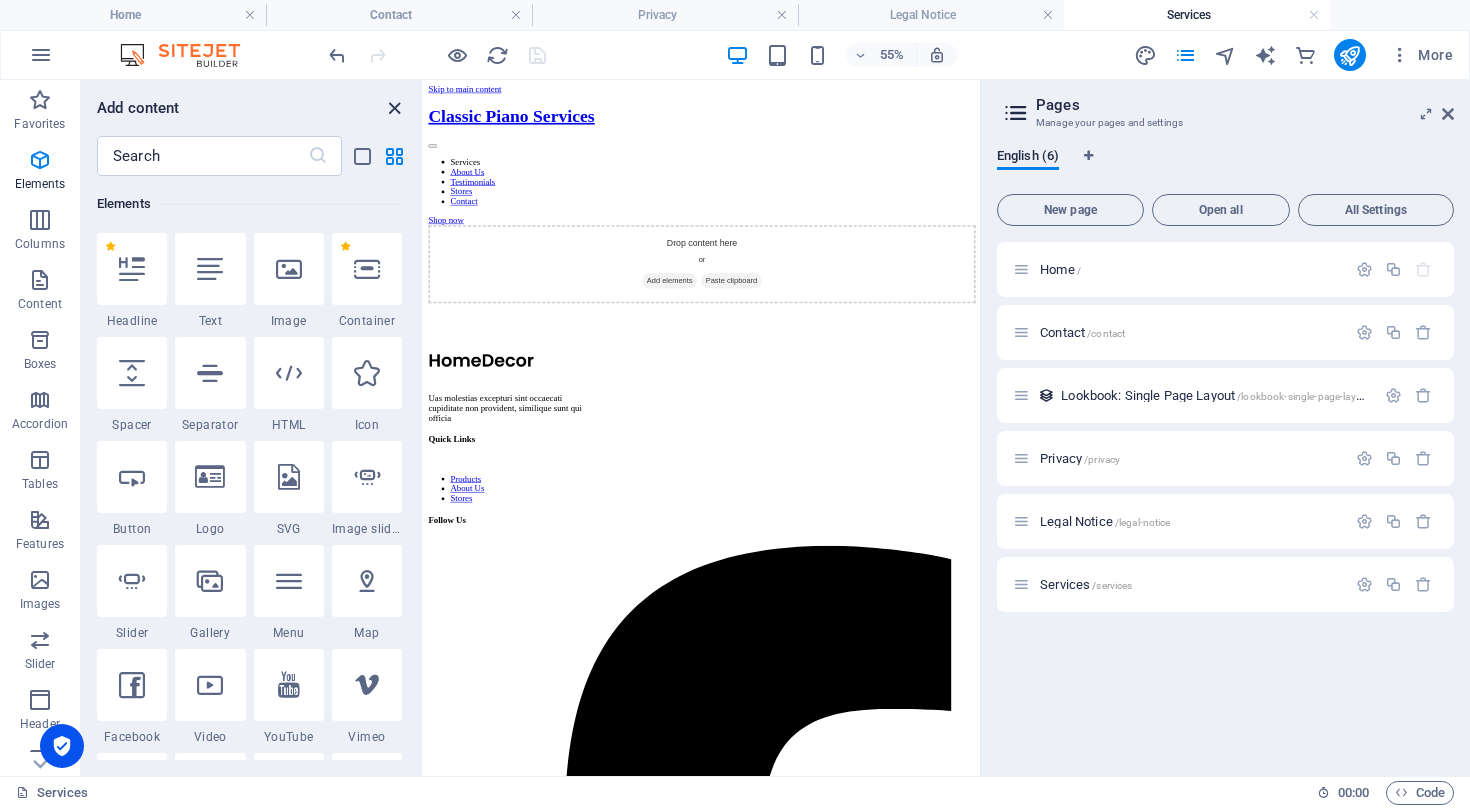 click at bounding box center (394, 108) 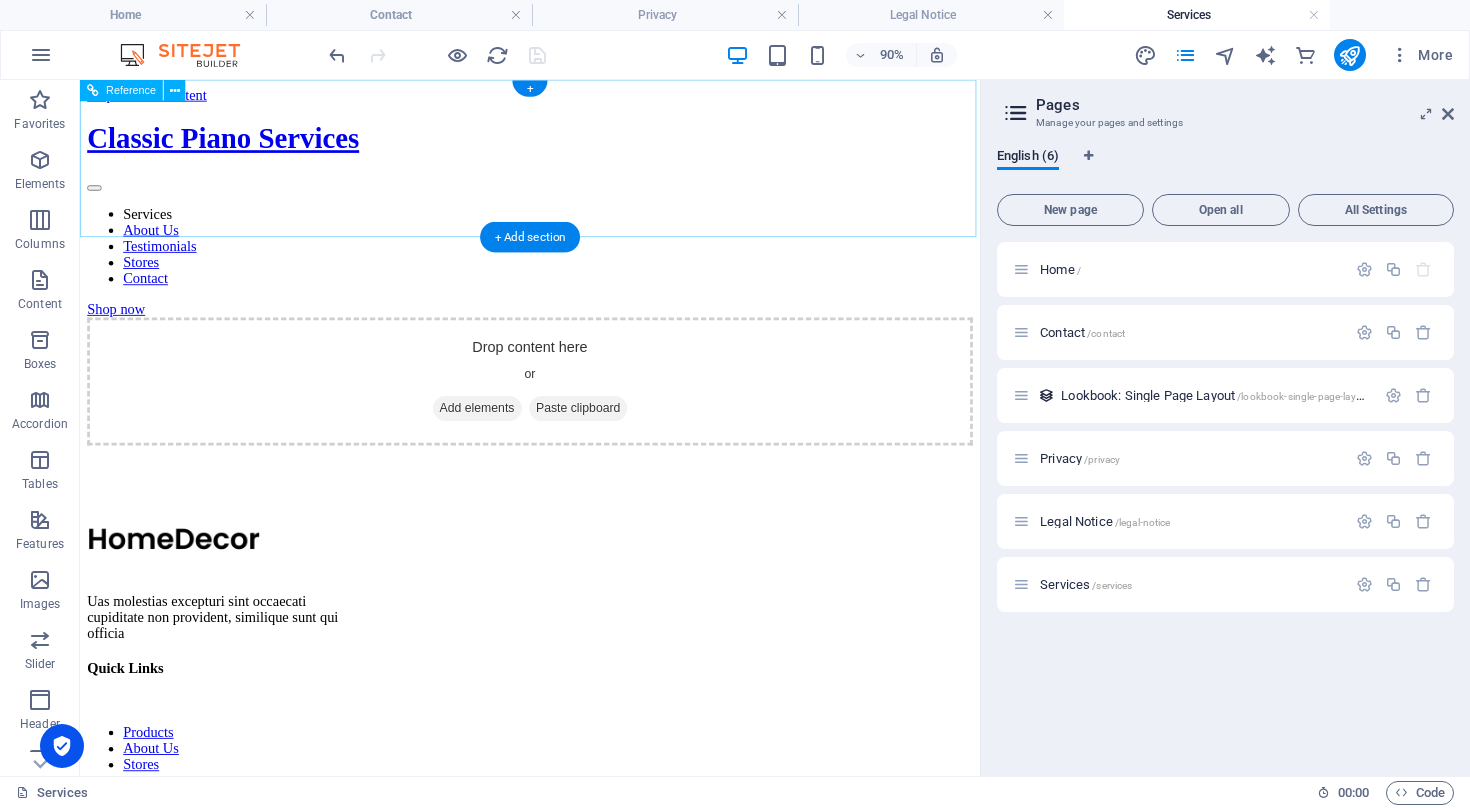 scroll, scrollTop: 0, scrollLeft: 0, axis: both 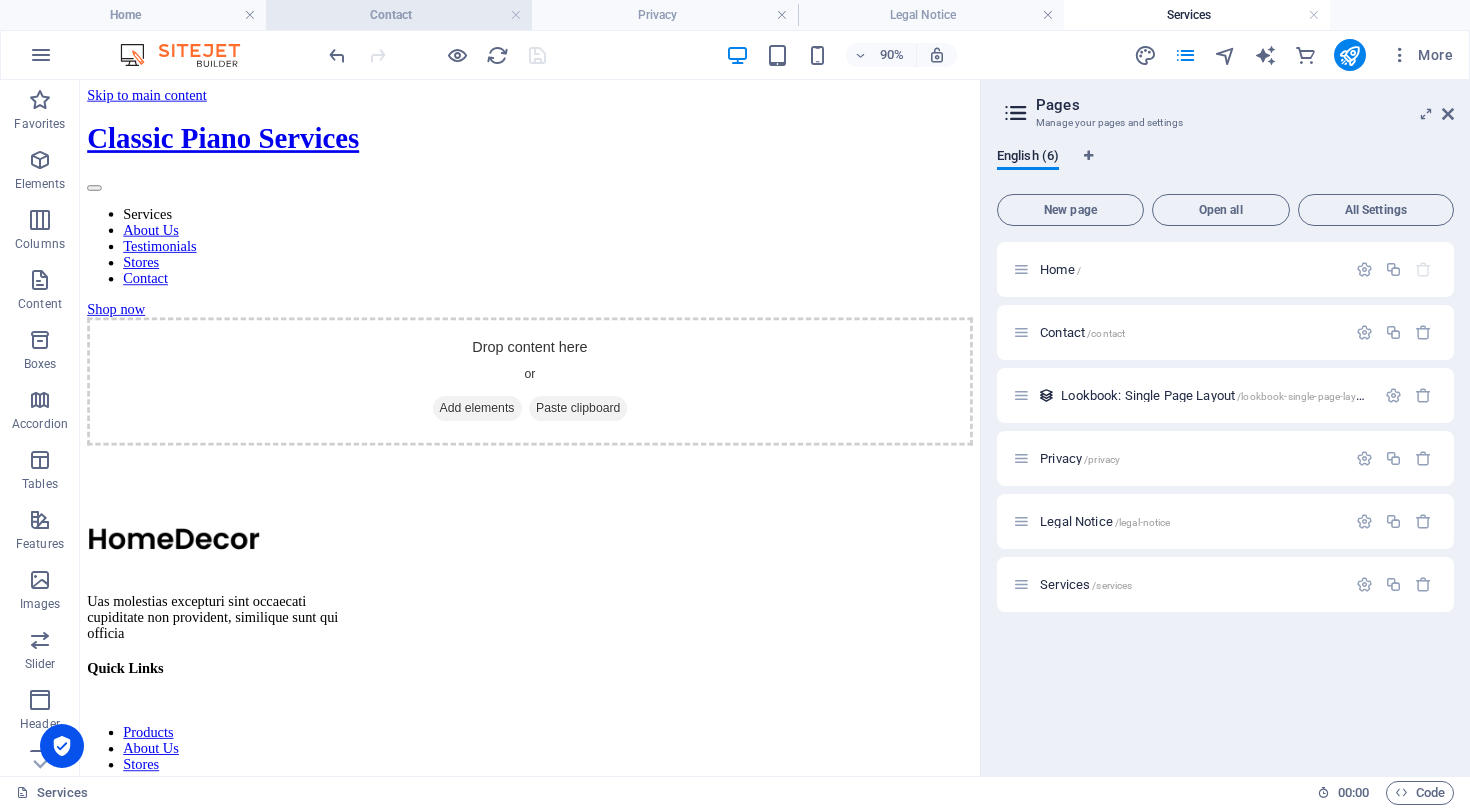 click on "Contact" at bounding box center [399, 15] 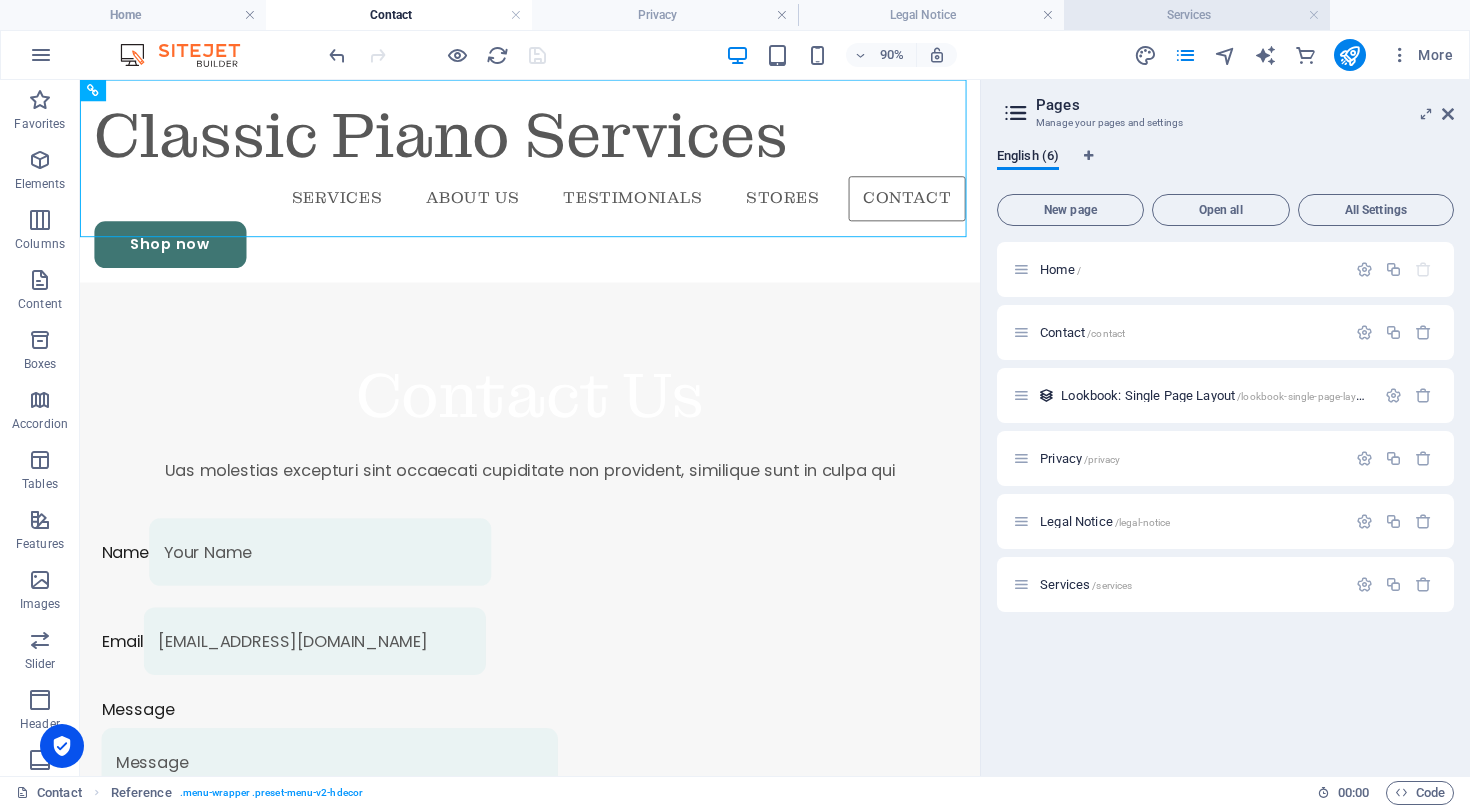 click on "Services" at bounding box center [1197, 15] 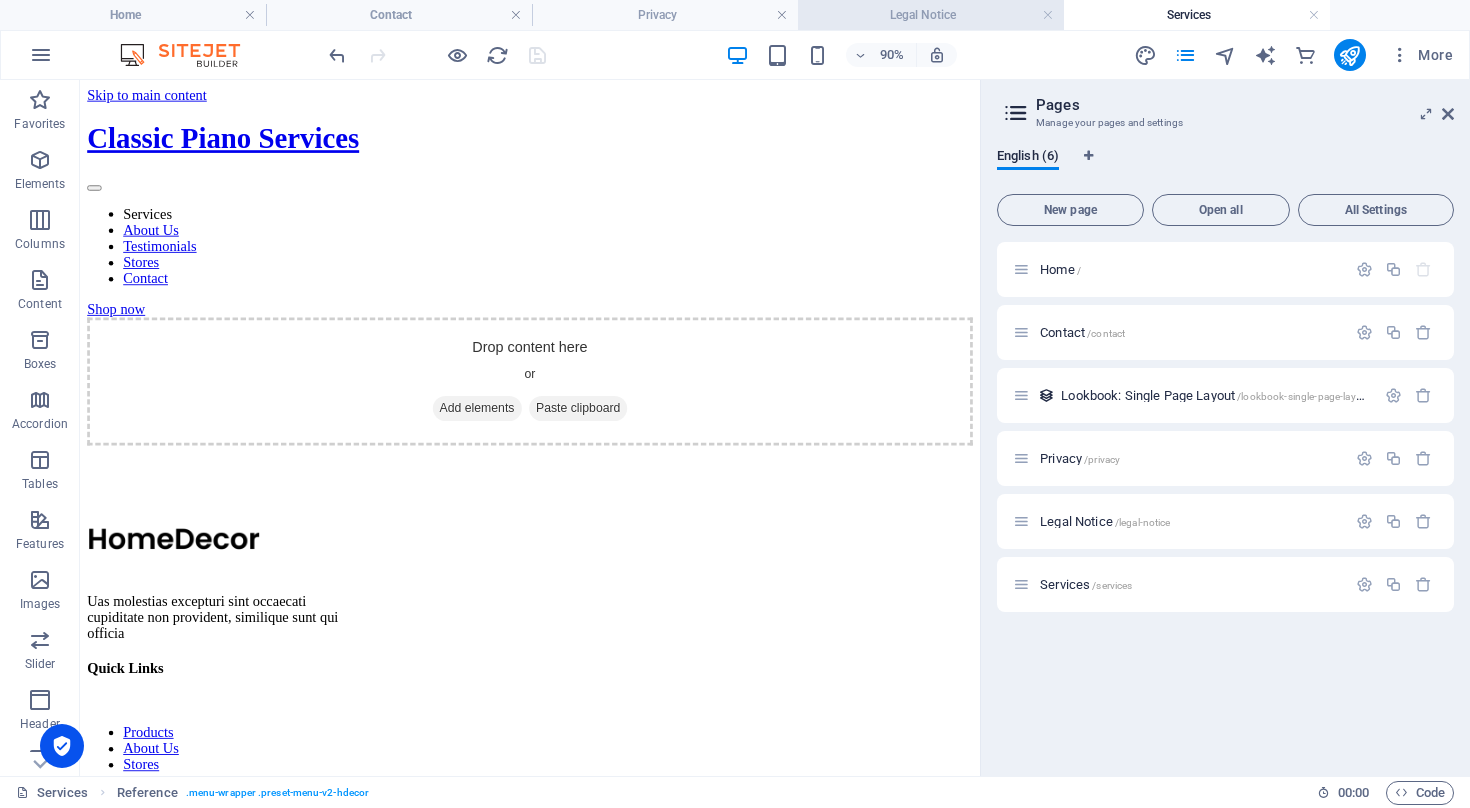 click on "Legal Notice" at bounding box center (931, 15) 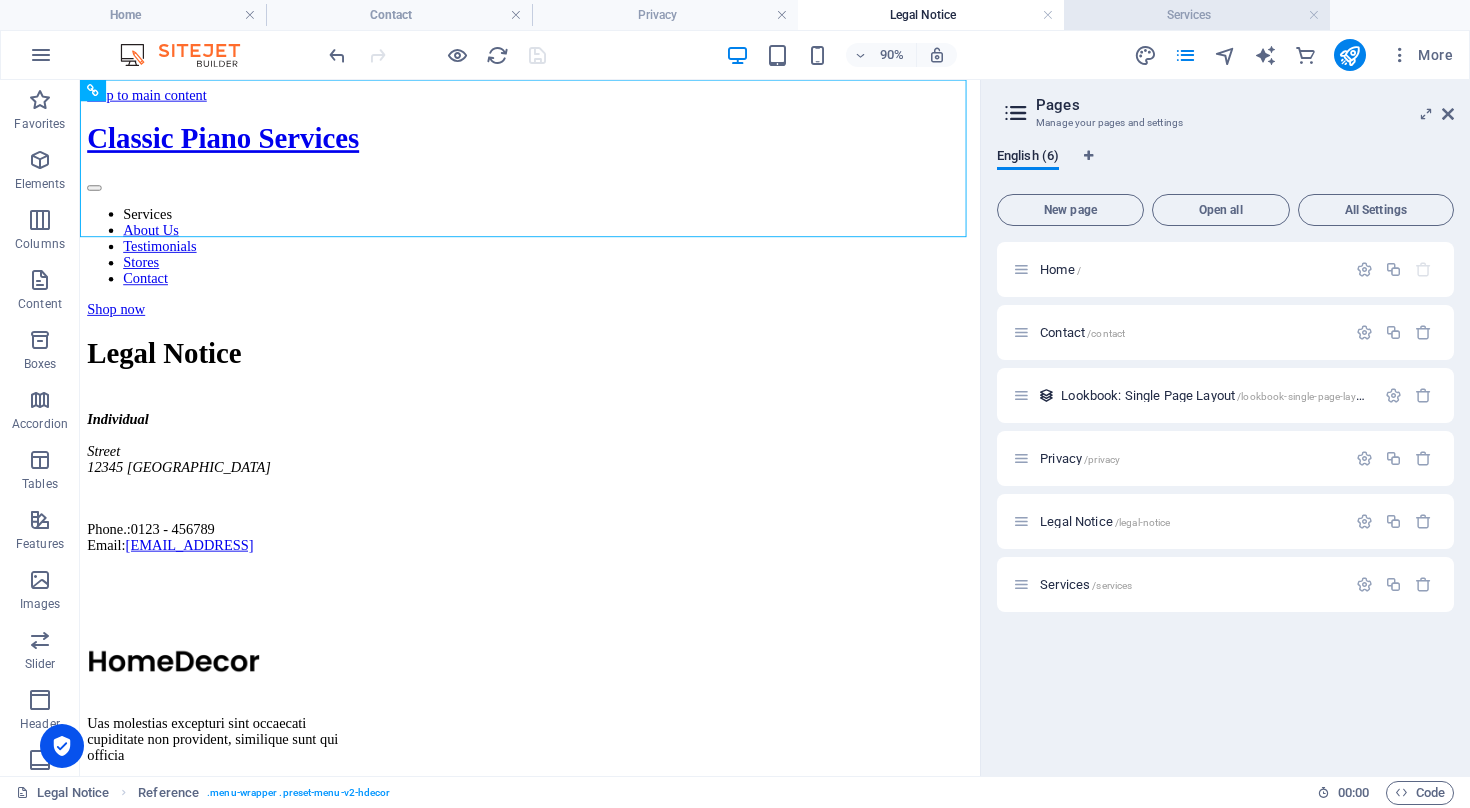 click on "Services" at bounding box center (1197, 15) 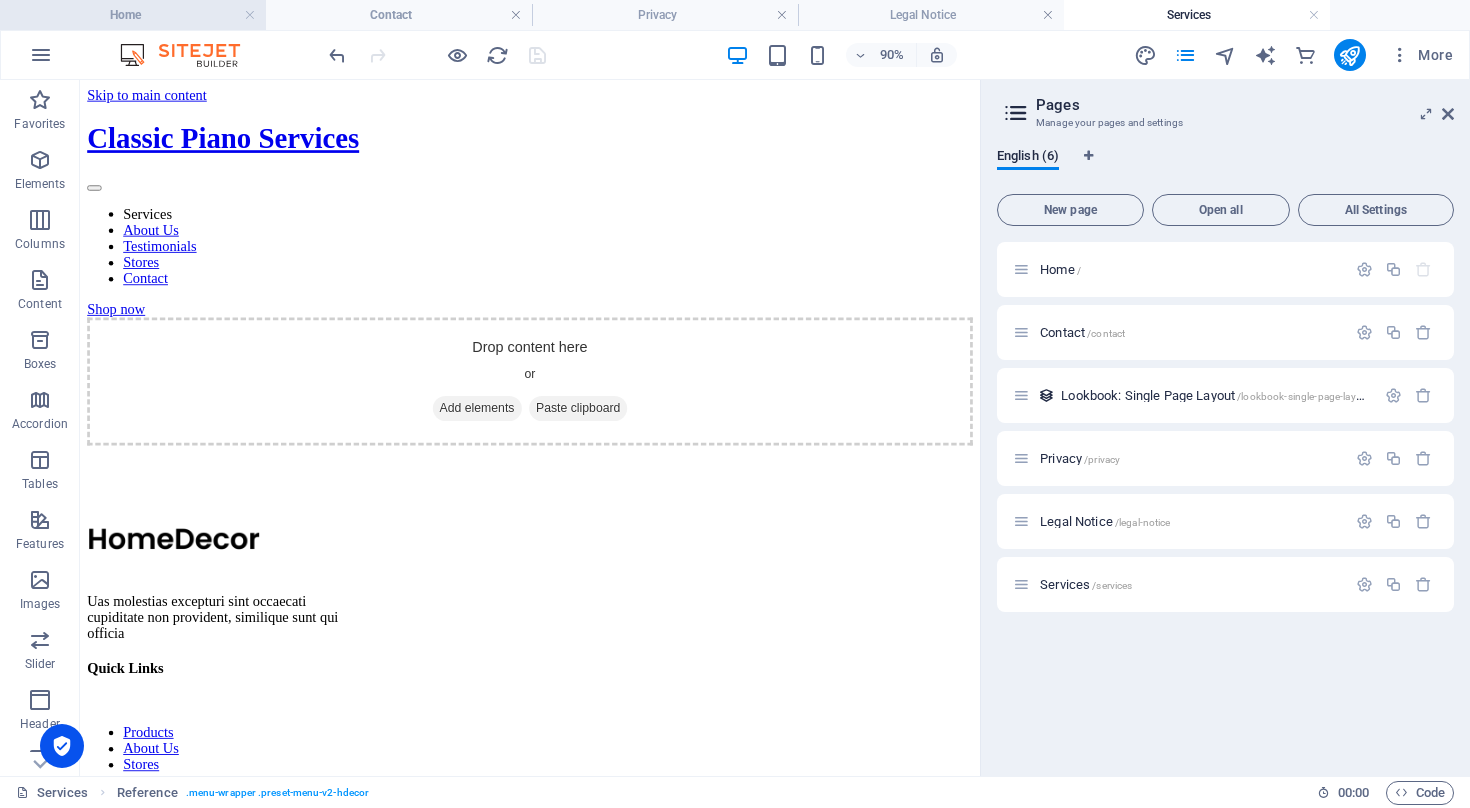 click on "Home" at bounding box center [133, 15] 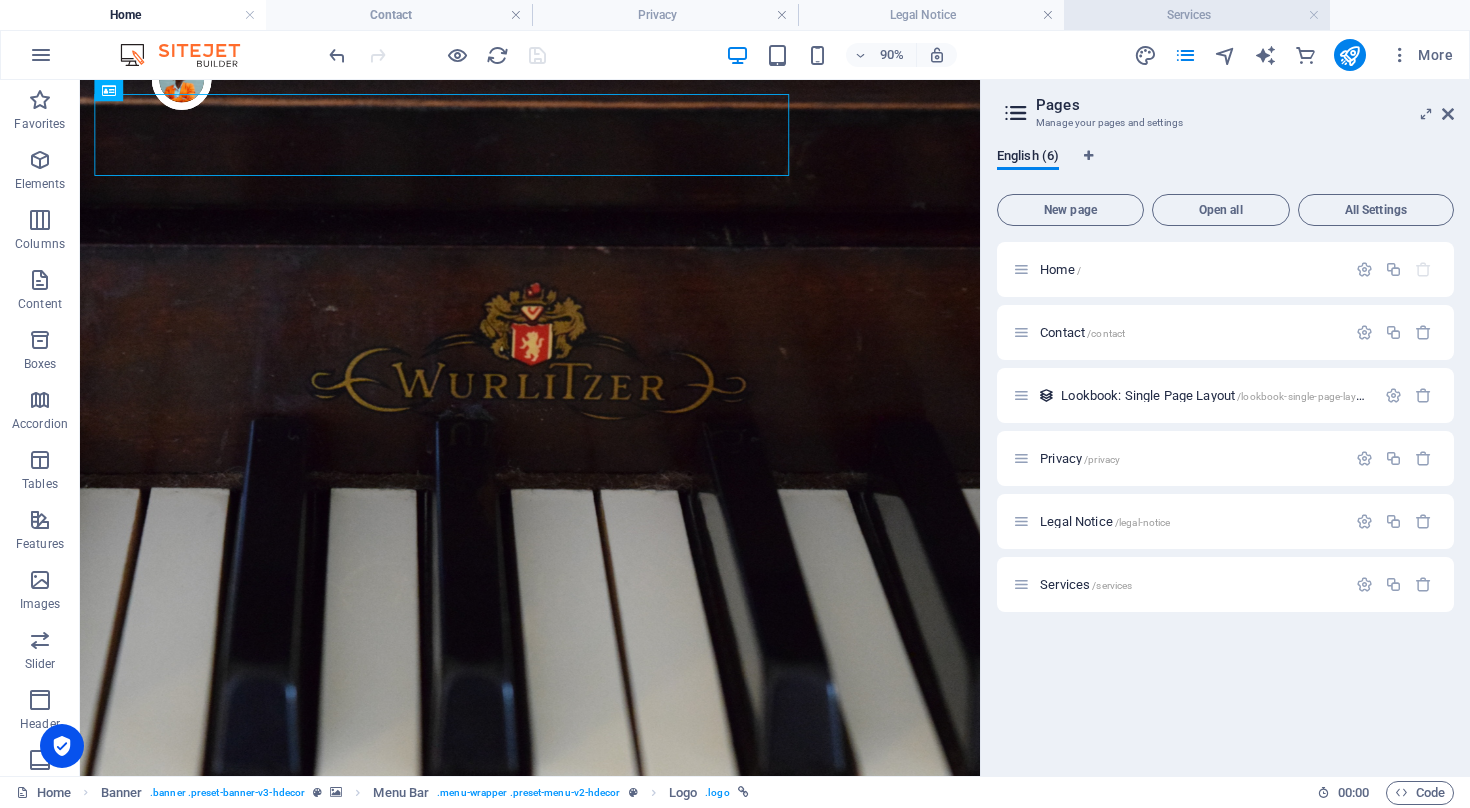click on "Services" at bounding box center [1197, 15] 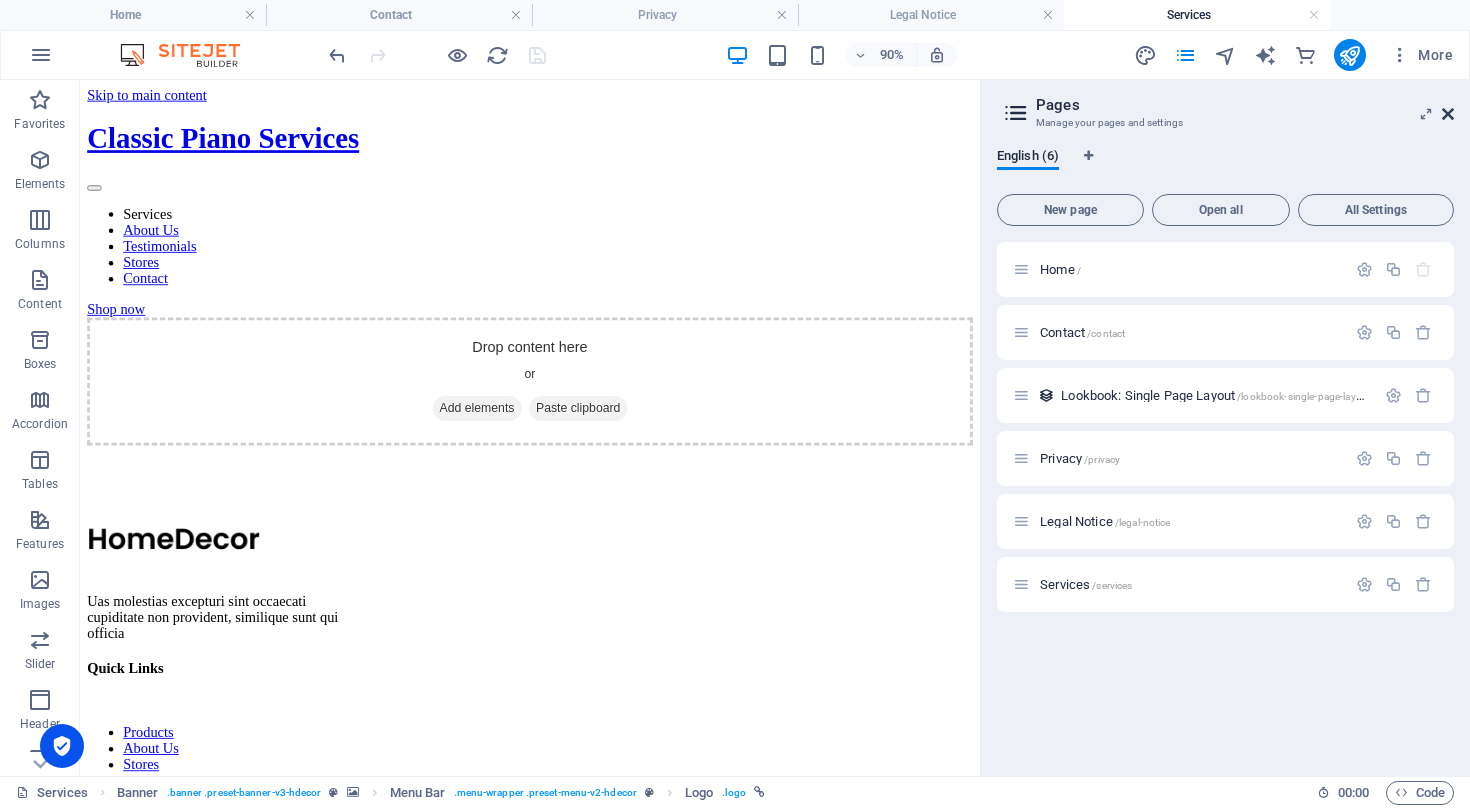 click at bounding box center [1448, 114] 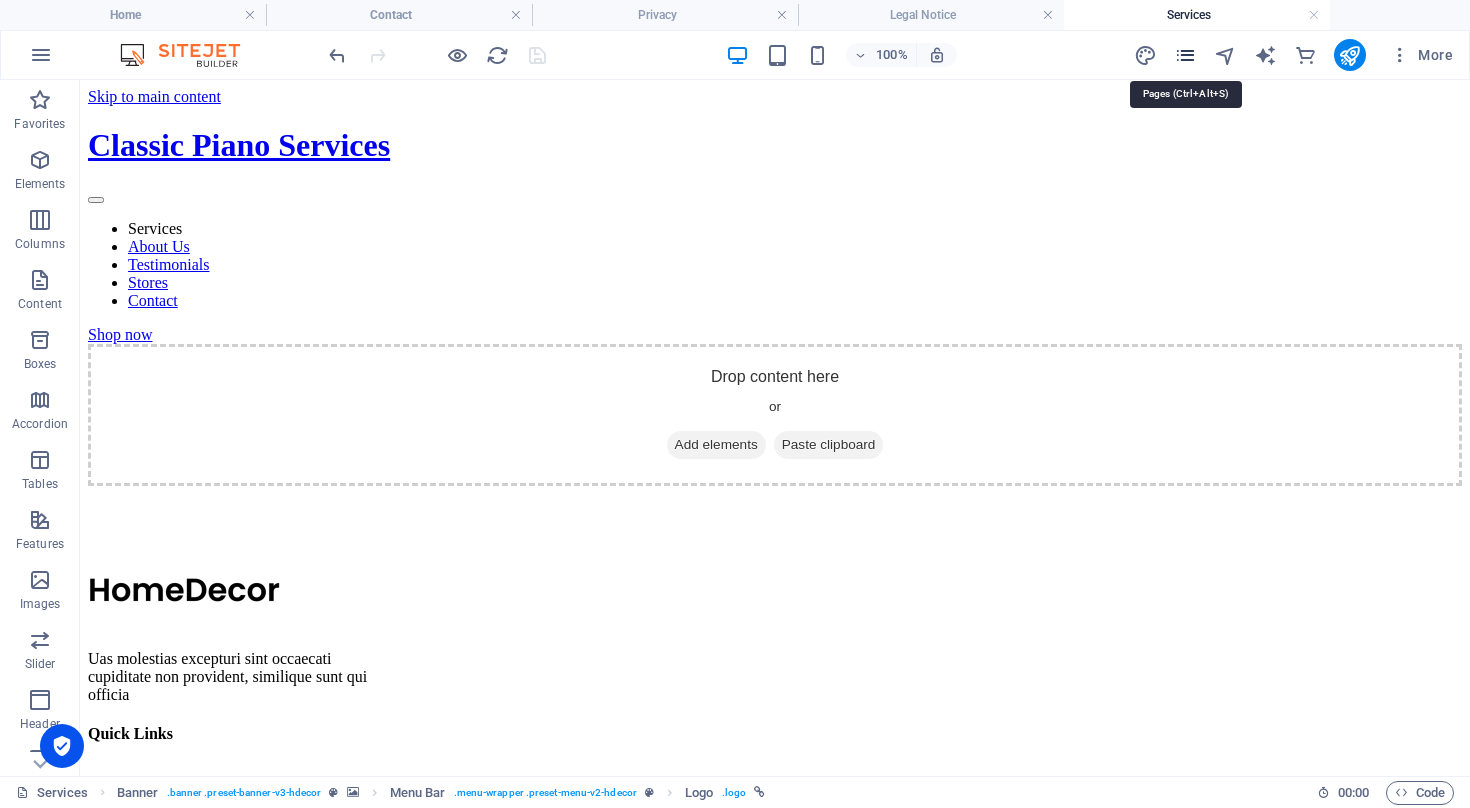 click at bounding box center [1185, 55] 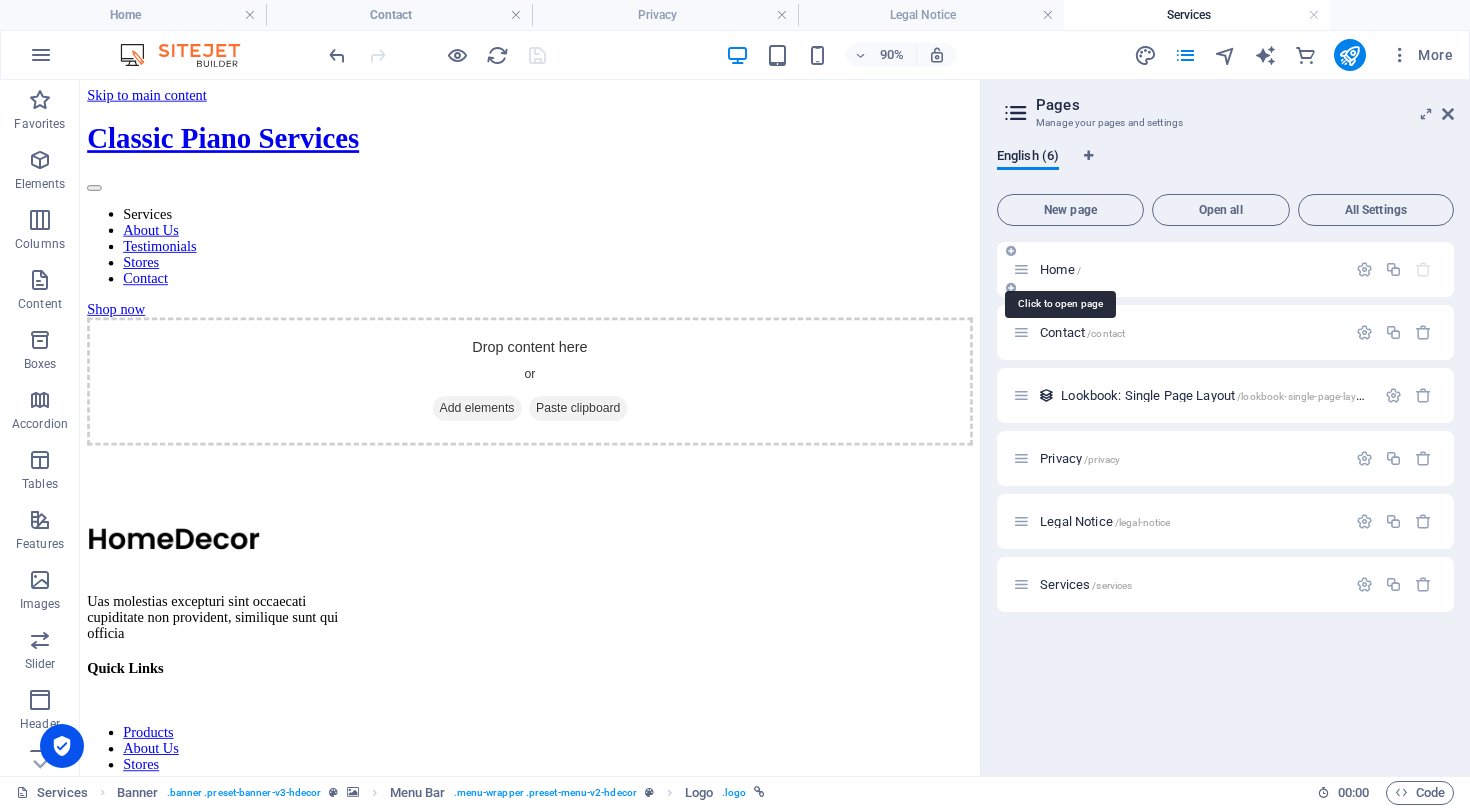 click on "Home /" at bounding box center [1060, 269] 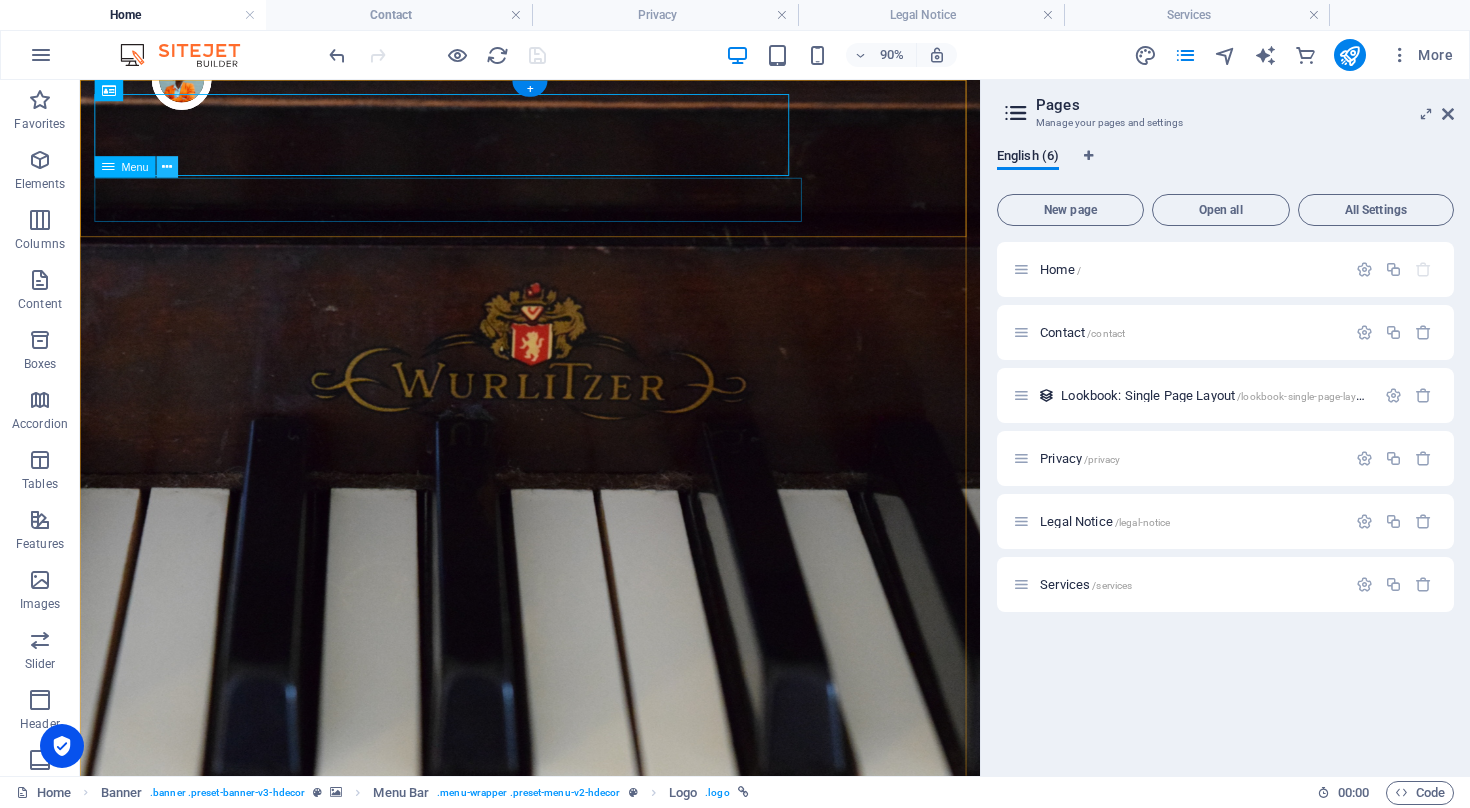 click at bounding box center (167, 166) 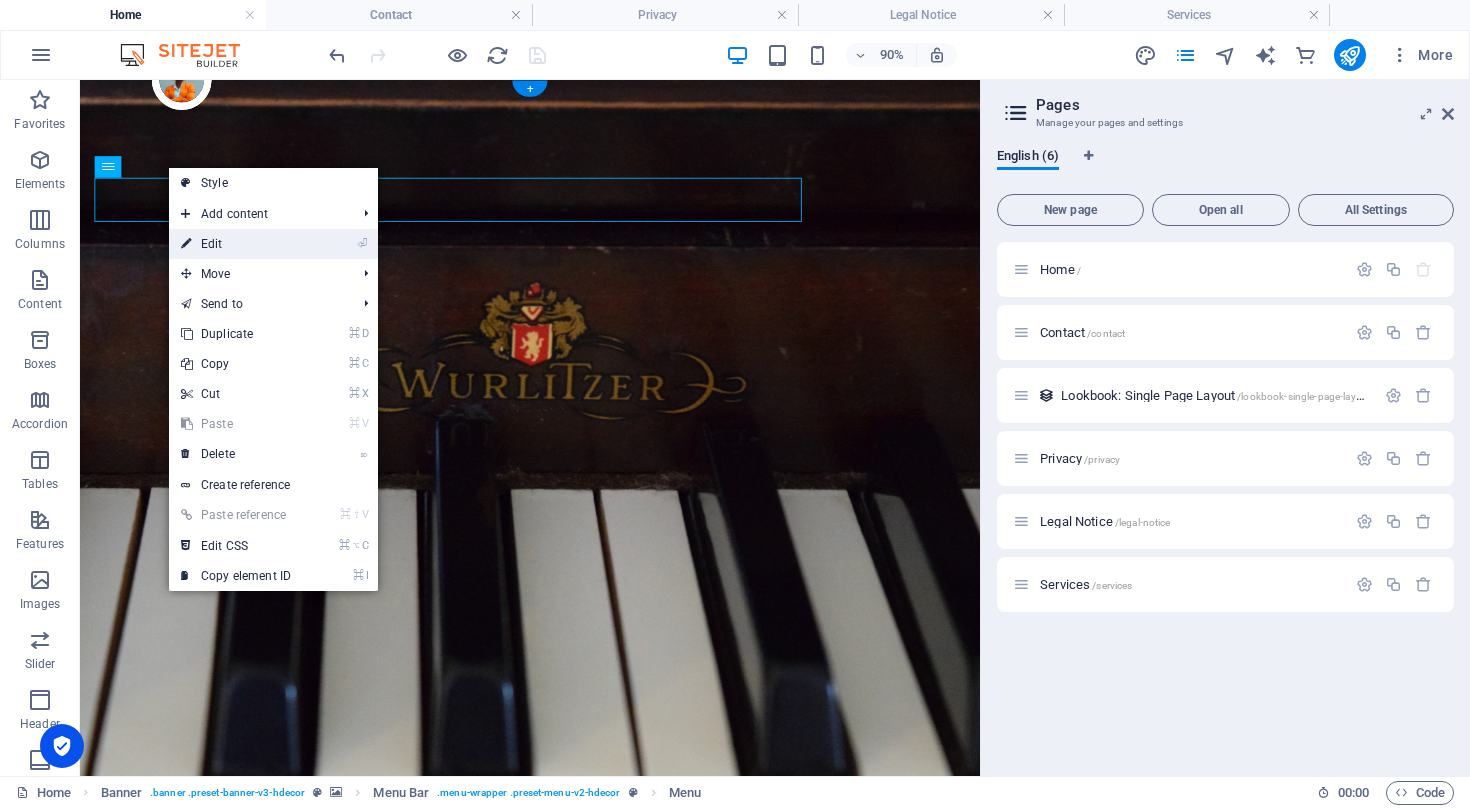 click on "⏎  Edit" at bounding box center [236, 244] 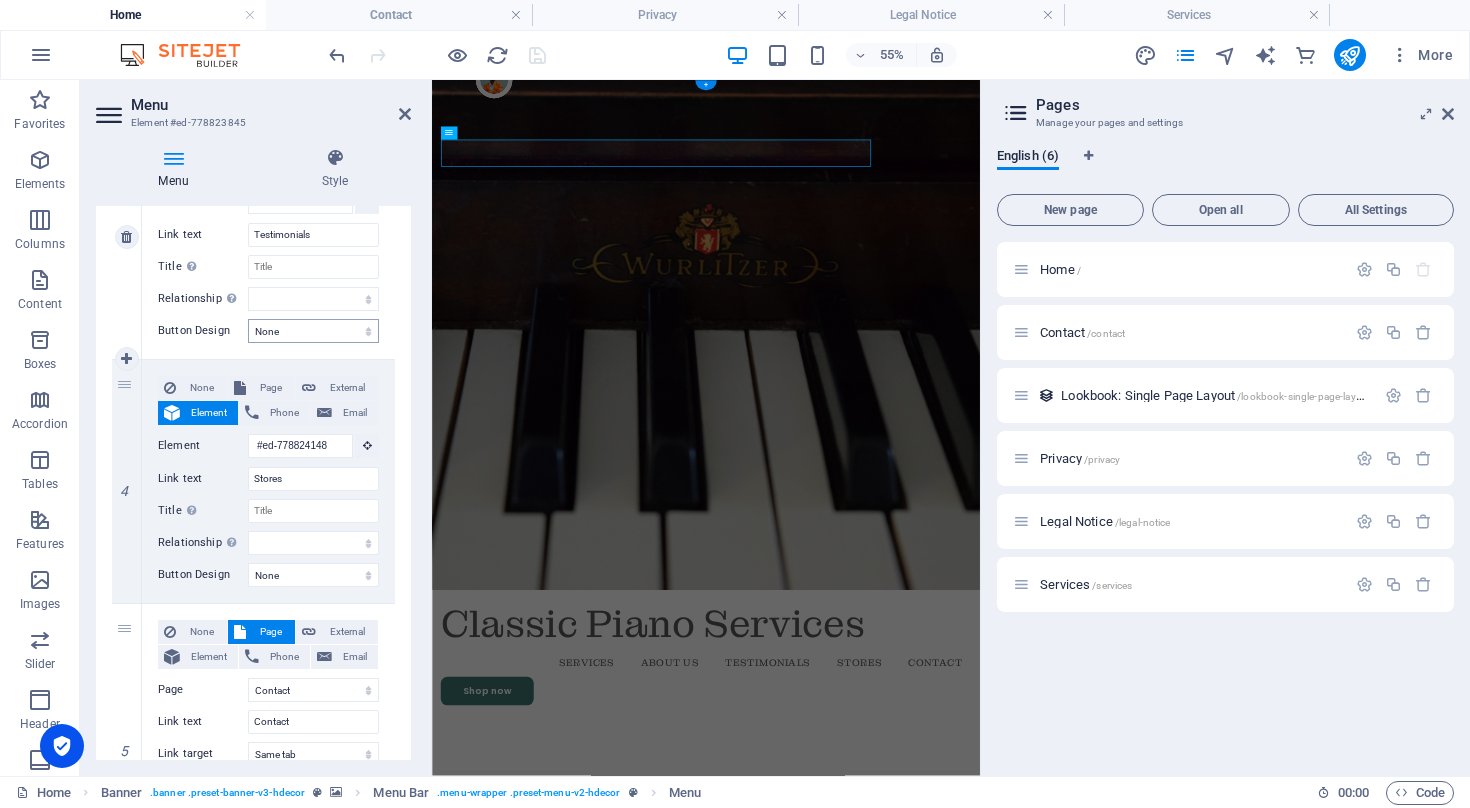 scroll, scrollTop: 803, scrollLeft: 0, axis: vertical 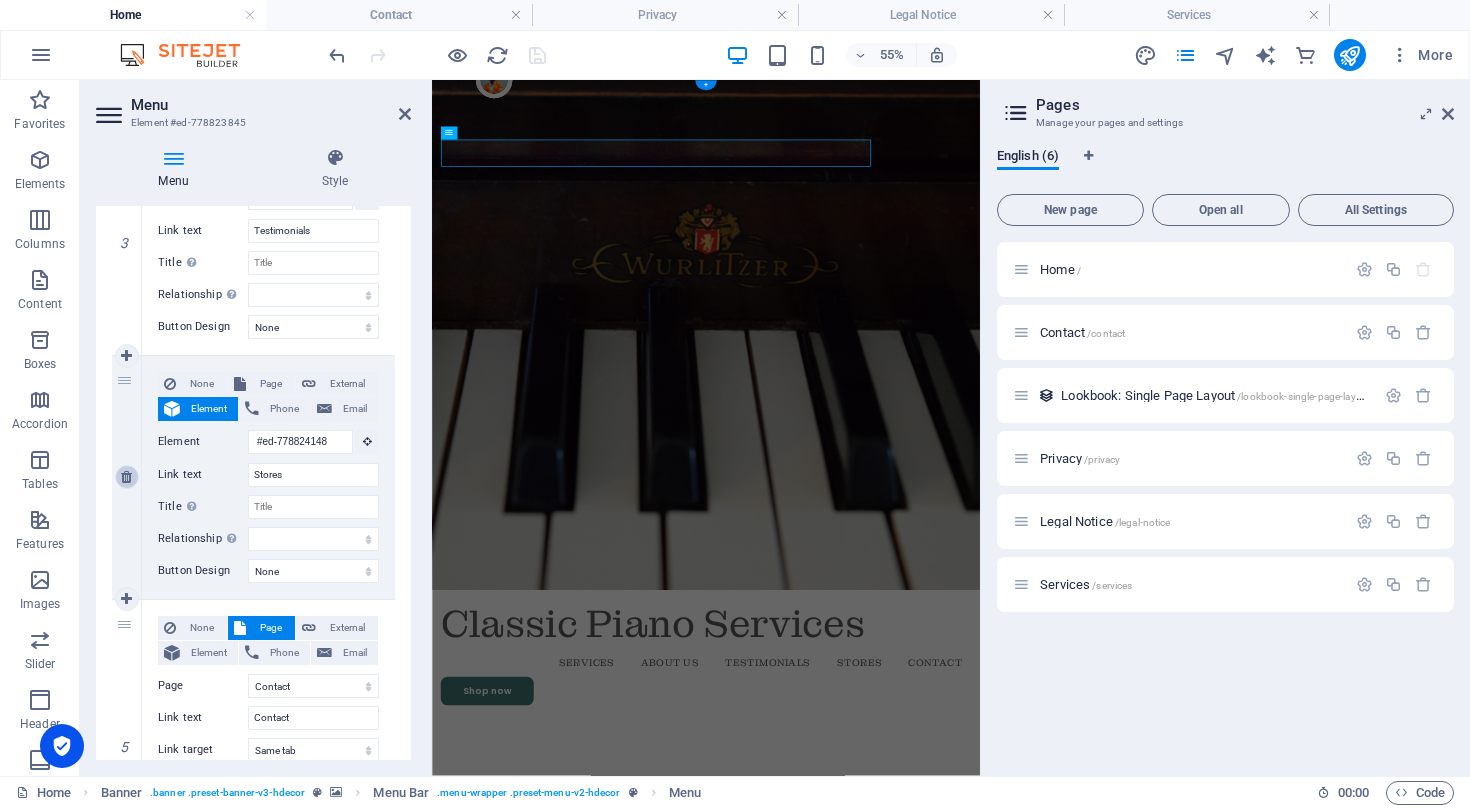 click at bounding box center [126, 477] 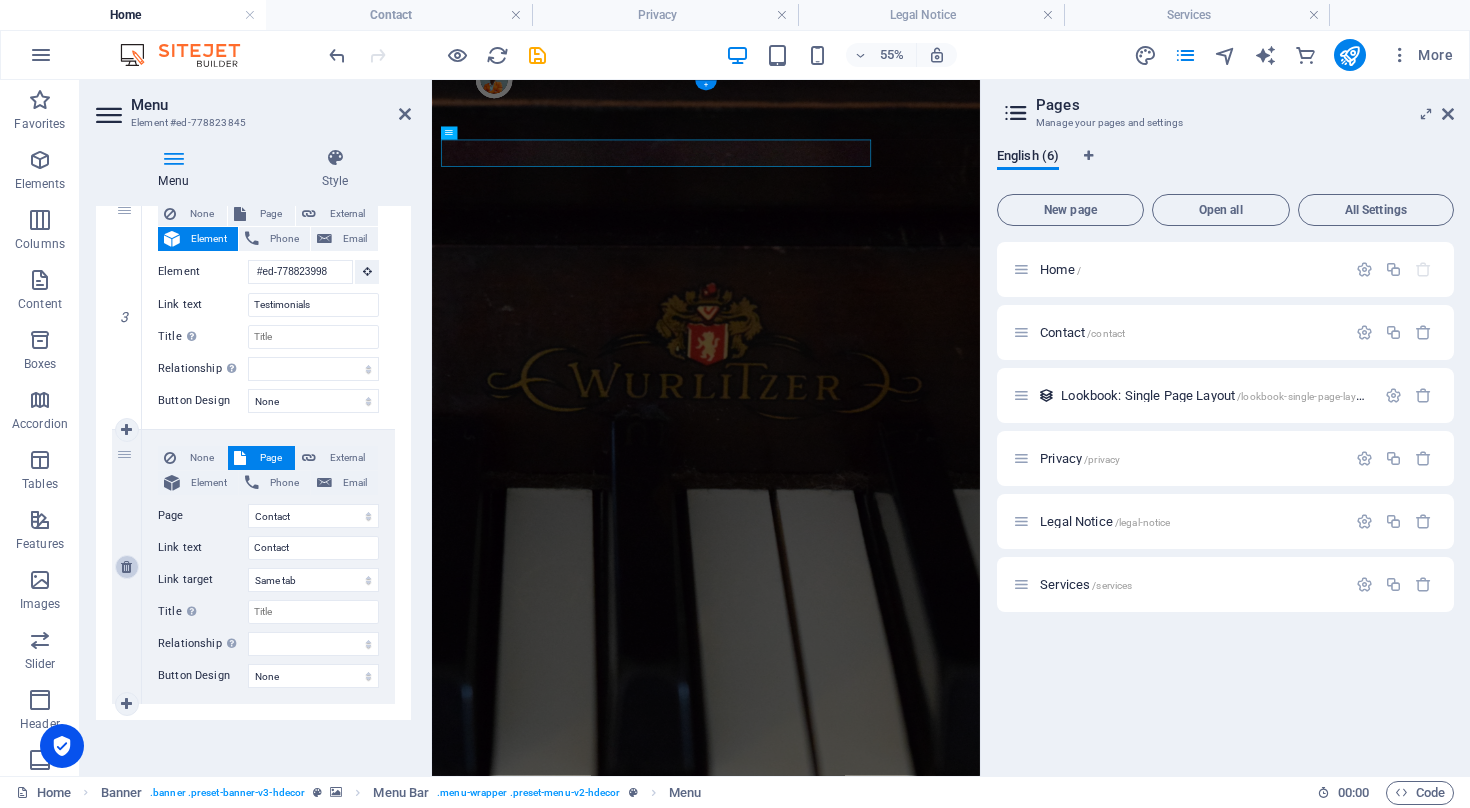 scroll, scrollTop: 729, scrollLeft: 0, axis: vertical 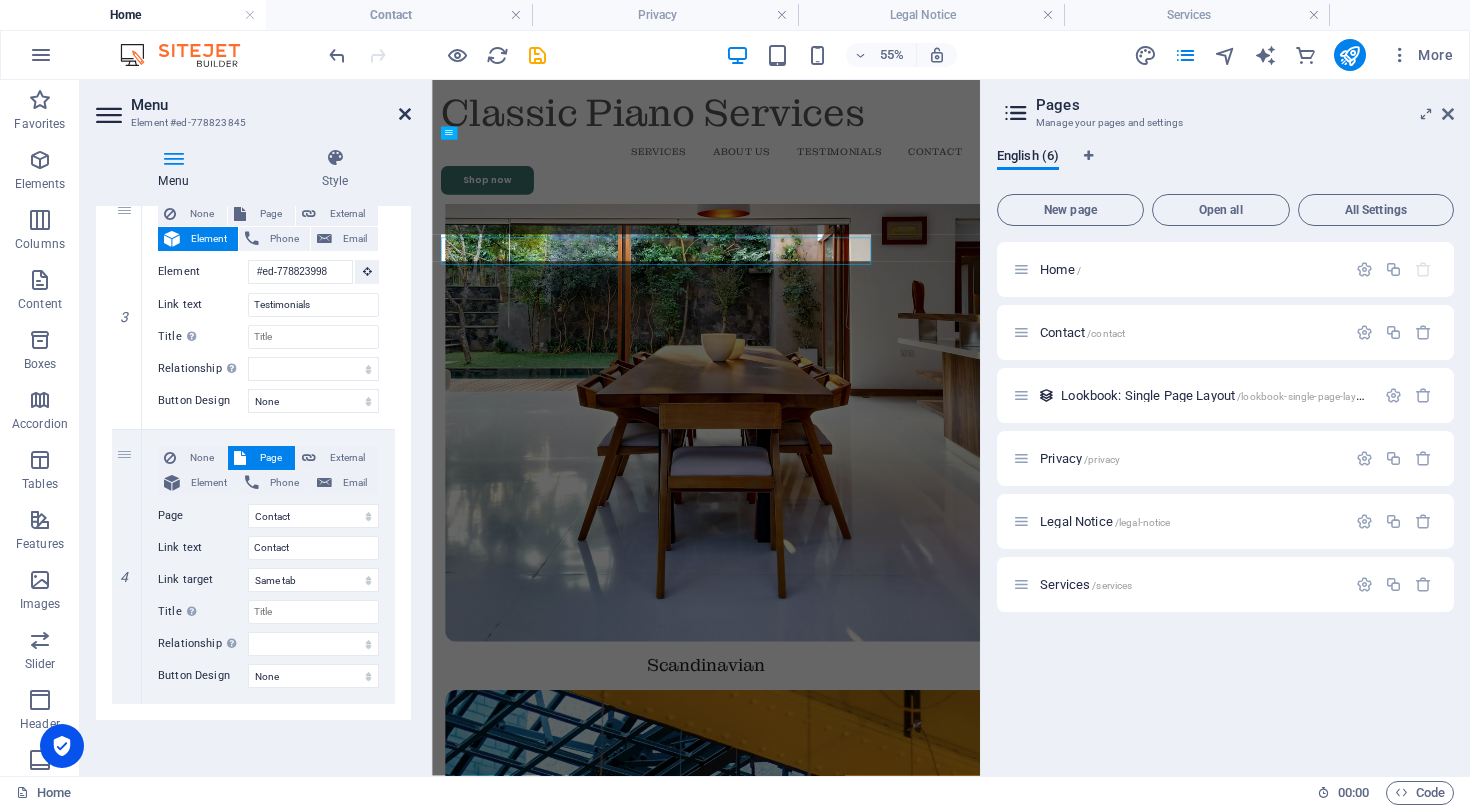 click at bounding box center [405, 114] 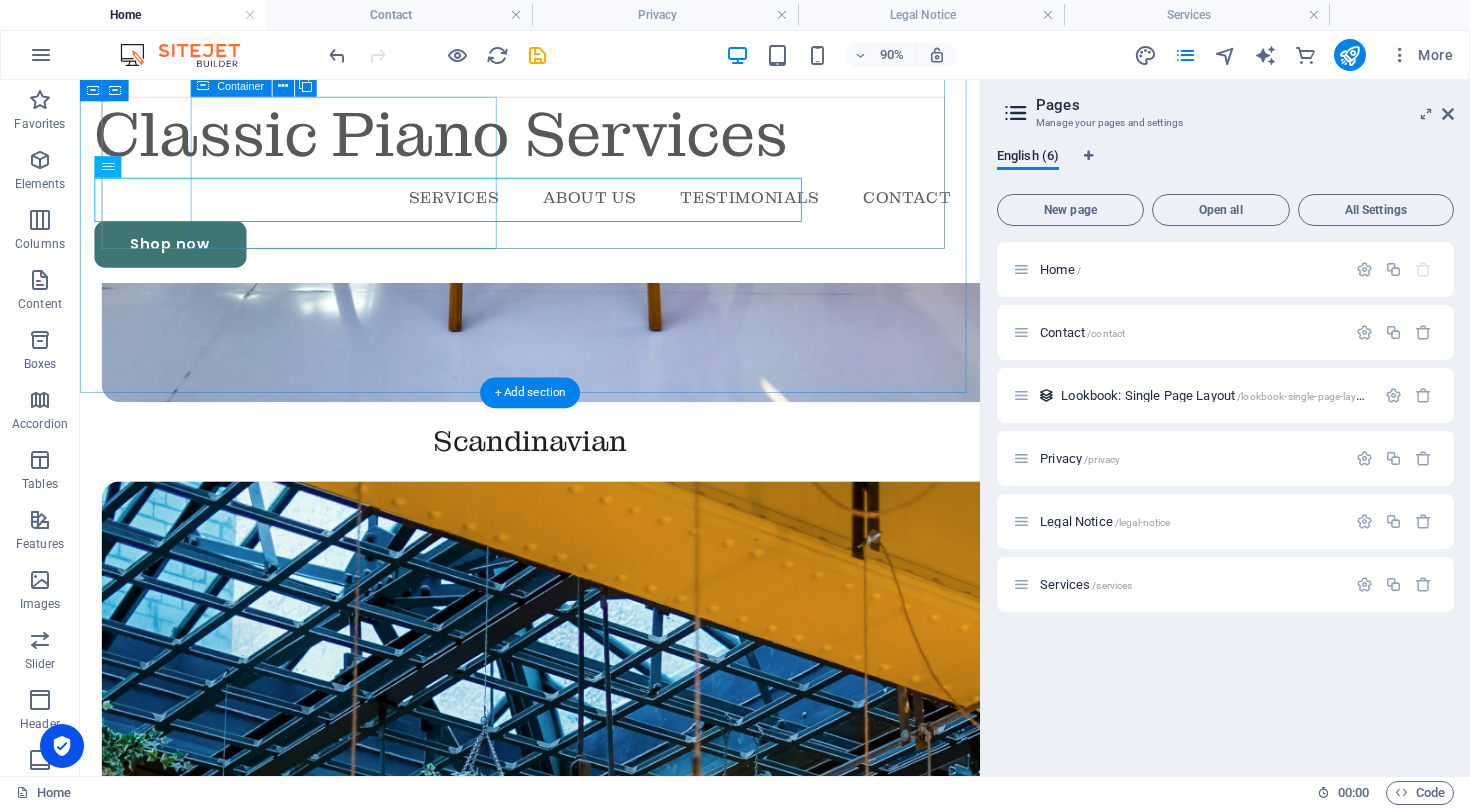 scroll, scrollTop: 4459, scrollLeft: 0, axis: vertical 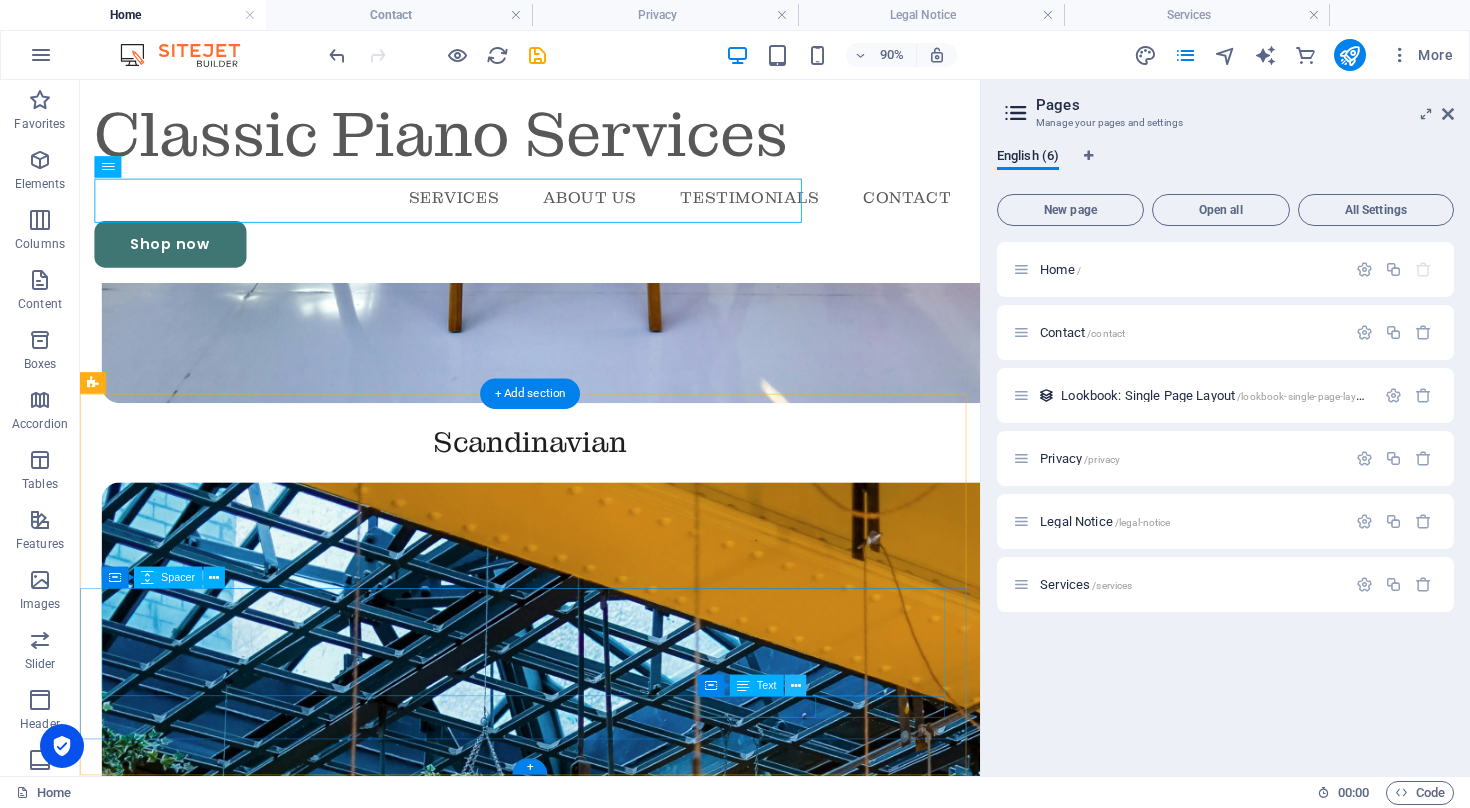 click at bounding box center [796, 685] 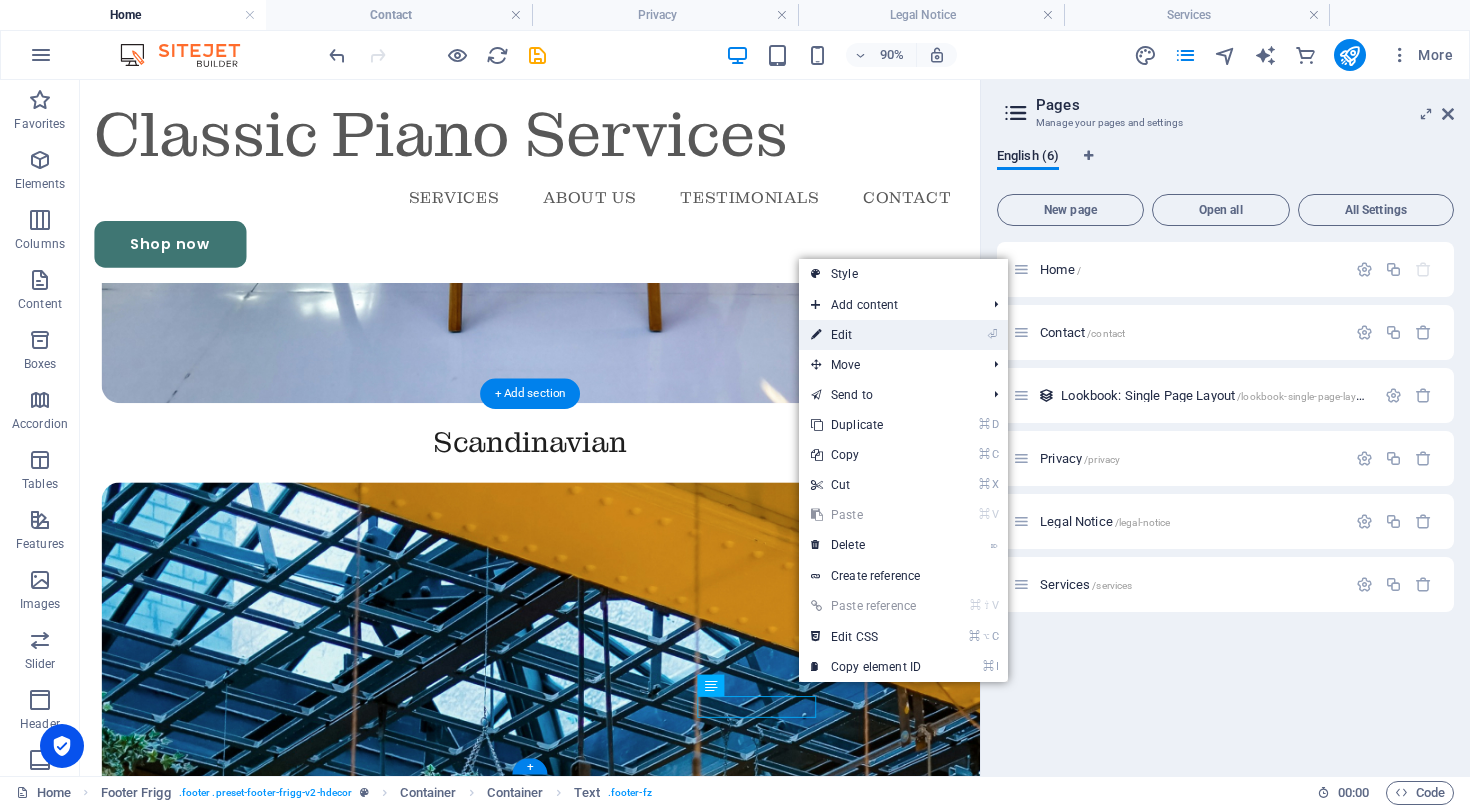 click on "⏎  Edit" at bounding box center [866, 335] 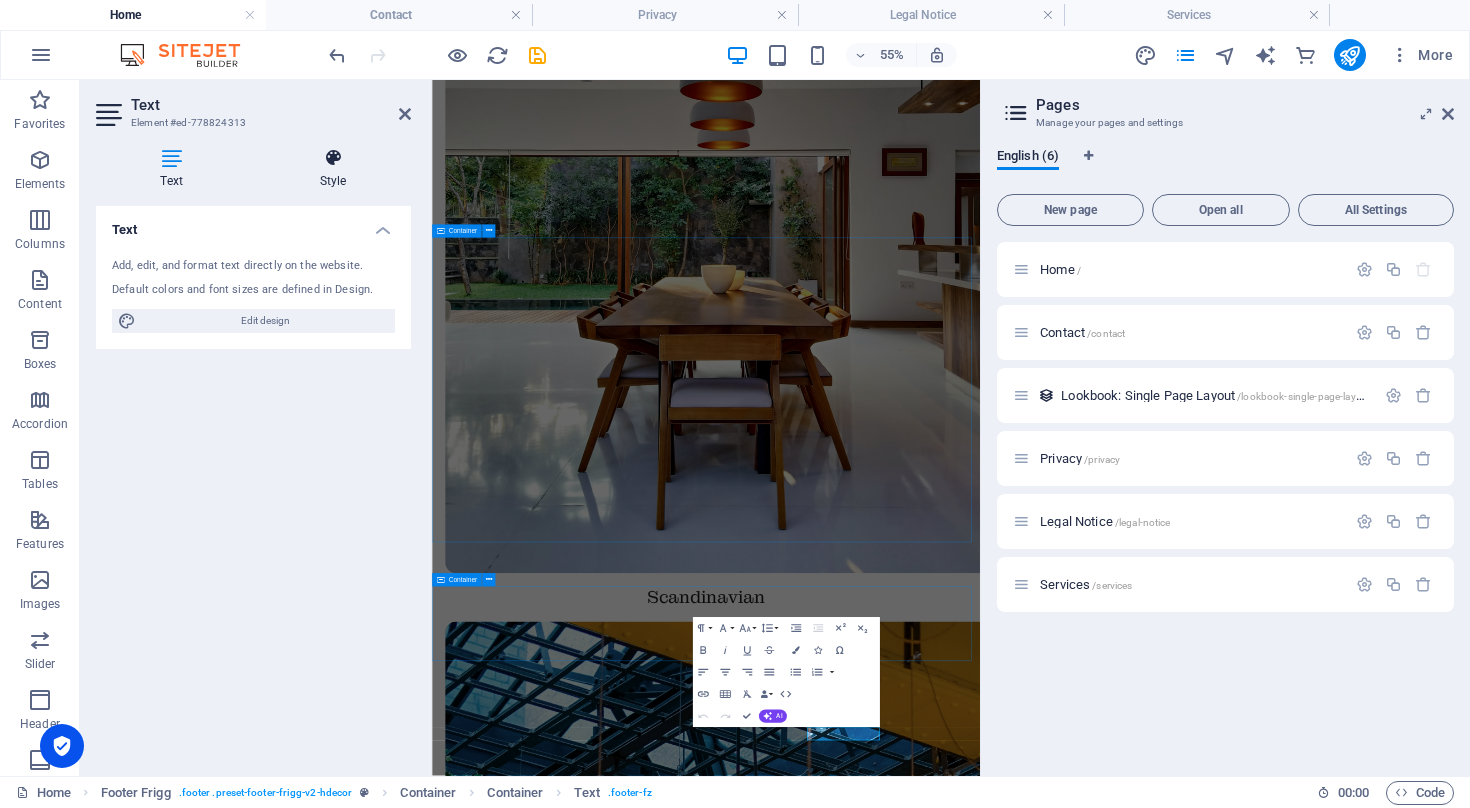 click at bounding box center [333, 158] 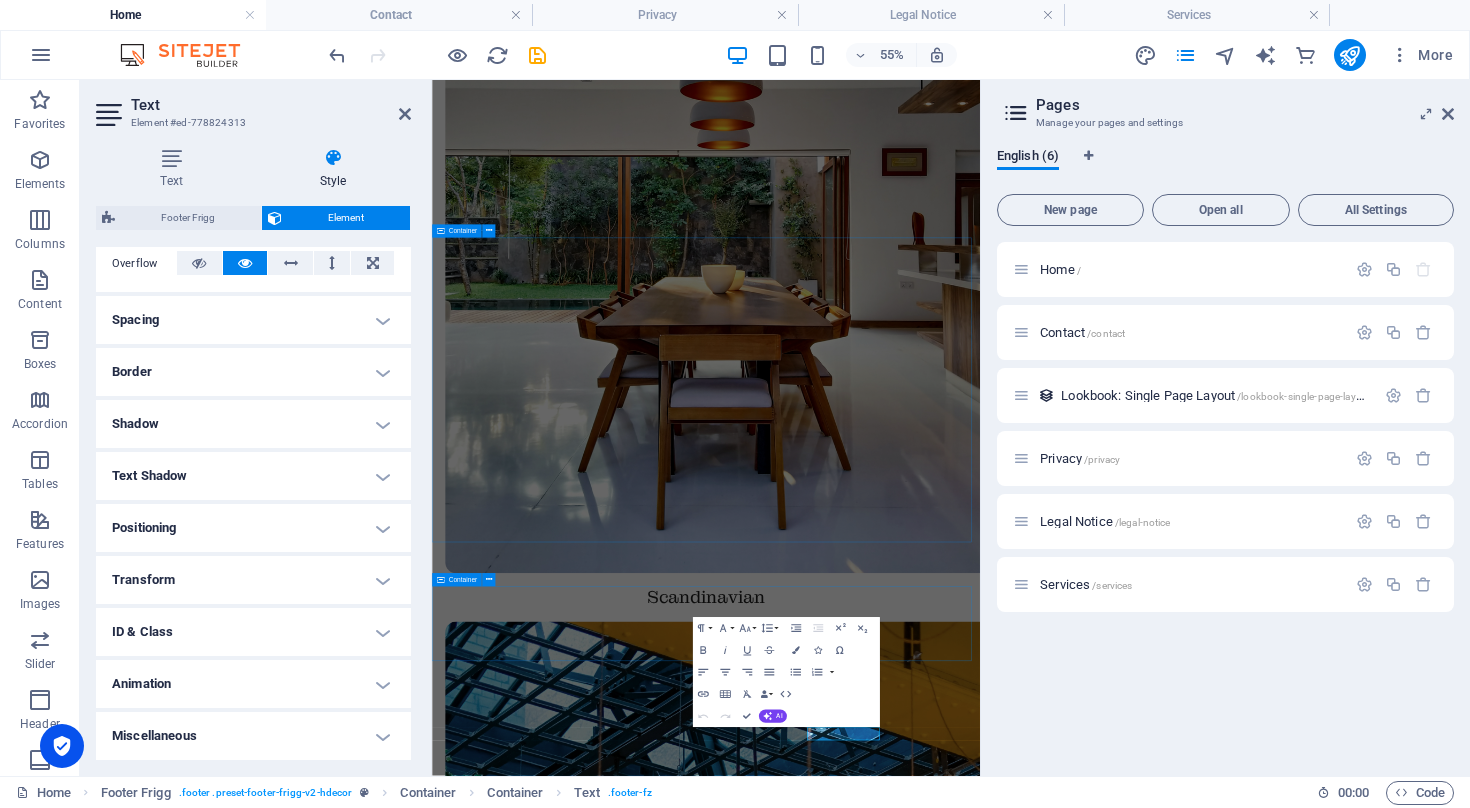 scroll, scrollTop: 331, scrollLeft: 0, axis: vertical 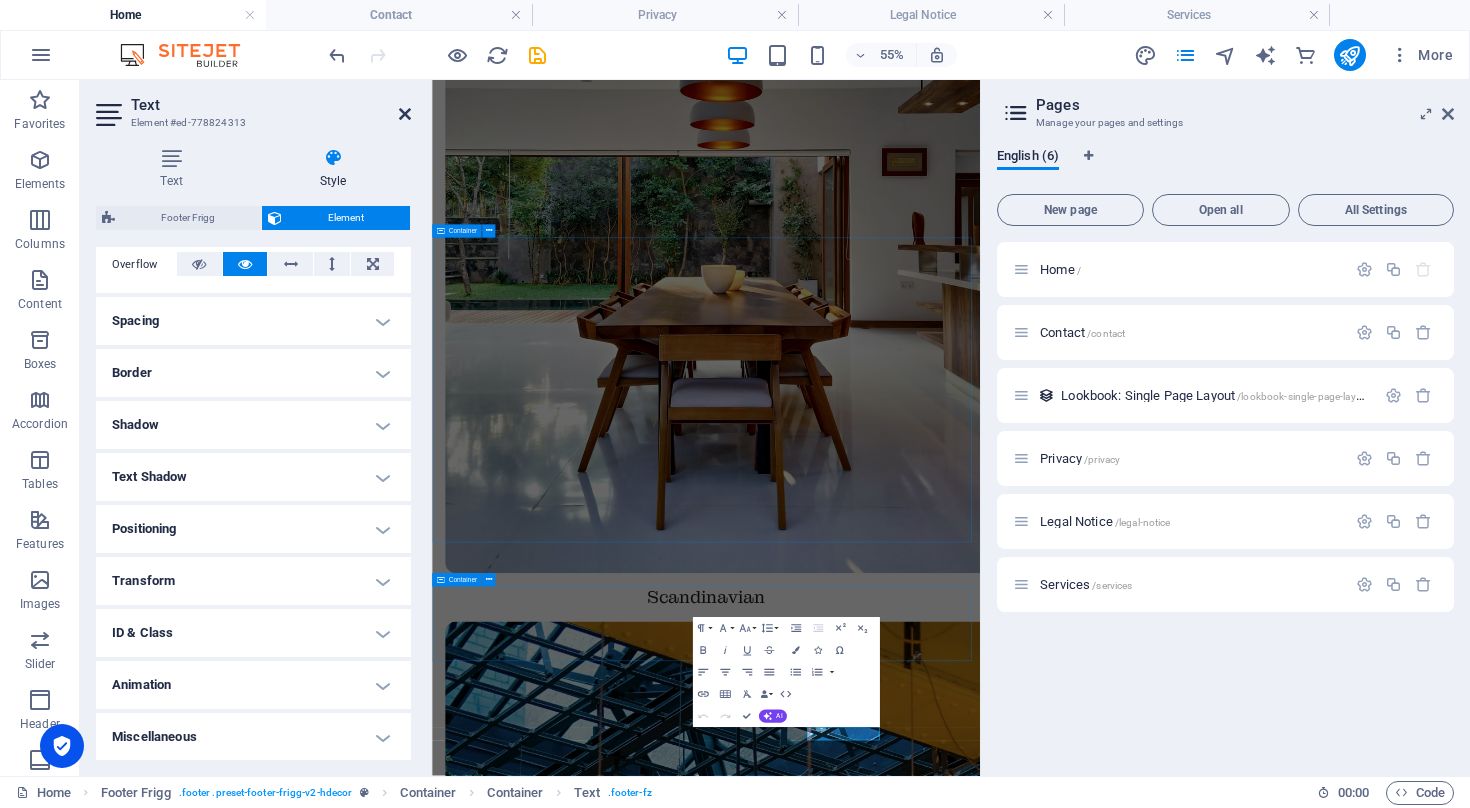 click at bounding box center (405, 114) 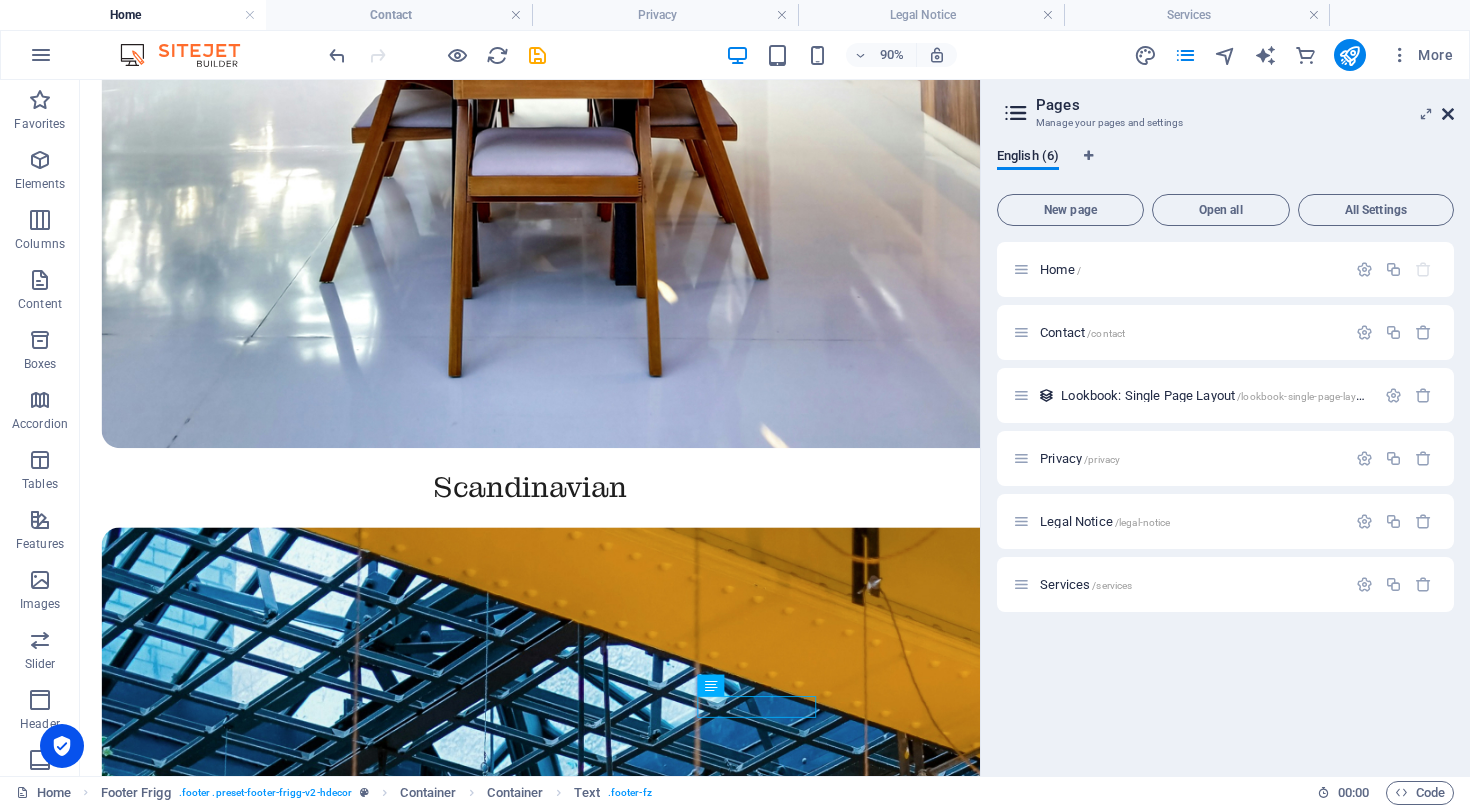 click at bounding box center [1448, 114] 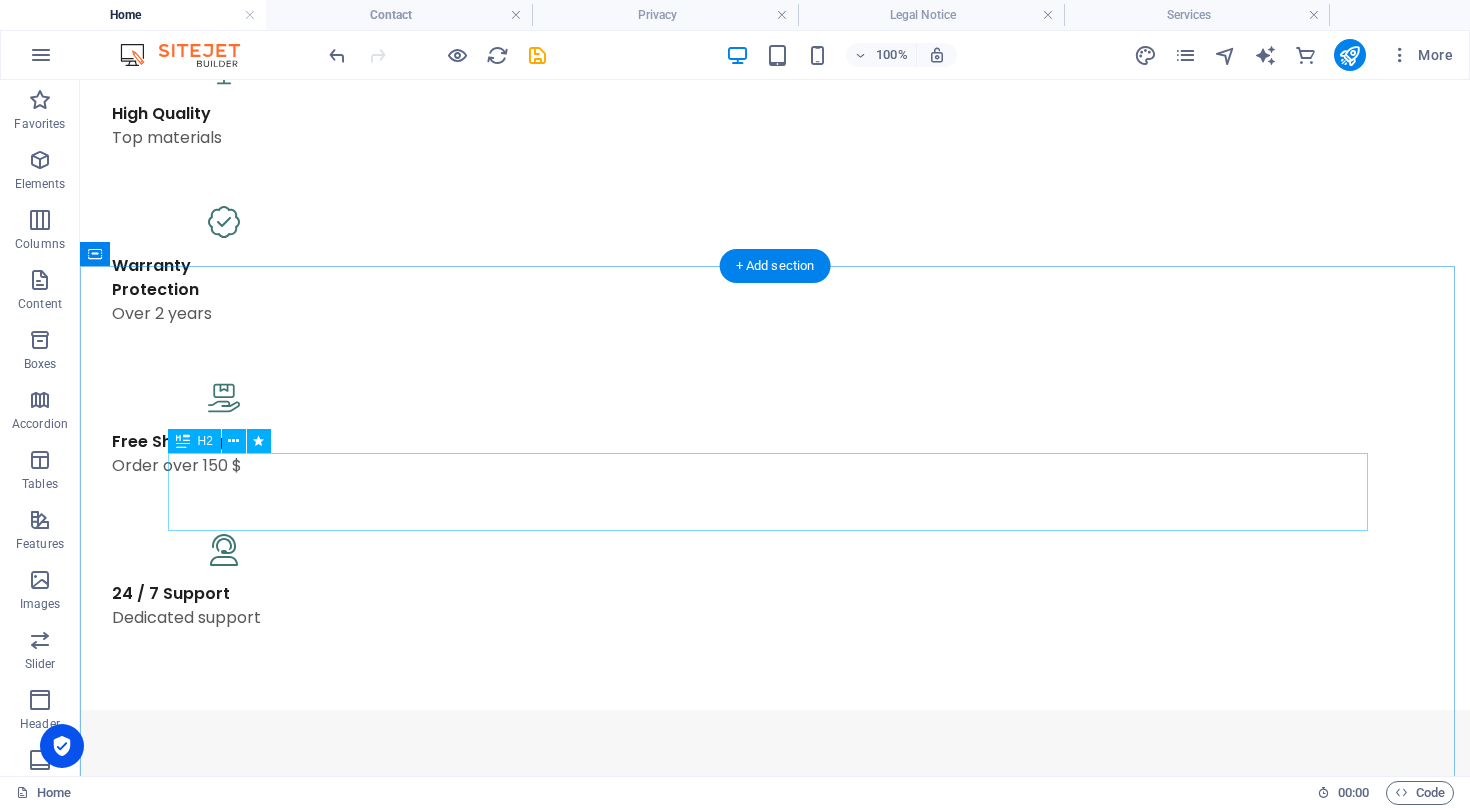 scroll, scrollTop: 1678, scrollLeft: 0, axis: vertical 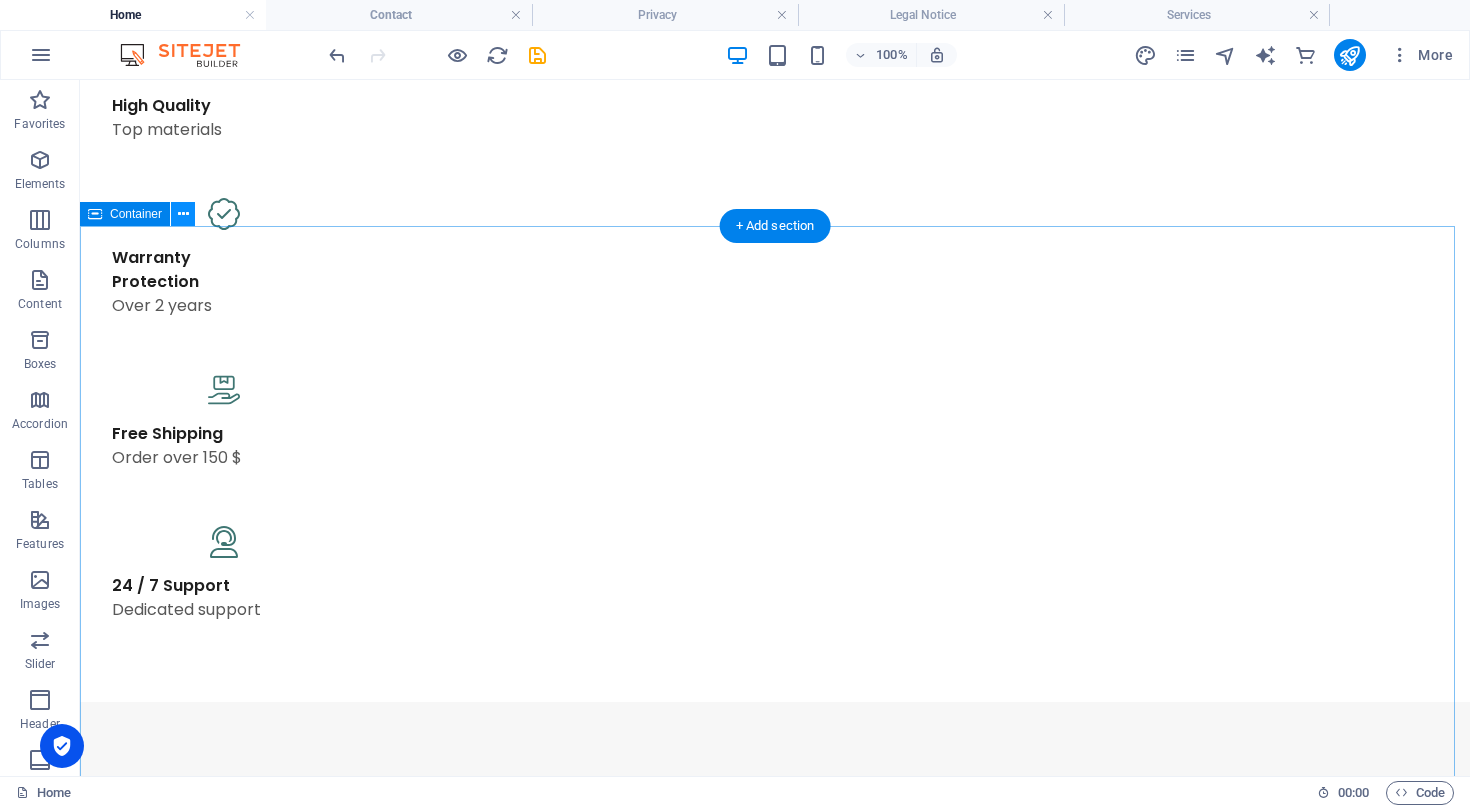 click at bounding box center [183, 214] 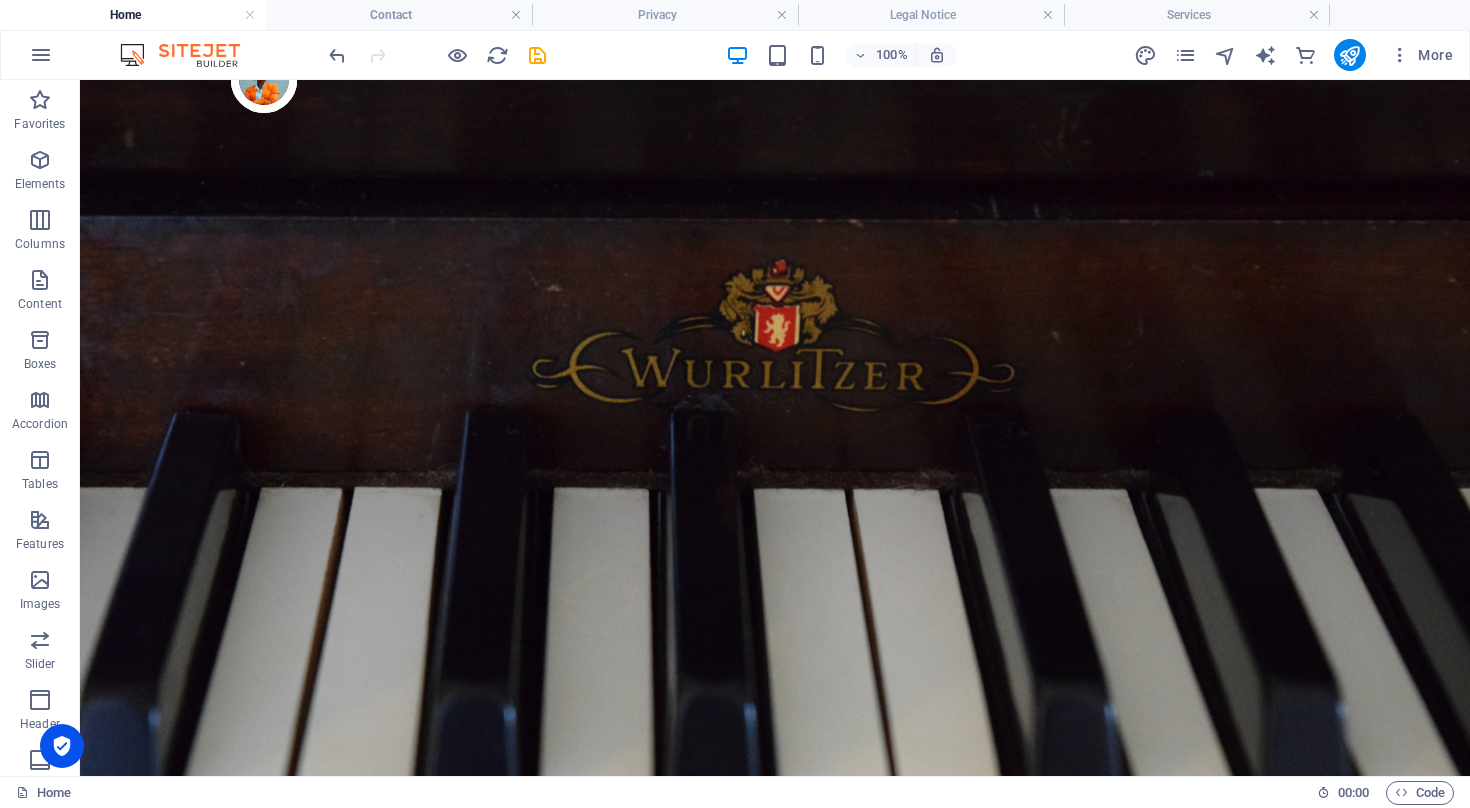 scroll, scrollTop: 0, scrollLeft: 0, axis: both 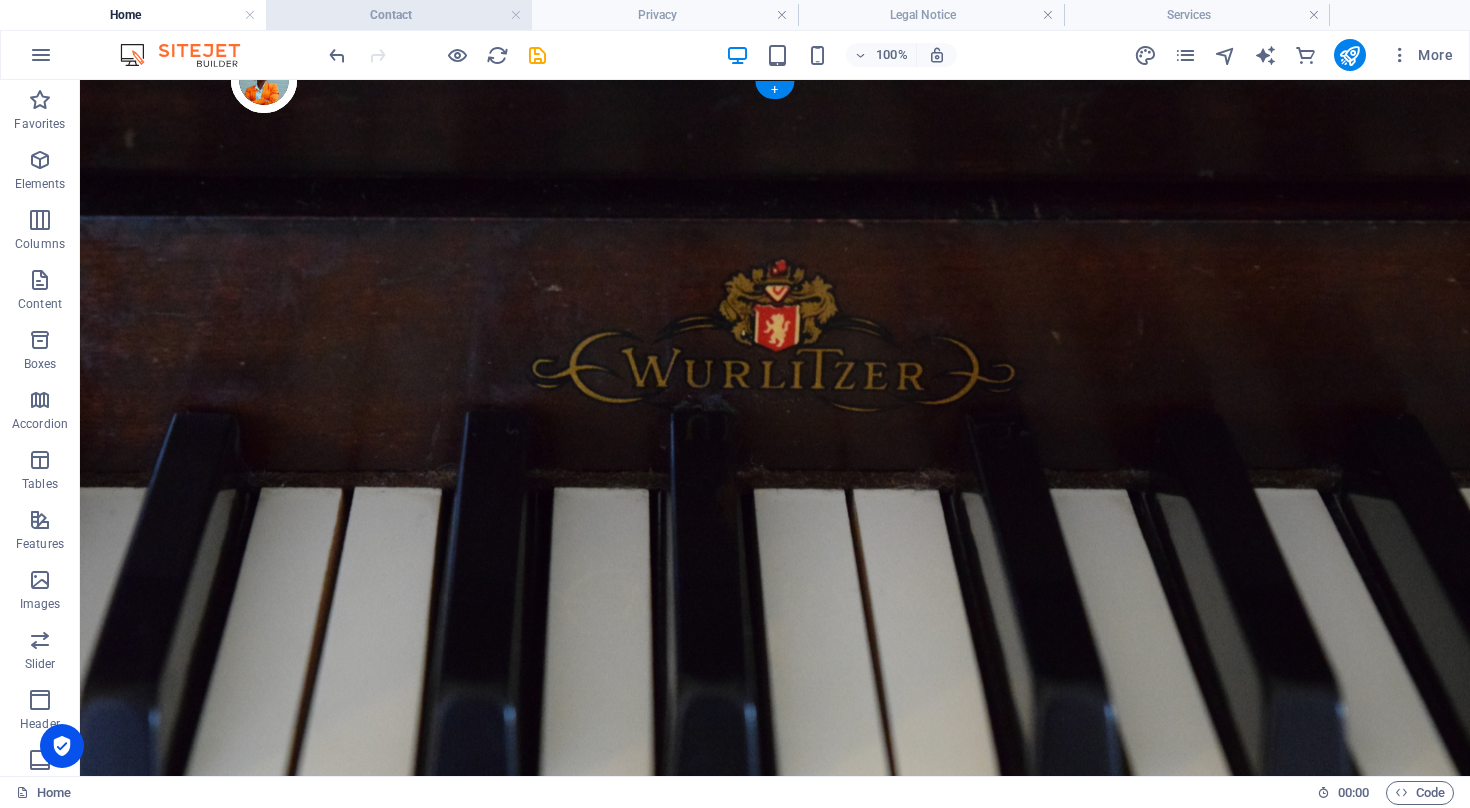 click on "Contact" at bounding box center (399, 15) 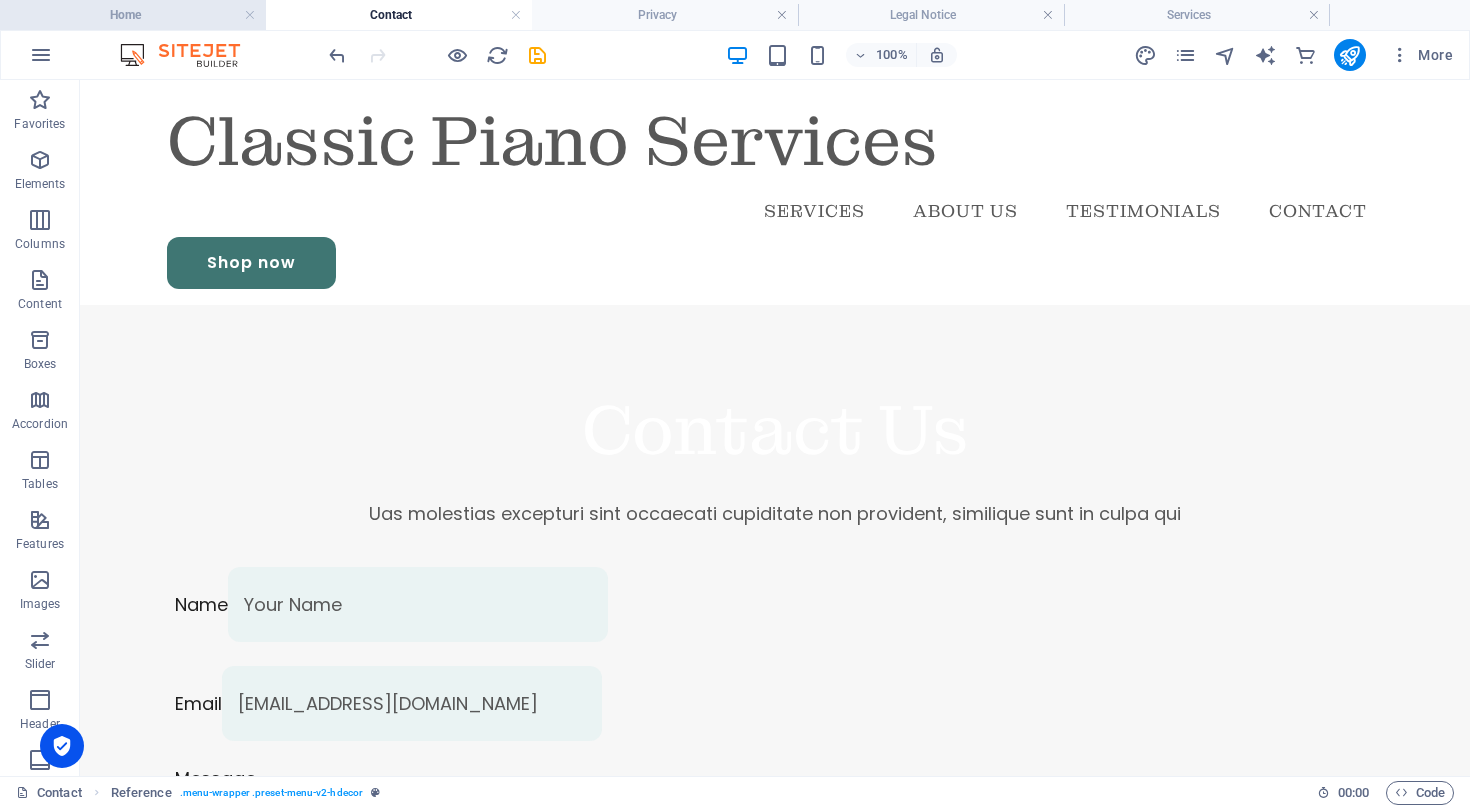 click on "Home" at bounding box center [133, 15] 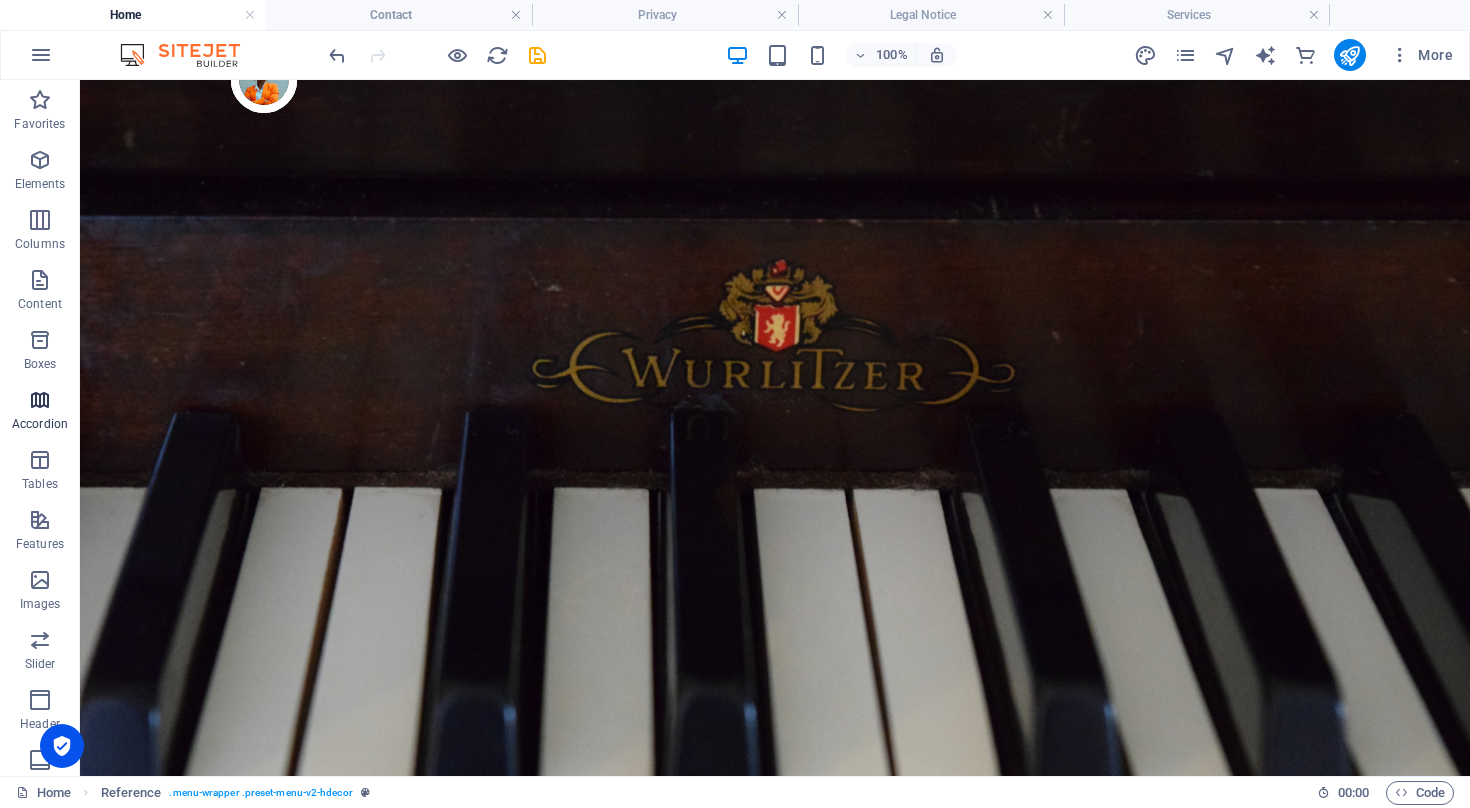 scroll, scrollTop: 0, scrollLeft: 0, axis: both 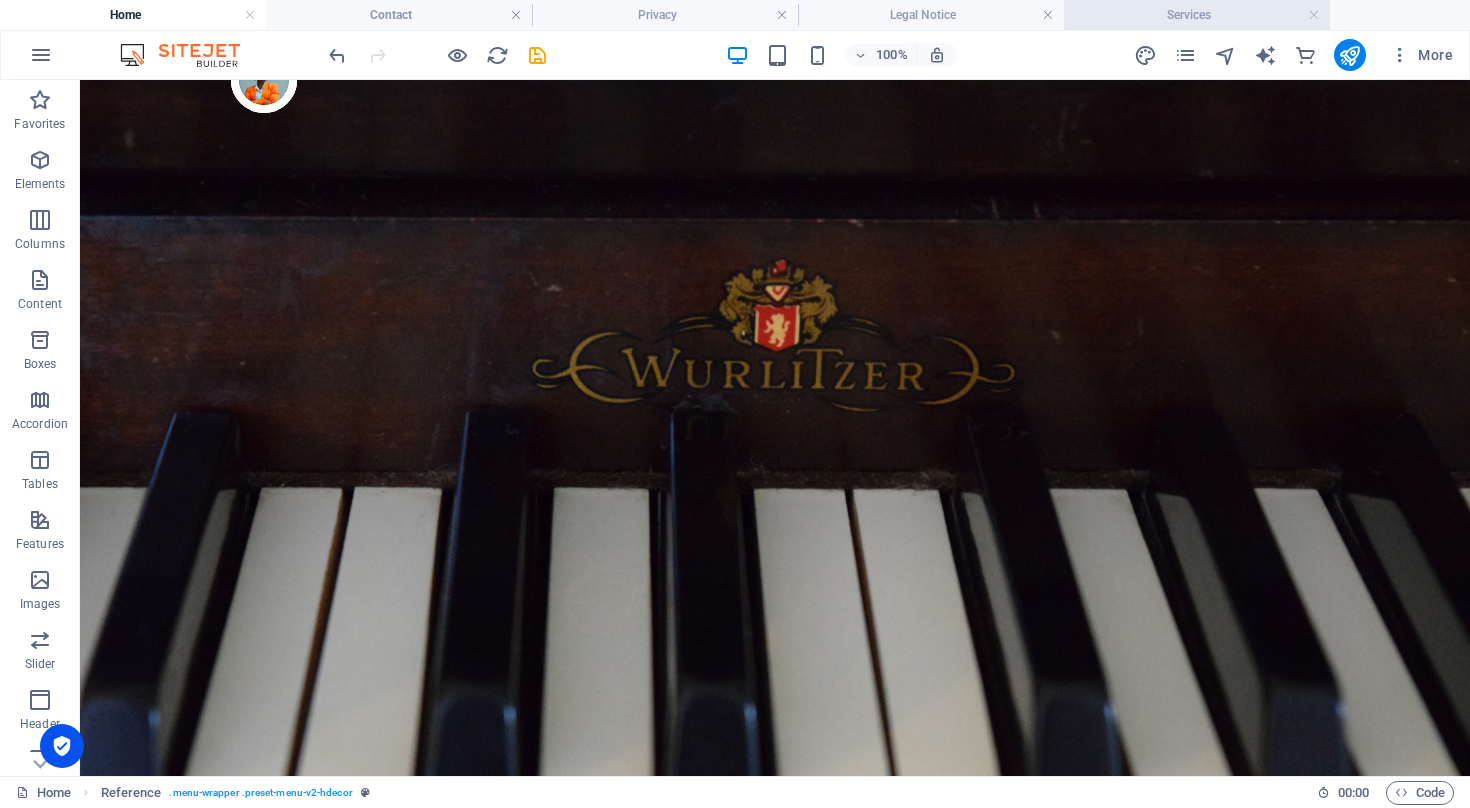 click on "Services" at bounding box center (1197, 15) 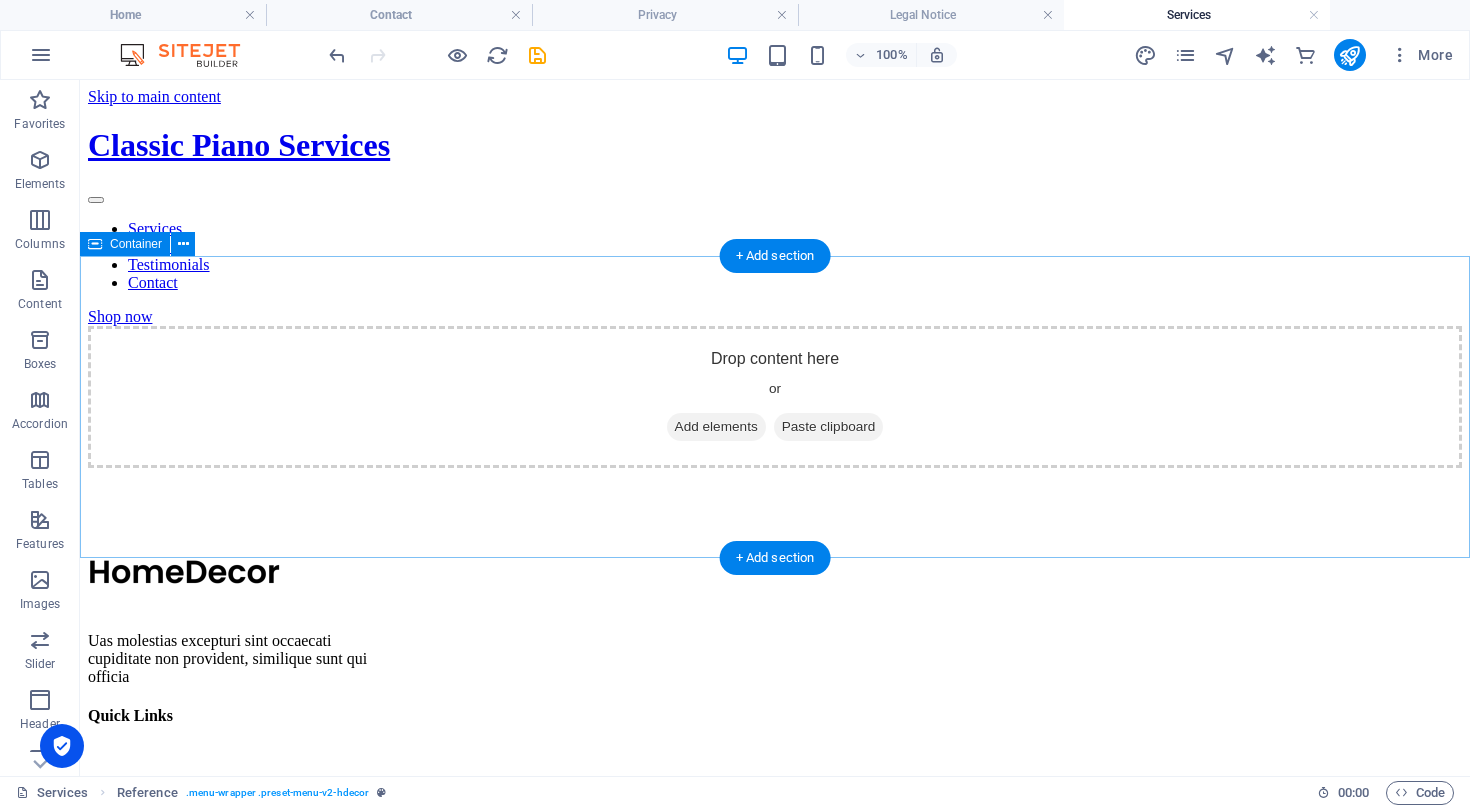 scroll, scrollTop: 0, scrollLeft: 0, axis: both 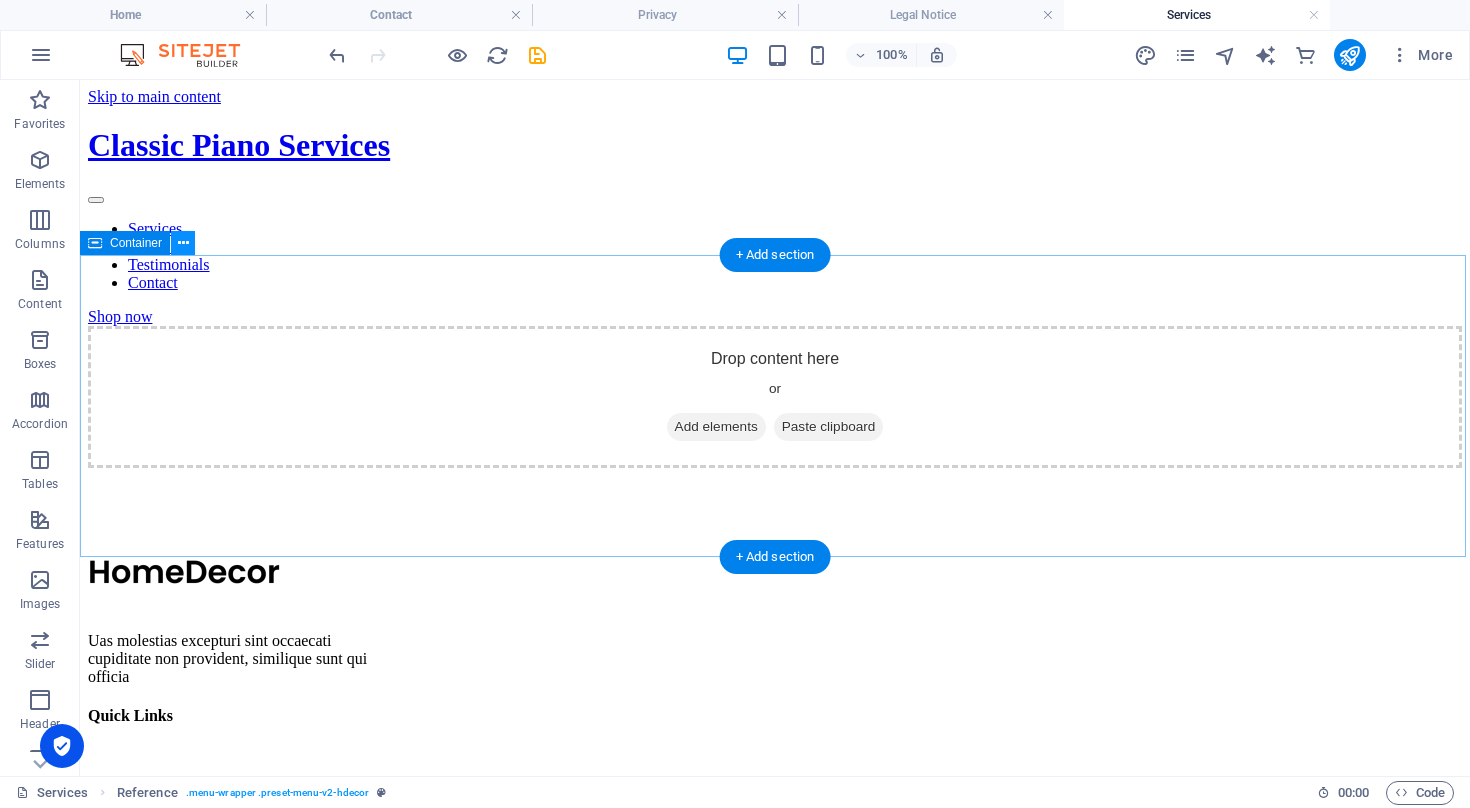 click at bounding box center (183, 243) 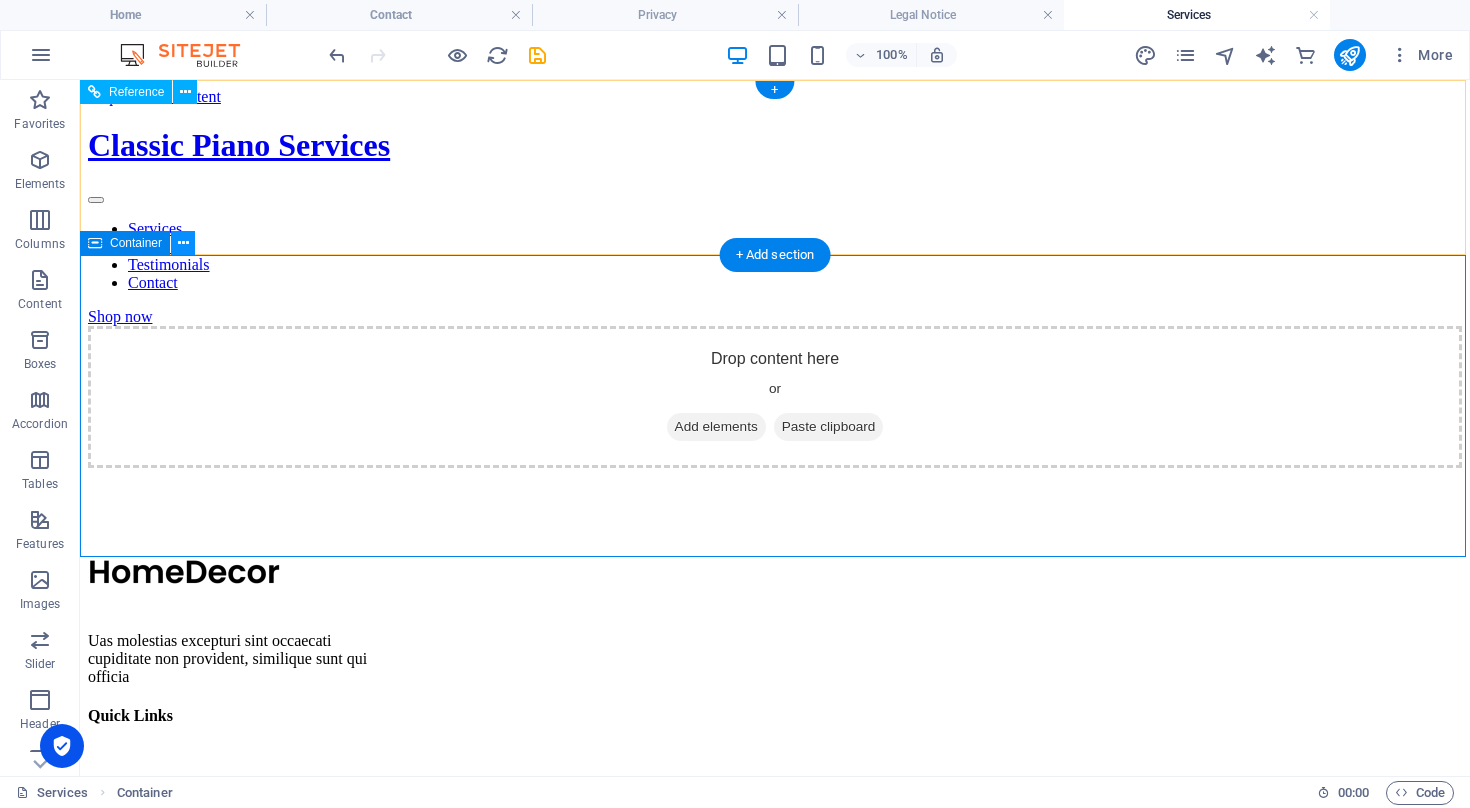 click at bounding box center (183, 243) 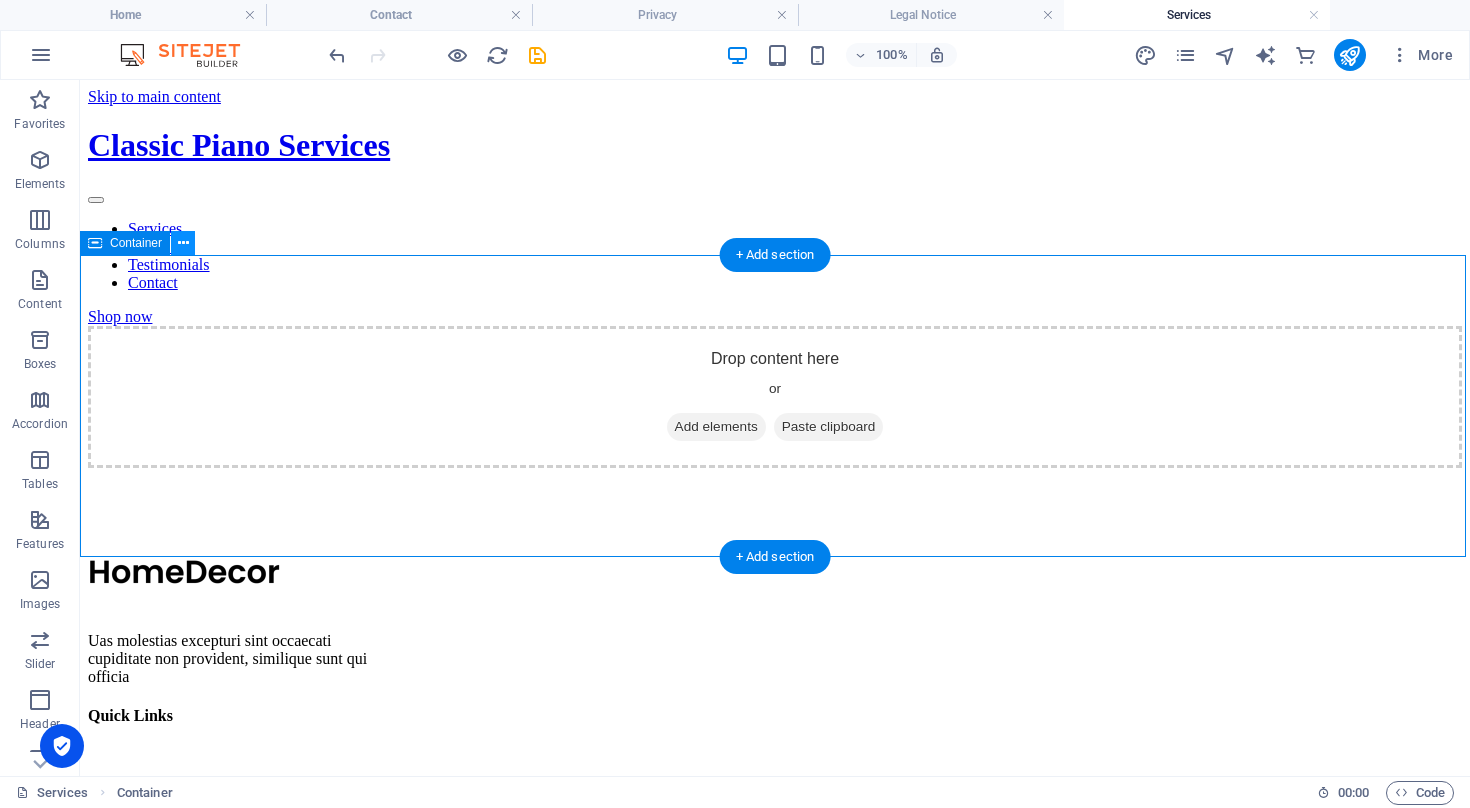 click at bounding box center (183, 243) 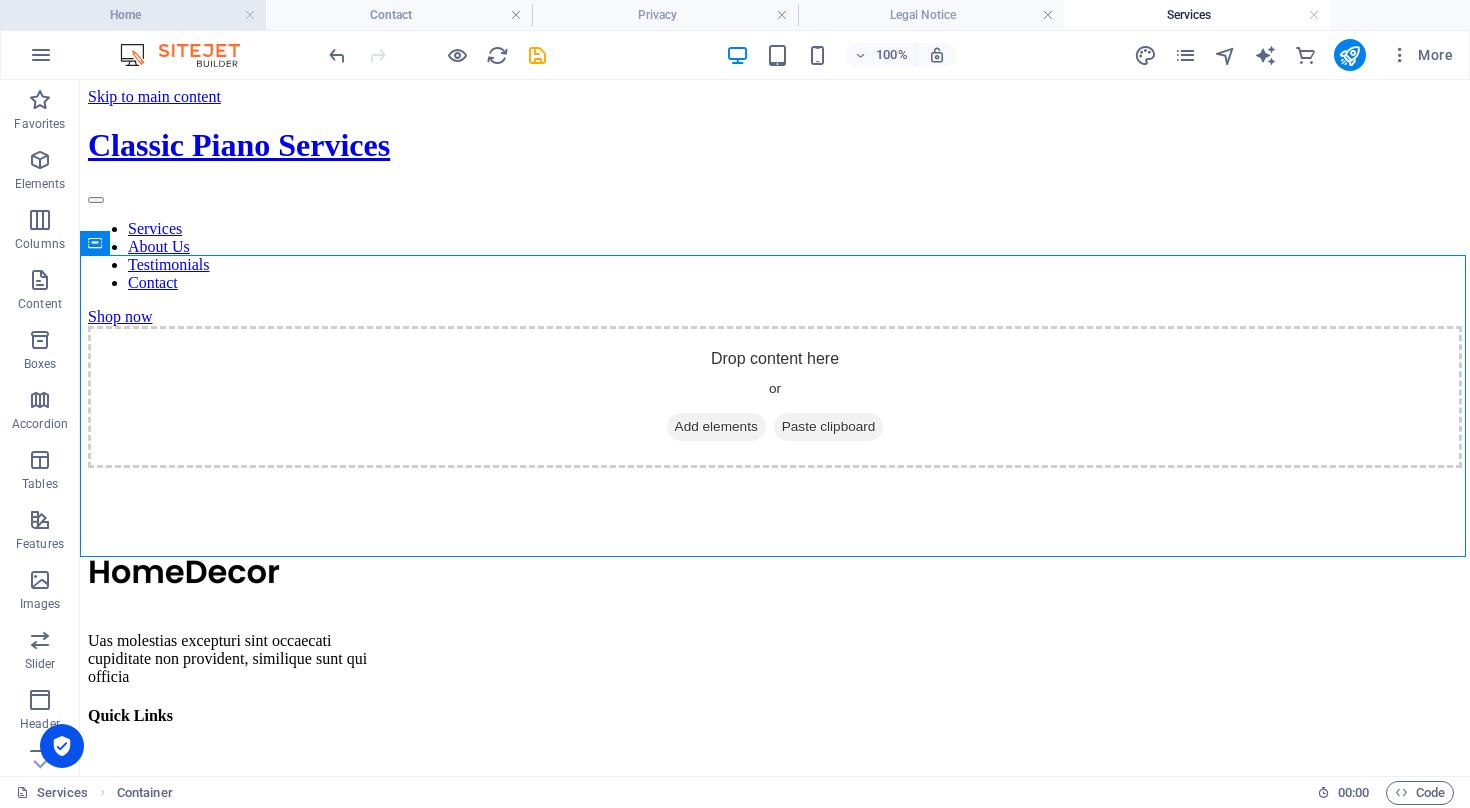 click on "Home" at bounding box center (133, 15) 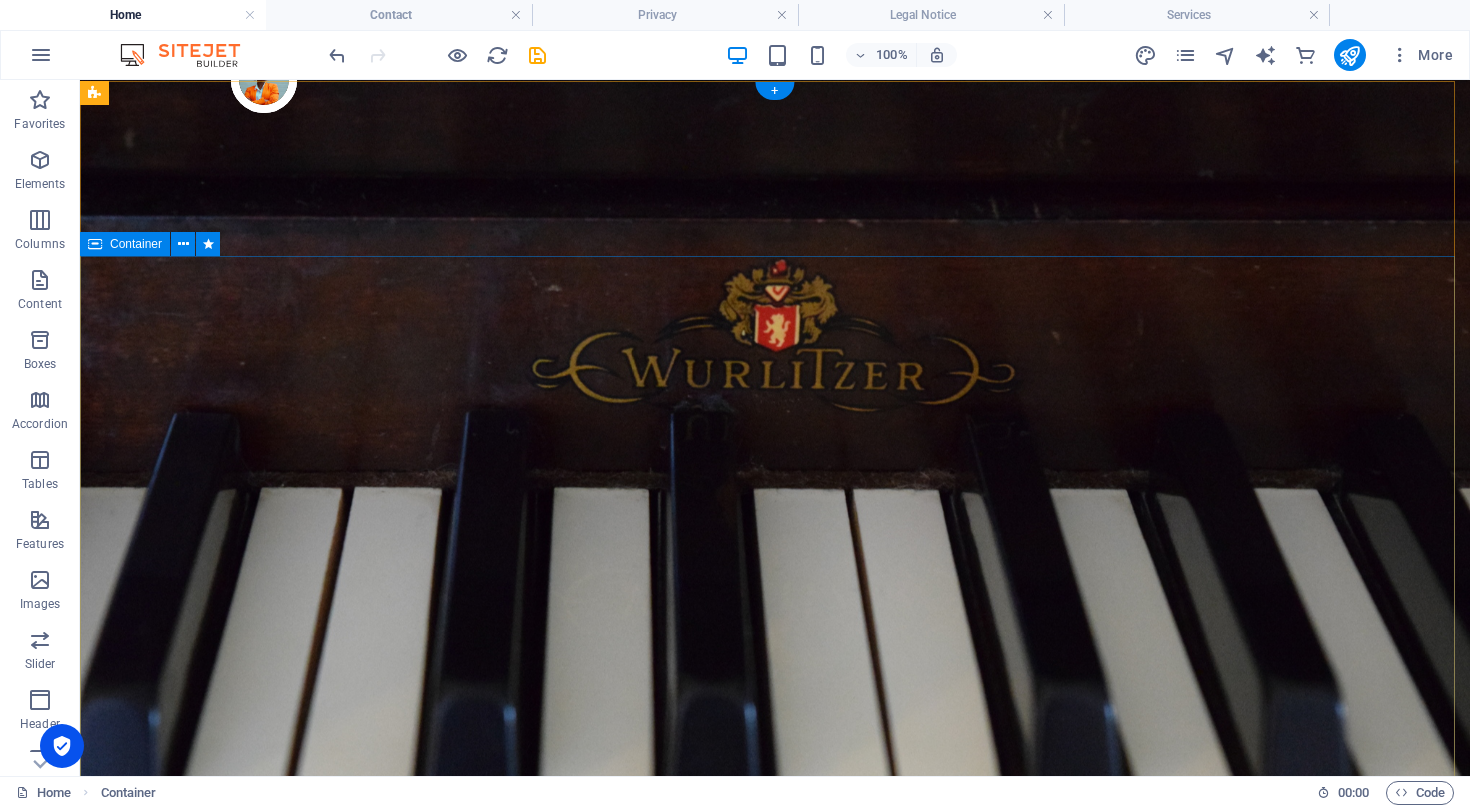 scroll, scrollTop: 0, scrollLeft: 0, axis: both 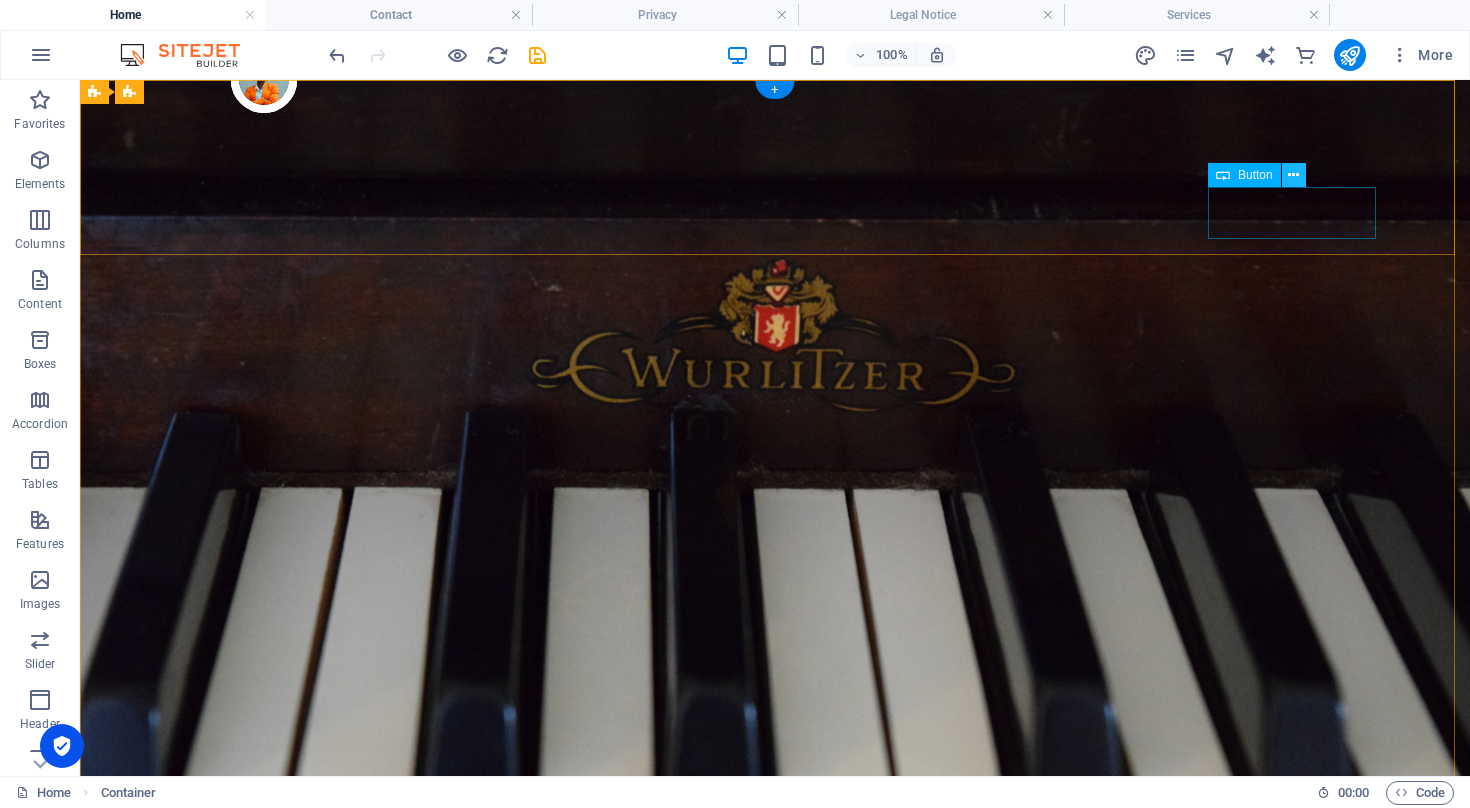 click at bounding box center [1293, 175] 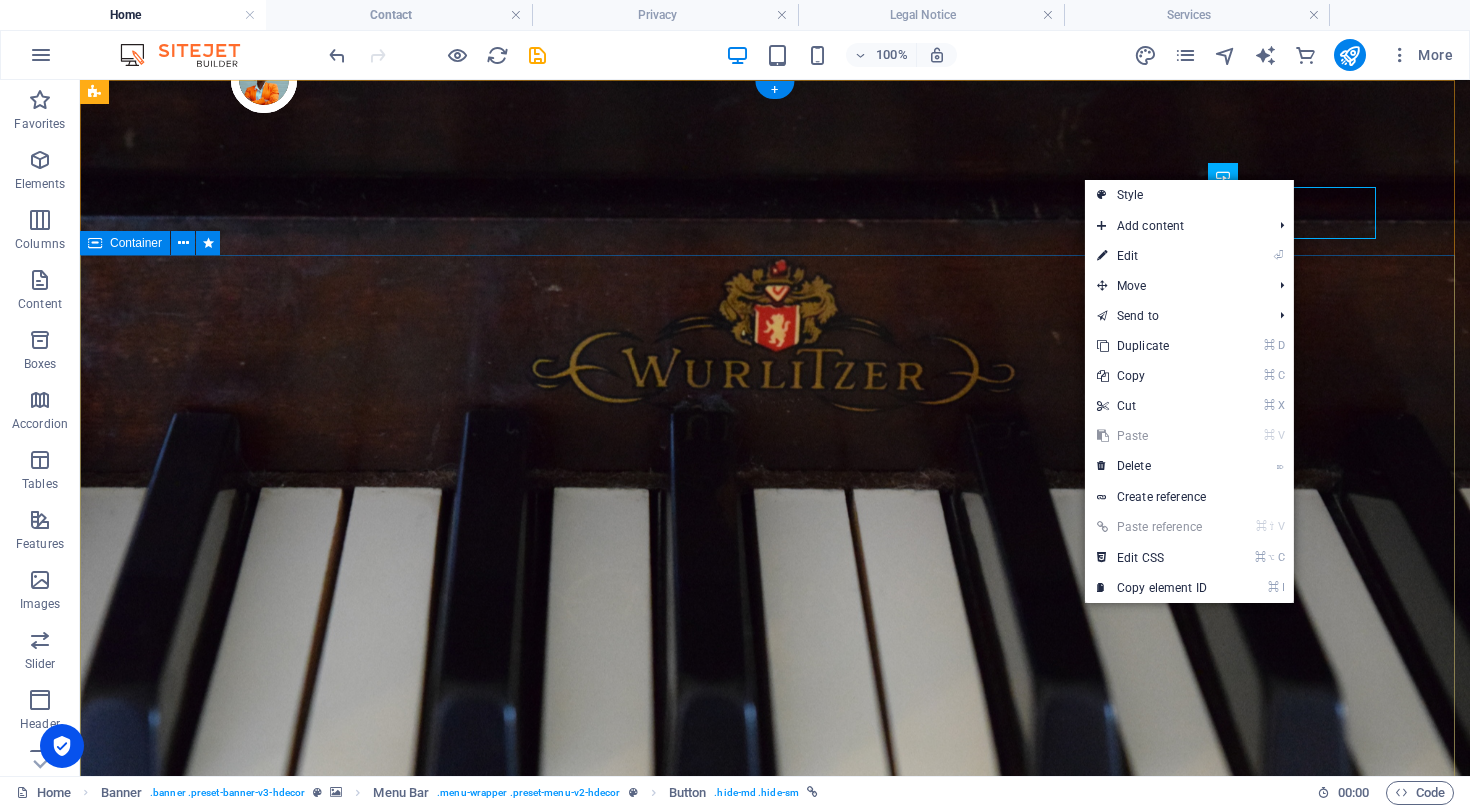 click on "CALL [PHONE_NUMBER] To Schedule Your Tuning Appointment [DATE]!  BRING THE SOUND OF MUSIC BACK INTO YOUR HOME!" at bounding box center [775, 1384] 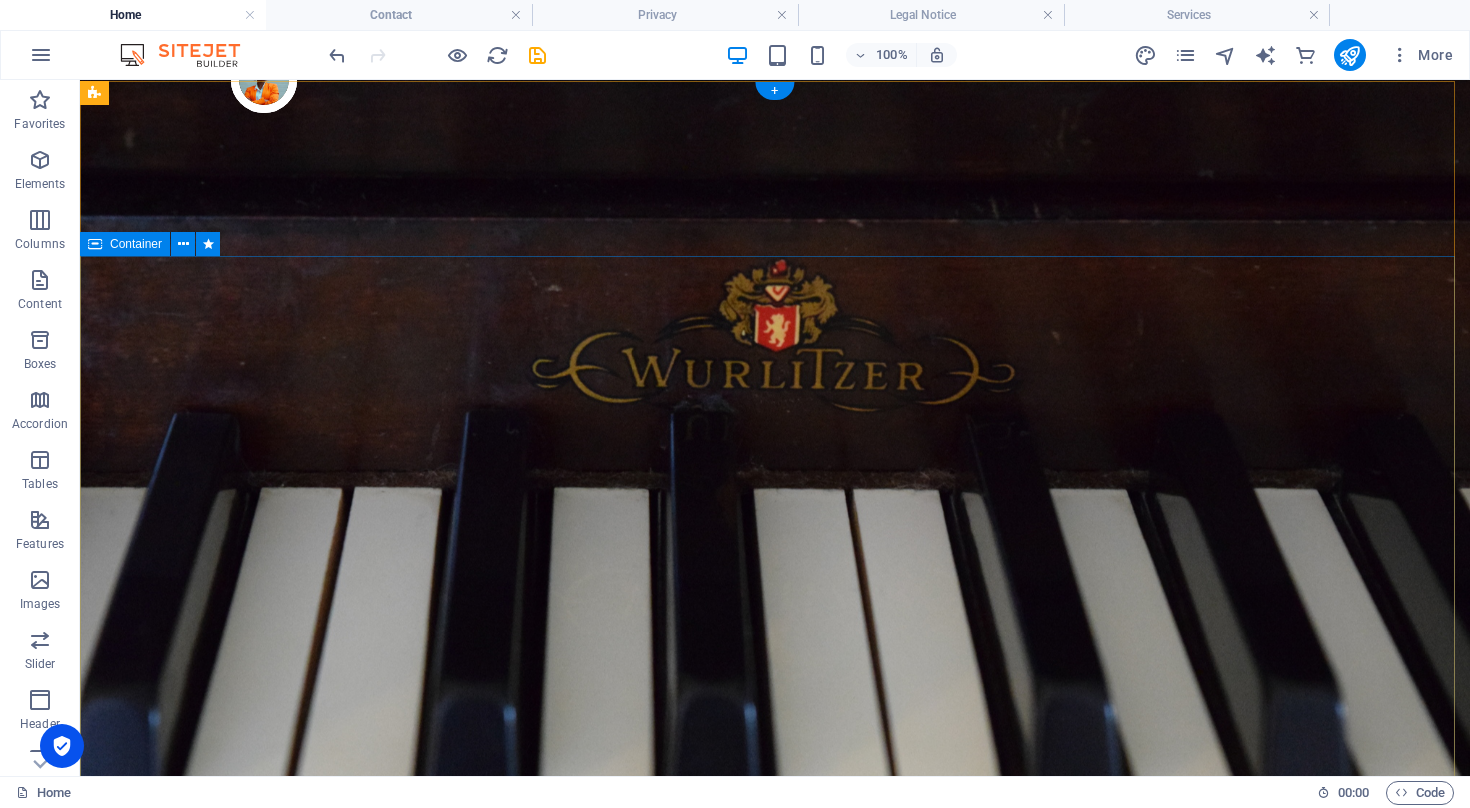 scroll, scrollTop: 0, scrollLeft: 0, axis: both 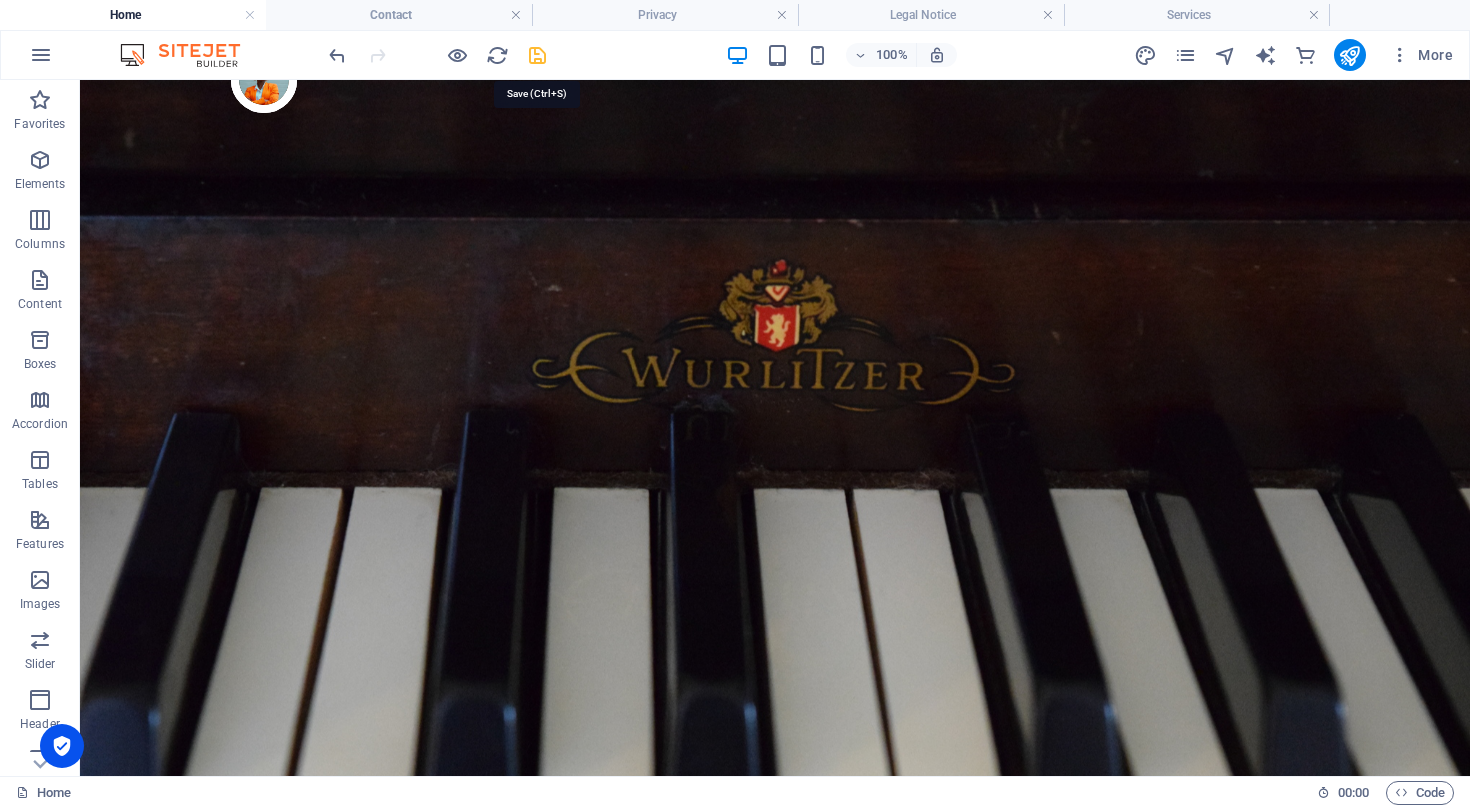 click at bounding box center [537, 55] 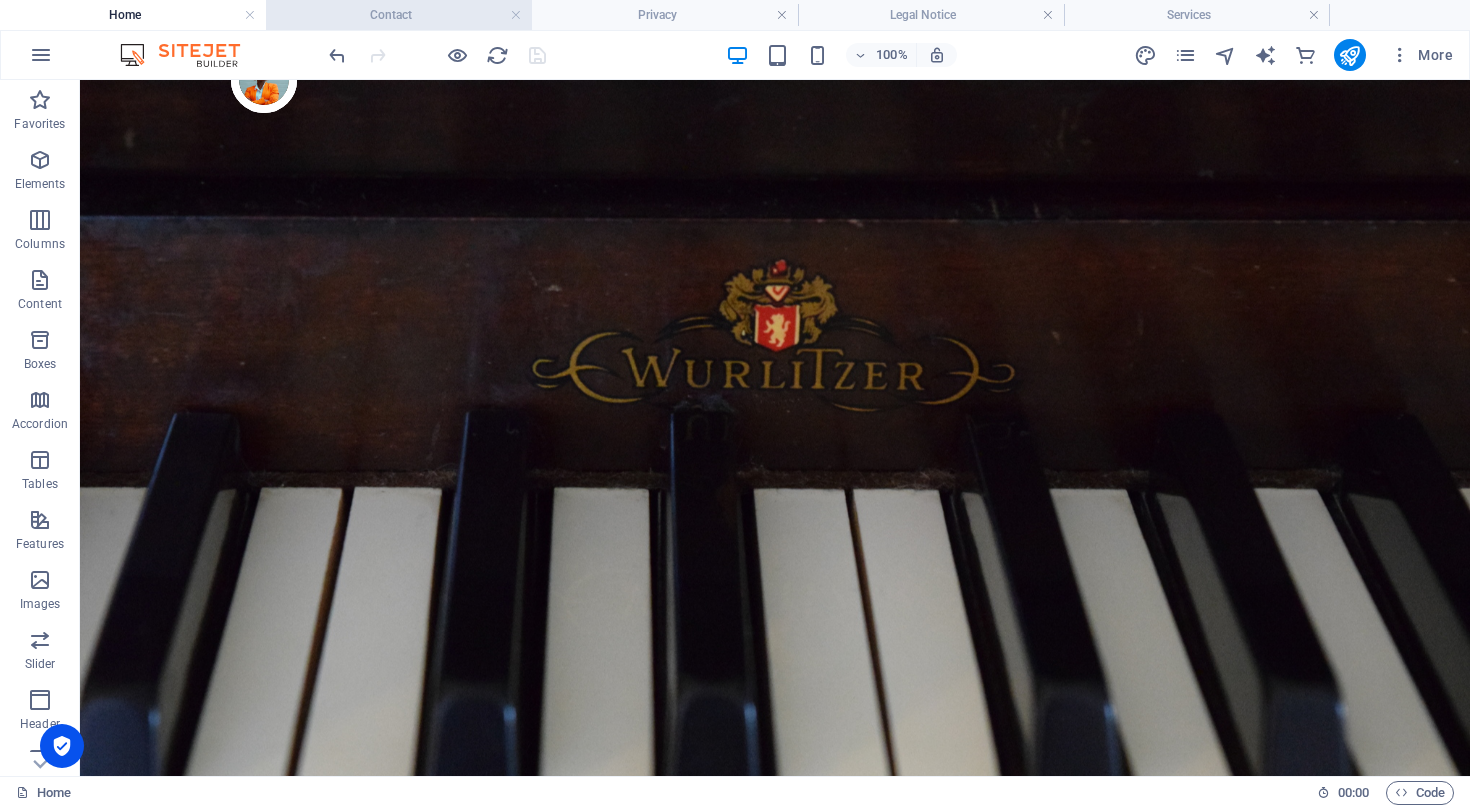 click on "Contact" at bounding box center (399, 15) 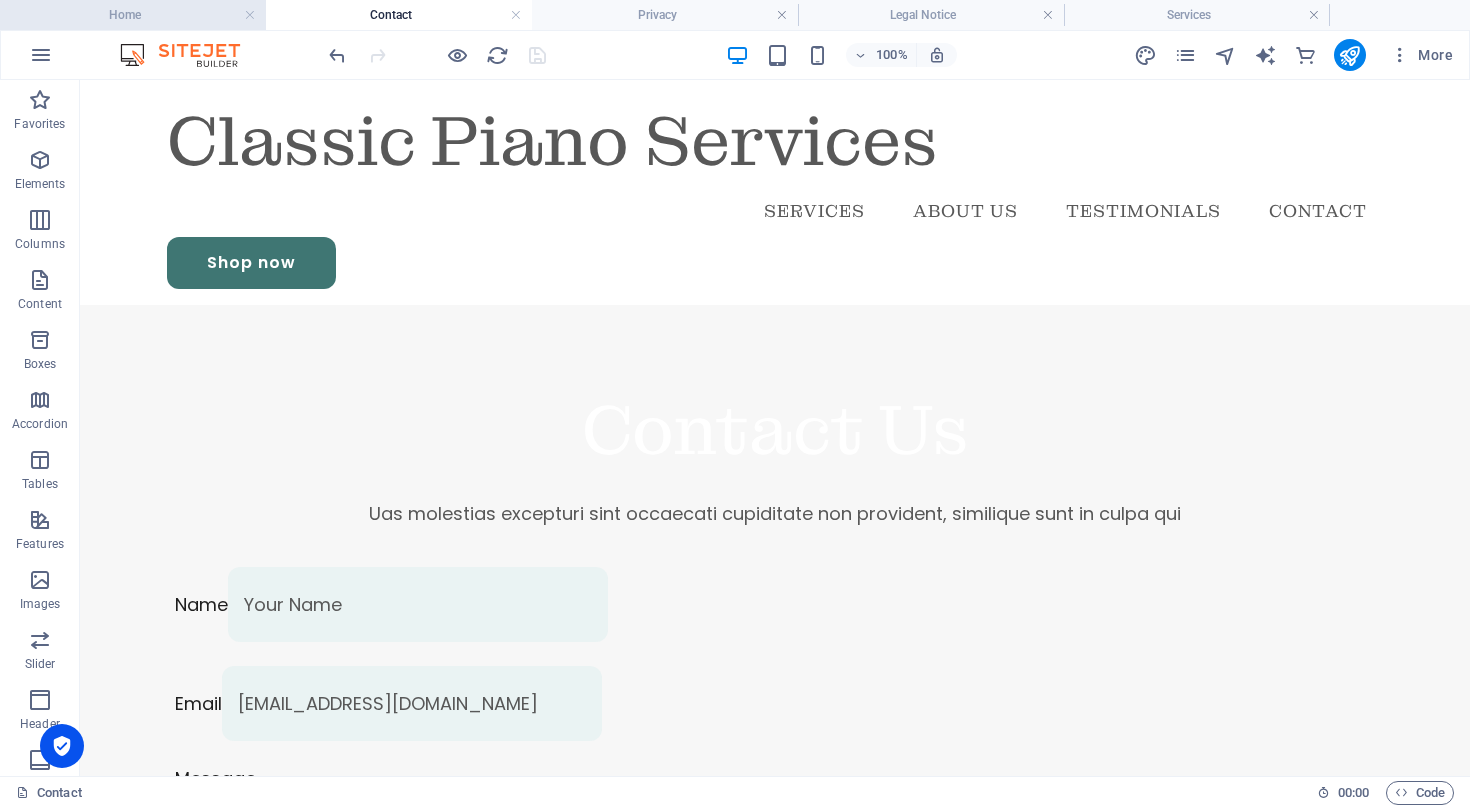 scroll, scrollTop: 0, scrollLeft: 0, axis: both 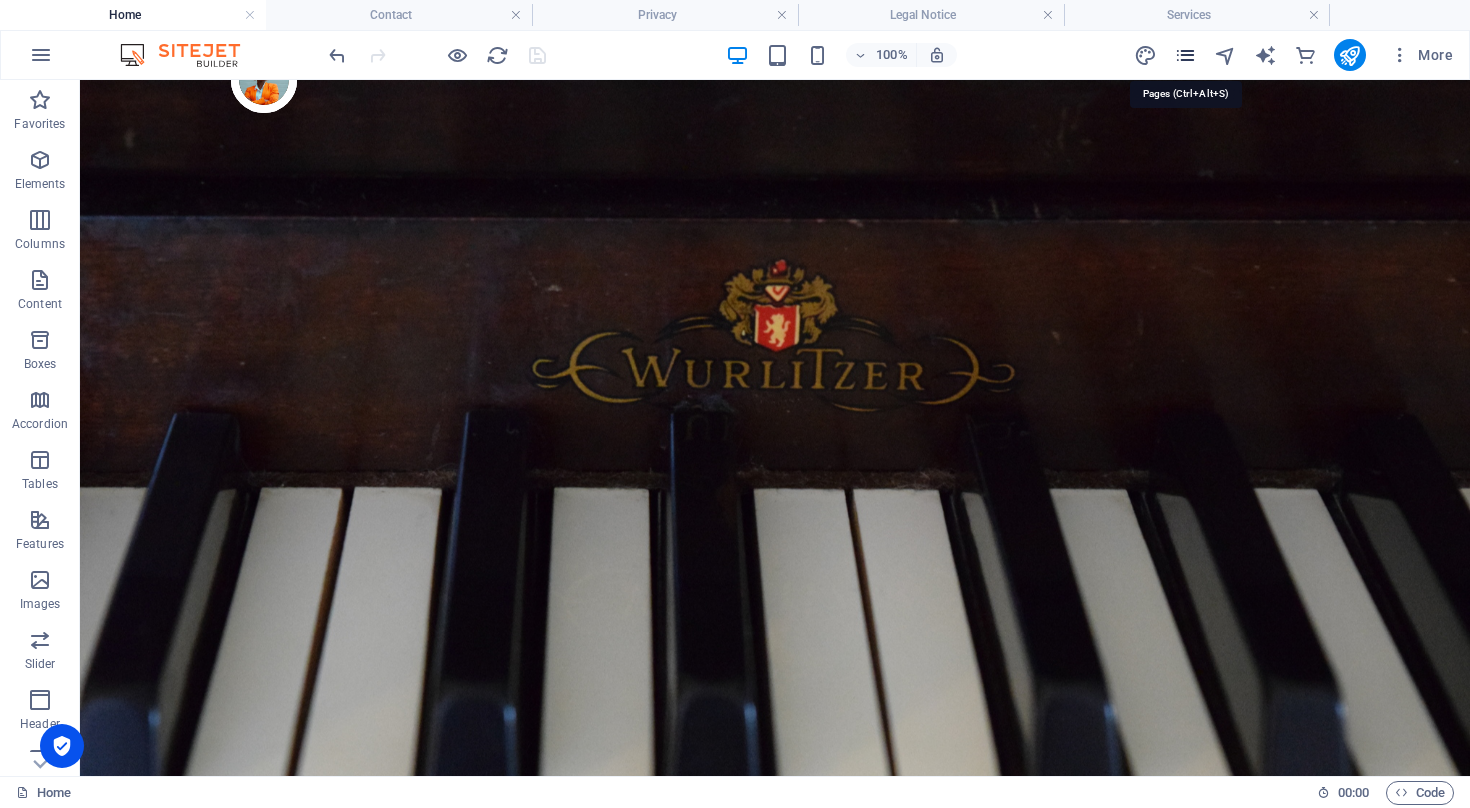 click at bounding box center (1185, 55) 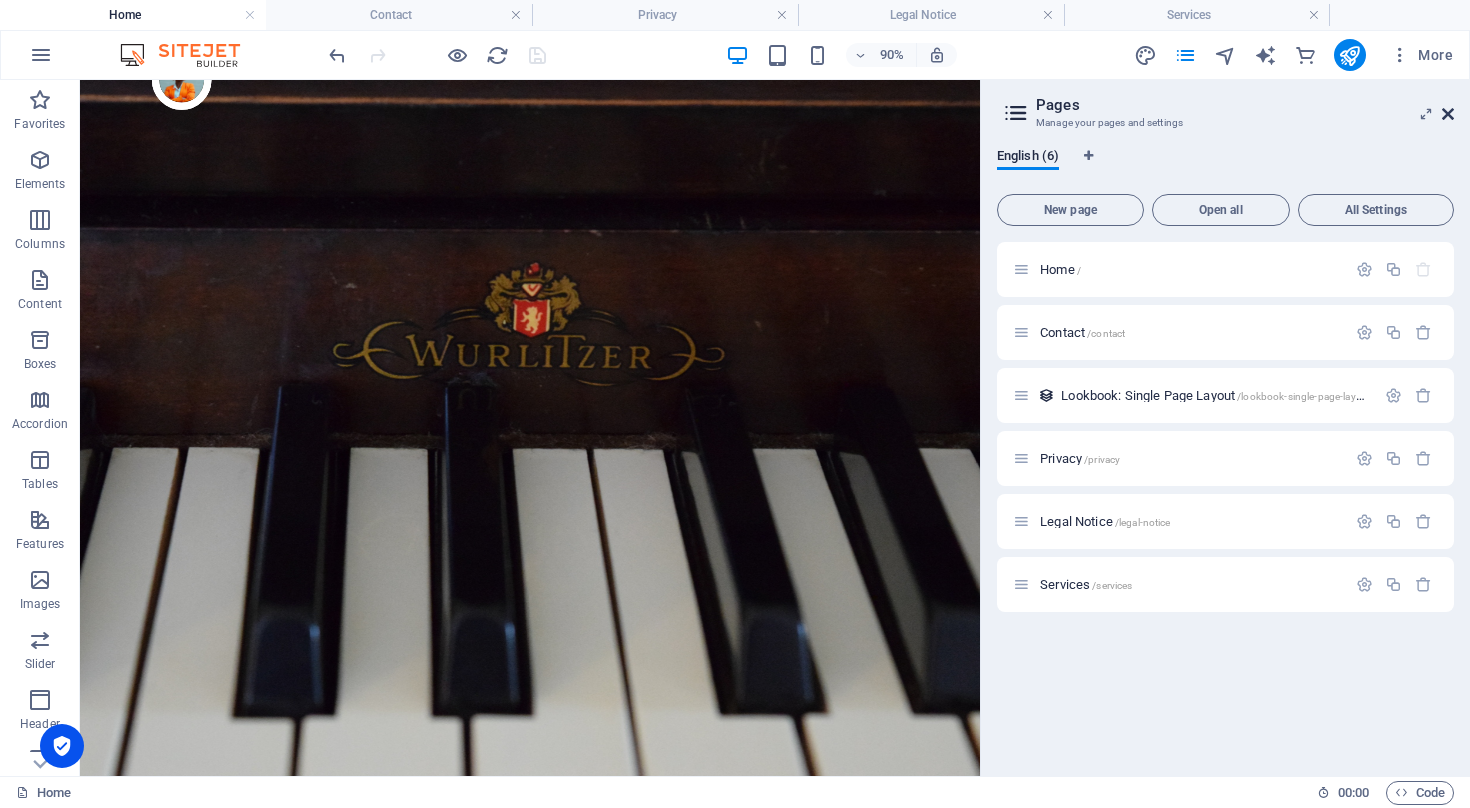 click at bounding box center [1448, 114] 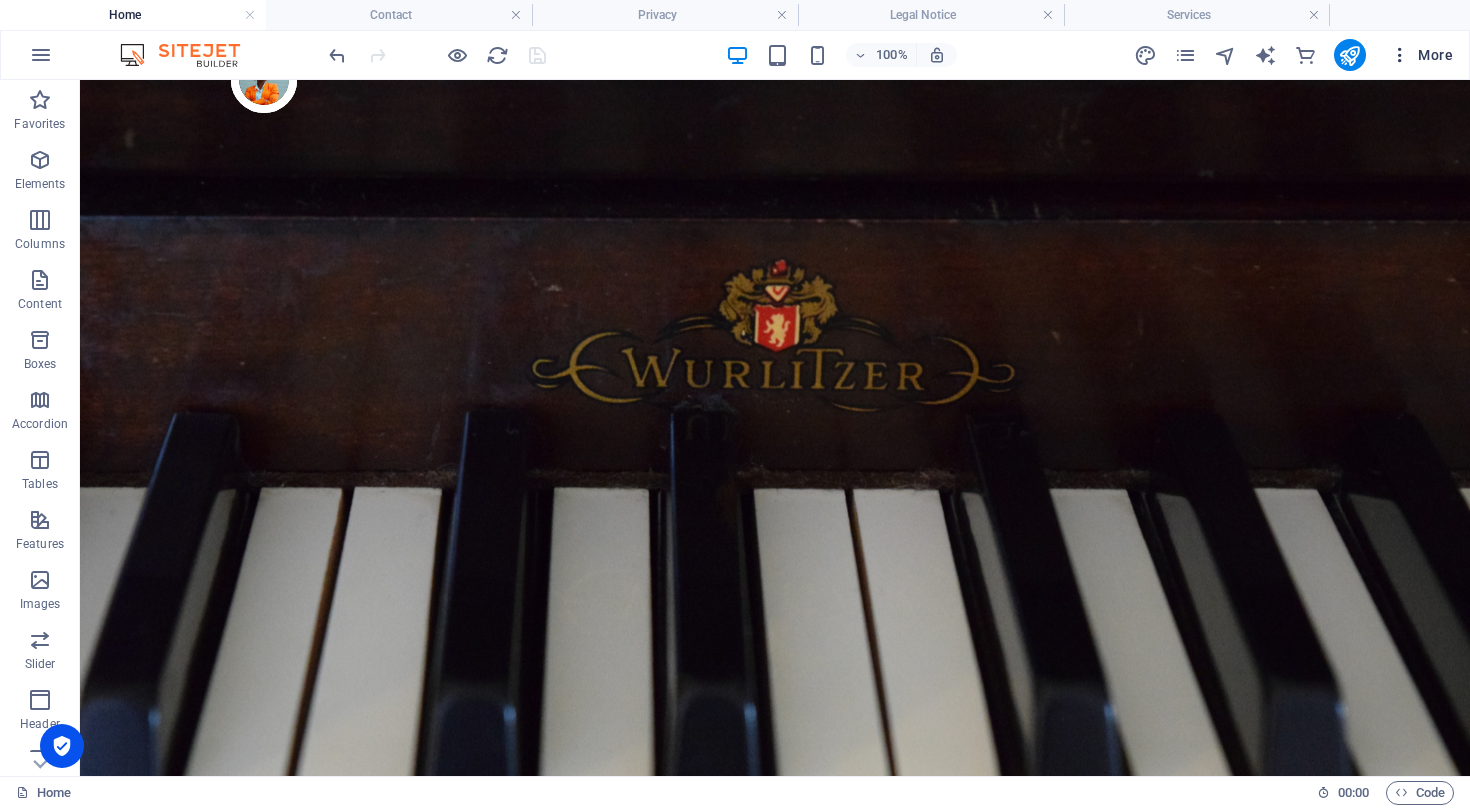 click on "More" at bounding box center (1421, 55) 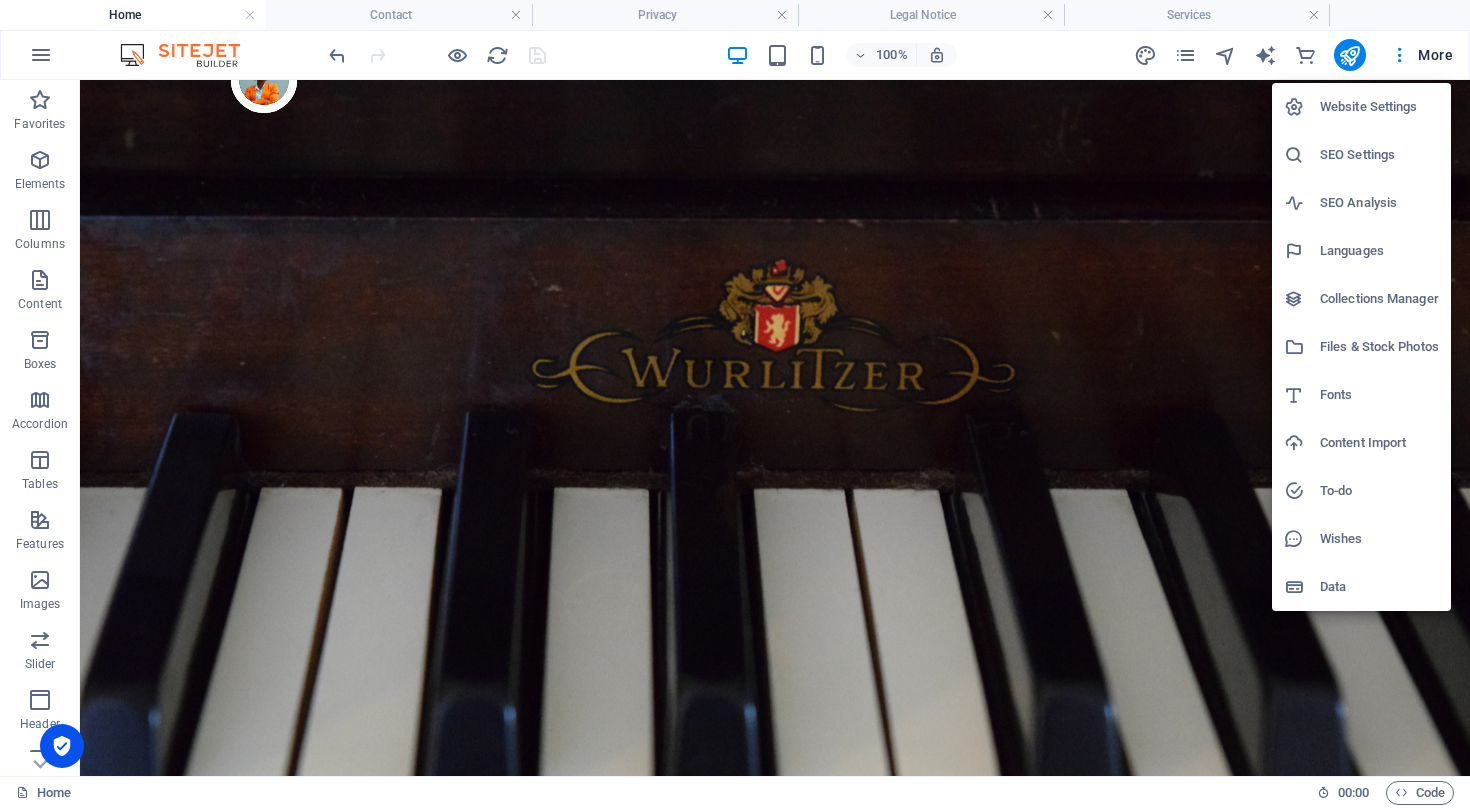 click at bounding box center [735, 404] 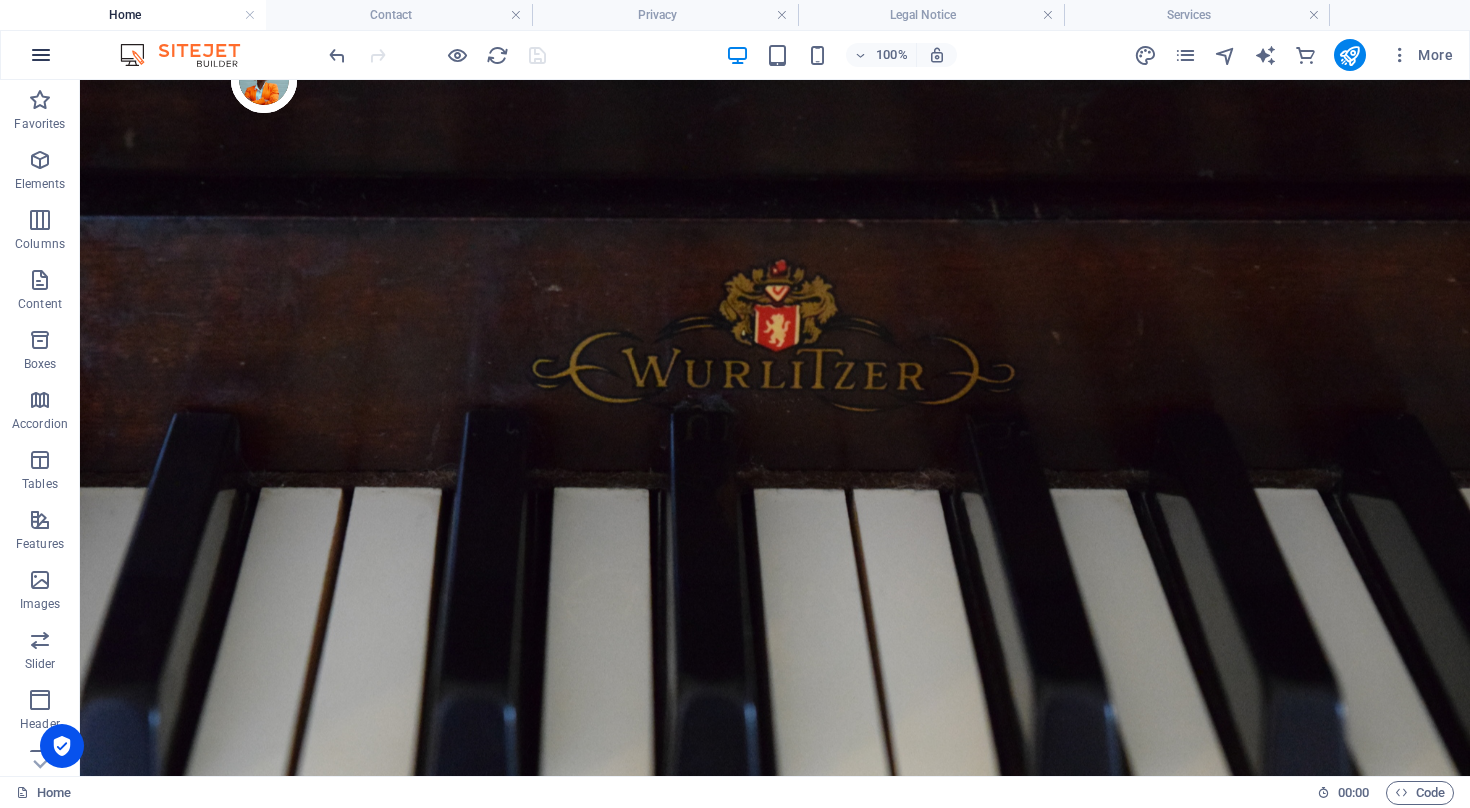 click at bounding box center (41, 55) 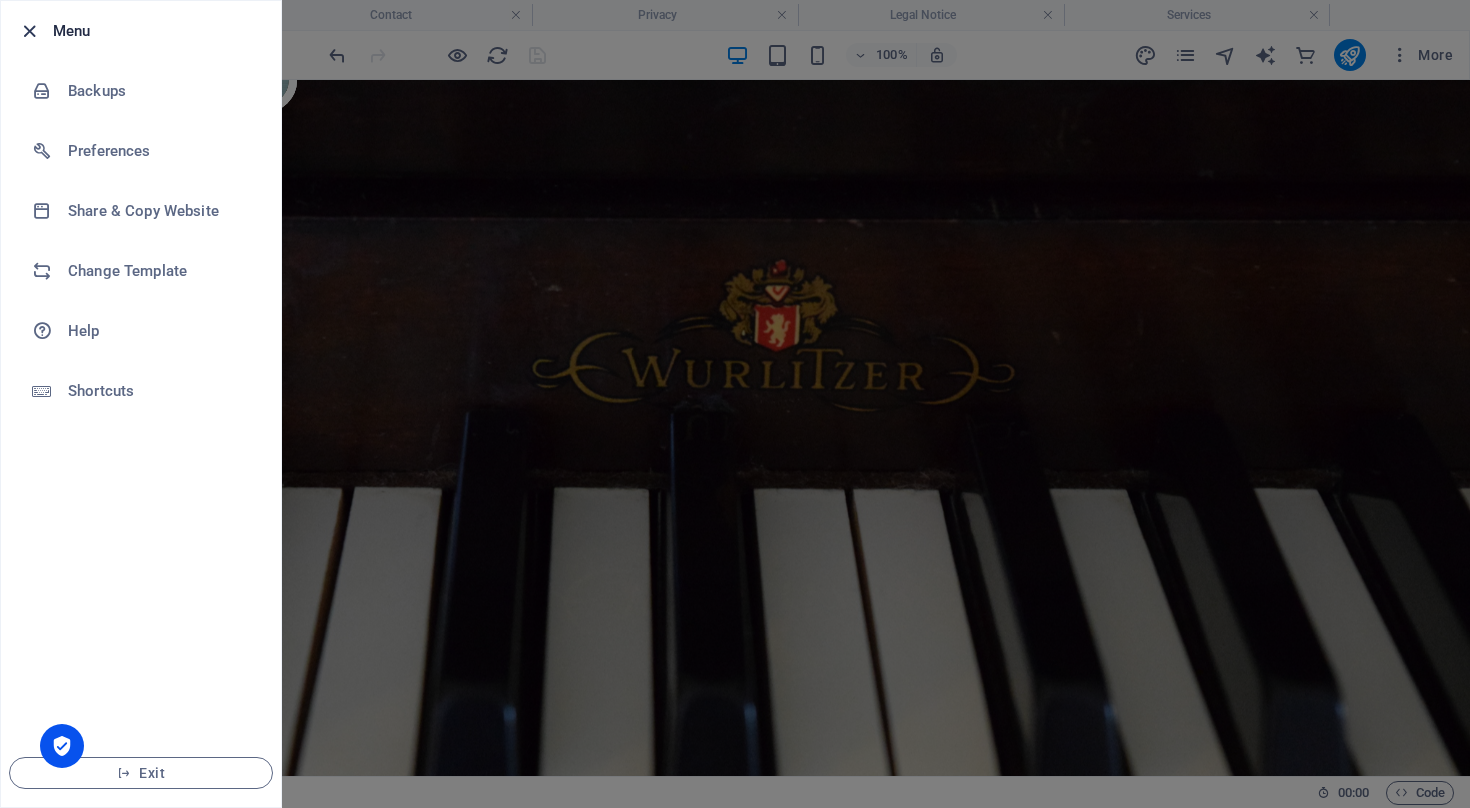 click at bounding box center [29, 31] 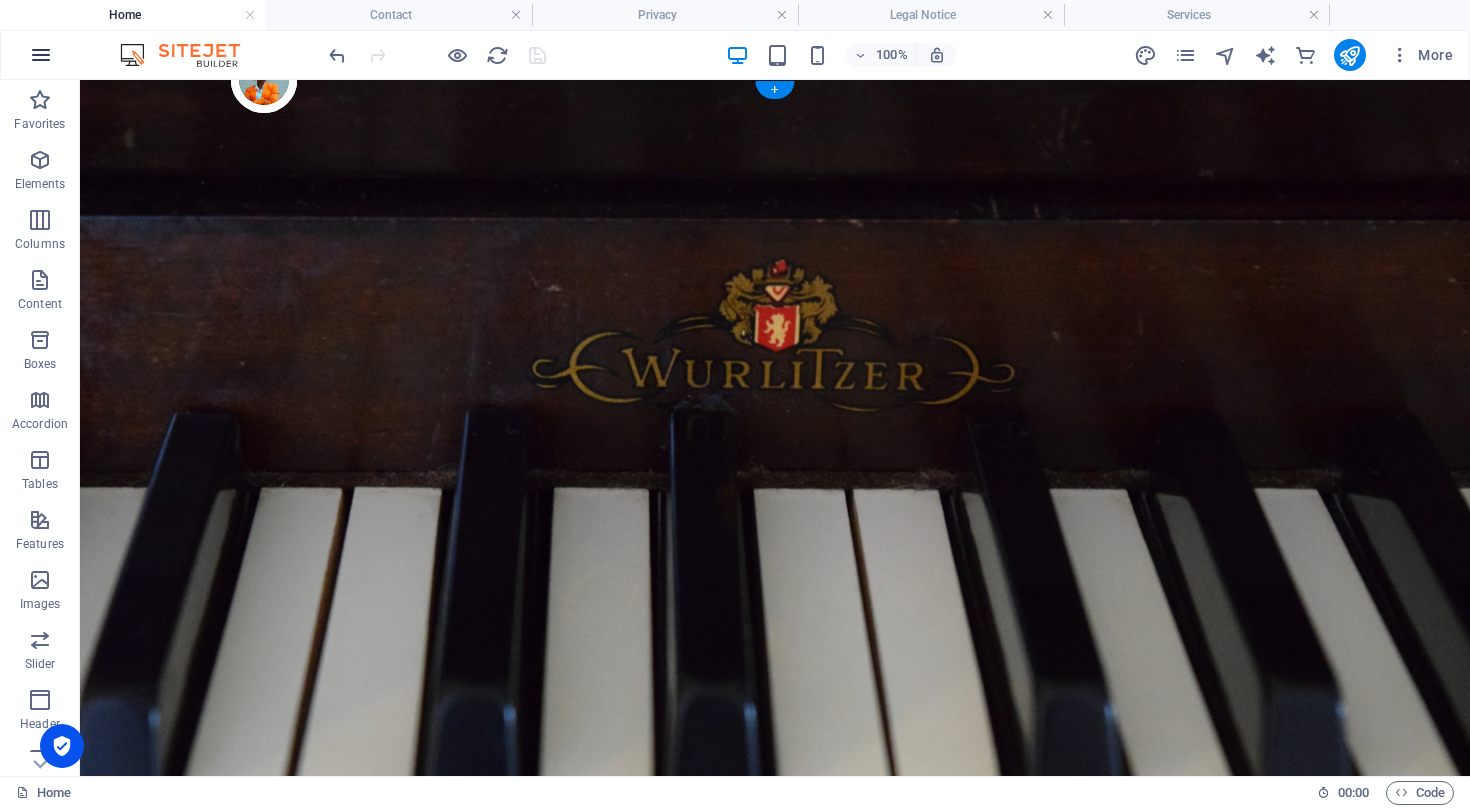 click at bounding box center (41, 55) 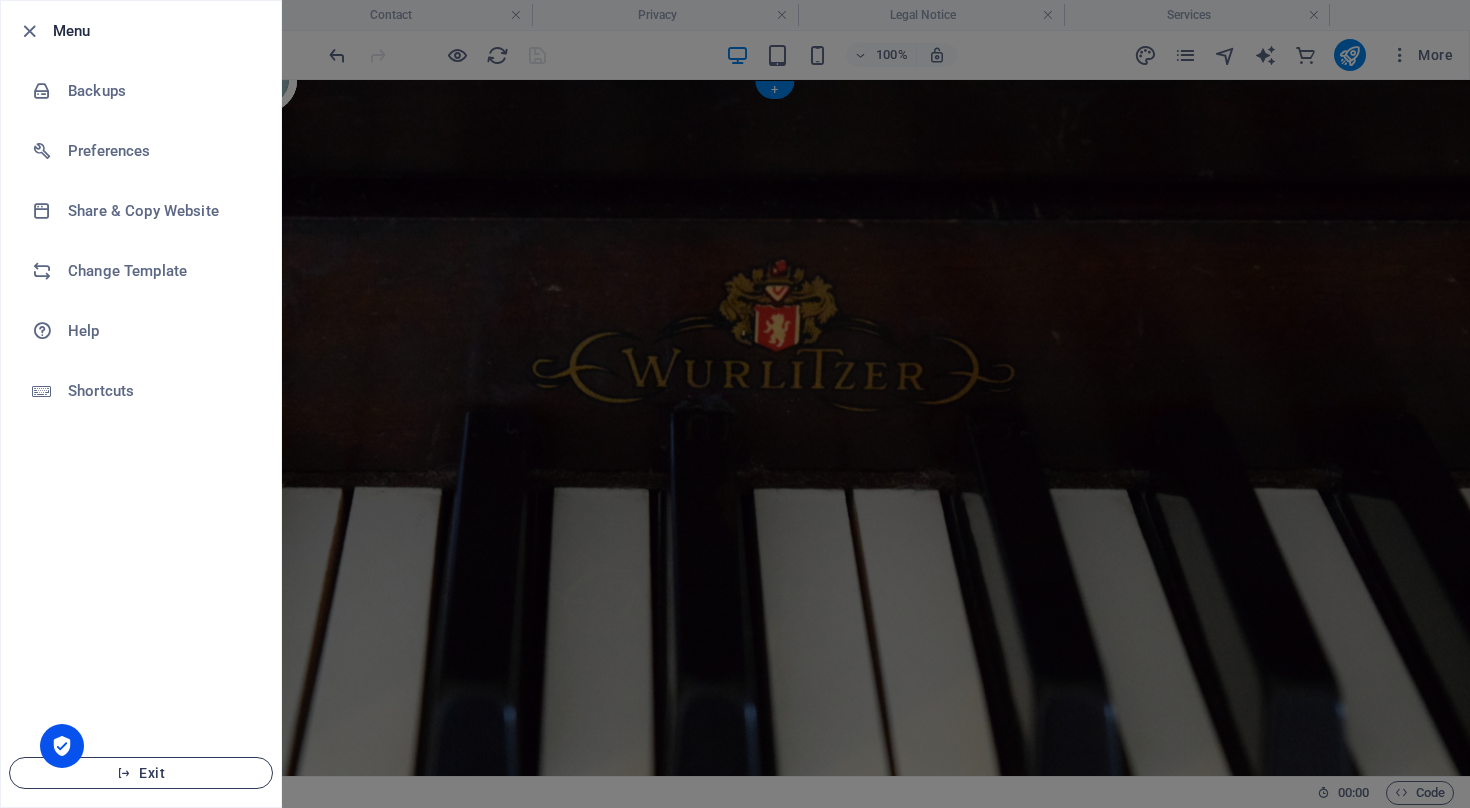 click on "Exit" at bounding box center [141, 773] 